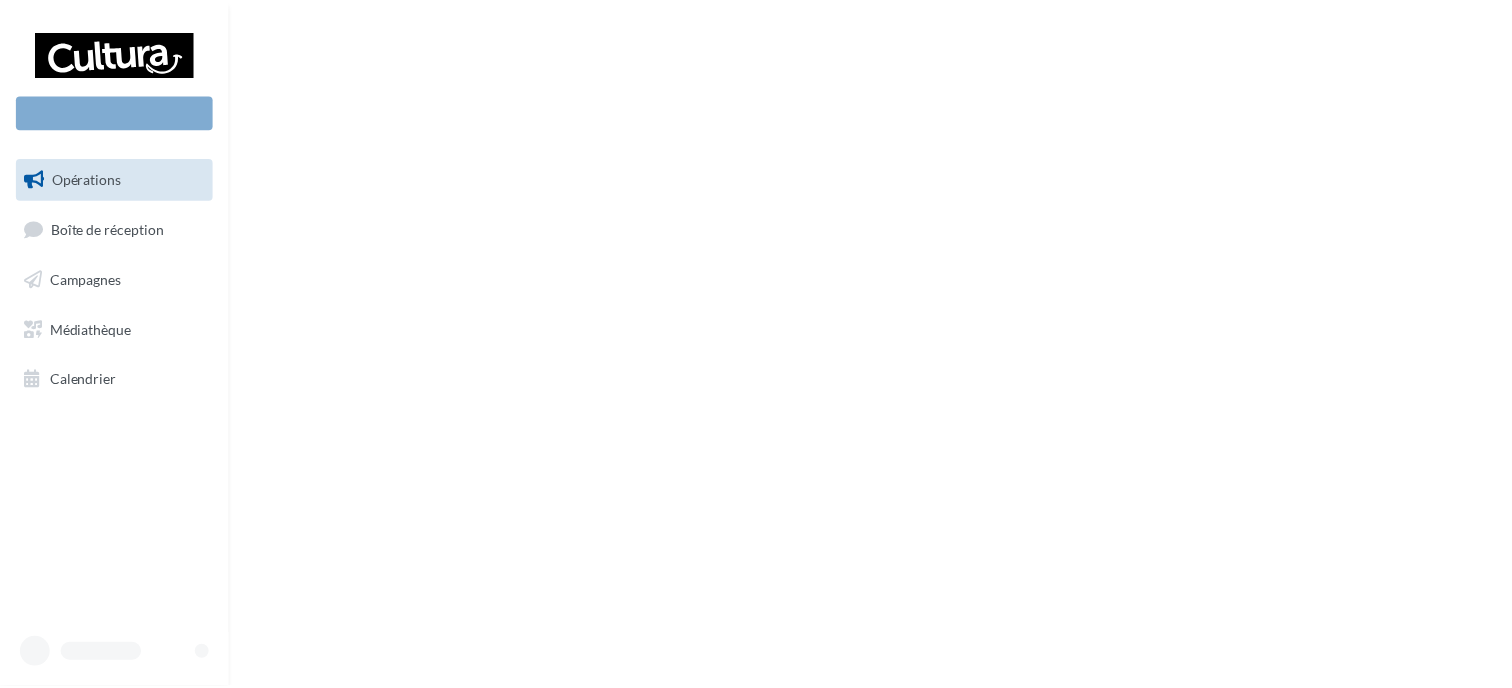 scroll, scrollTop: 0, scrollLeft: 0, axis: both 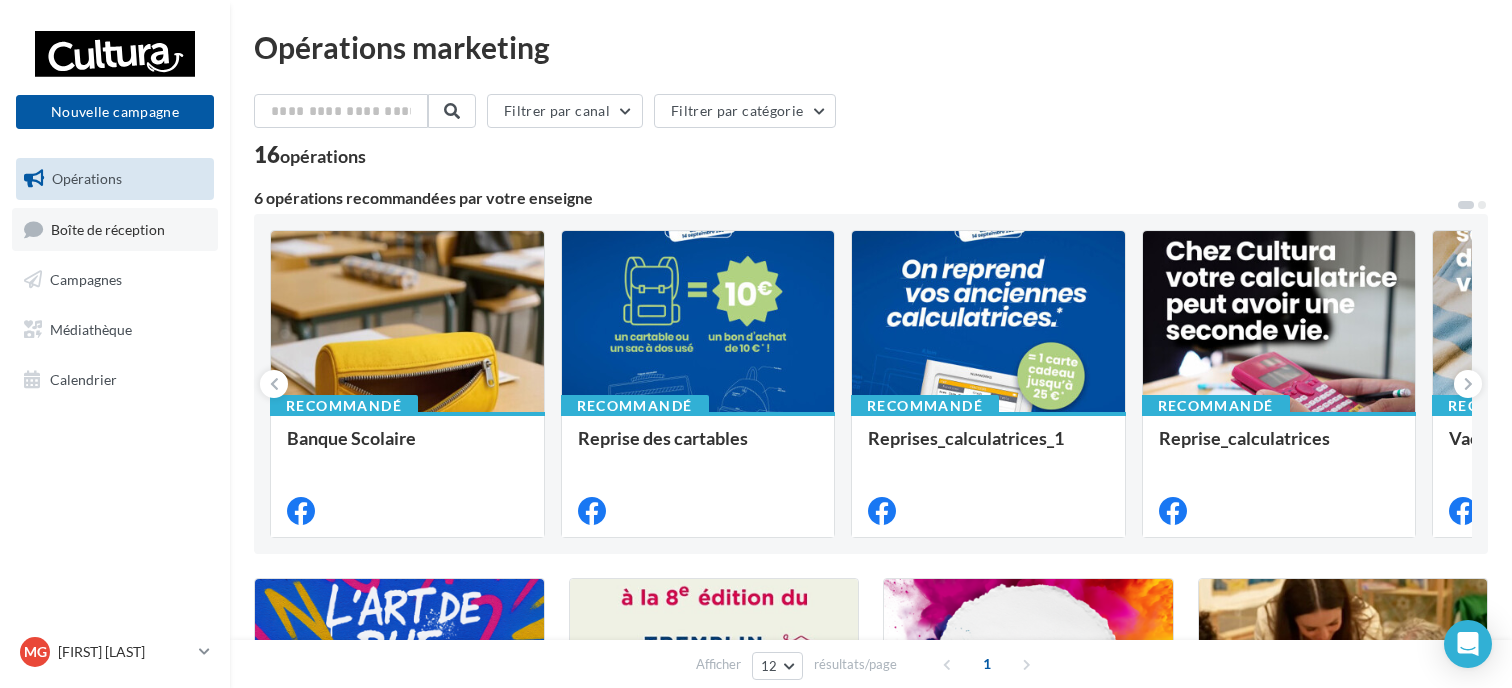 click on "Boîte de réception" at bounding box center (115, 229) 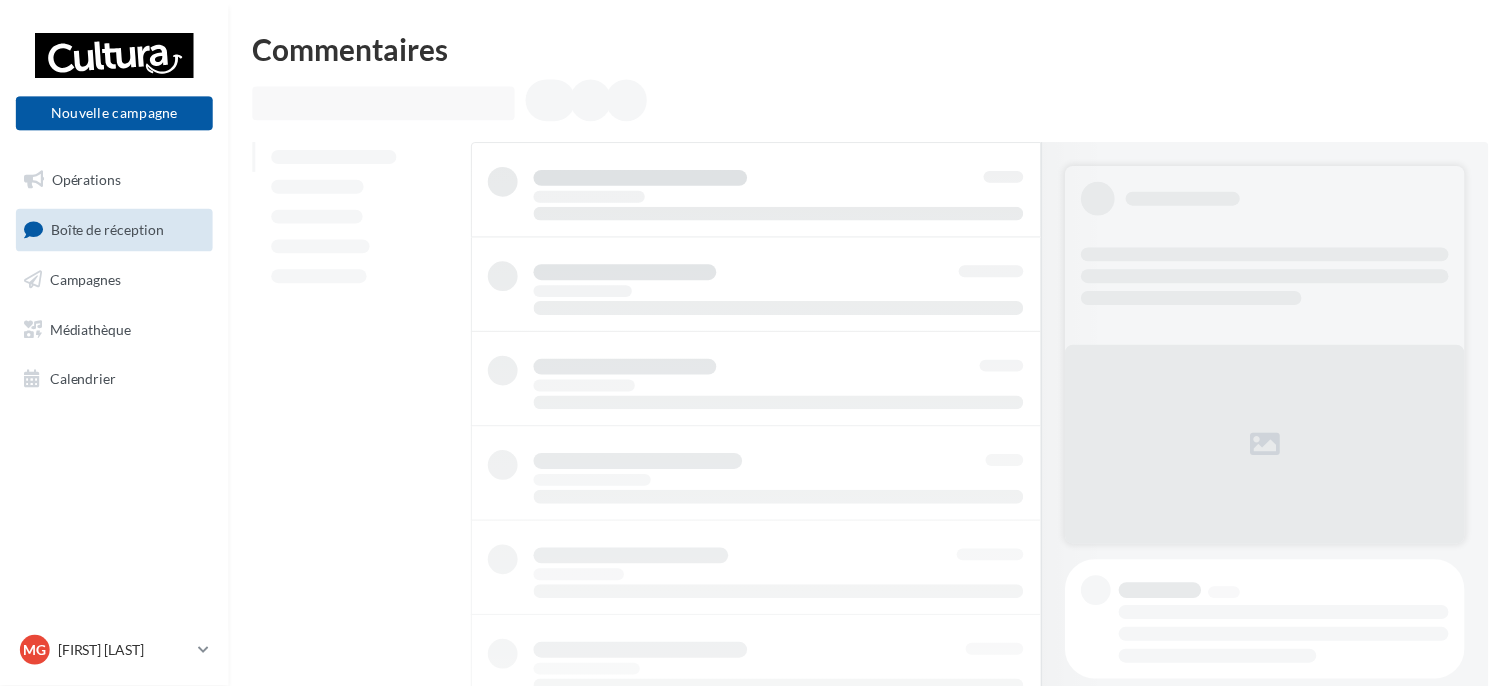 scroll, scrollTop: 0, scrollLeft: 0, axis: both 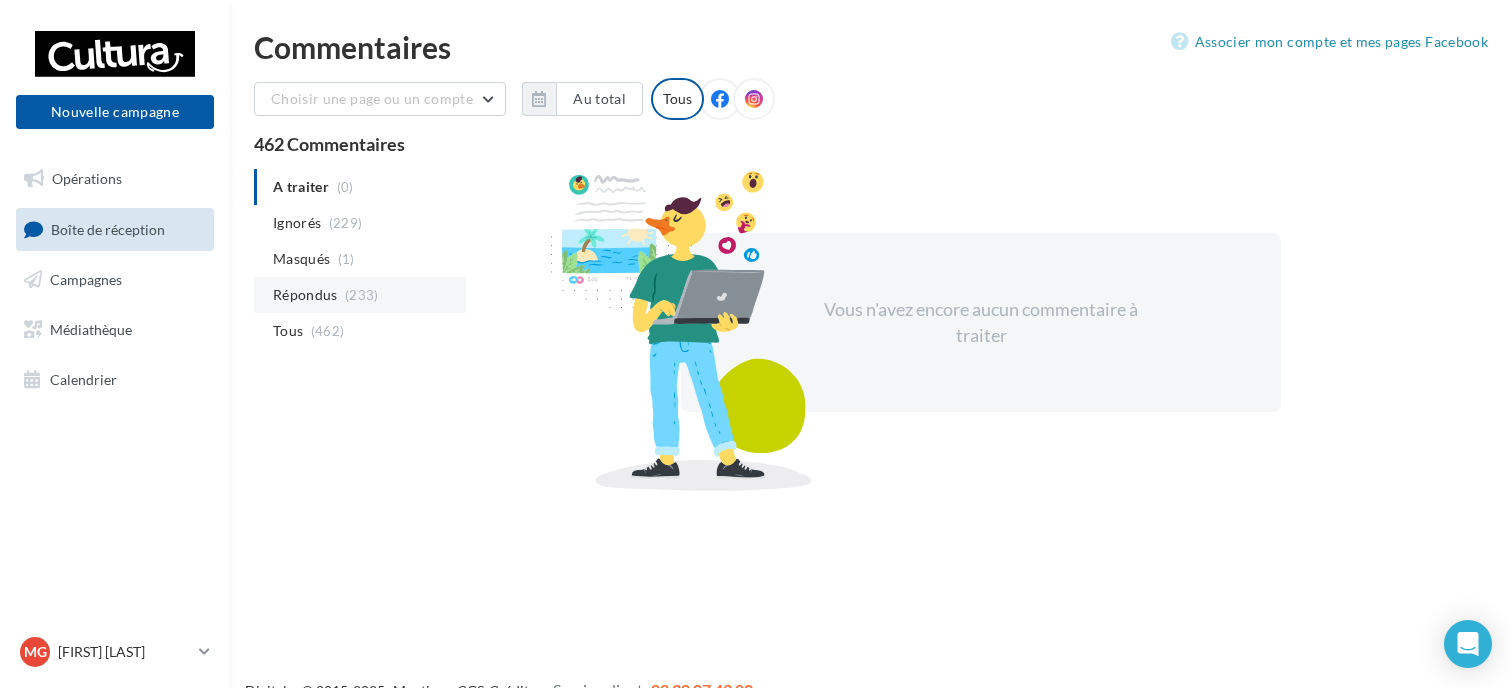 click on "(233)" at bounding box center (362, 295) 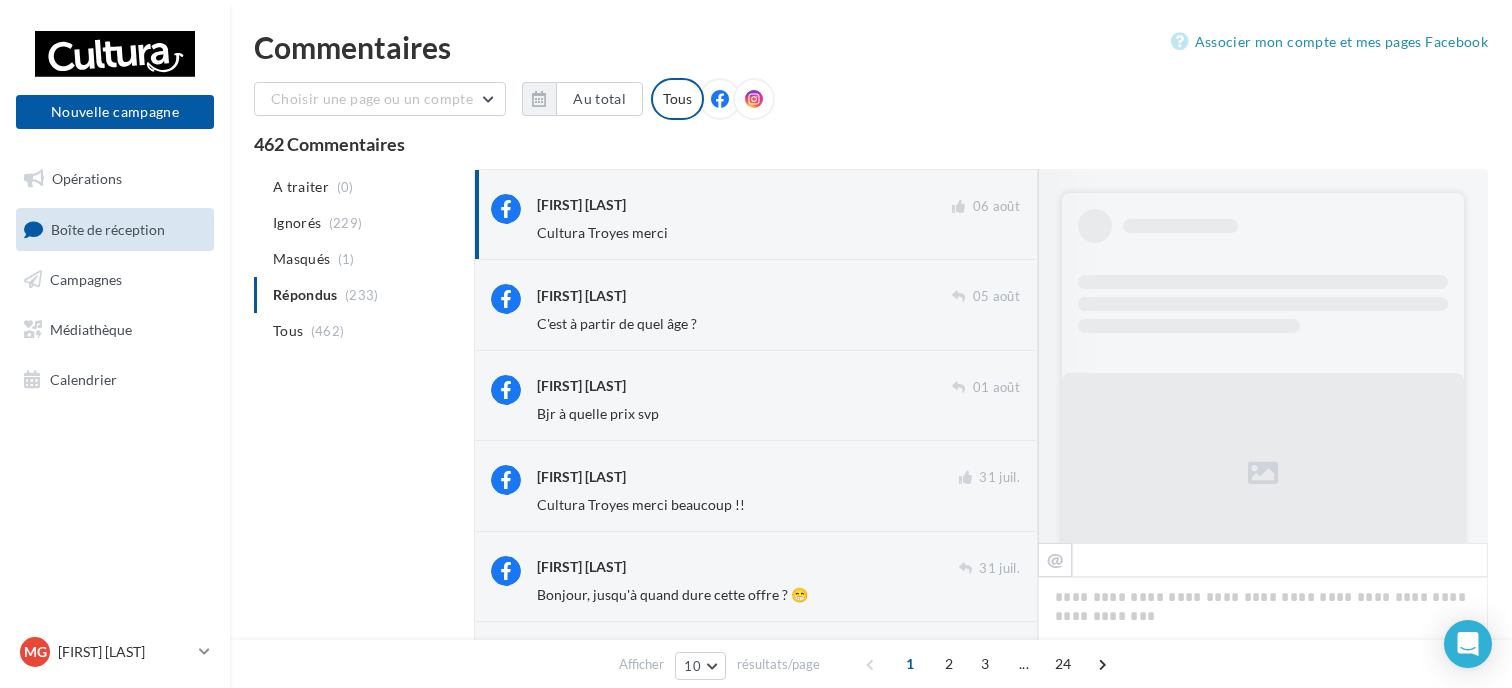 scroll, scrollTop: 0, scrollLeft: 0, axis: both 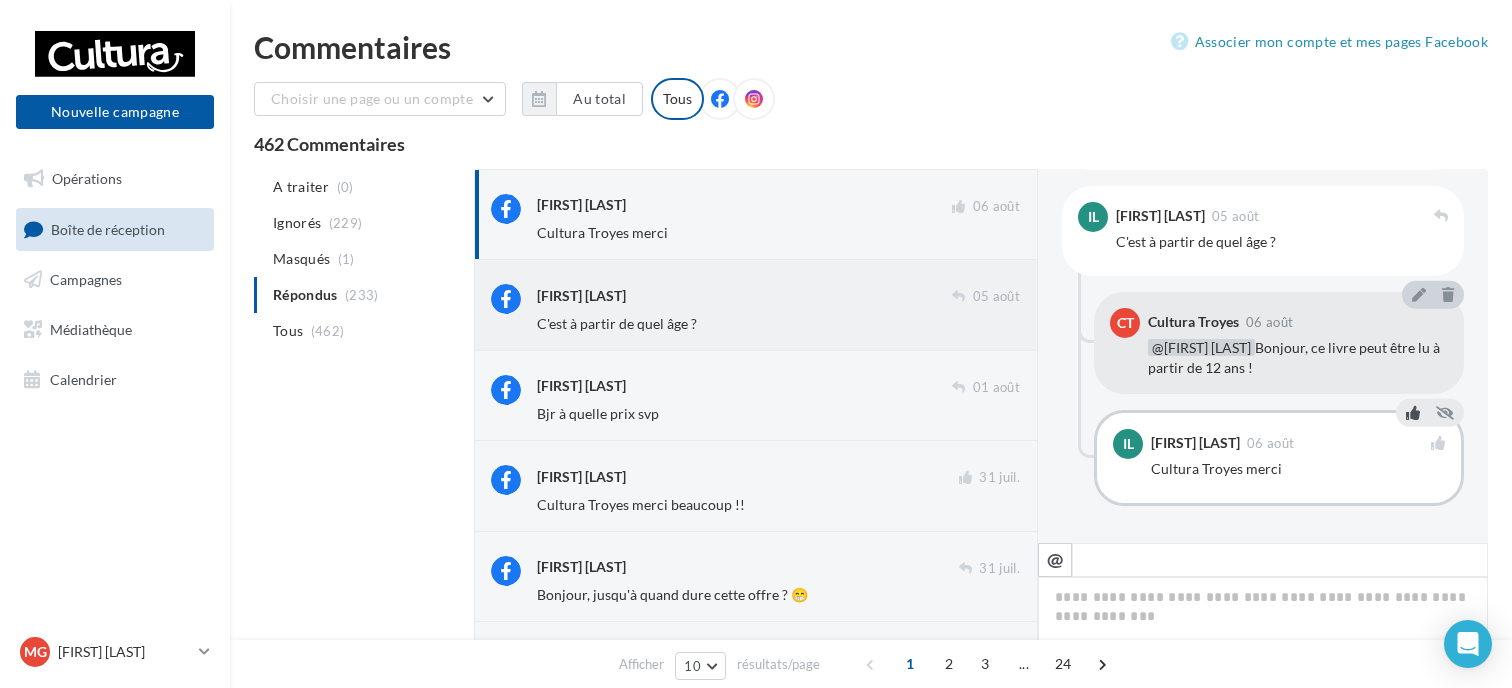click on "Isabelle Leblanc" at bounding box center [744, 294] 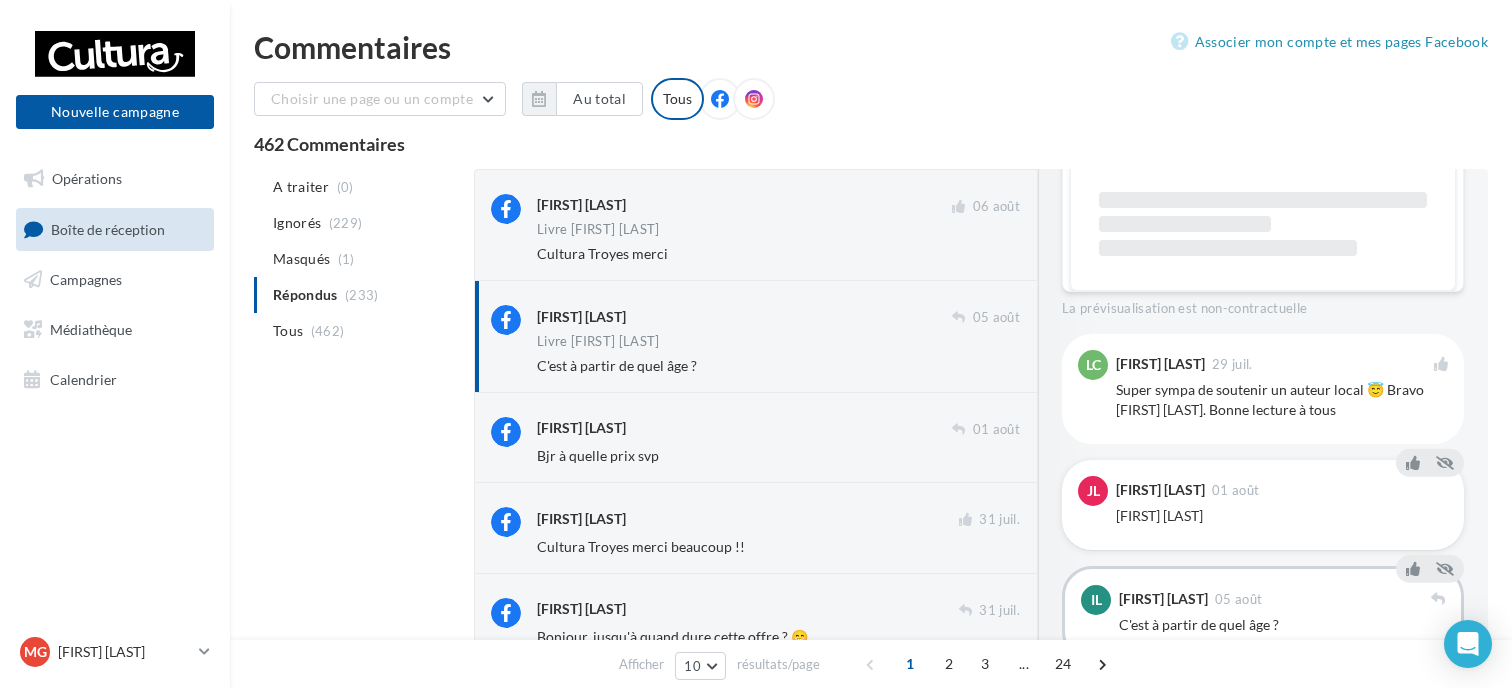scroll, scrollTop: 260, scrollLeft: 0, axis: vertical 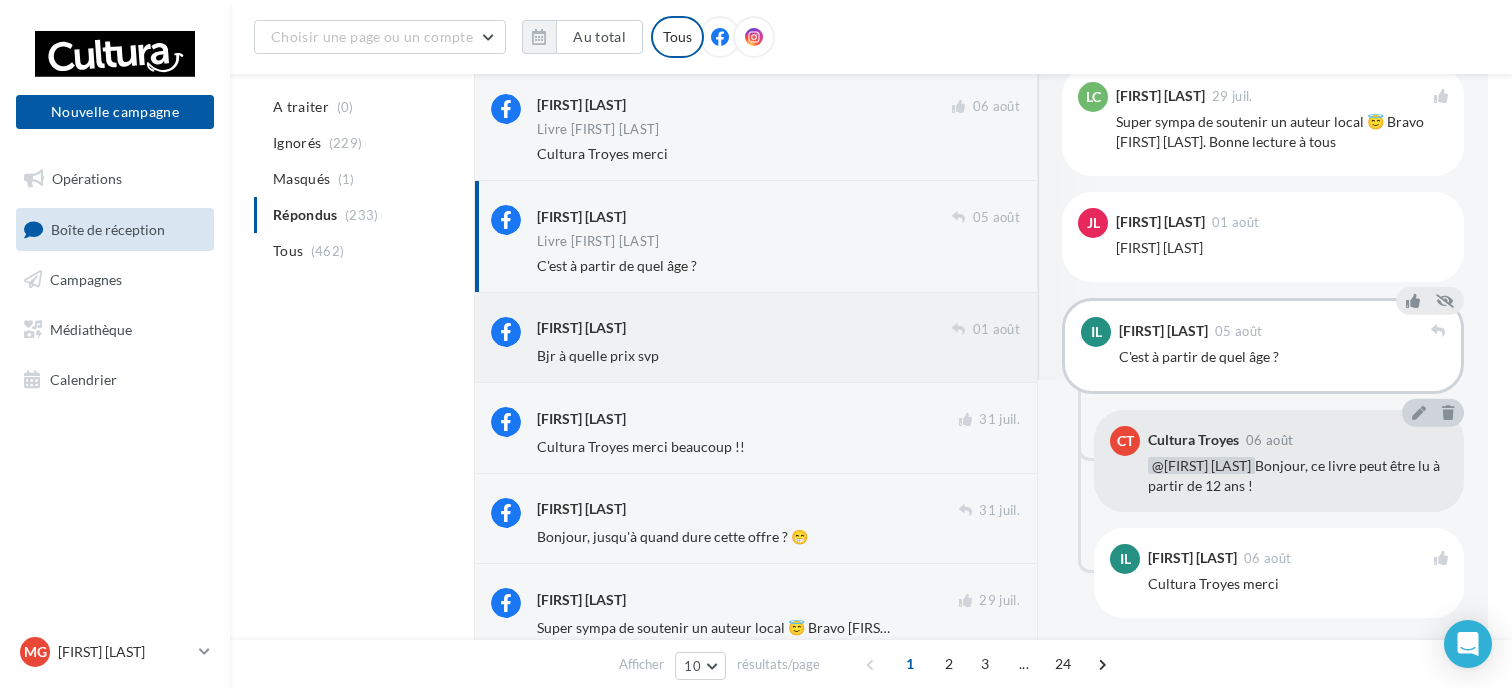 click on "Bjr à quelle prix svp" at bounding box center (713, 356) 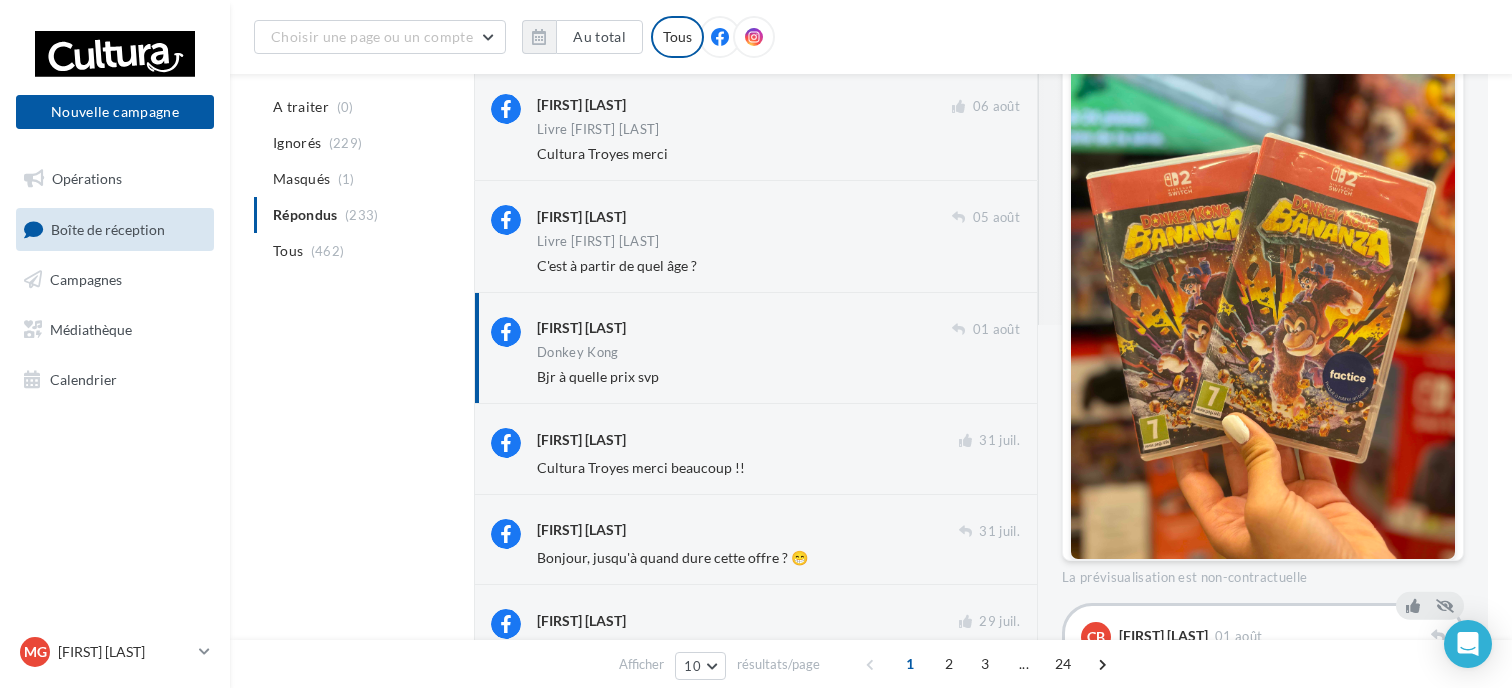 scroll, scrollTop: 530, scrollLeft: 0, axis: vertical 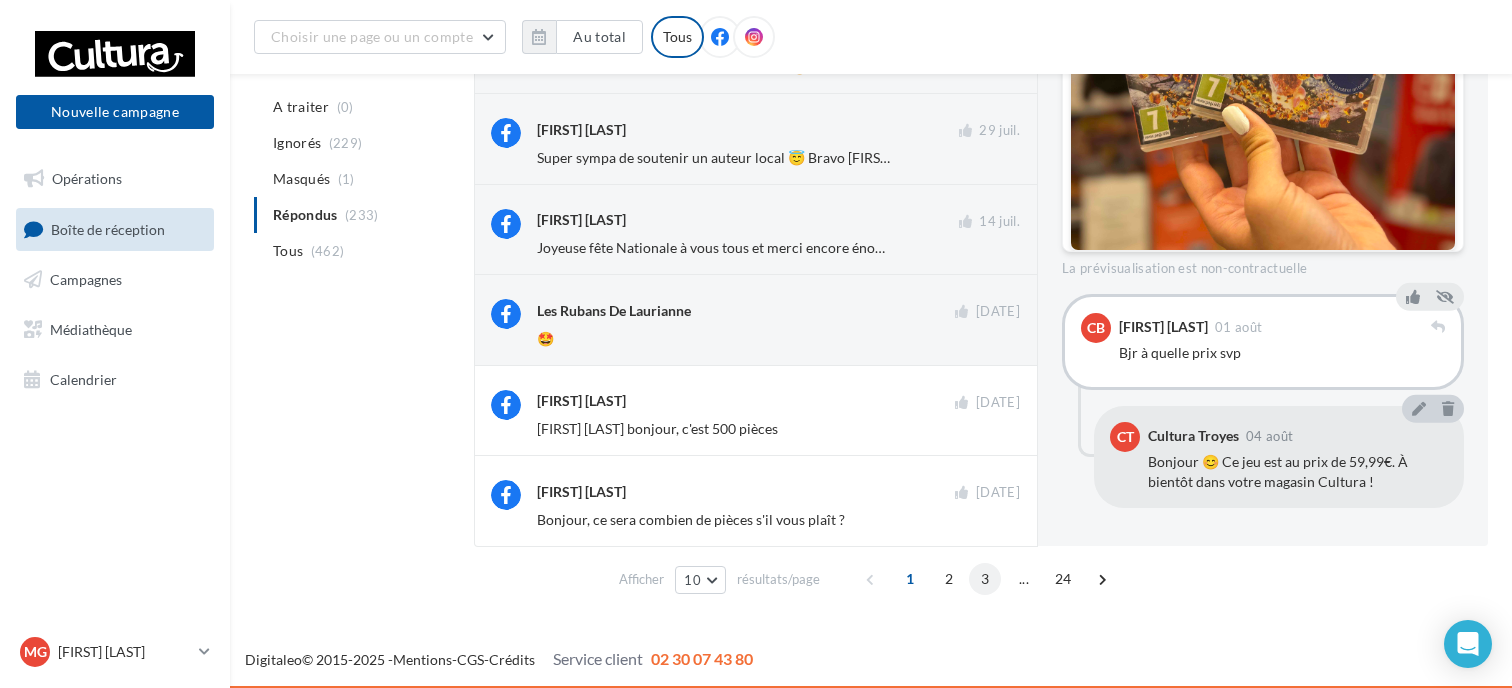 click on "3" at bounding box center [985, 579] 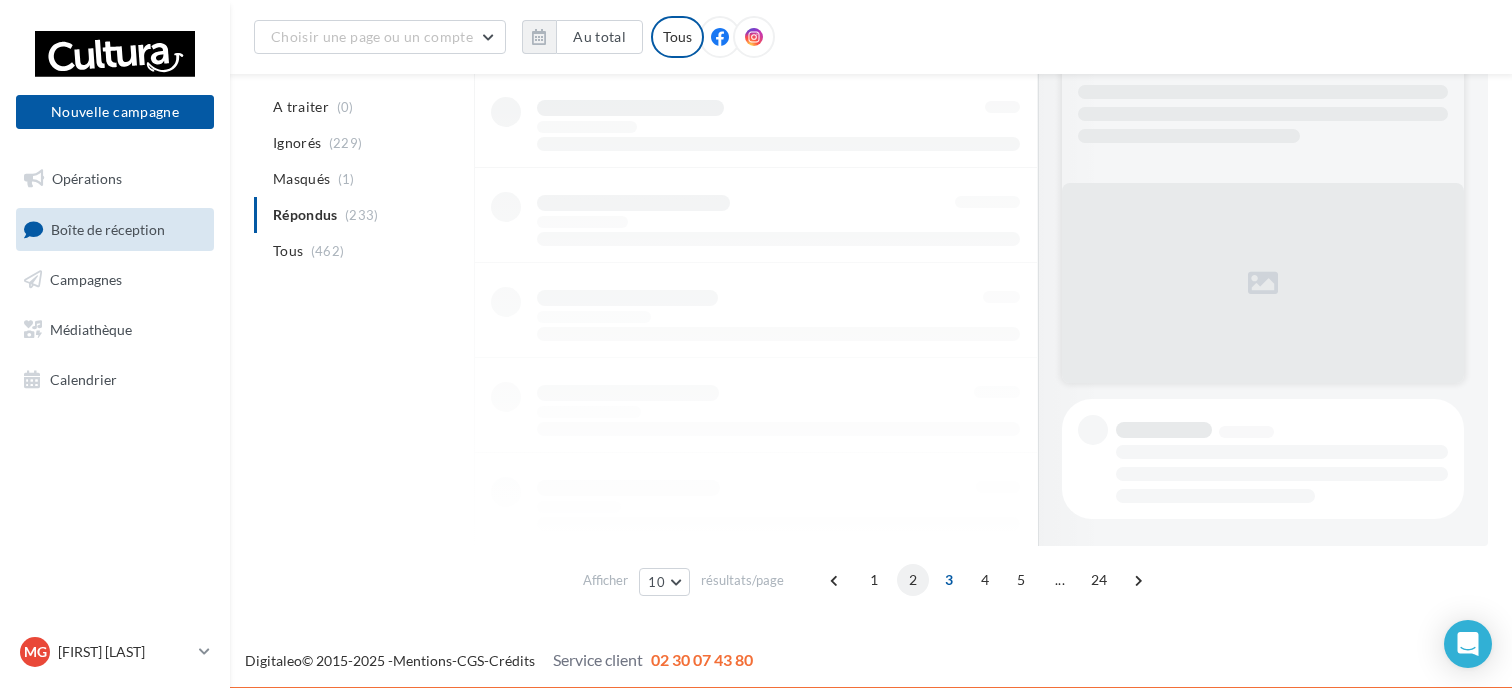 scroll, scrollTop: 607, scrollLeft: 0, axis: vertical 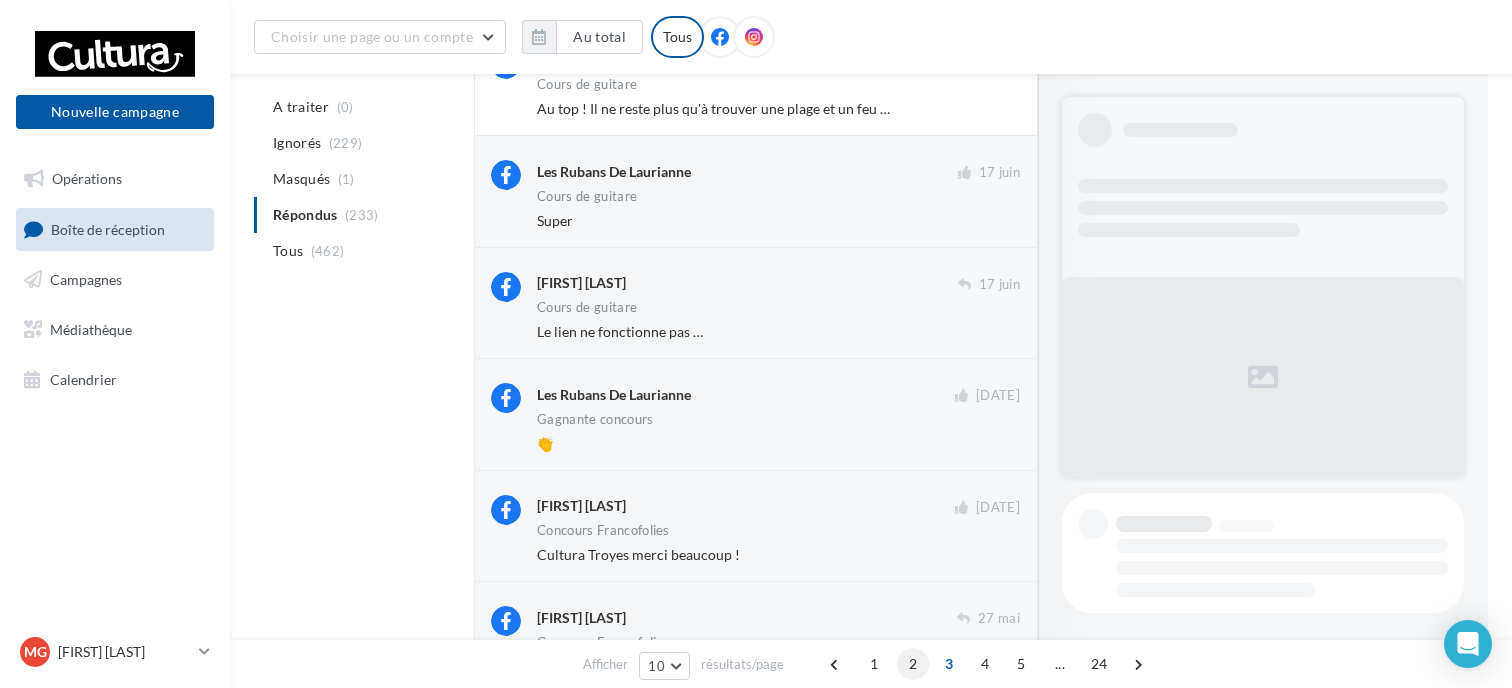 click on "Elo Die
28 mai
Concours Francofolies
Cultura Troyes merci beaucoup !" at bounding box center (756, 526) 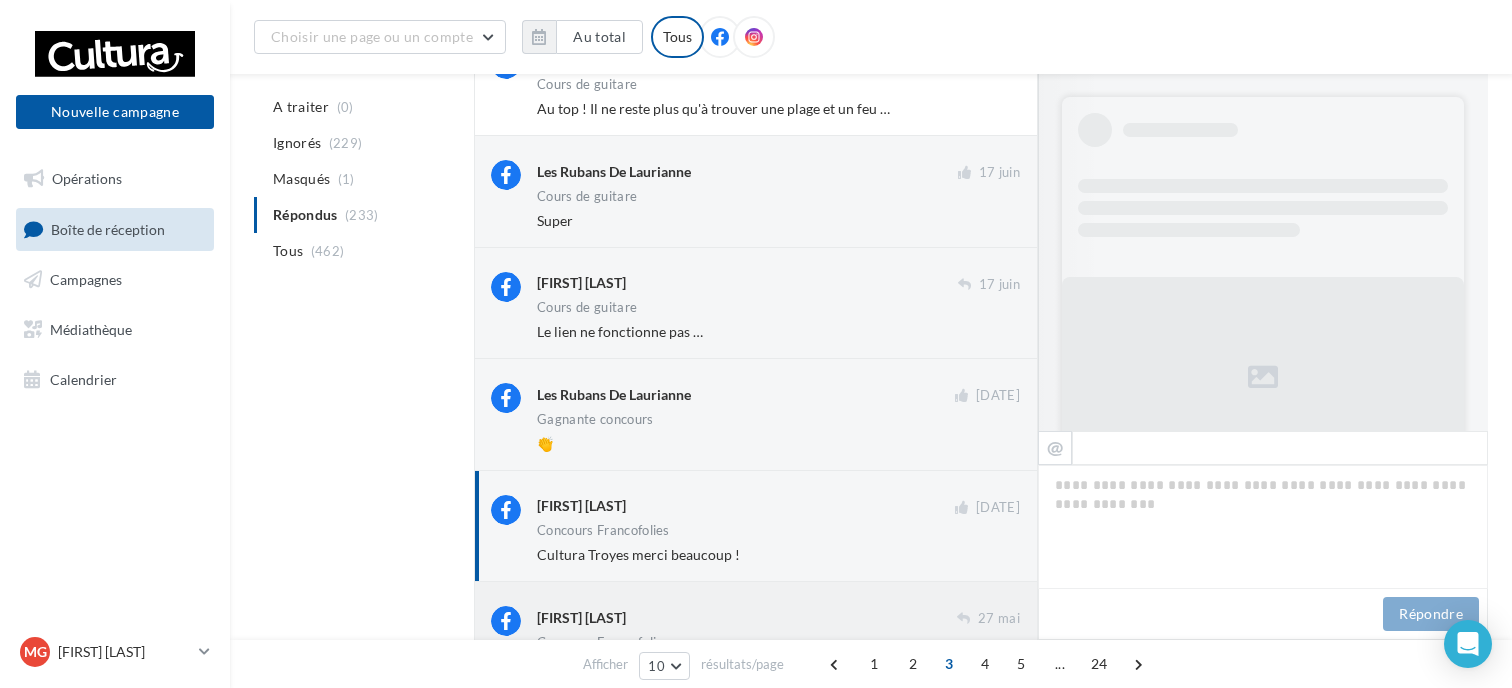 drag, startPoint x: 908, startPoint y: 656, endPoint x: 911, endPoint y: 599, distance: 57.07889 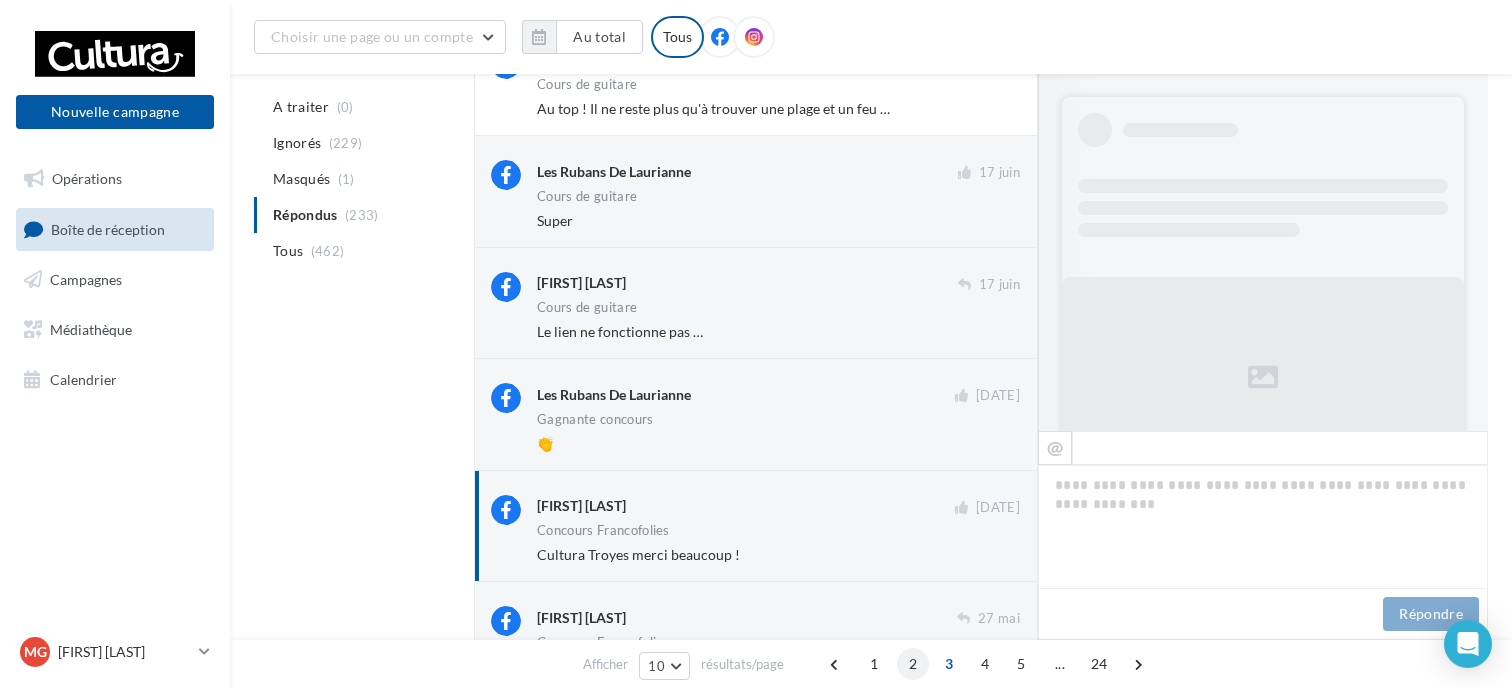click on "2" at bounding box center (913, 664) 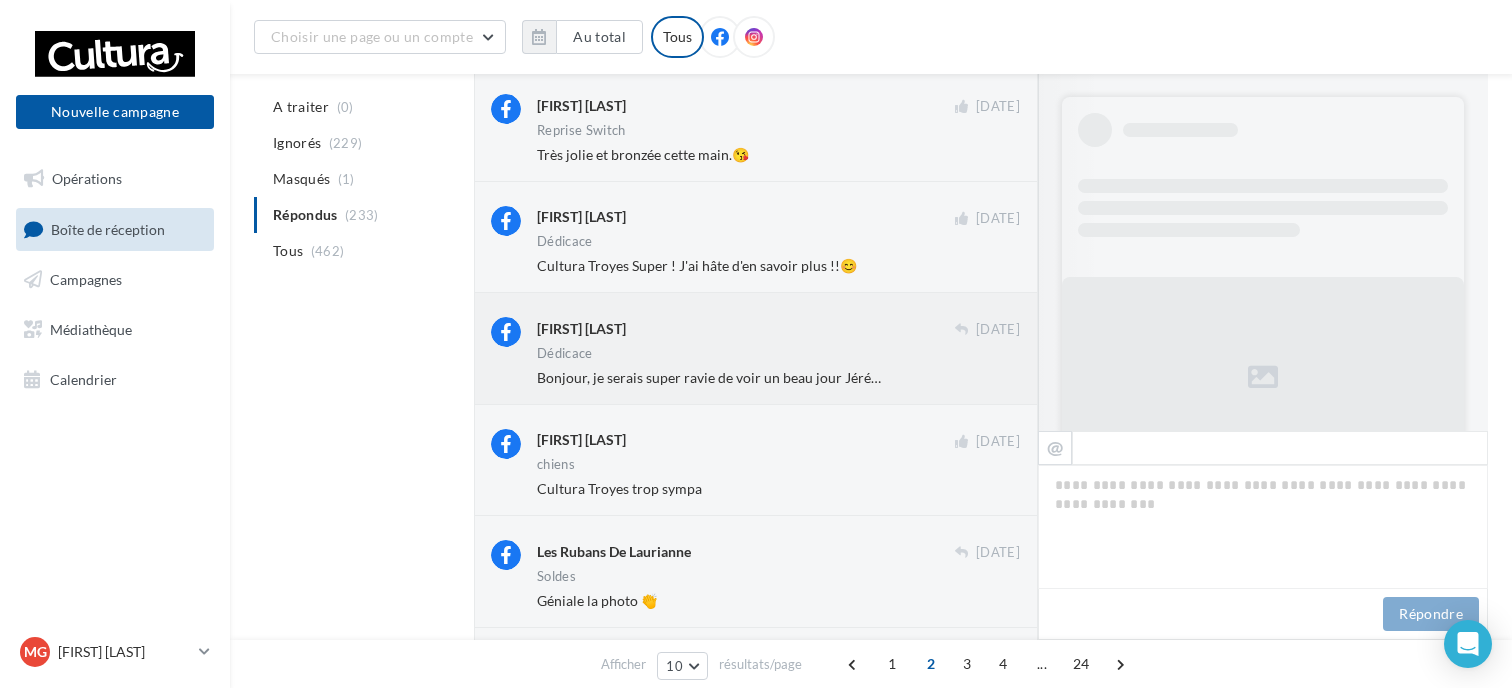 scroll, scrollTop: 320, scrollLeft: 0, axis: vertical 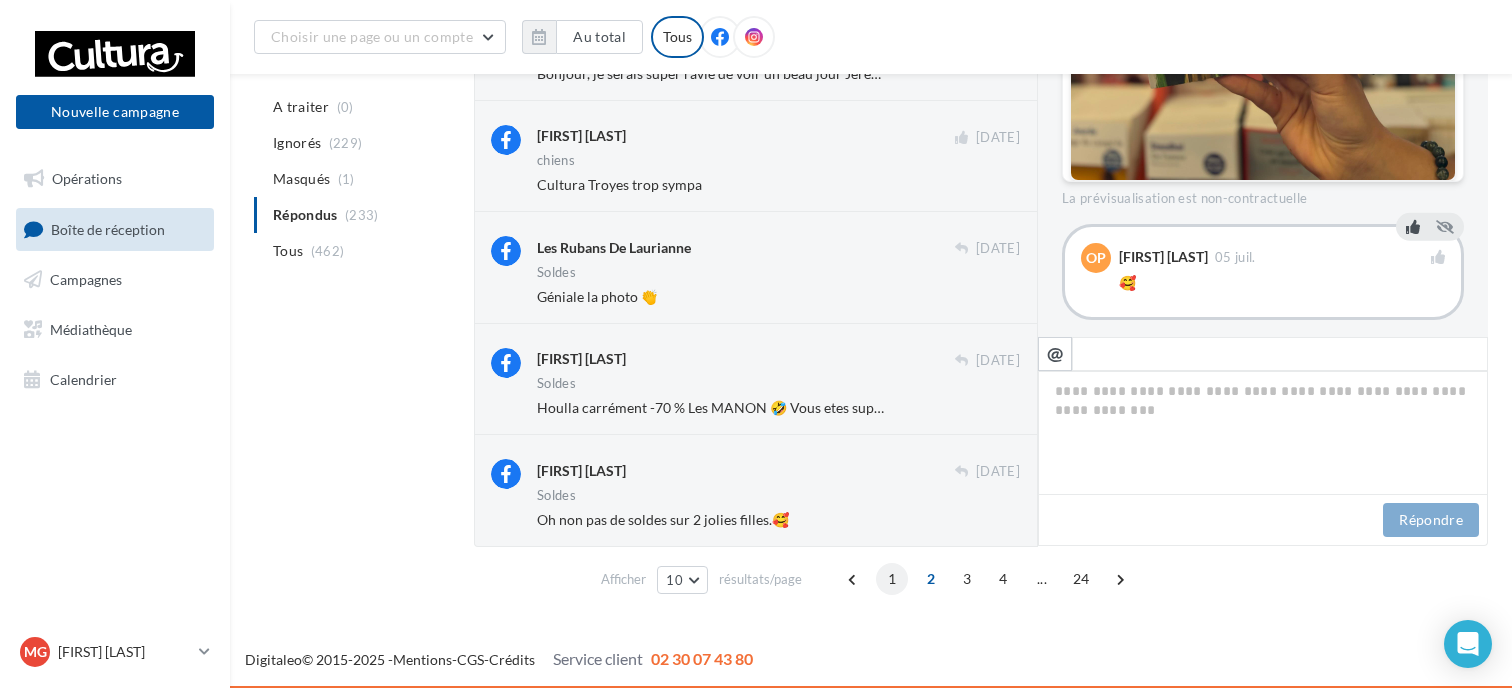 click on "1" at bounding box center (892, 579) 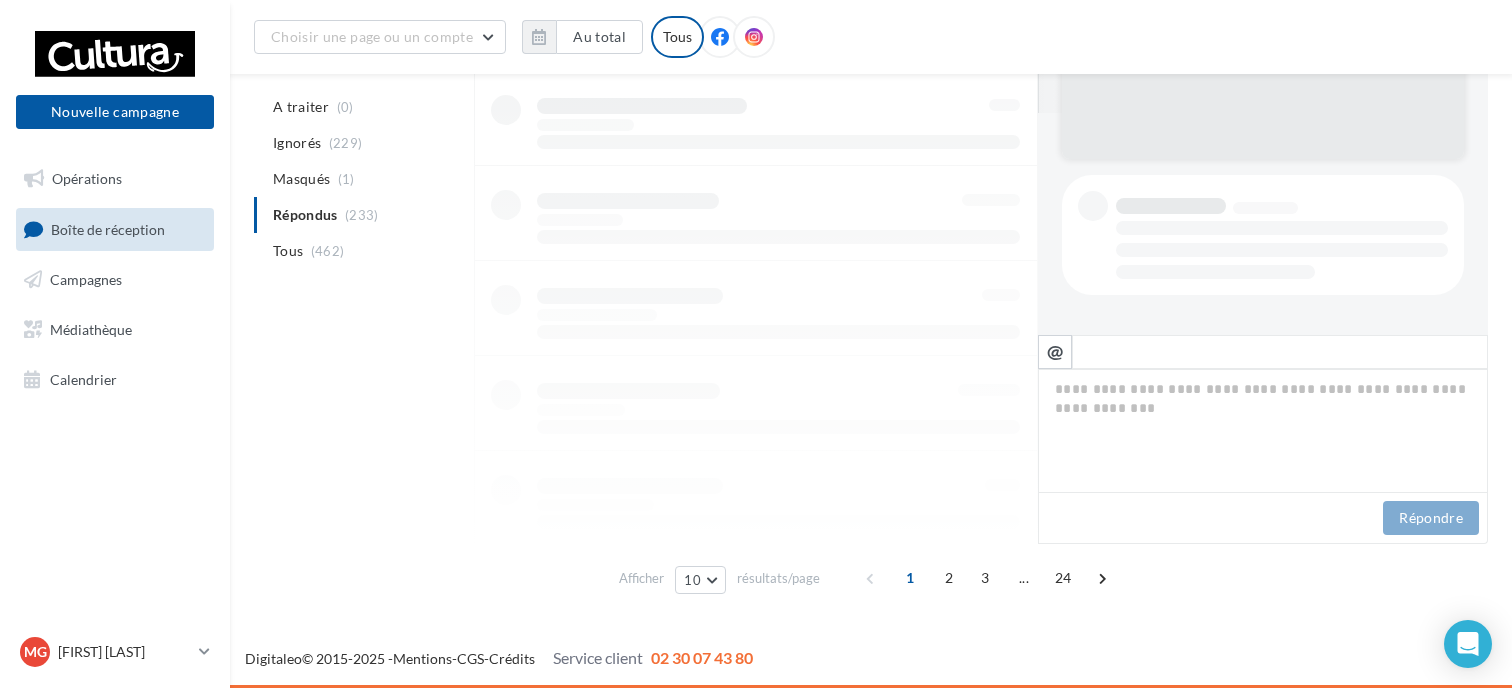 scroll, scrollTop: 588, scrollLeft: 0, axis: vertical 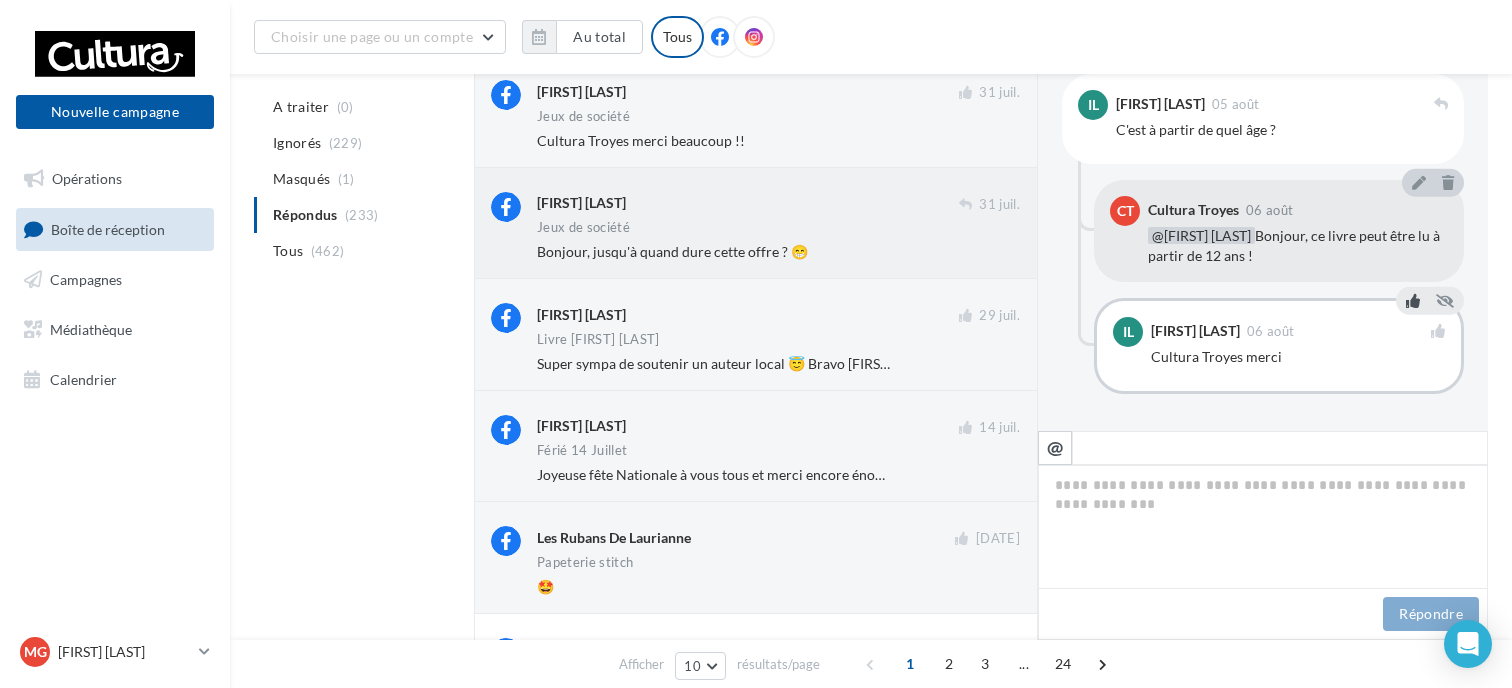 click on "Jeux de société" at bounding box center [778, 229] 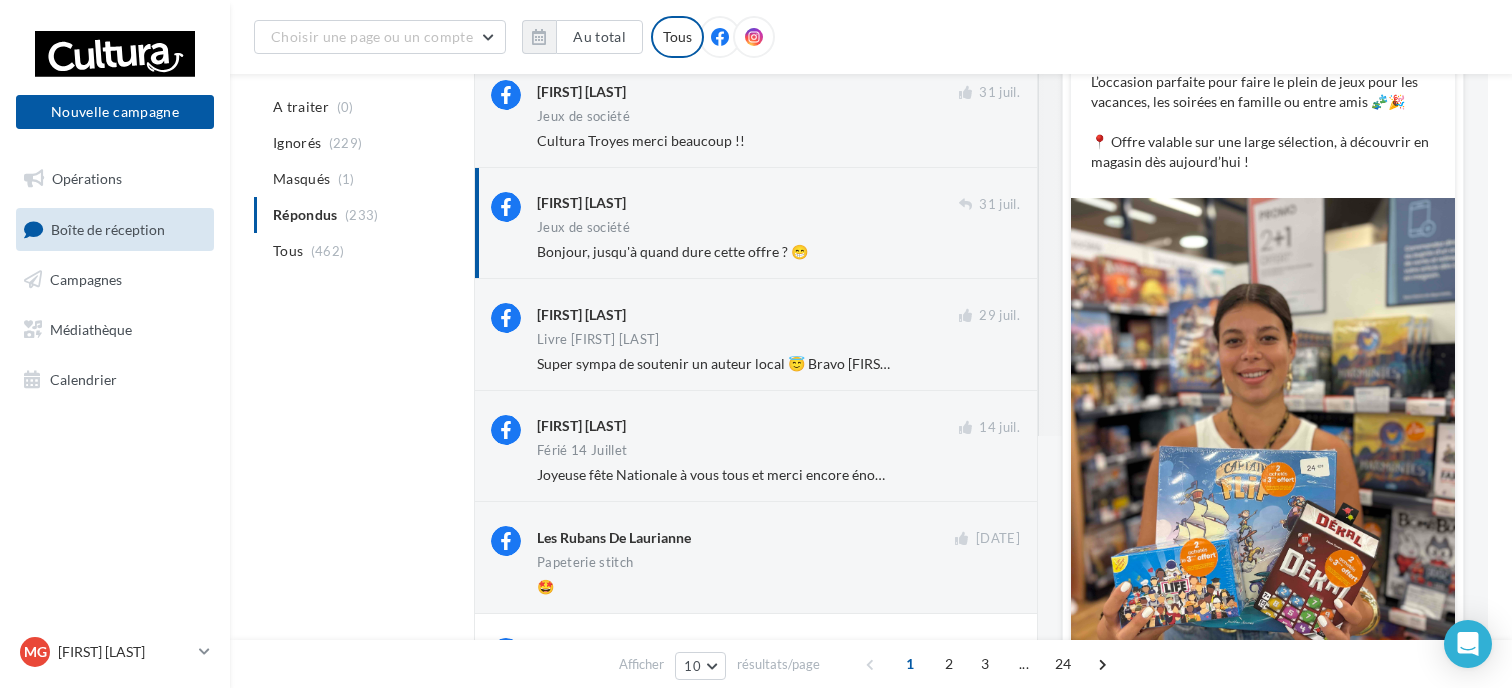 click at bounding box center (1263, 454) 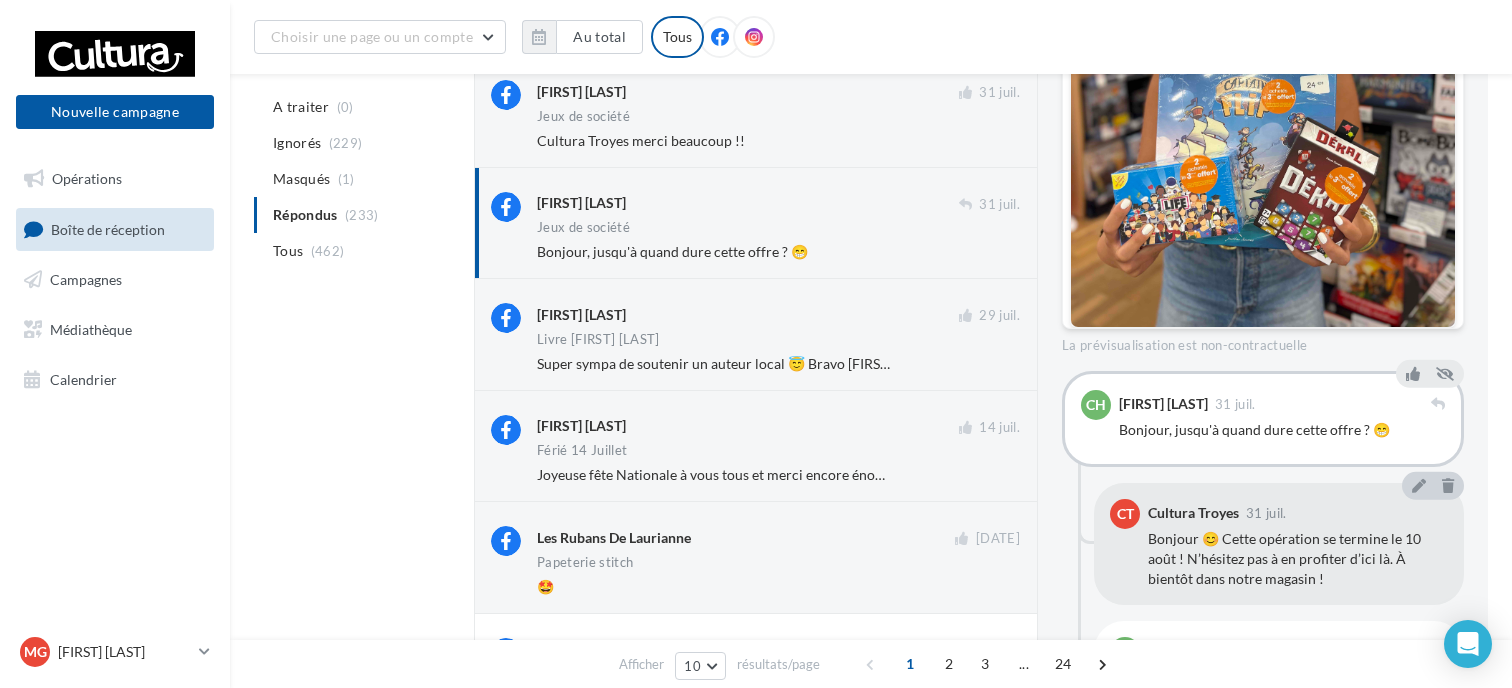 scroll, scrollTop: 696, scrollLeft: 0, axis: vertical 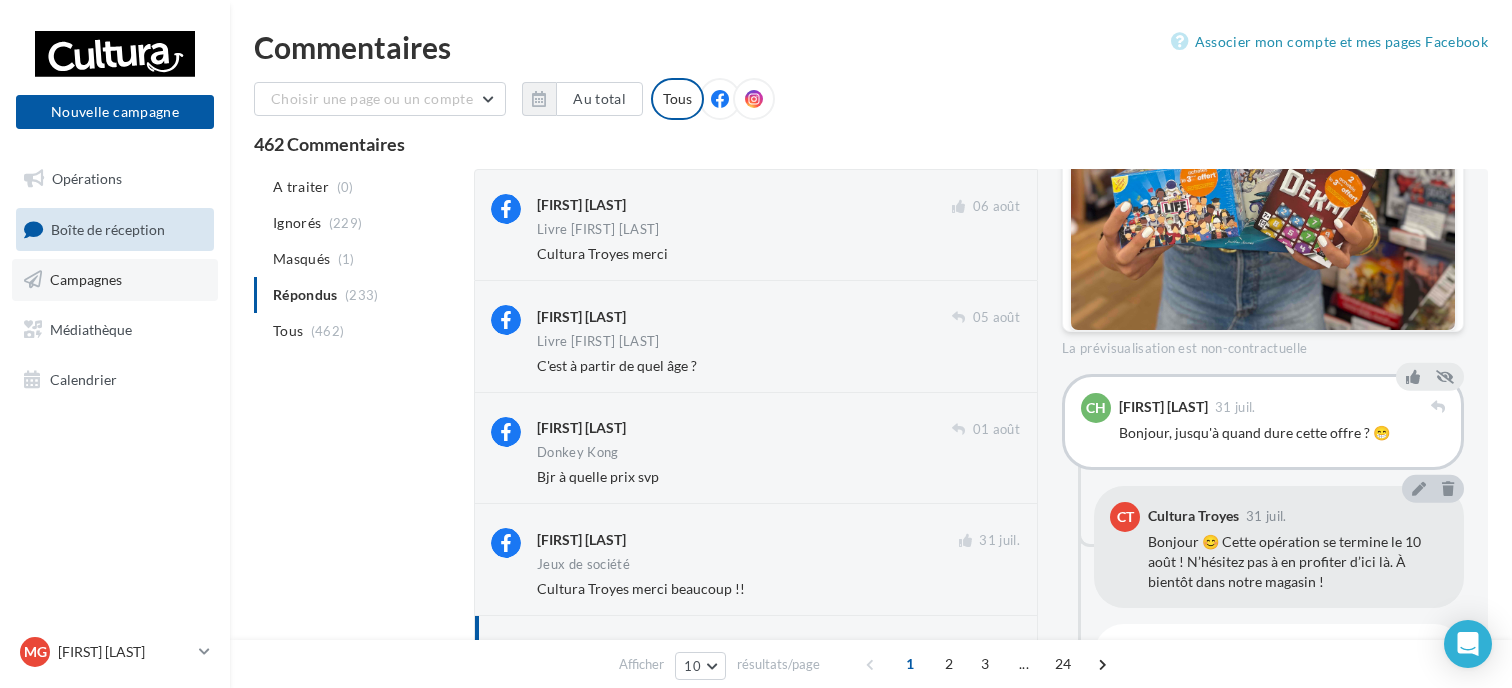 click on "Campagnes" at bounding box center [115, 280] 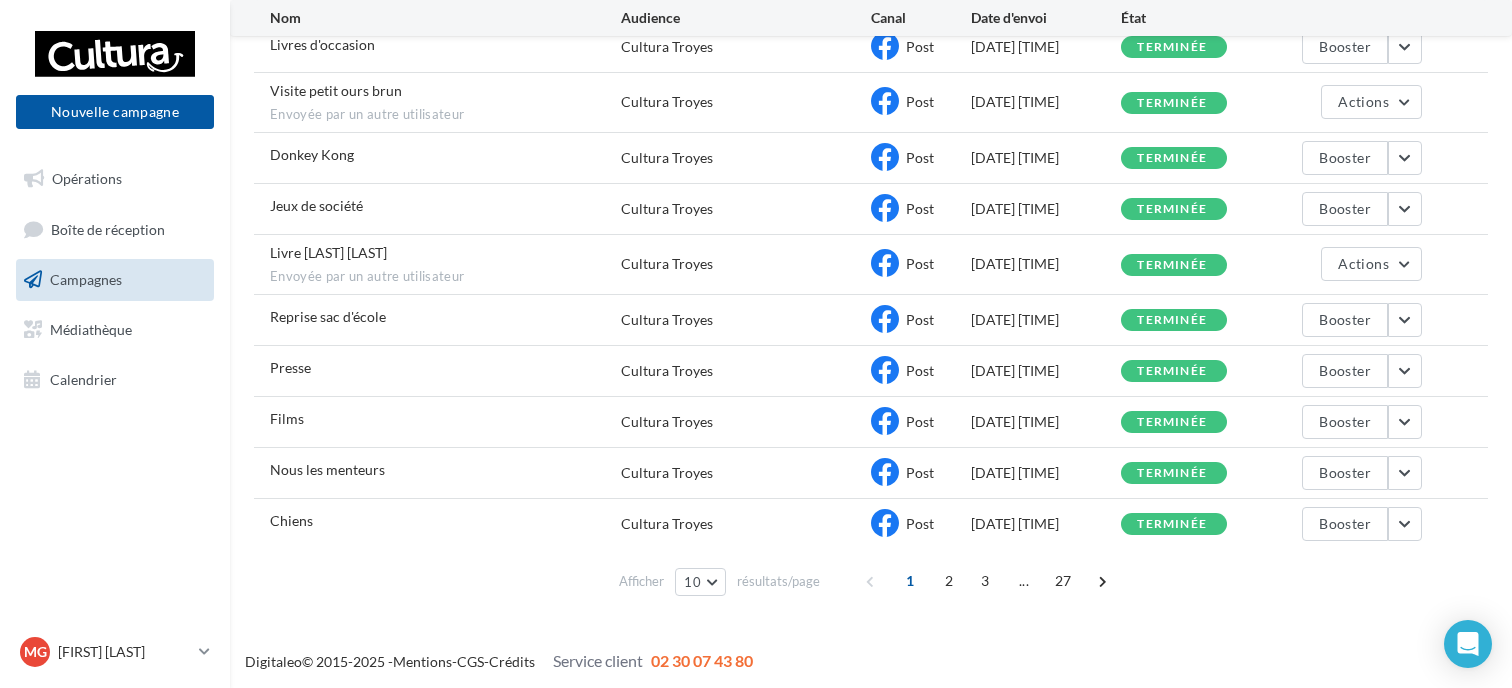 scroll, scrollTop: 239, scrollLeft: 0, axis: vertical 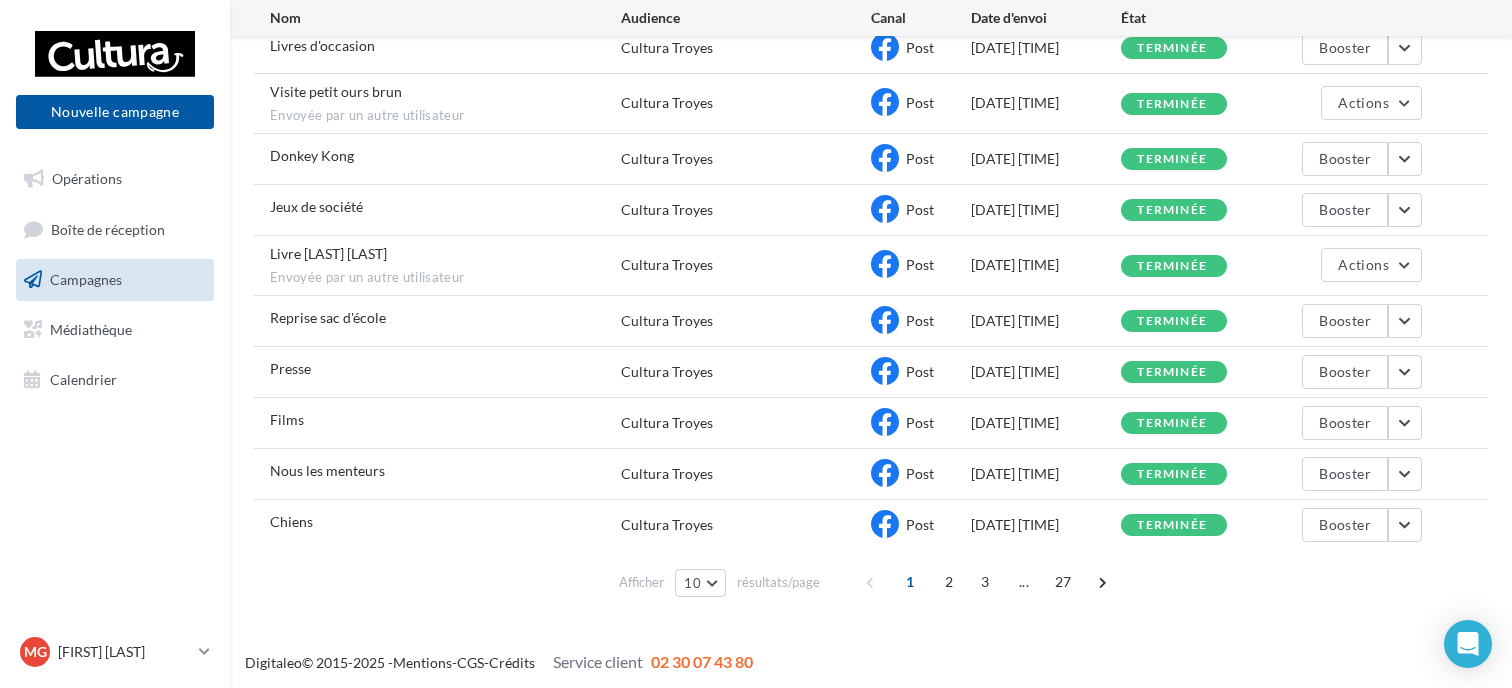 click on "Reprise sac d'école
Cultura Troyes
Post
28/07/2025 12:00
terminée
Booster" at bounding box center [871, 321] 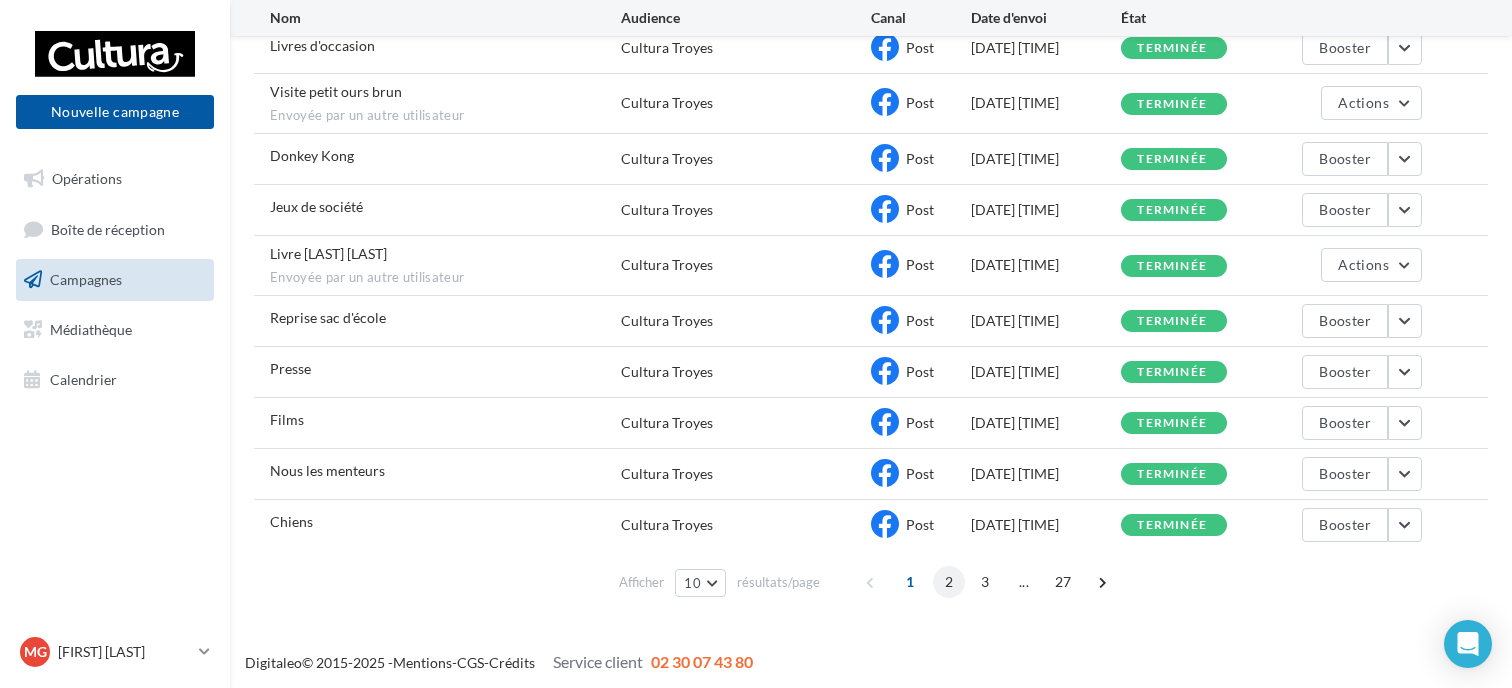 click on "2" at bounding box center [949, 582] 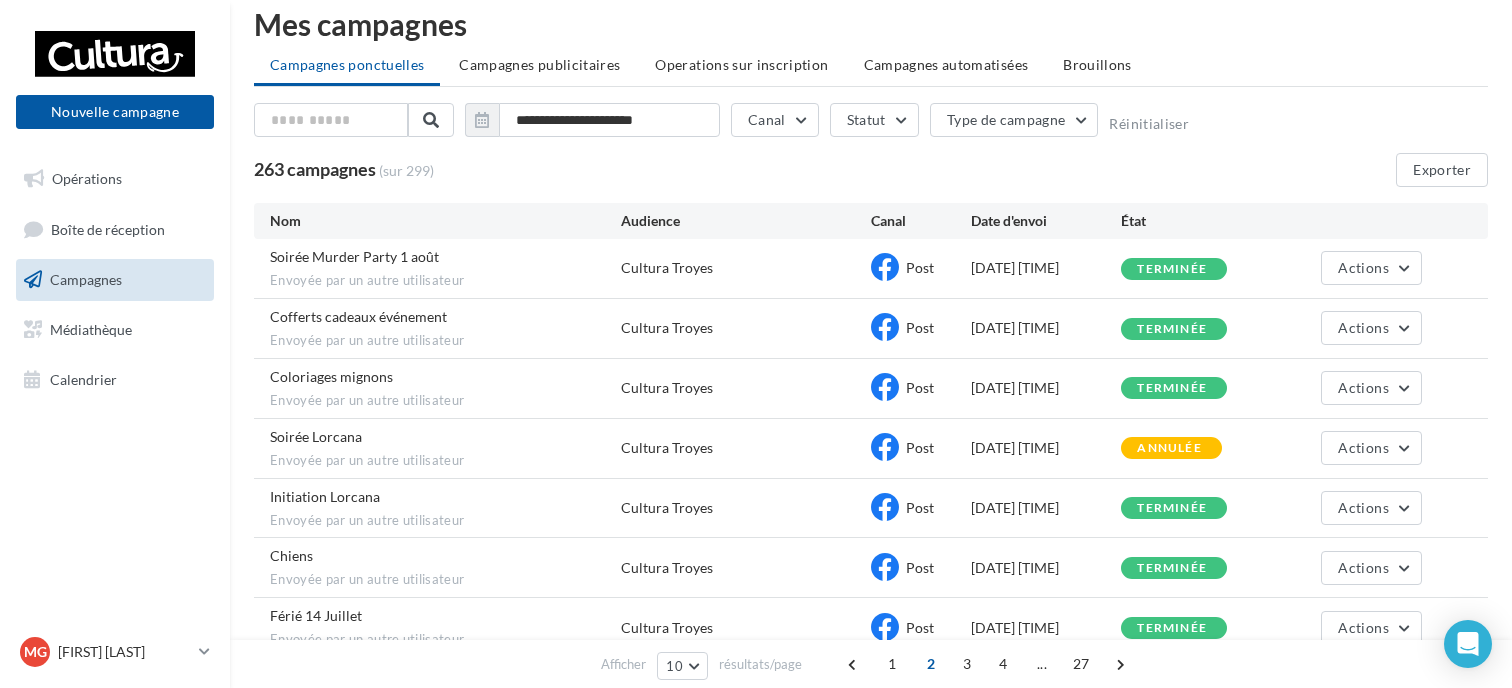 scroll, scrollTop: 283, scrollLeft: 0, axis: vertical 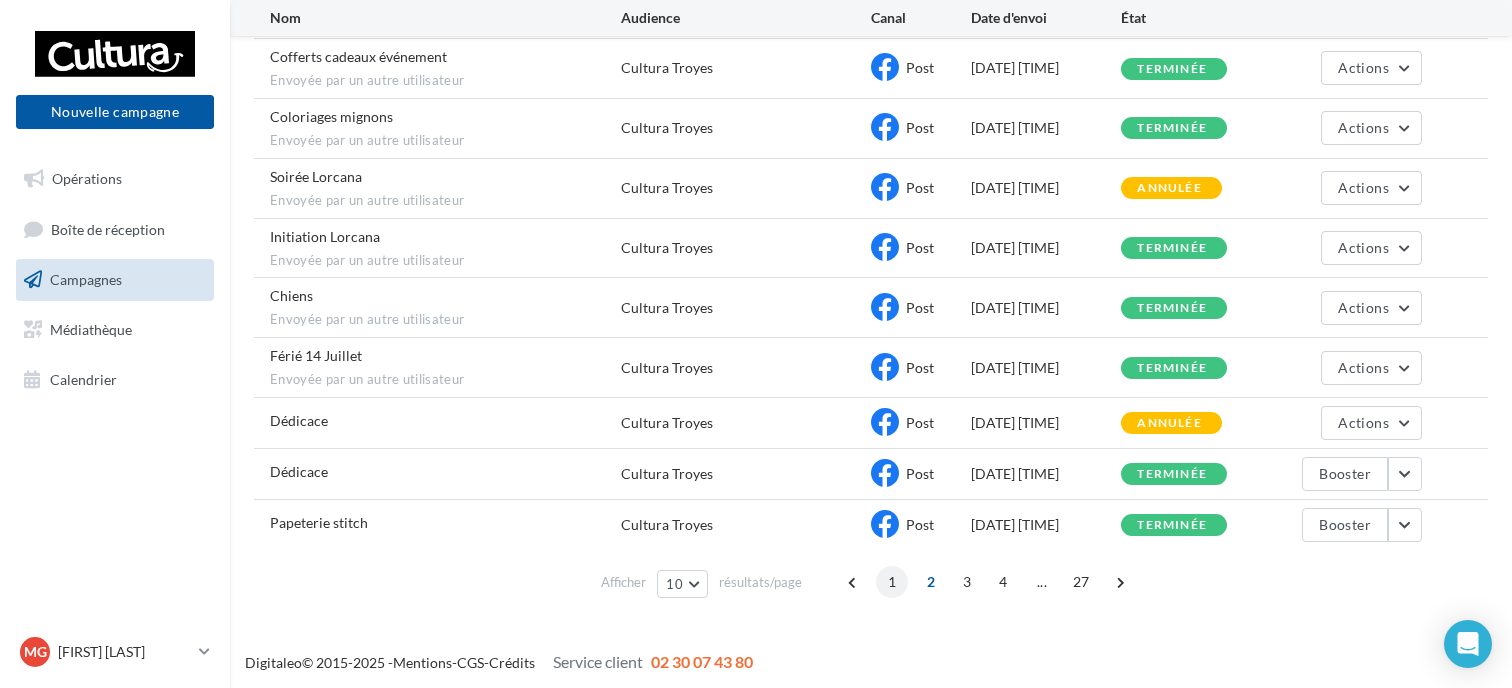 click on "1" at bounding box center [892, 582] 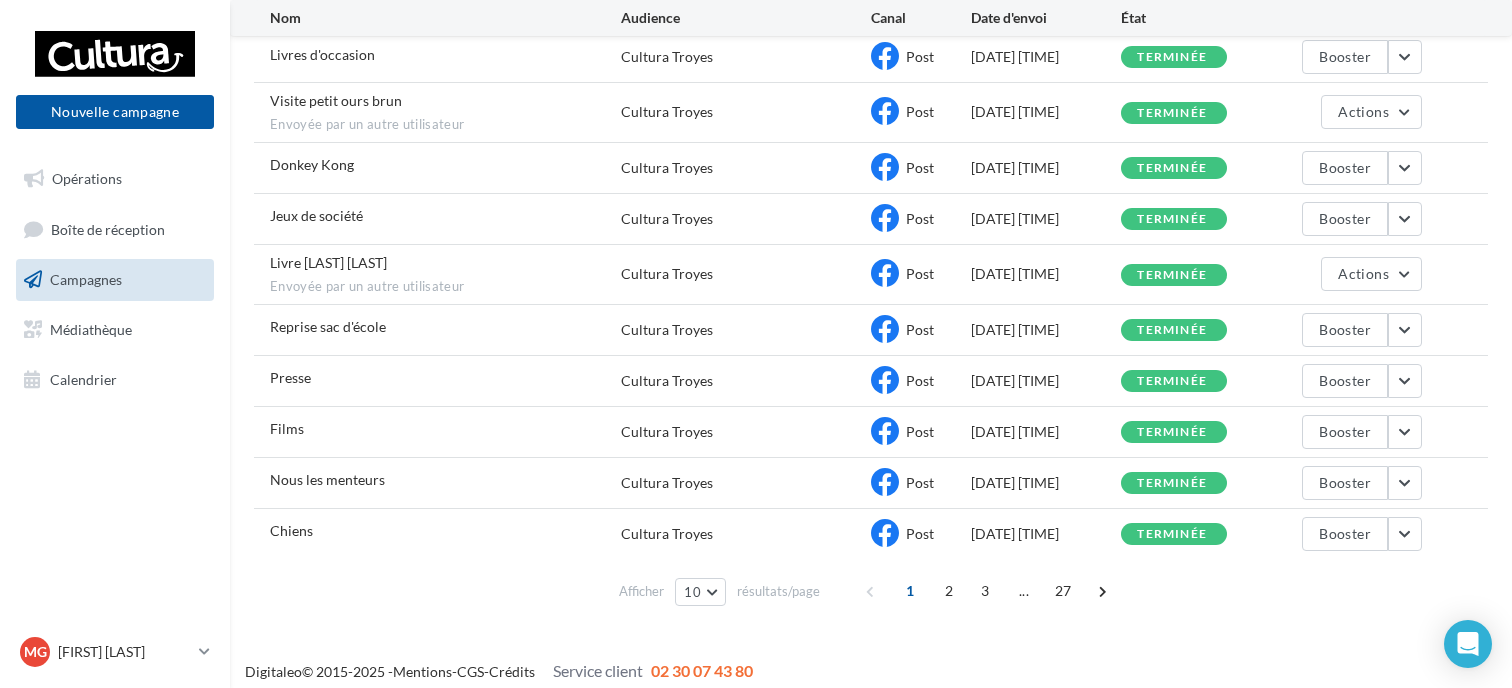 scroll, scrollTop: 231, scrollLeft: 0, axis: vertical 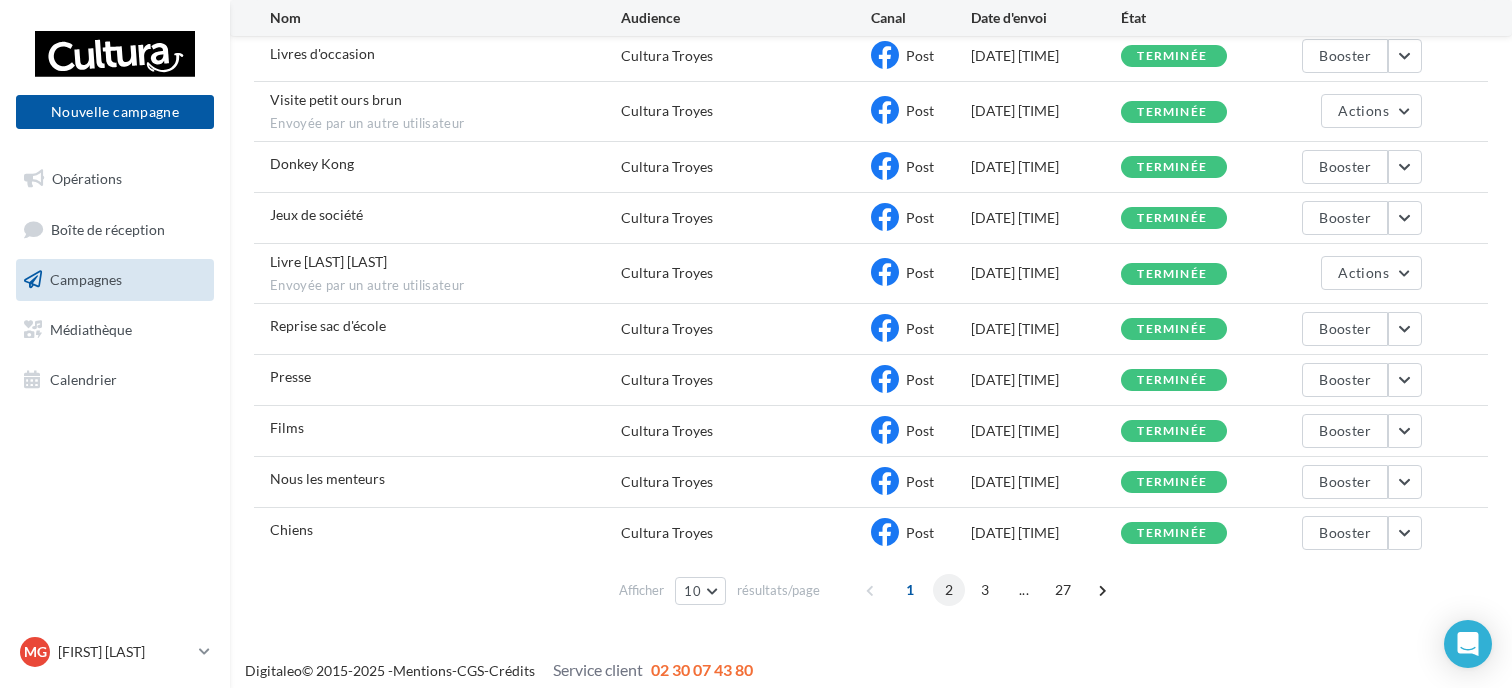 click on "2" at bounding box center [949, 590] 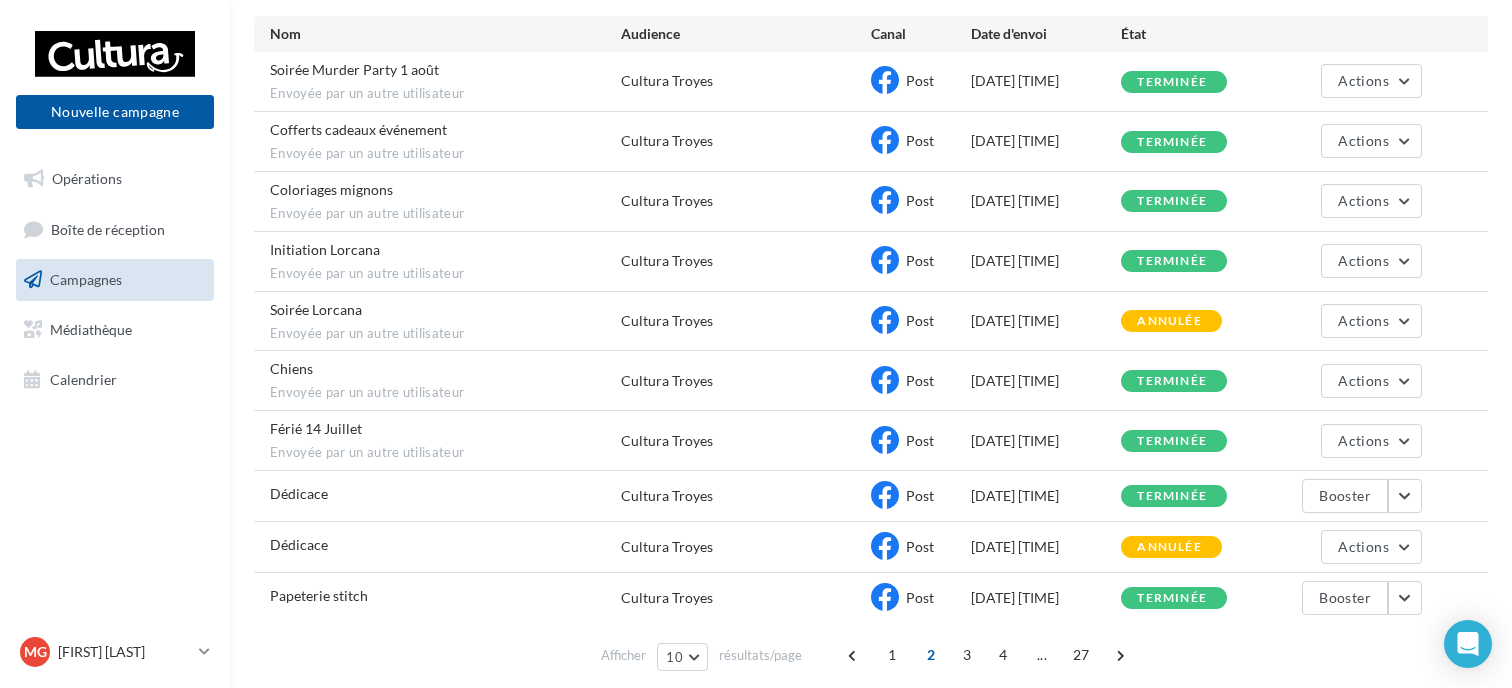 scroll, scrollTop: 262, scrollLeft: 0, axis: vertical 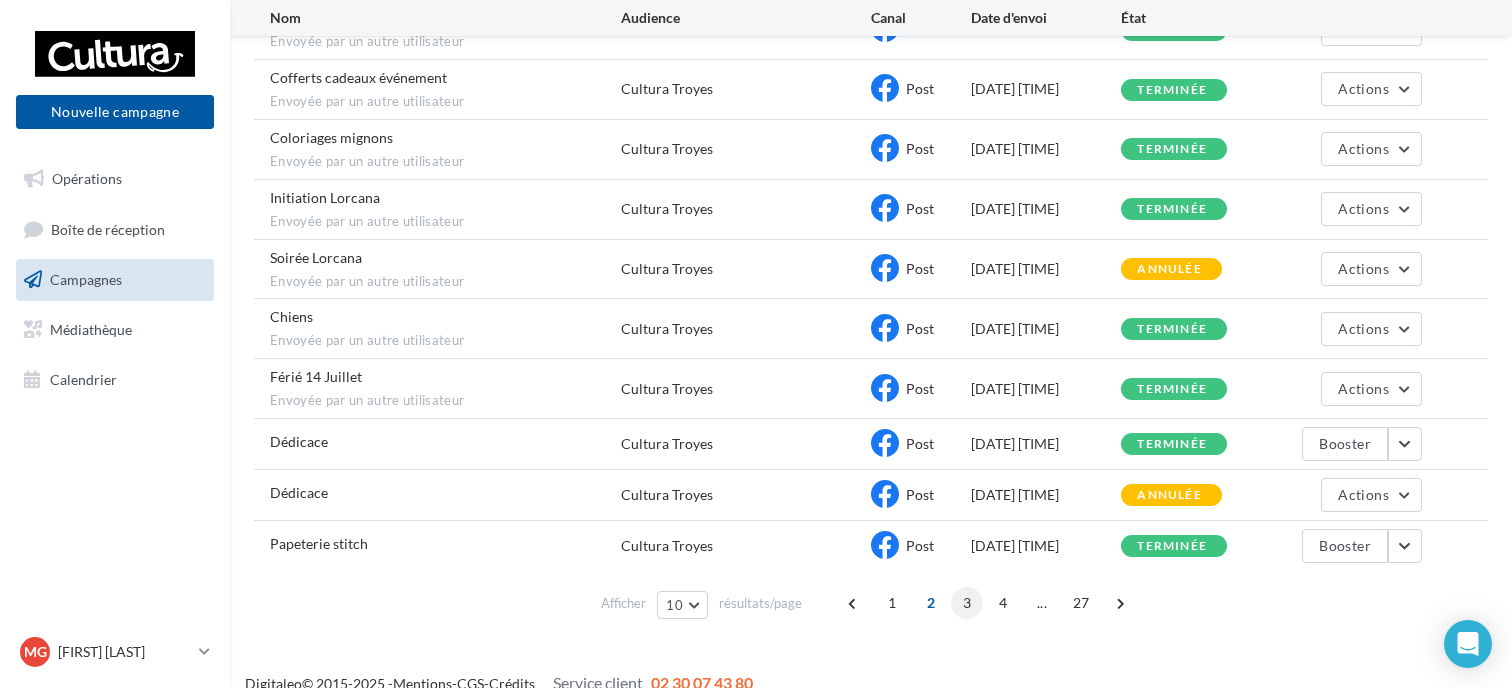 click on "3" at bounding box center (967, 603) 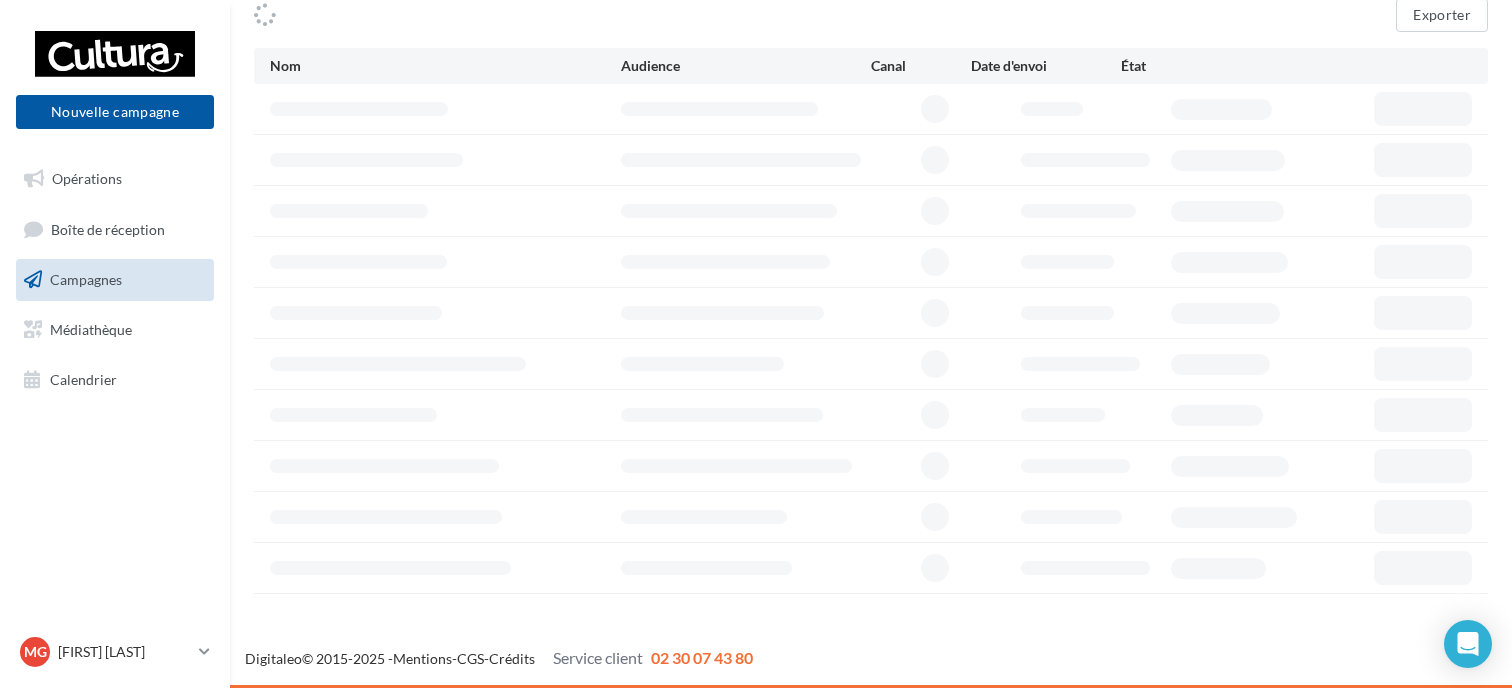 scroll, scrollTop: 175, scrollLeft: 0, axis: vertical 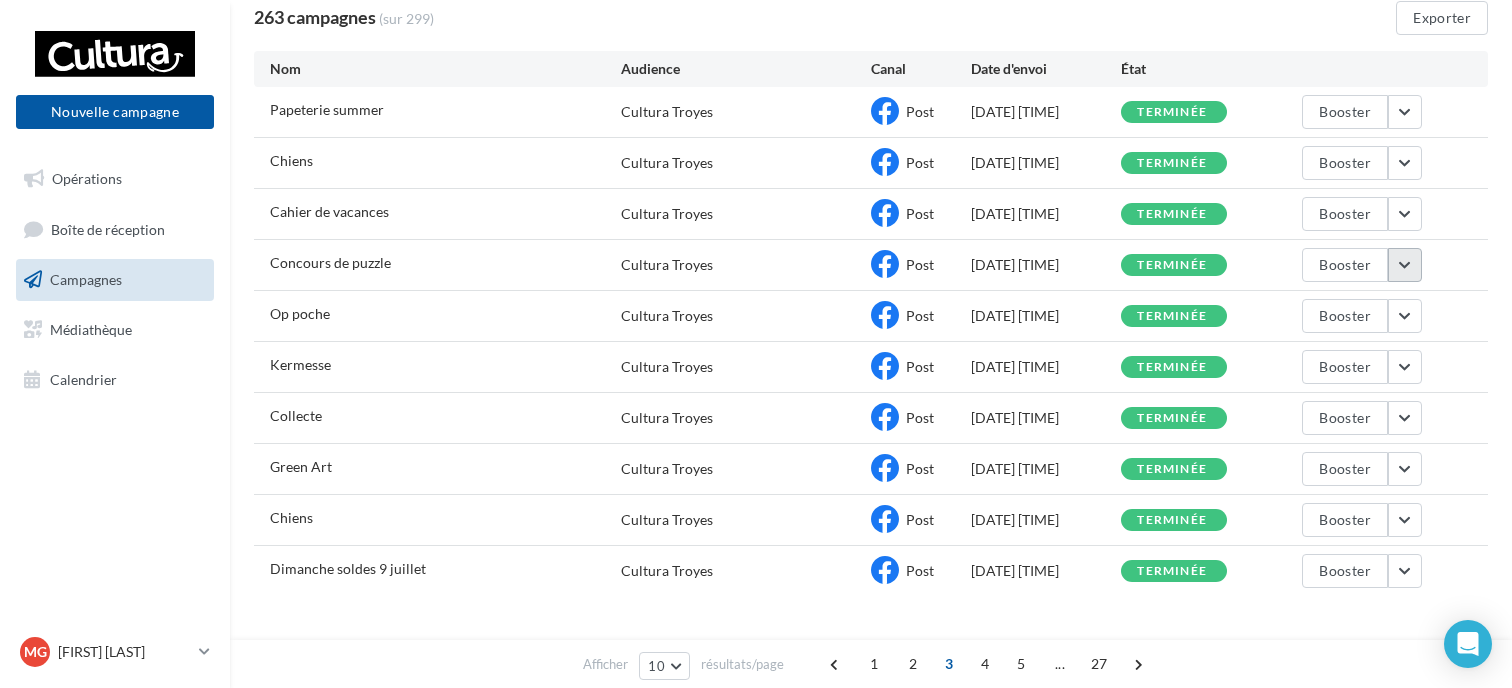 click at bounding box center (1405, 265) 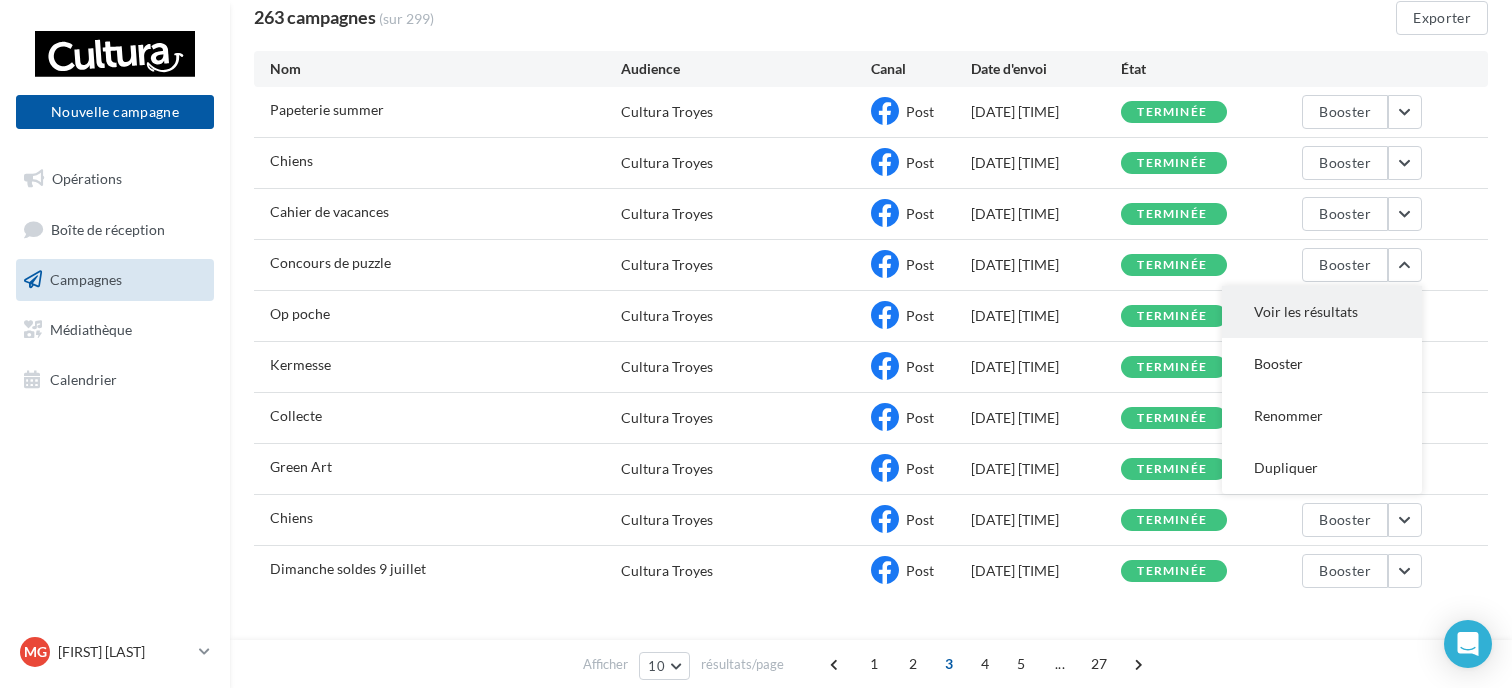 click on "Voir les résultats" at bounding box center [1322, 312] 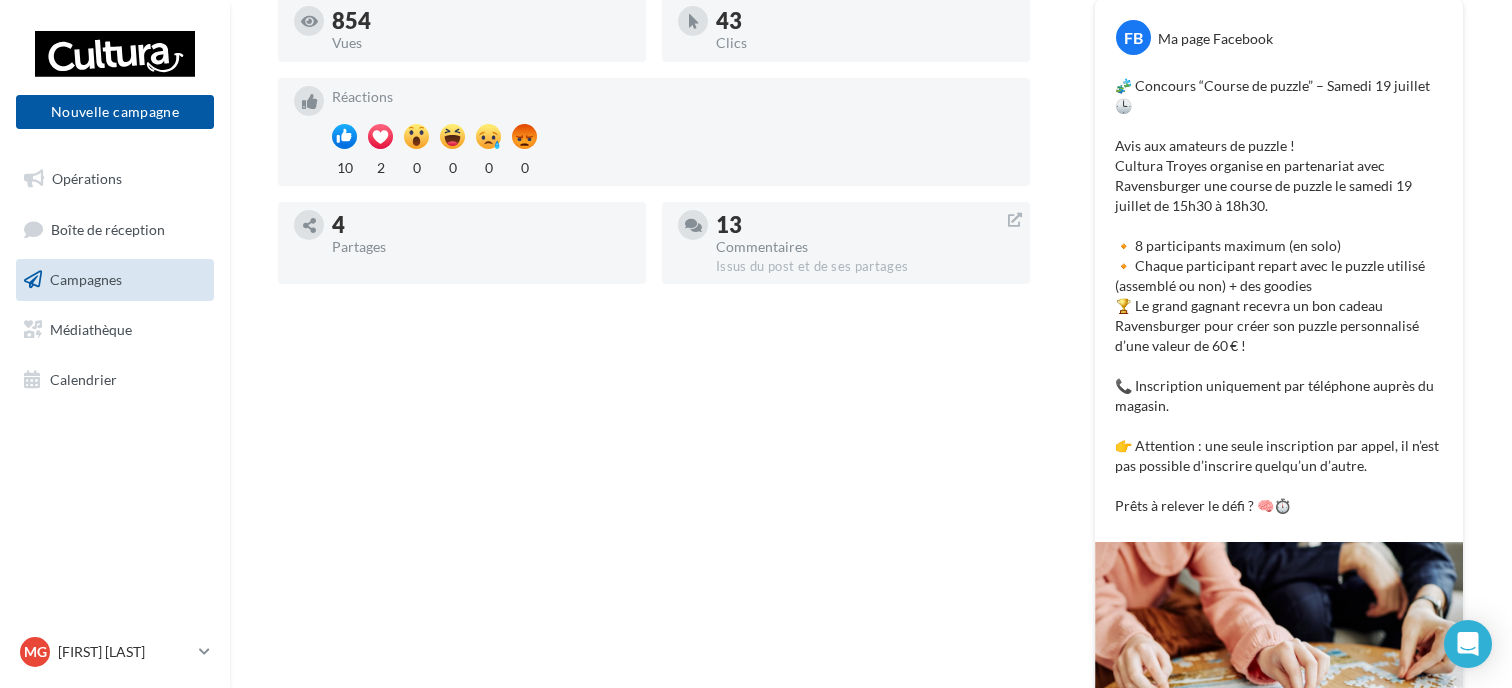 scroll, scrollTop: 400, scrollLeft: 0, axis: vertical 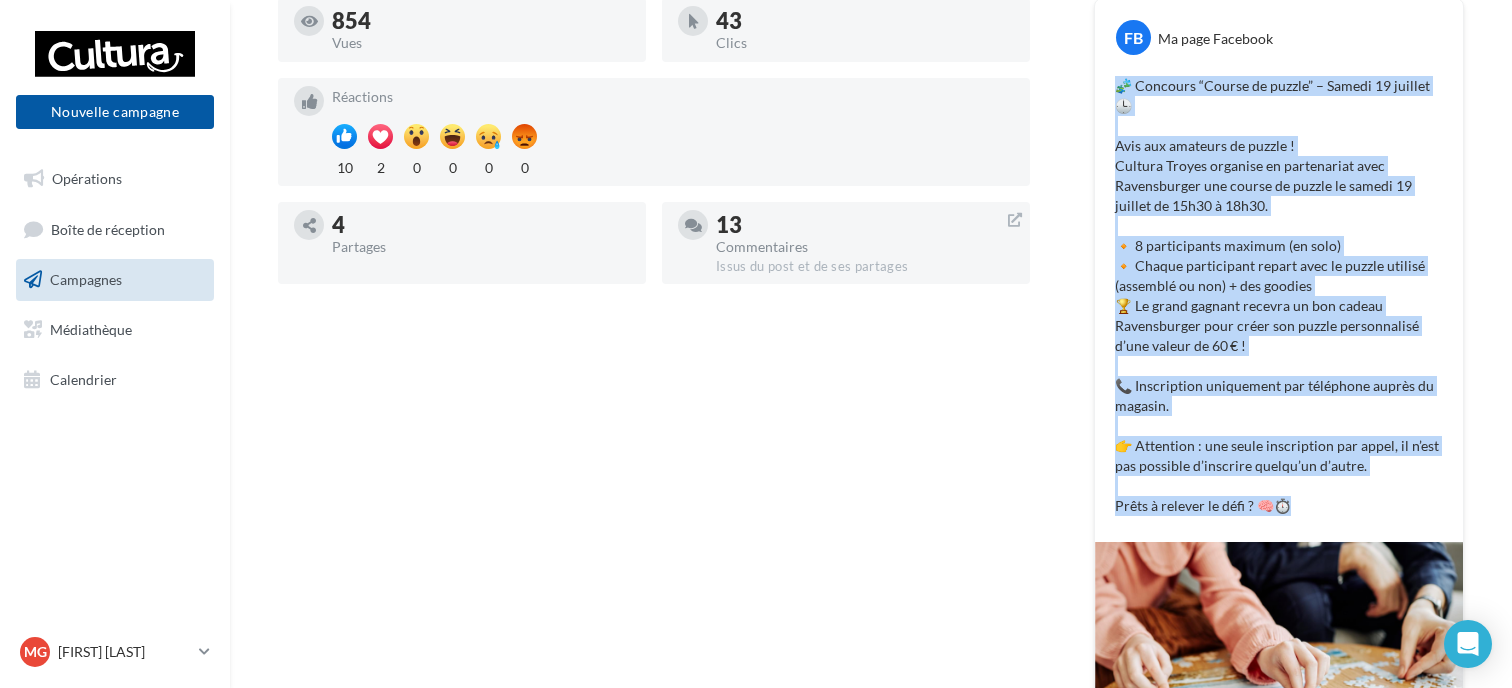 drag, startPoint x: 1304, startPoint y: 507, endPoint x: 1118, endPoint y: 91, distance: 455.68848 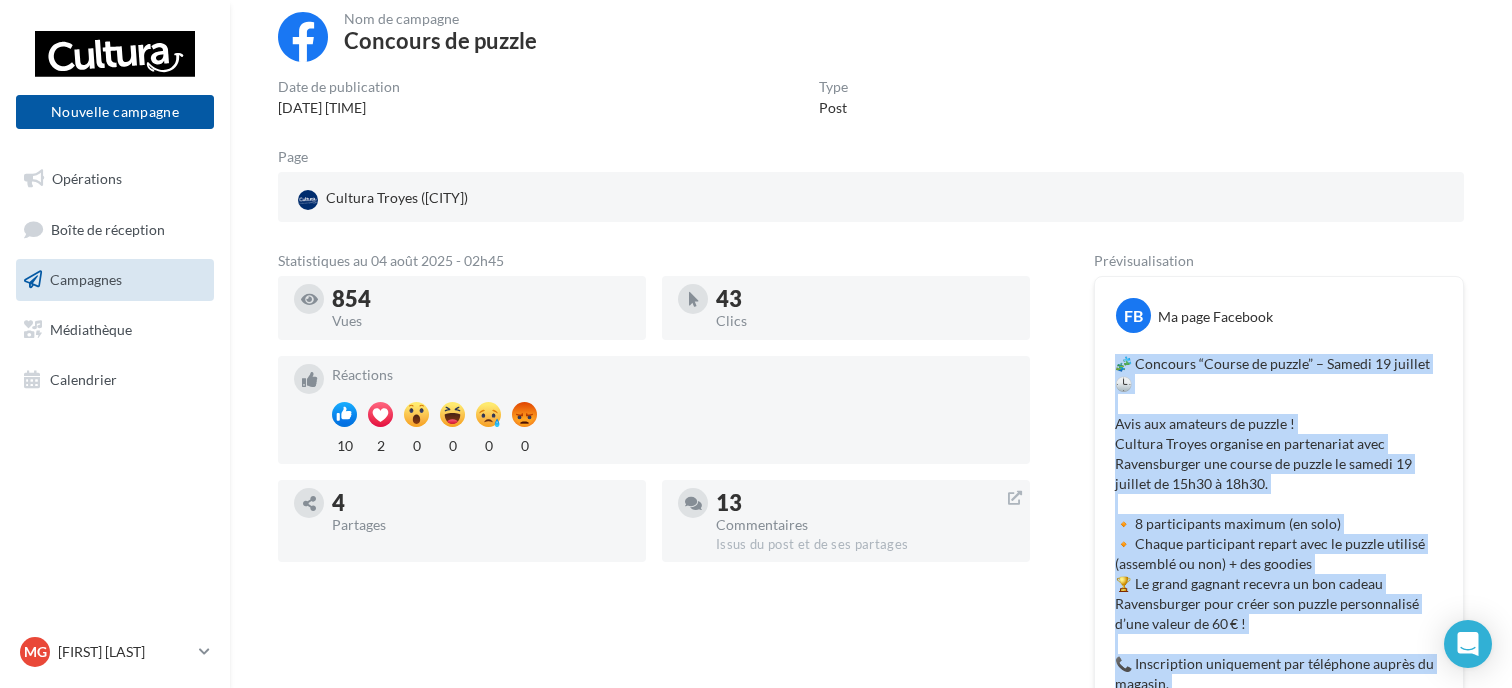 scroll, scrollTop: 104, scrollLeft: 0, axis: vertical 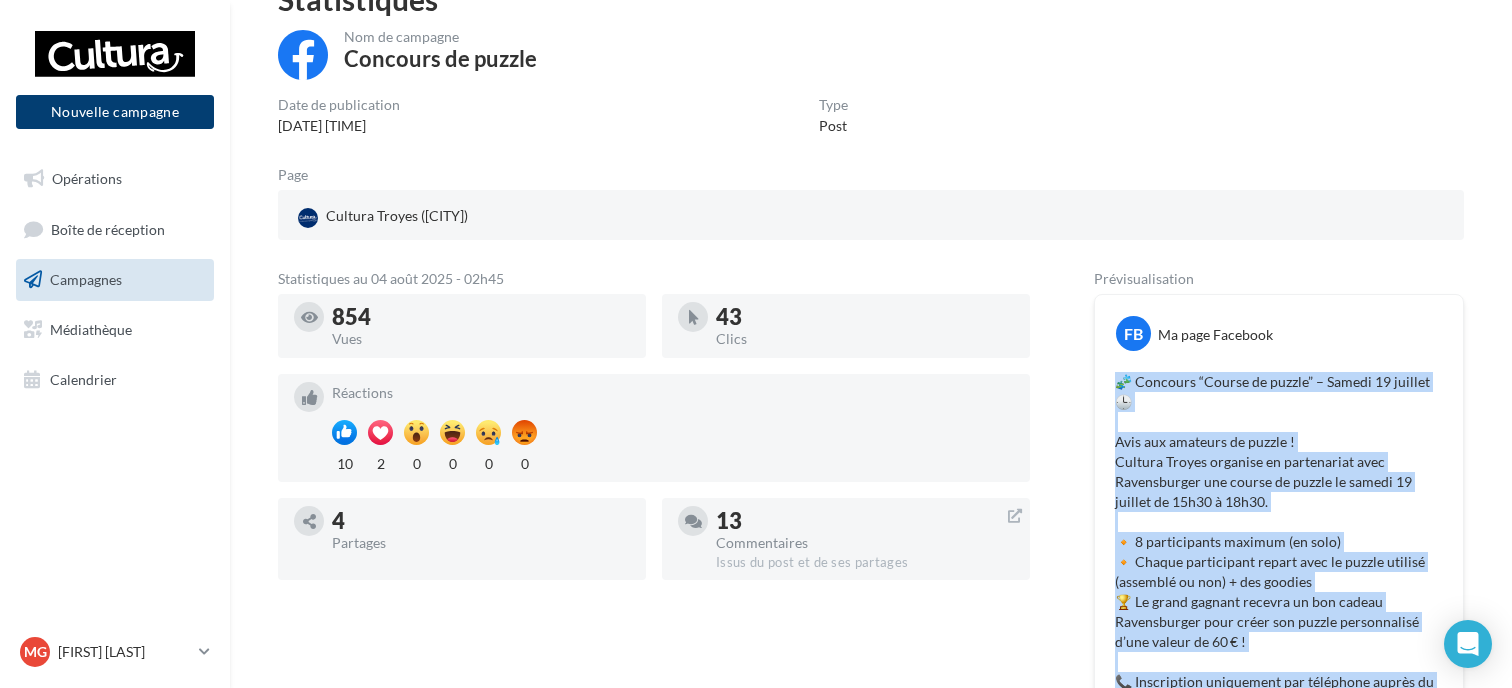 click on "Nouvelle campagne" at bounding box center [115, 112] 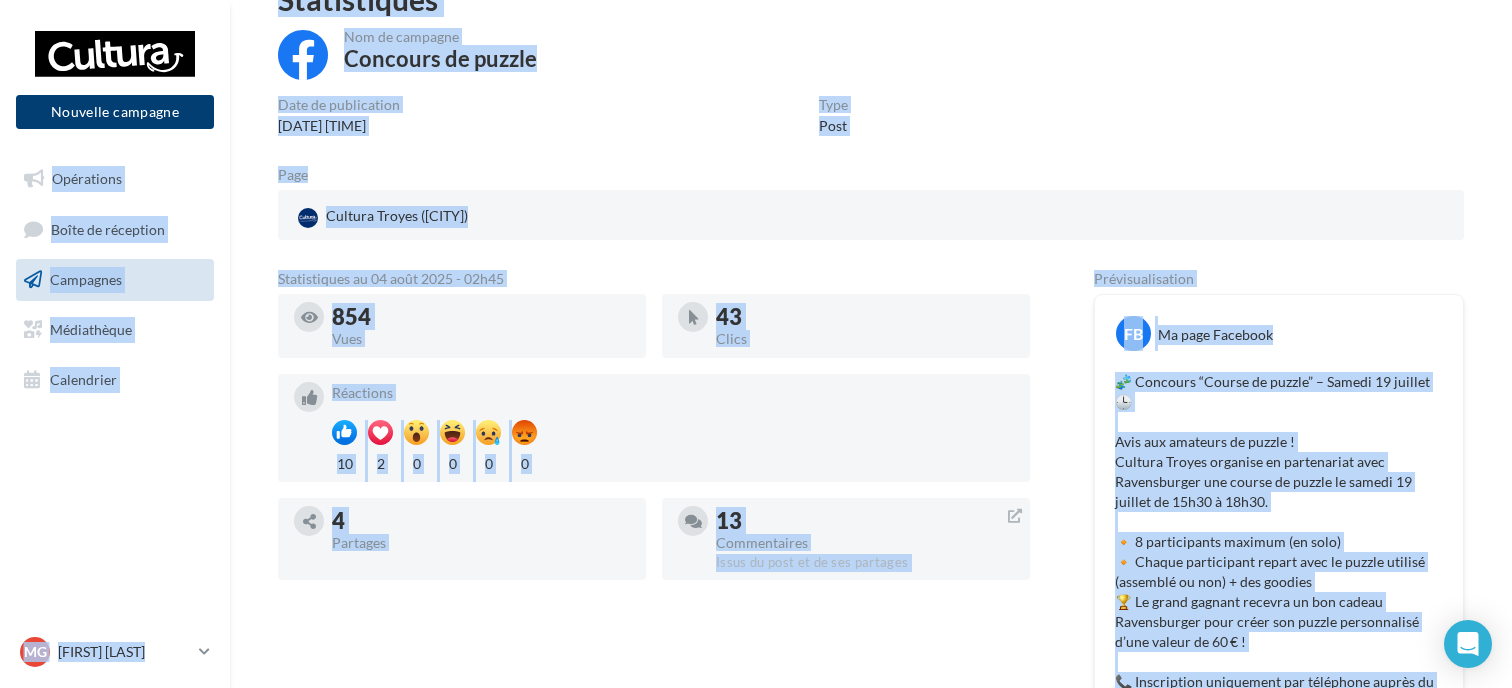 click at bounding box center (756, 314) 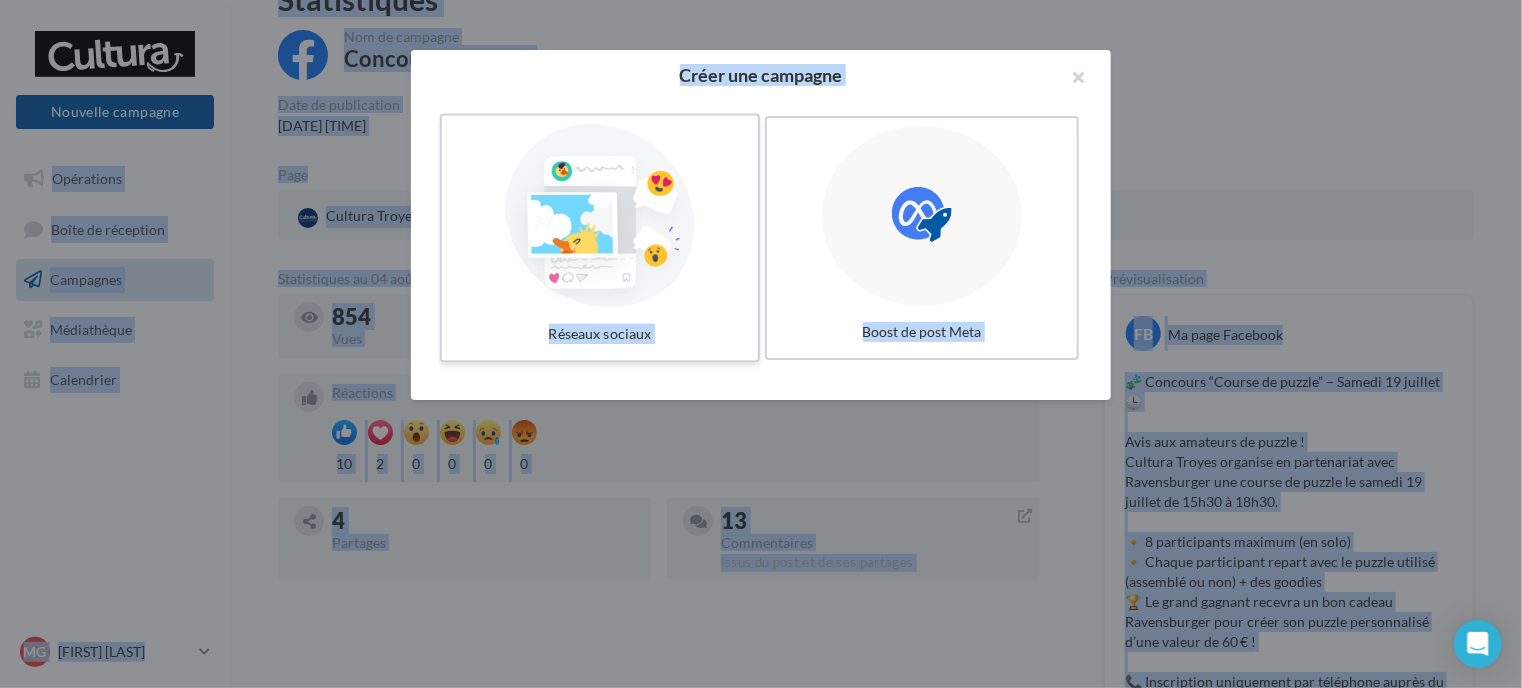 click at bounding box center (600, 216) 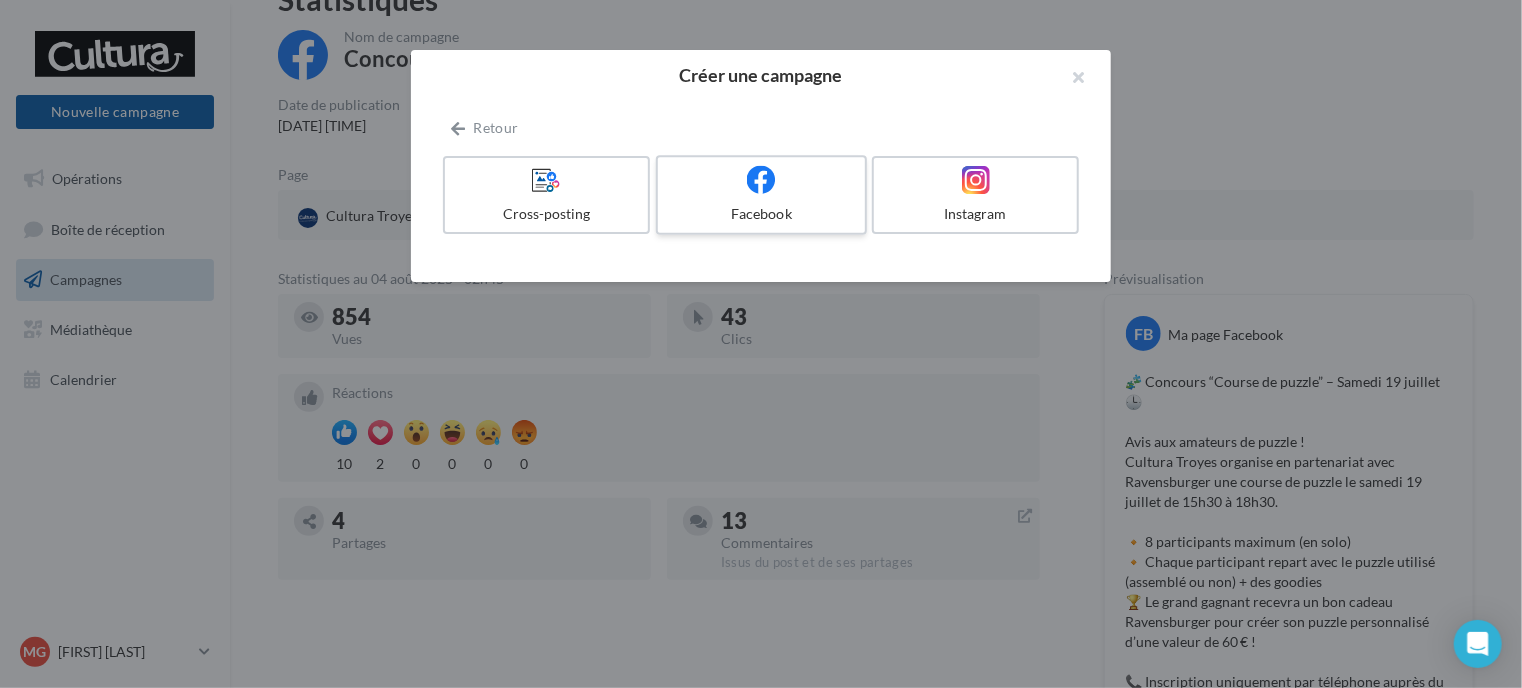 click at bounding box center [761, 180] 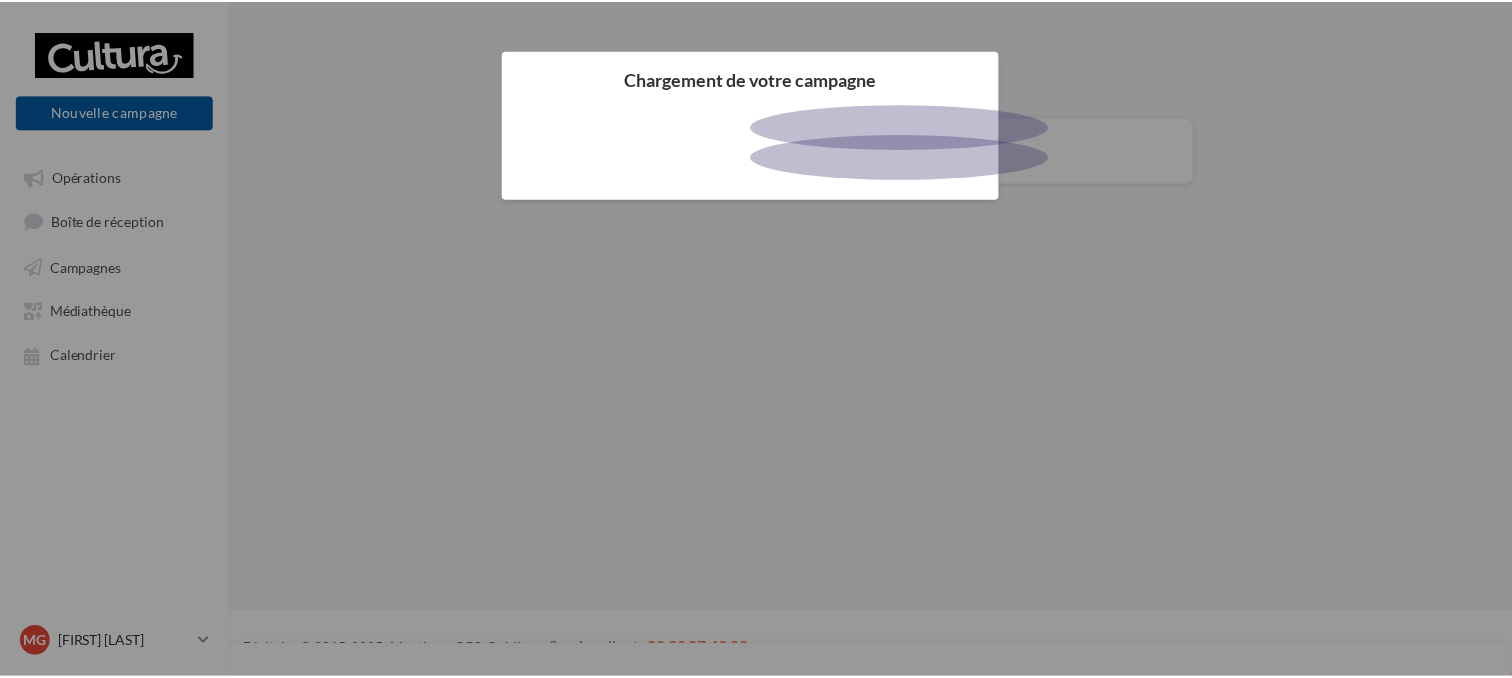 scroll, scrollTop: 0, scrollLeft: 0, axis: both 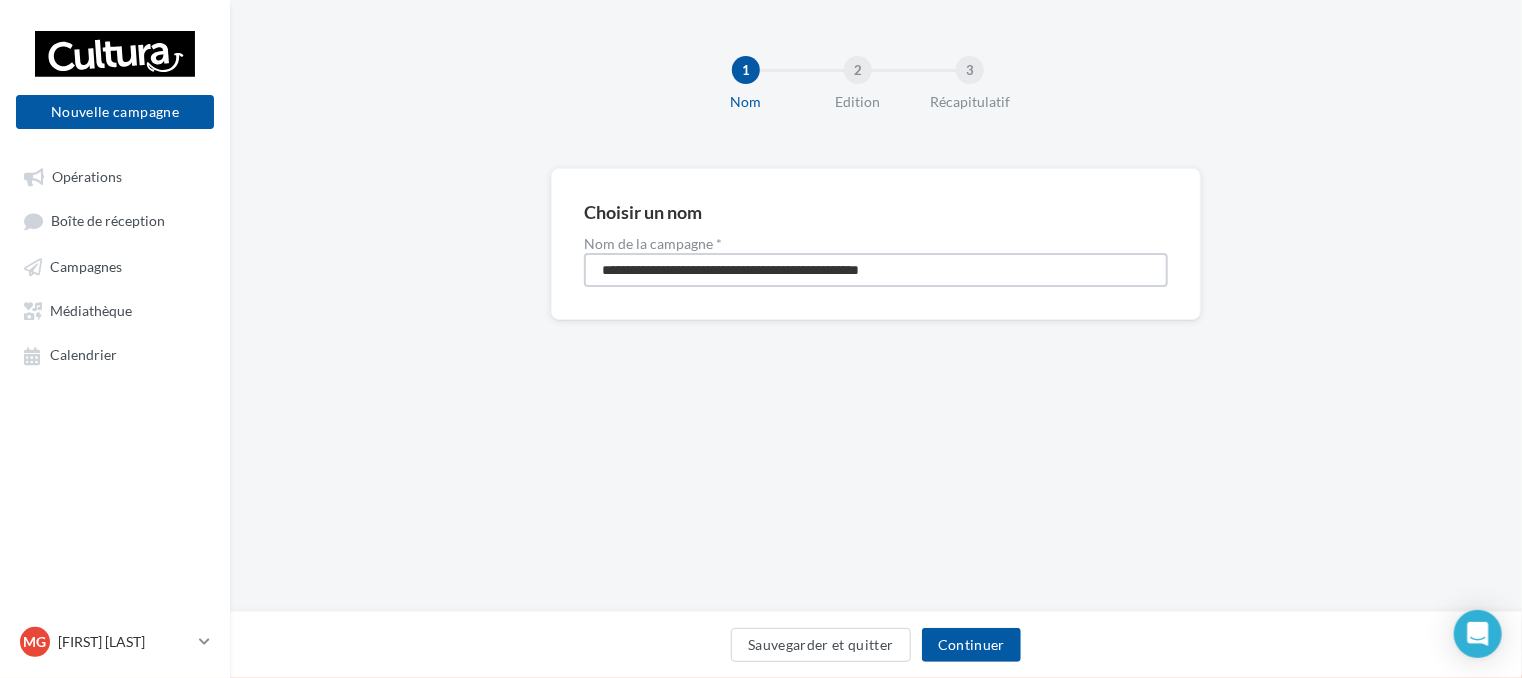click on "**********" at bounding box center [876, 270] 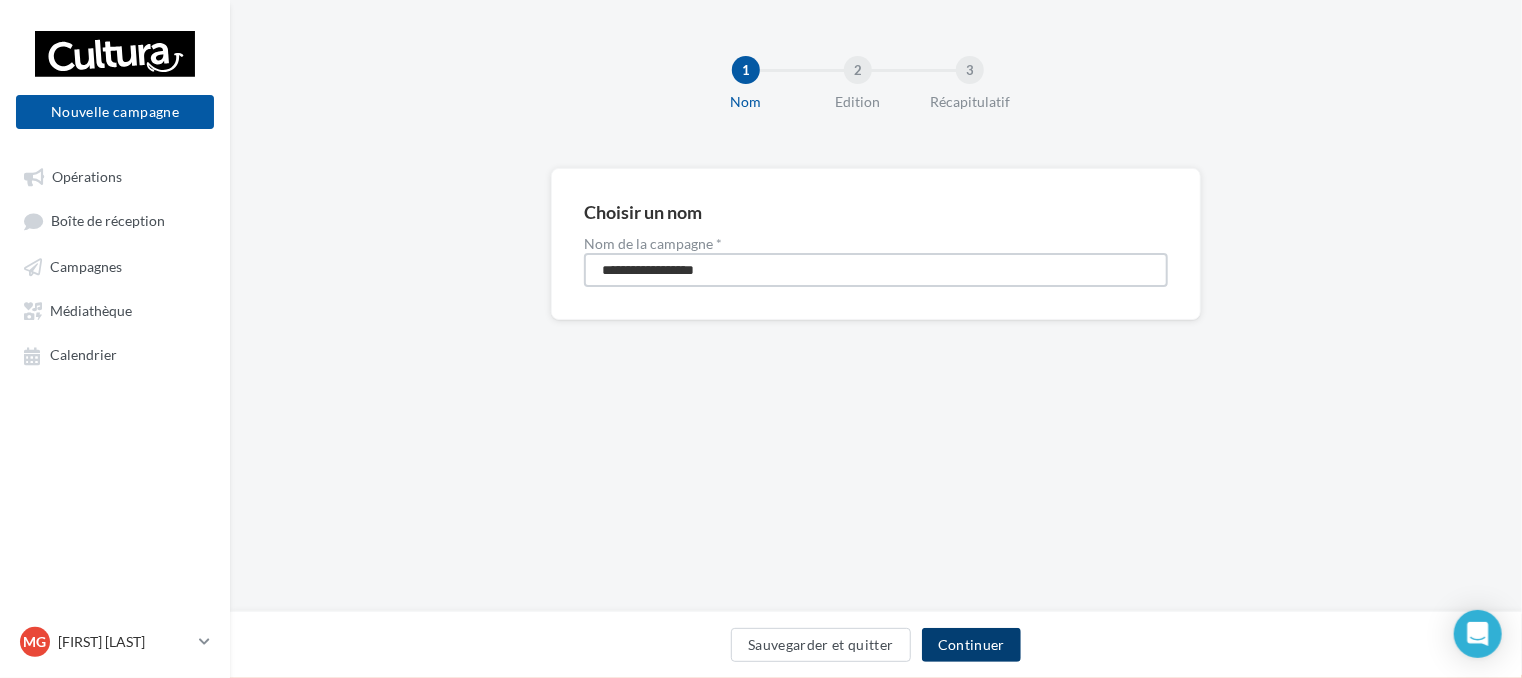 type on "**********" 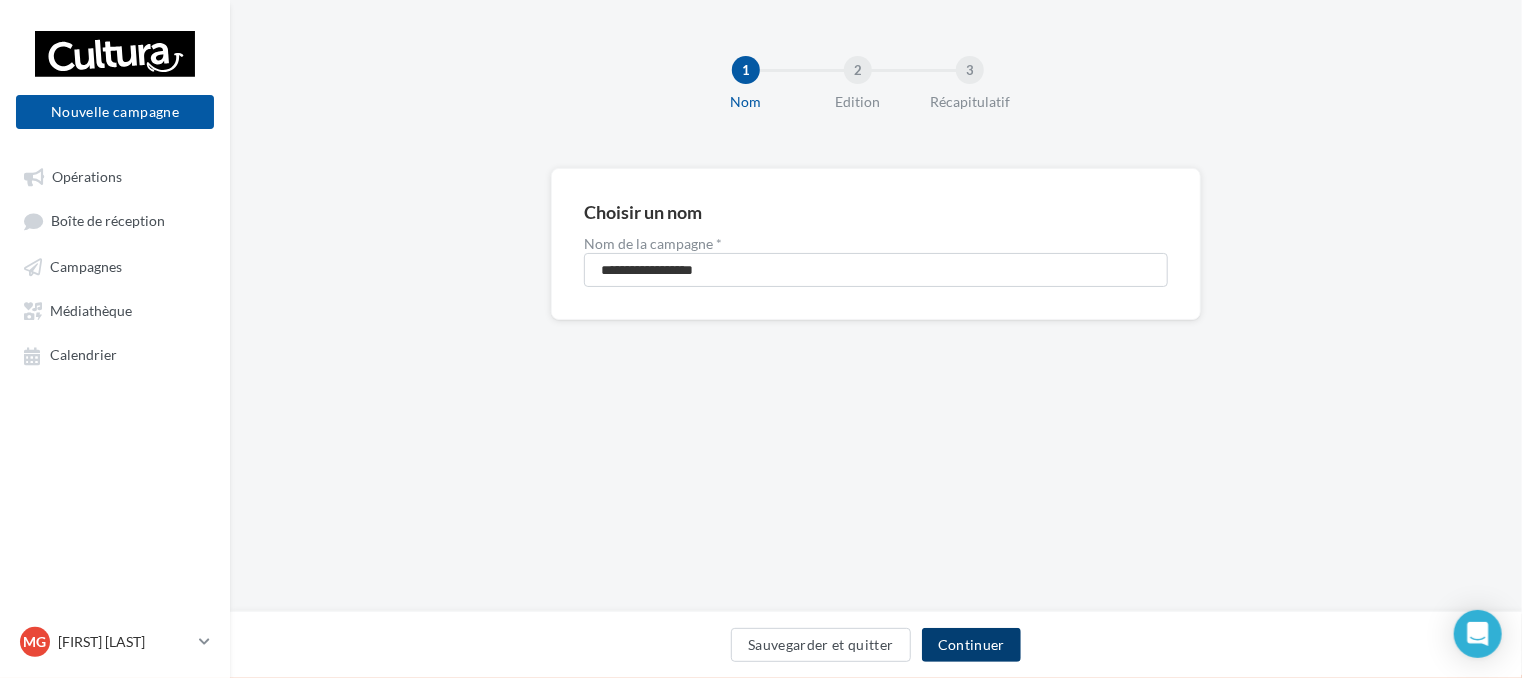 click on "Continuer" at bounding box center (971, 645) 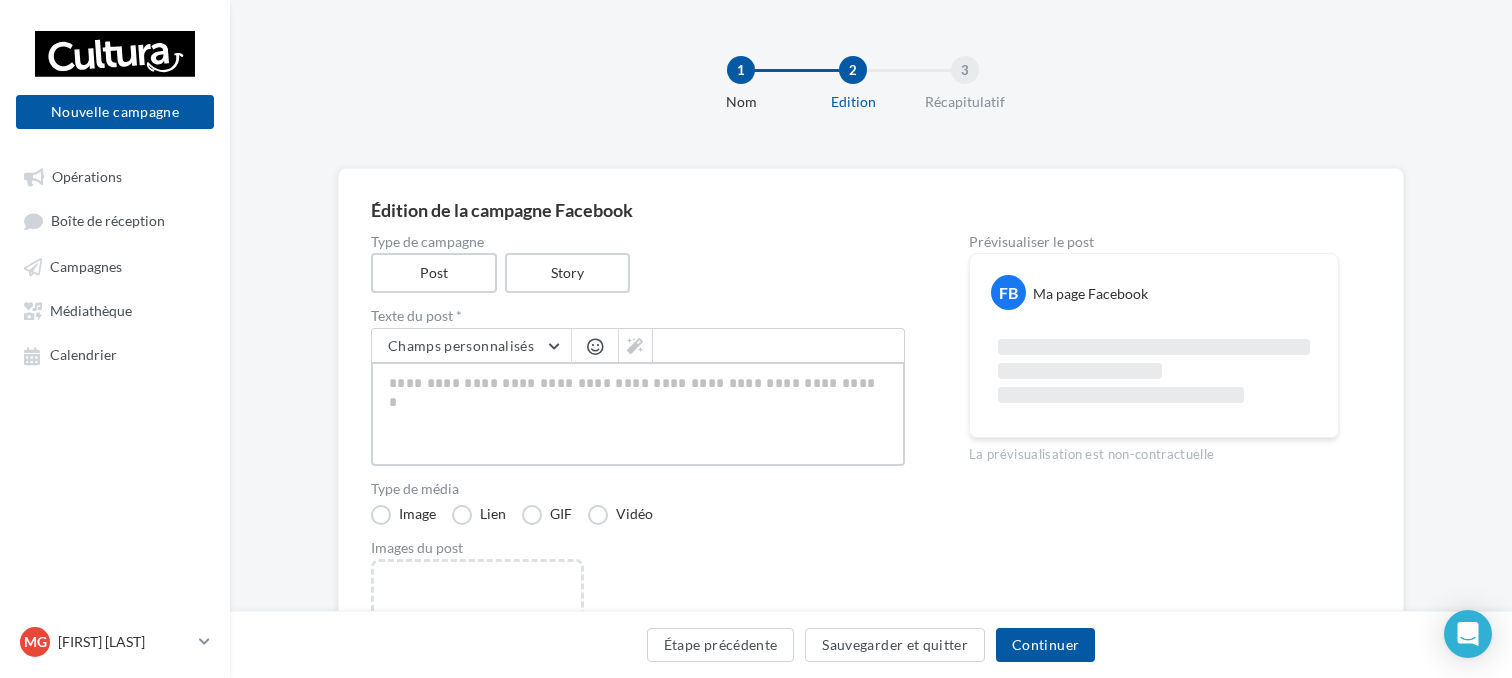 click at bounding box center [638, 414] 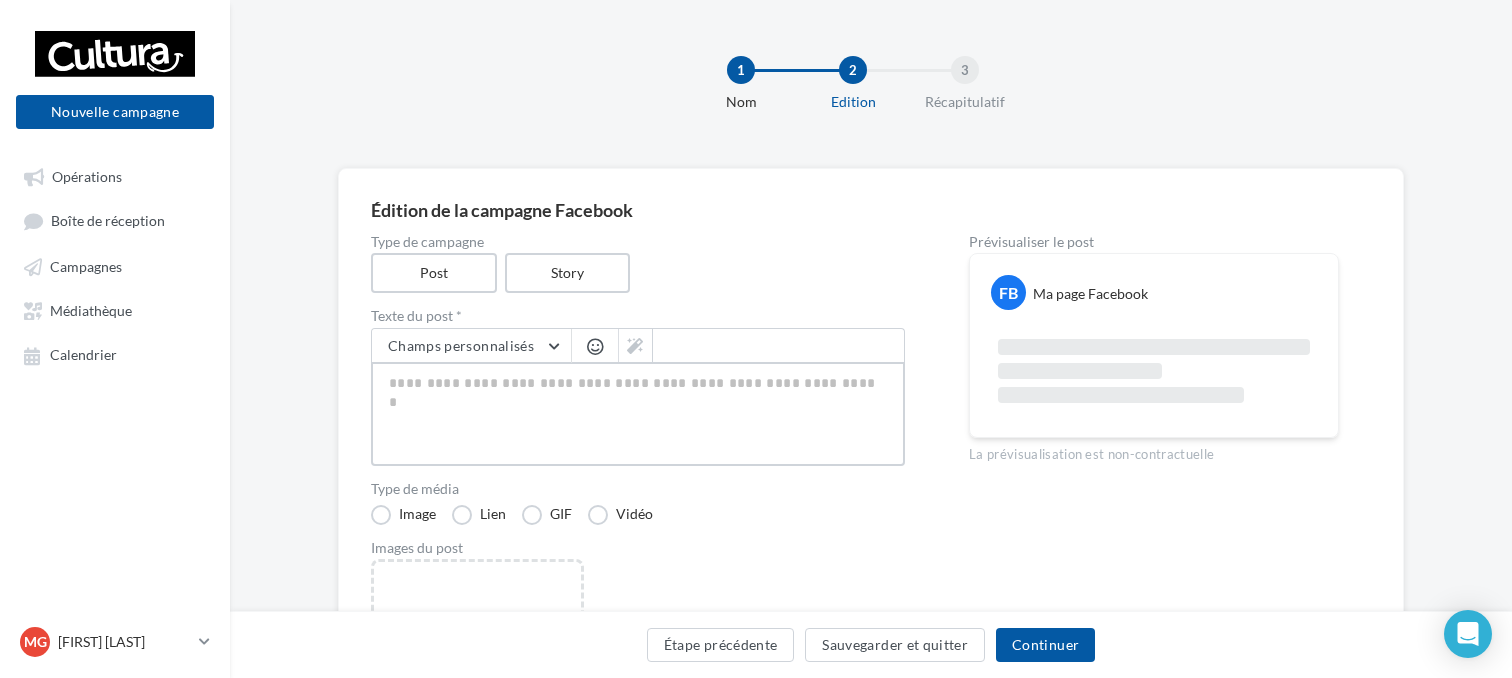 paste on "**********" 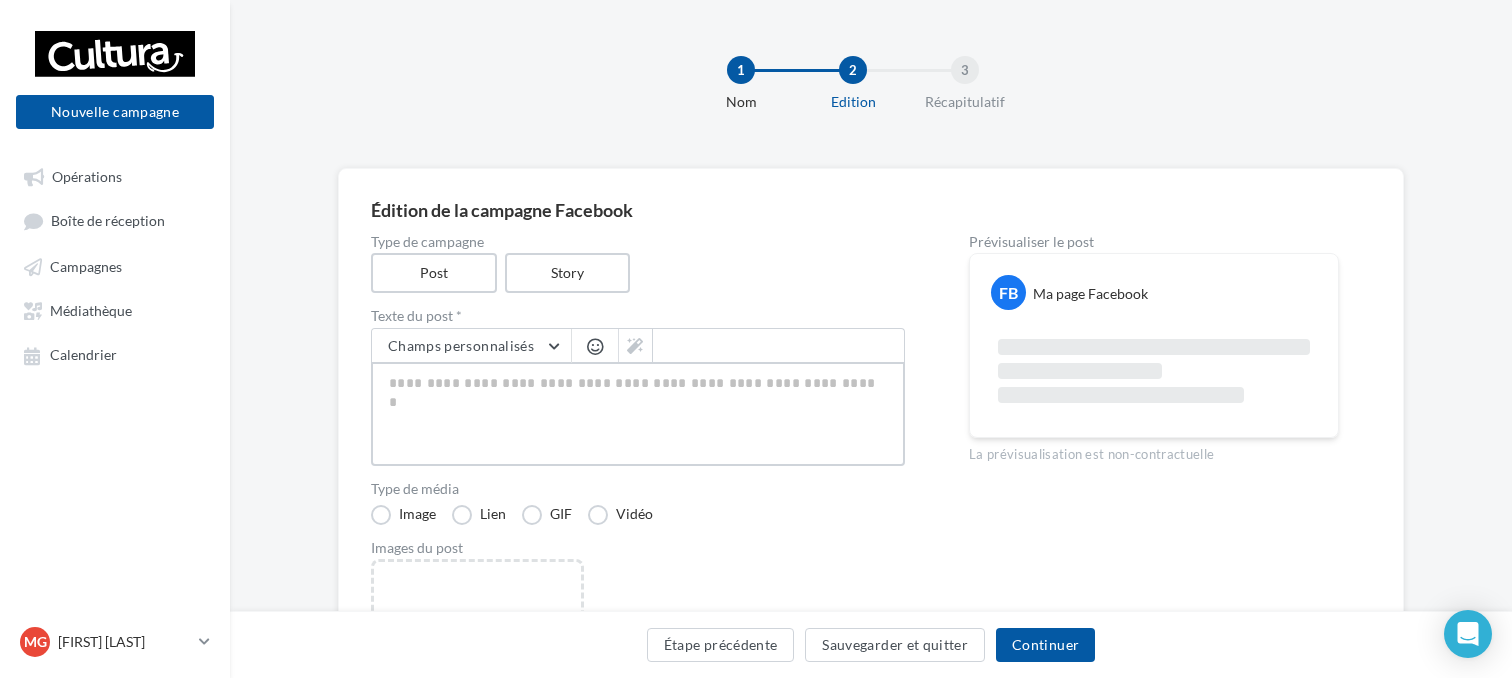 type on "**********" 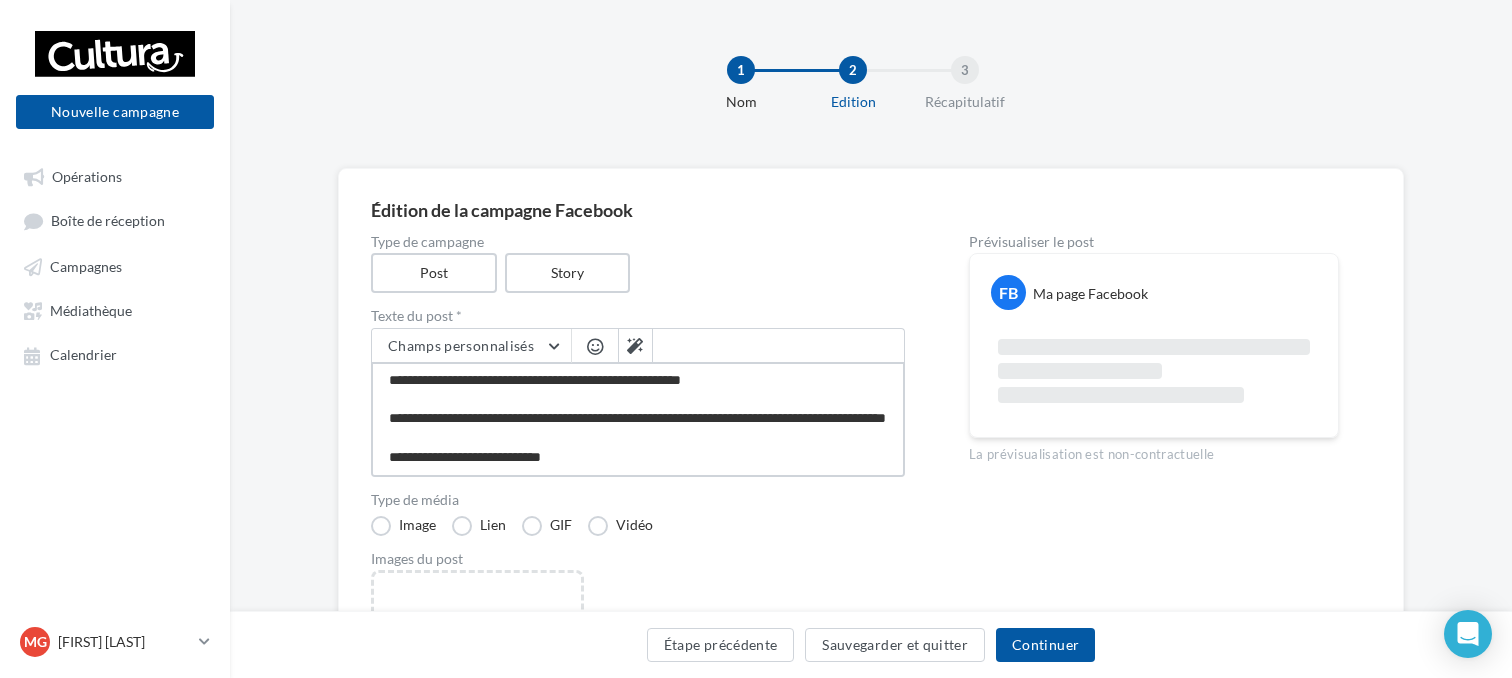 scroll, scrollTop: 0, scrollLeft: 0, axis: both 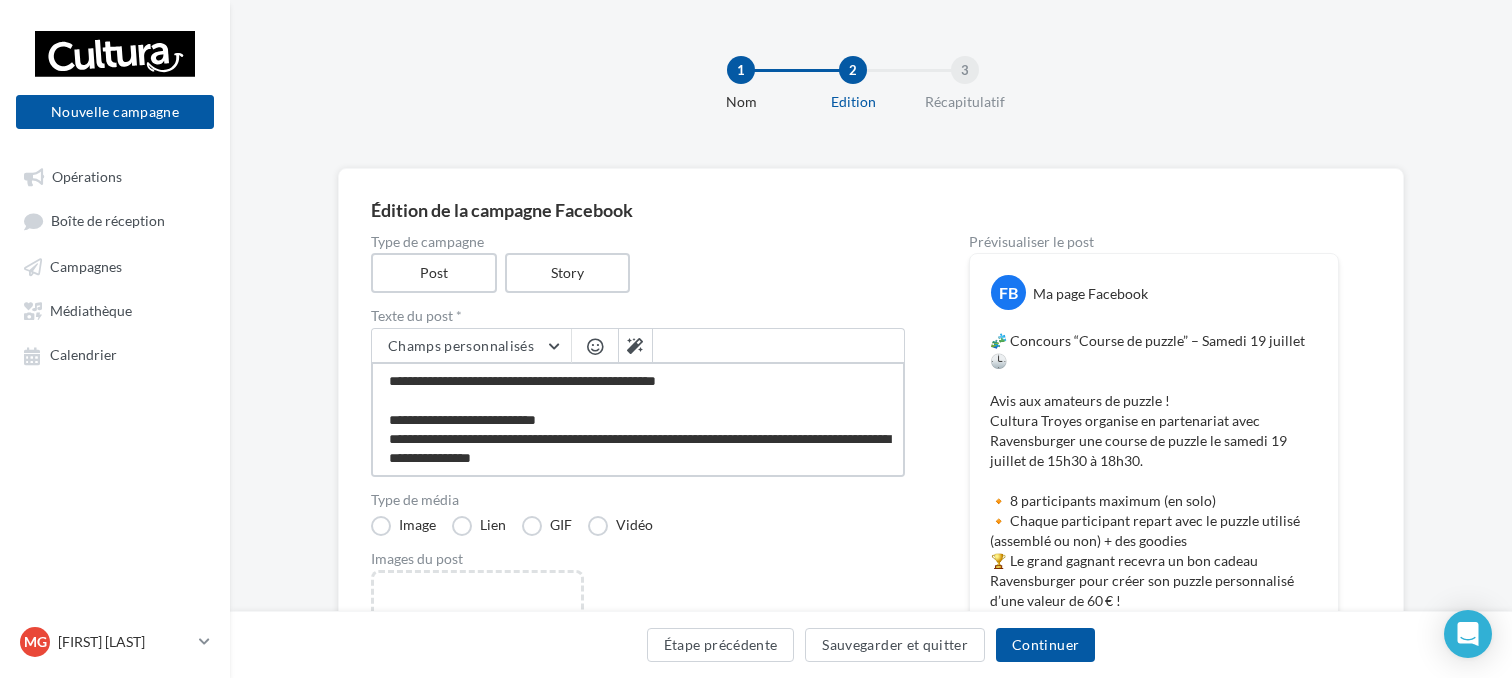 click on "**********" at bounding box center (638, 419) 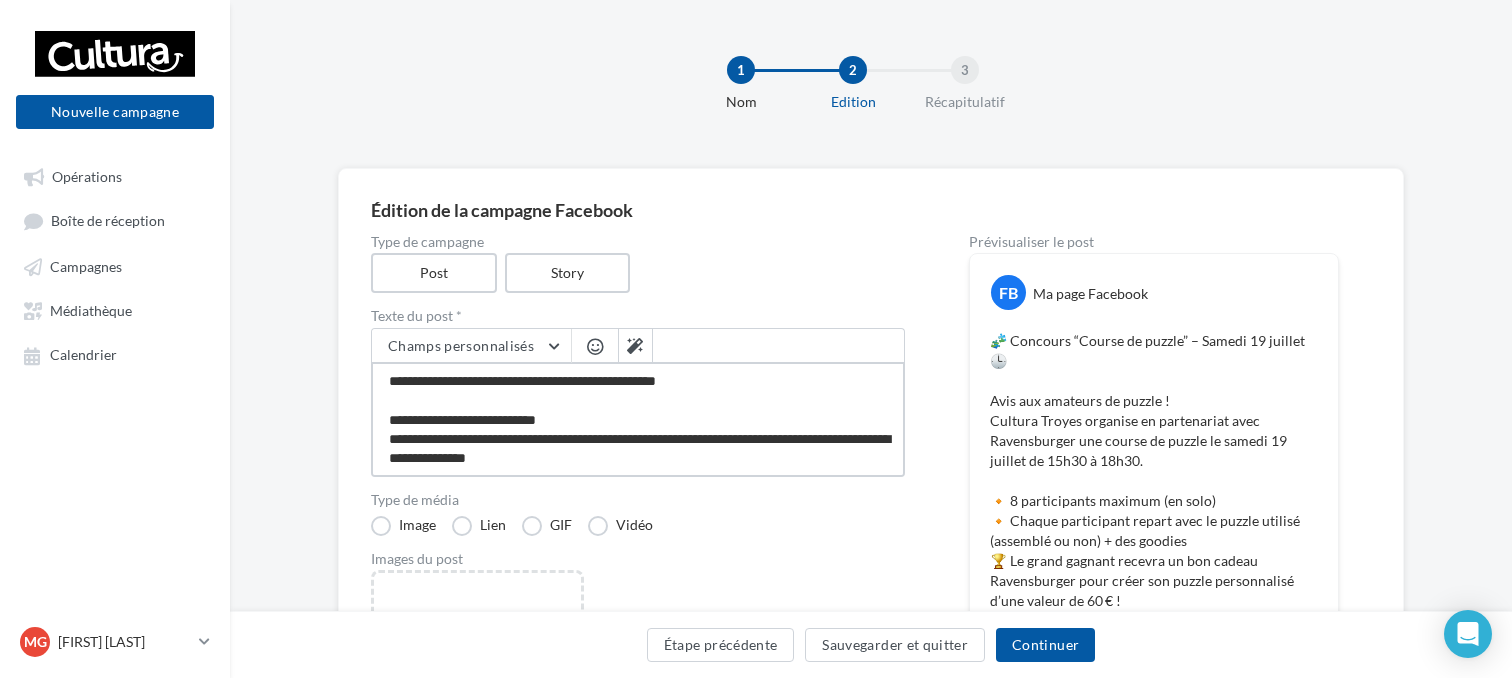 type on "**********" 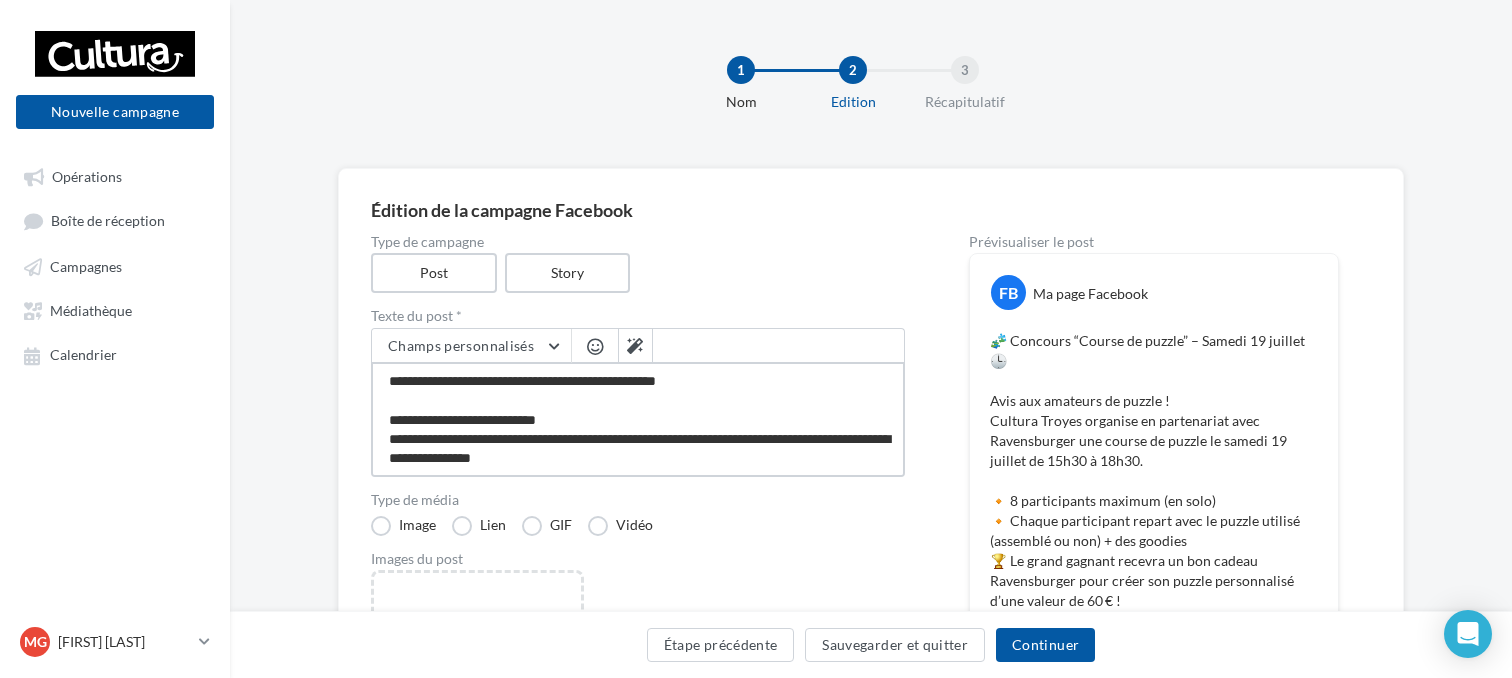 type on "**********" 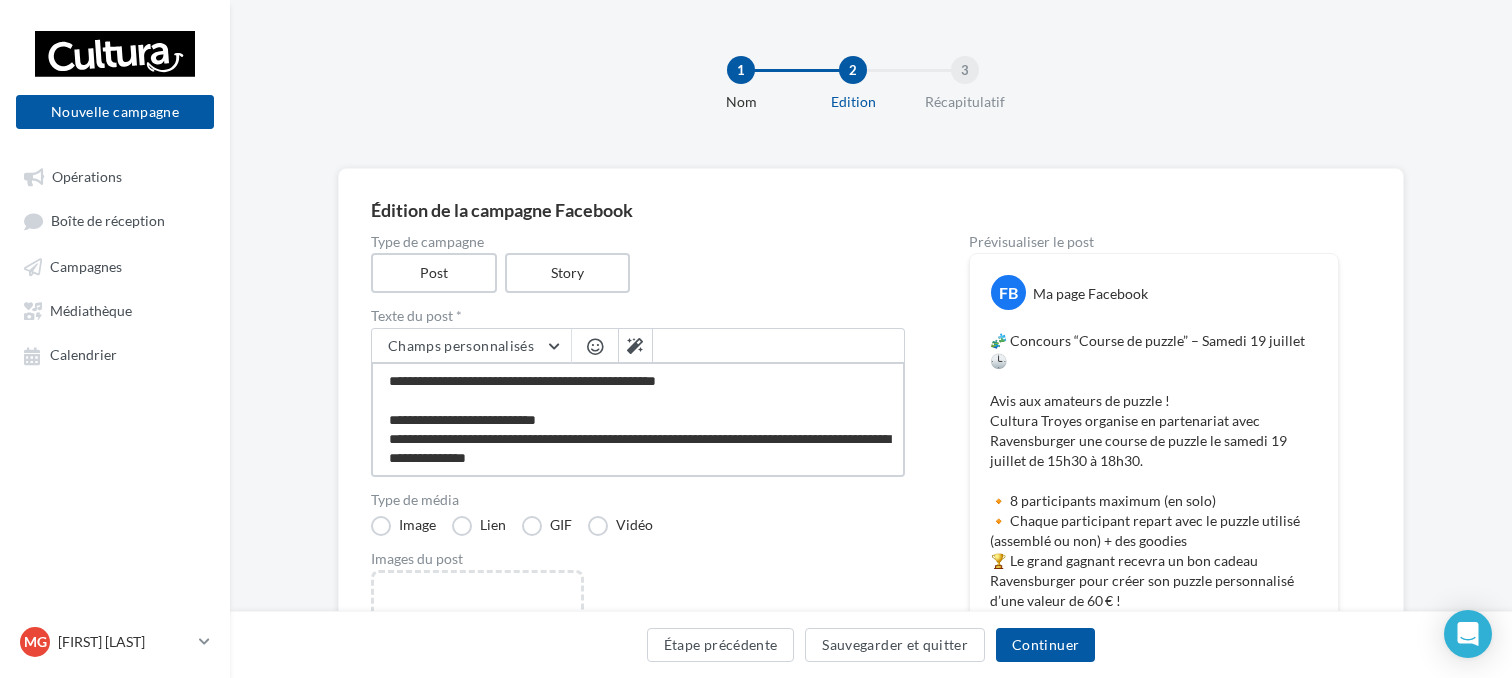type on "**********" 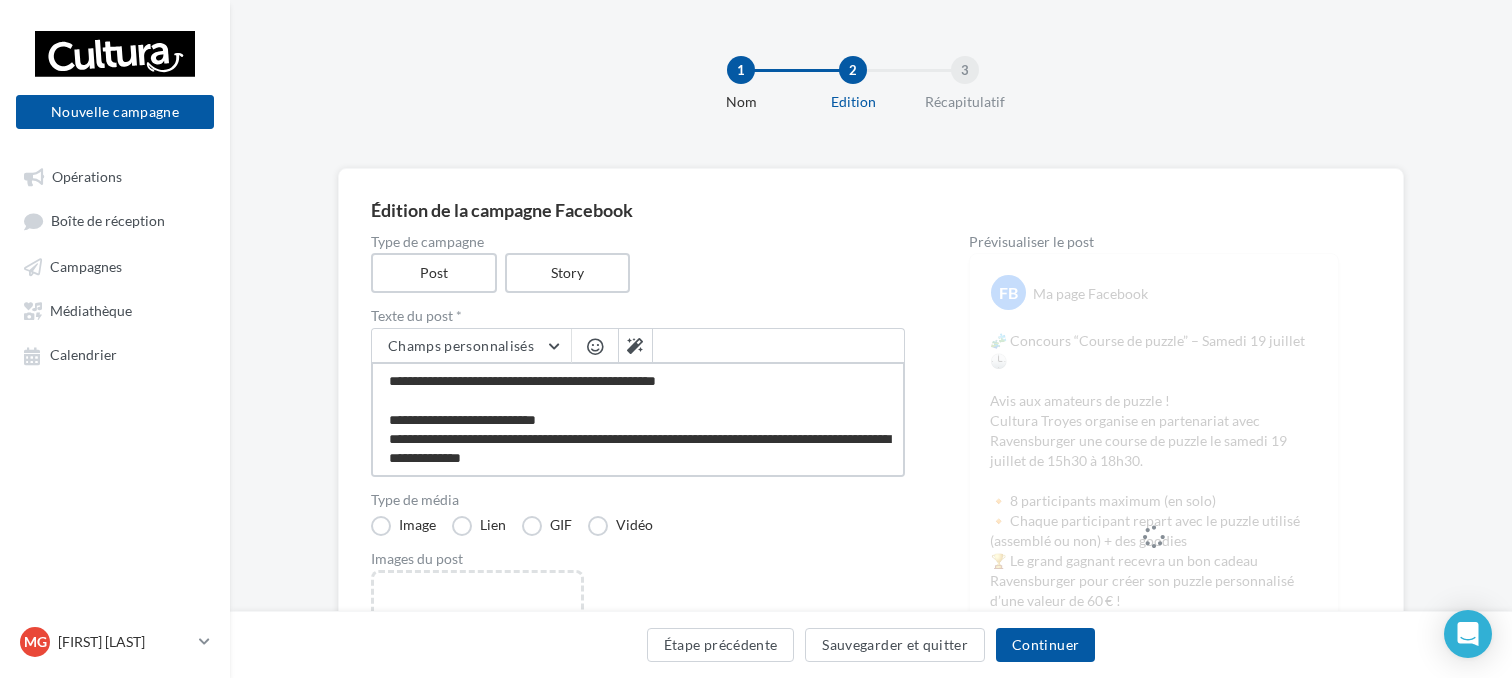 click on "**********" at bounding box center [638, 419] 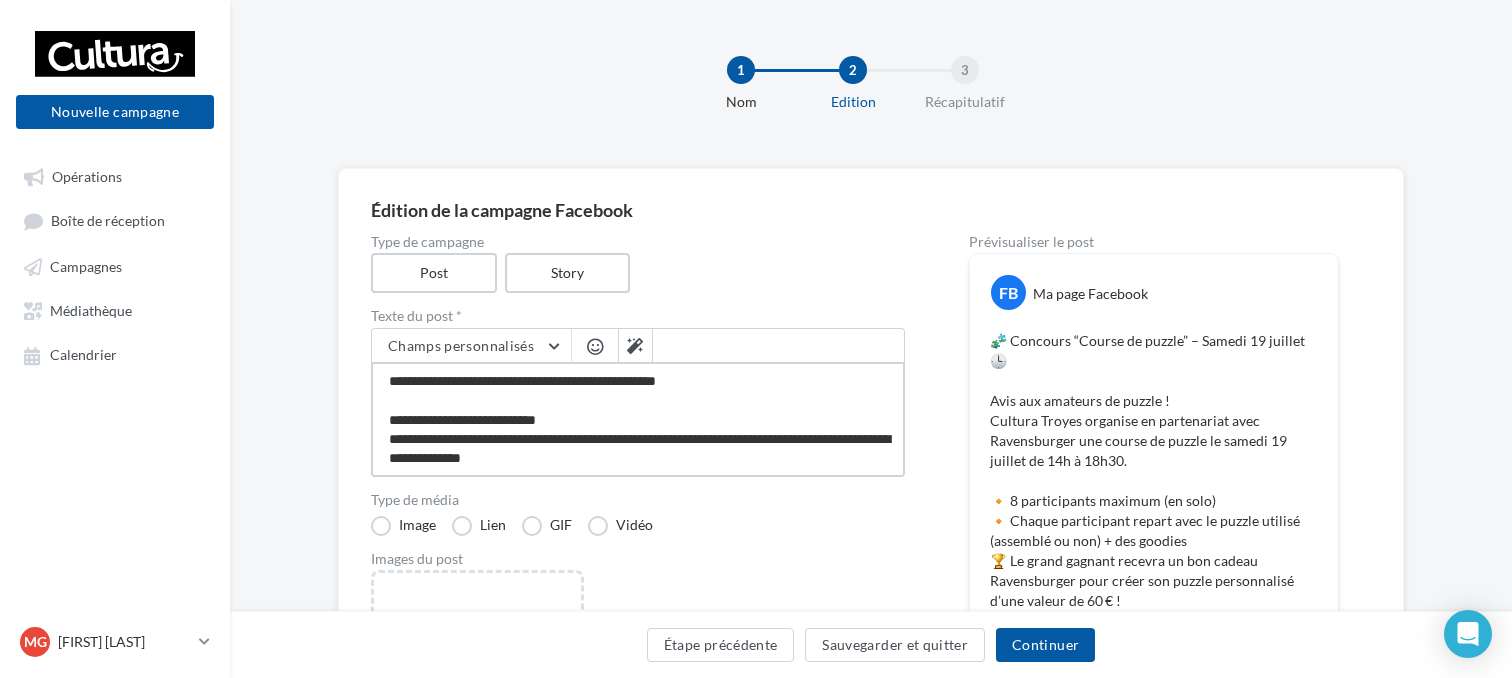 type on "**********" 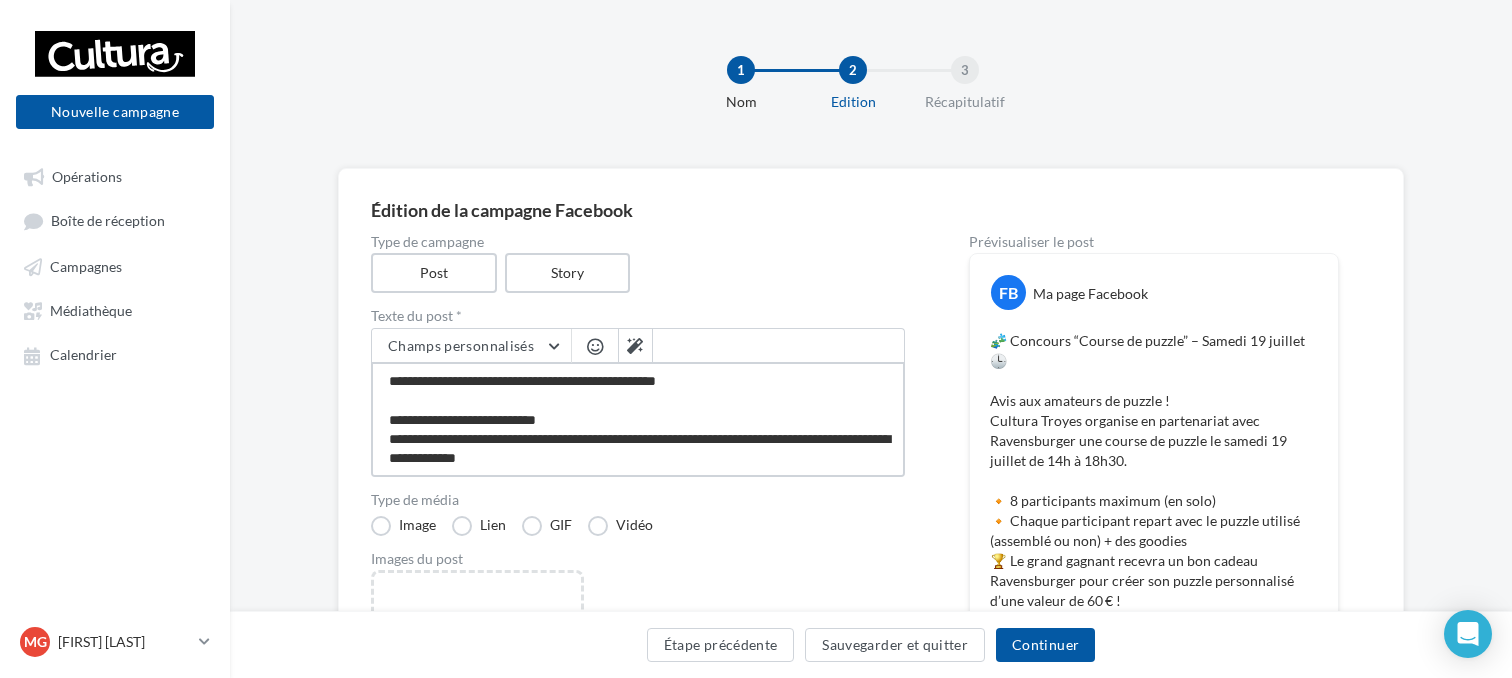 type on "**********" 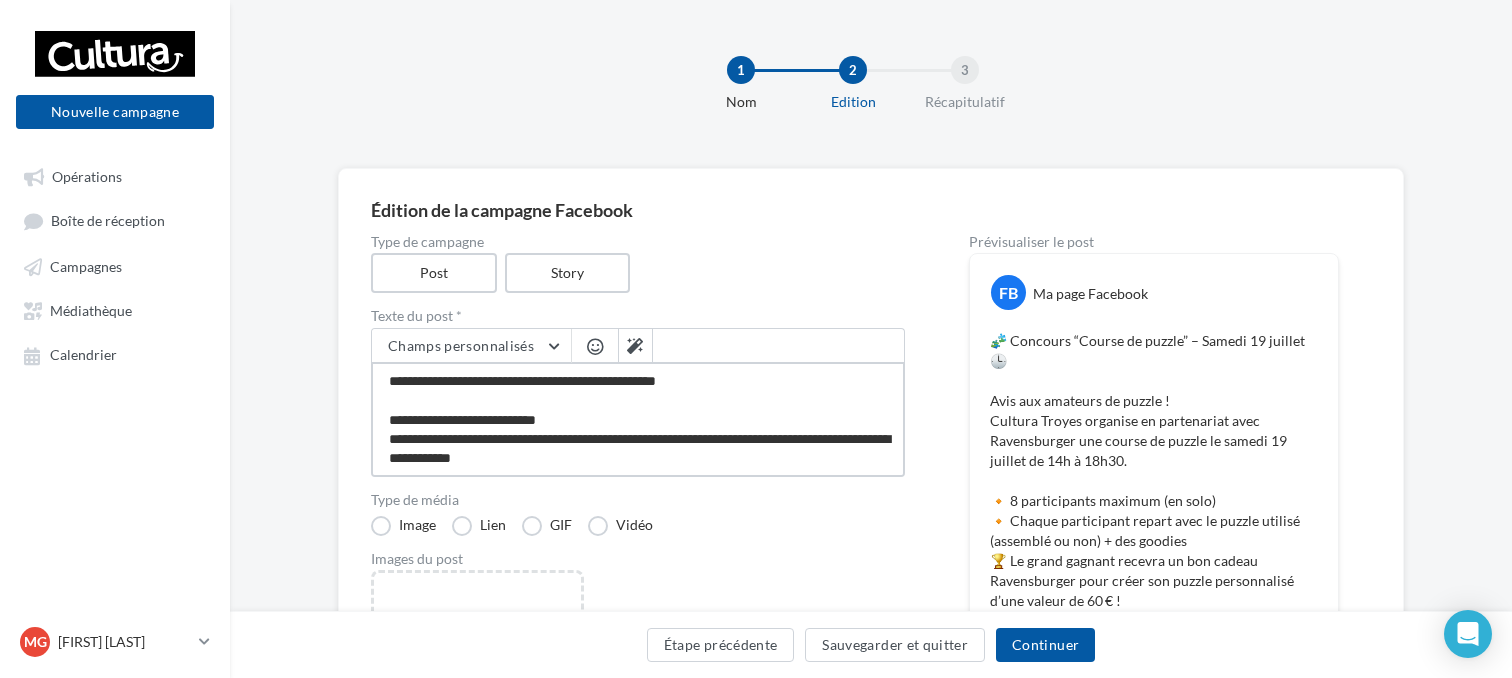 type on "**********" 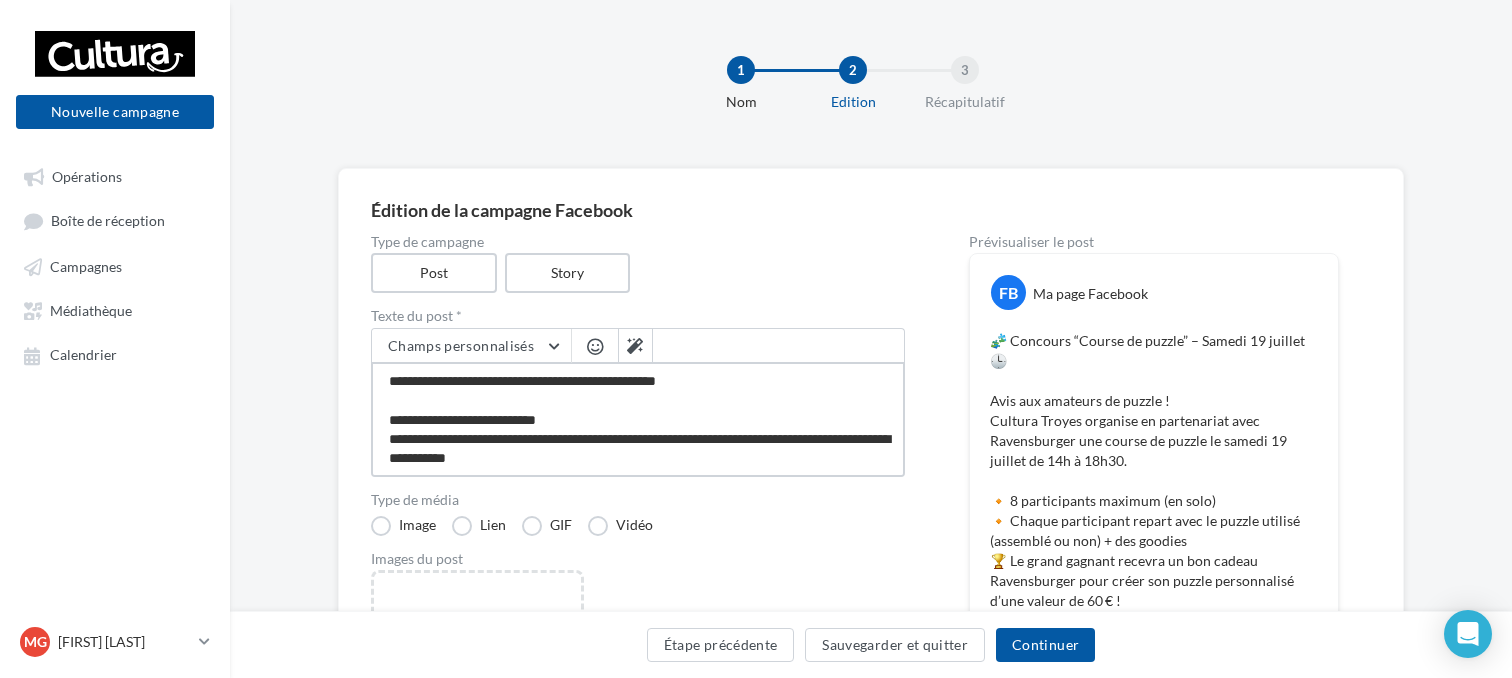 type on "**********" 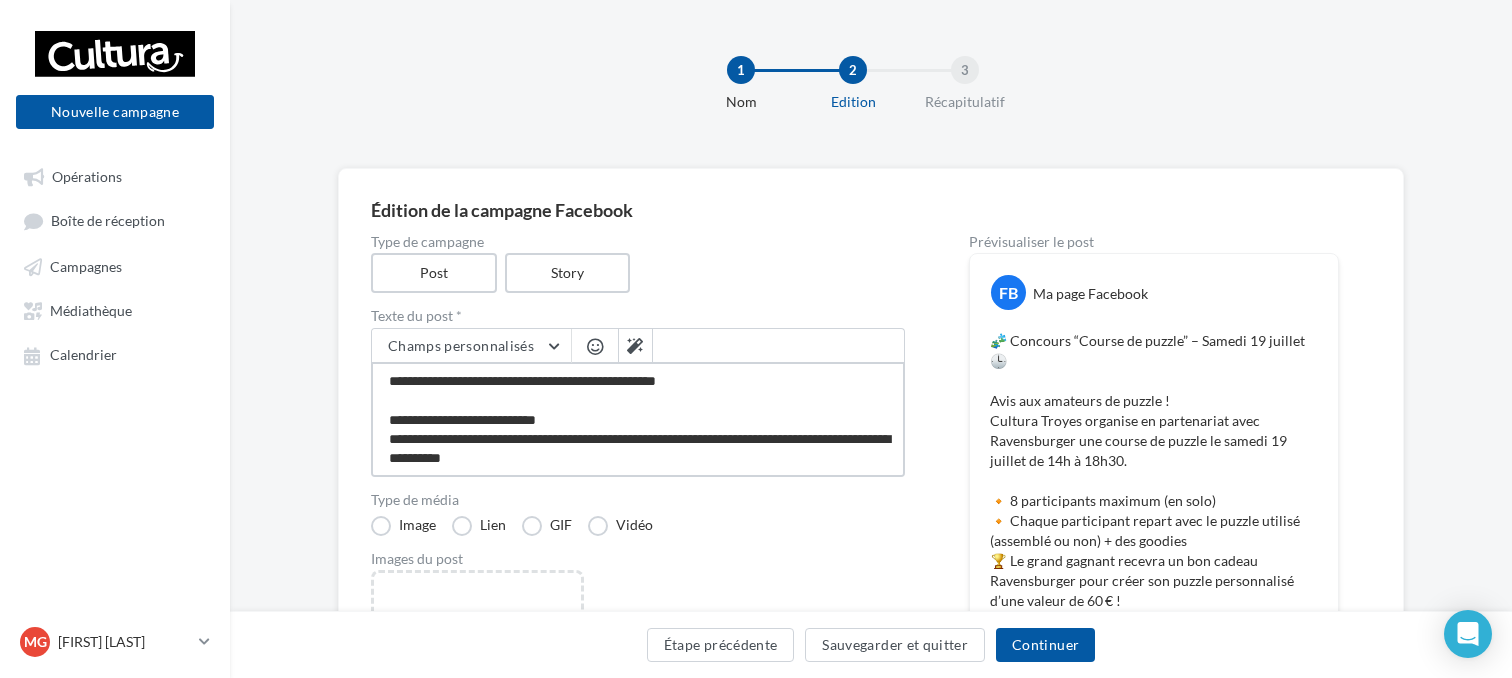 type on "**********" 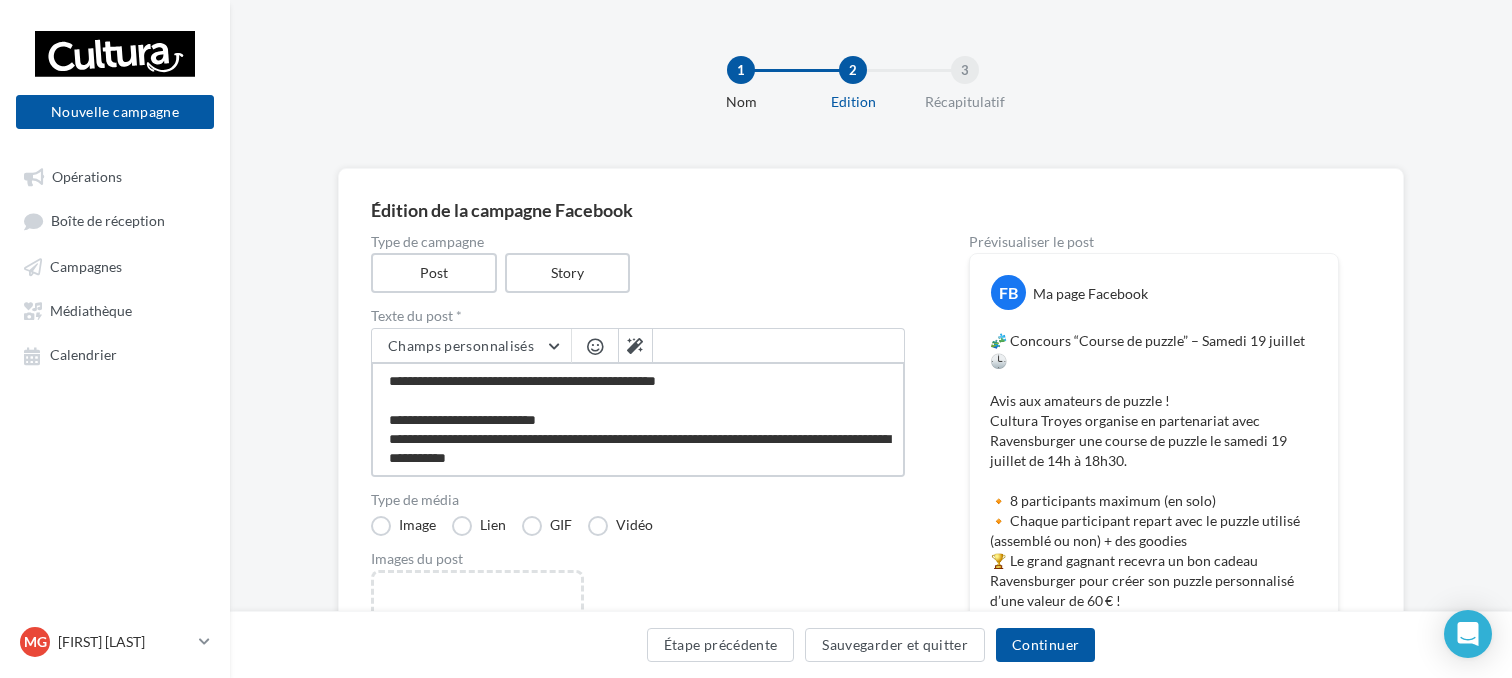 type on "**********" 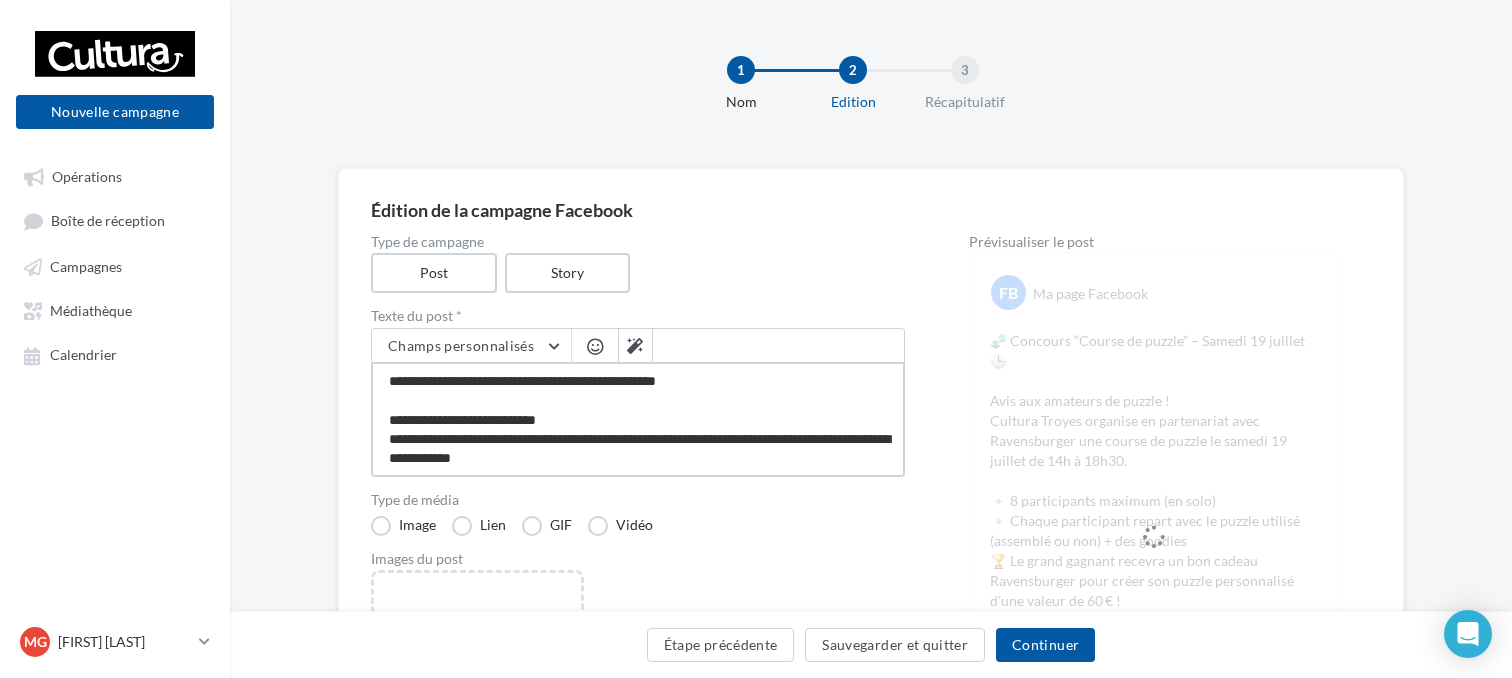 click on "**********" at bounding box center (638, 419) 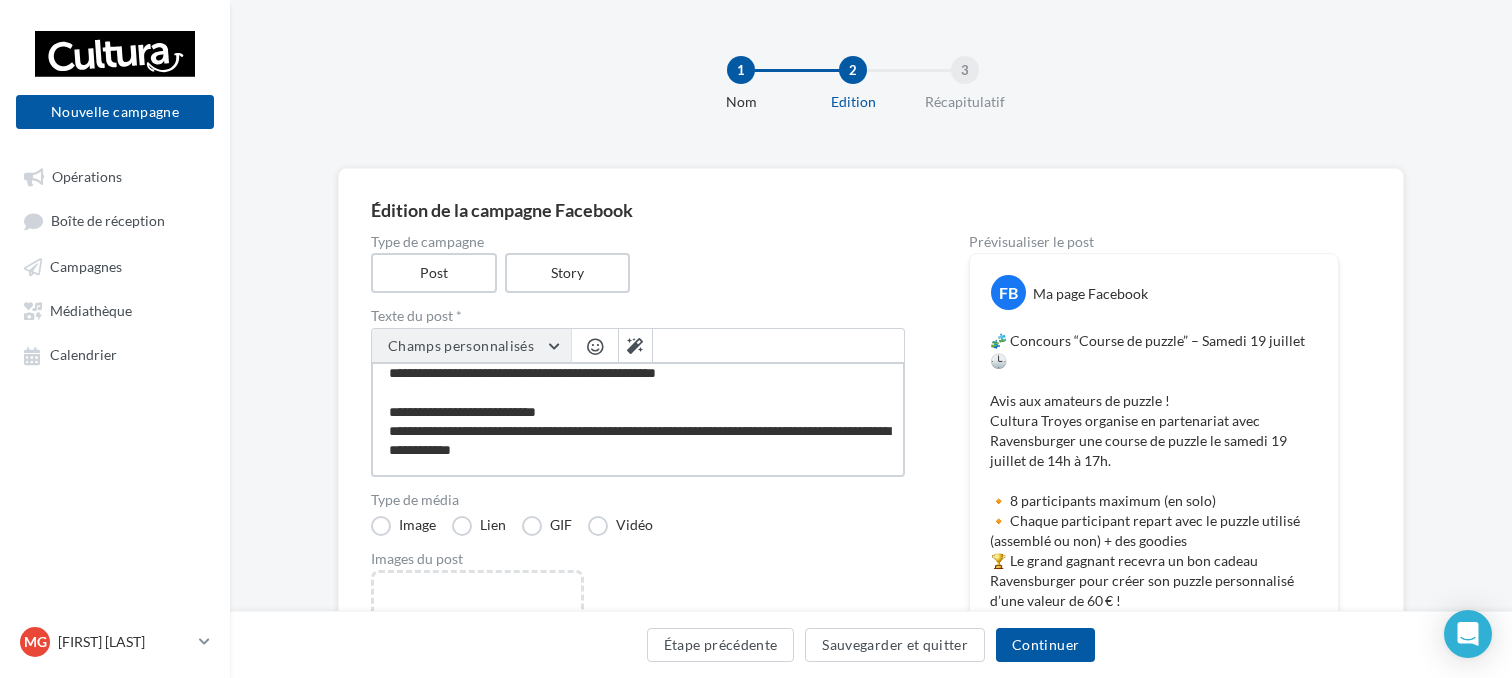 scroll, scrollTop: 0, scrollLeft: 0, axis: both 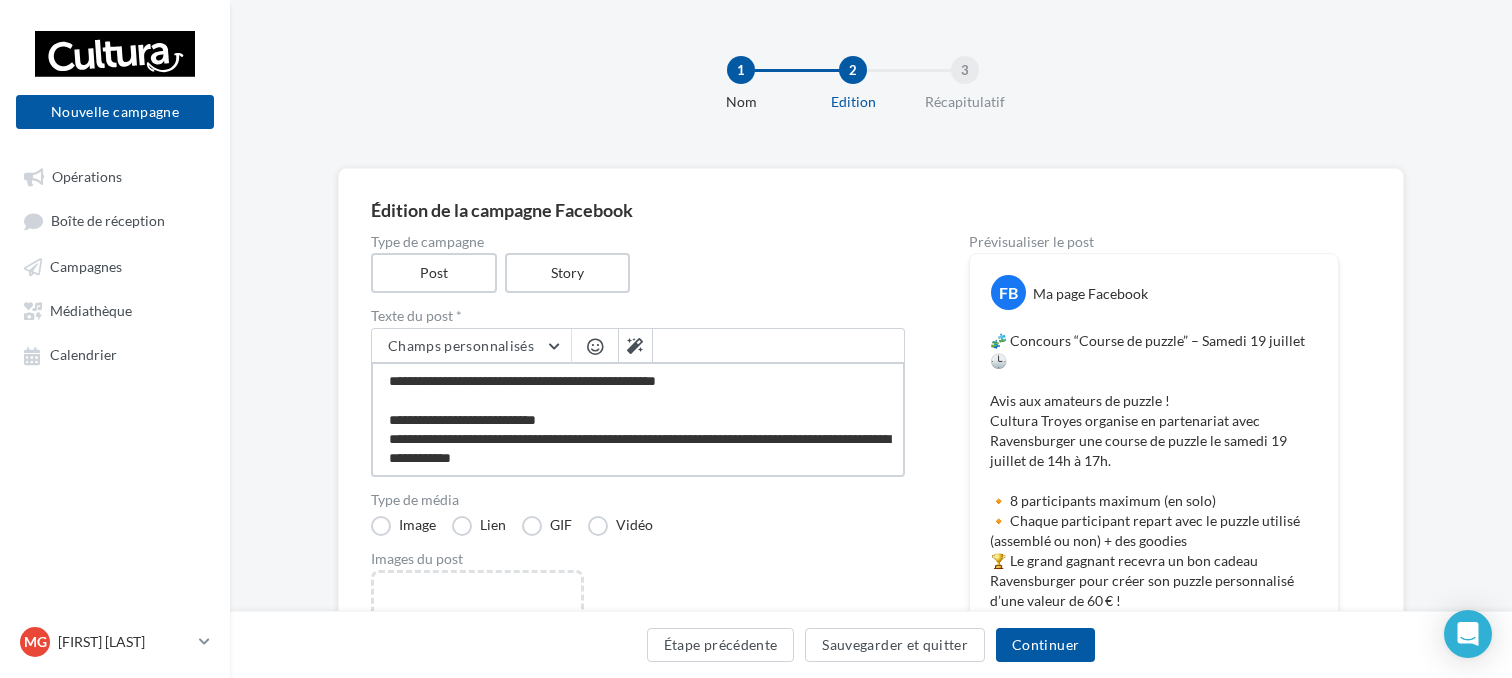 drag, startPoint x: 502, startPoint y: 459, endPoint x: 449, endPoint y: 453, distance: 53.338543 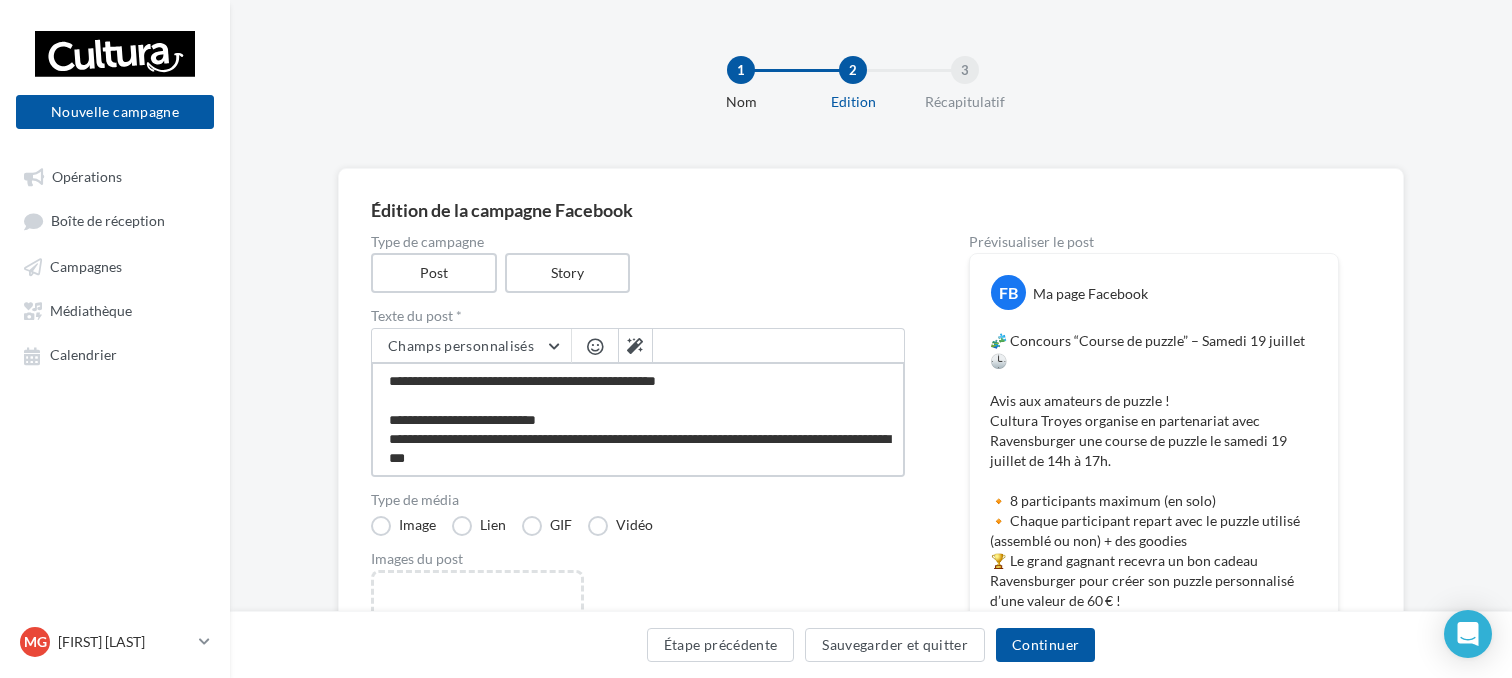 type on "**********" 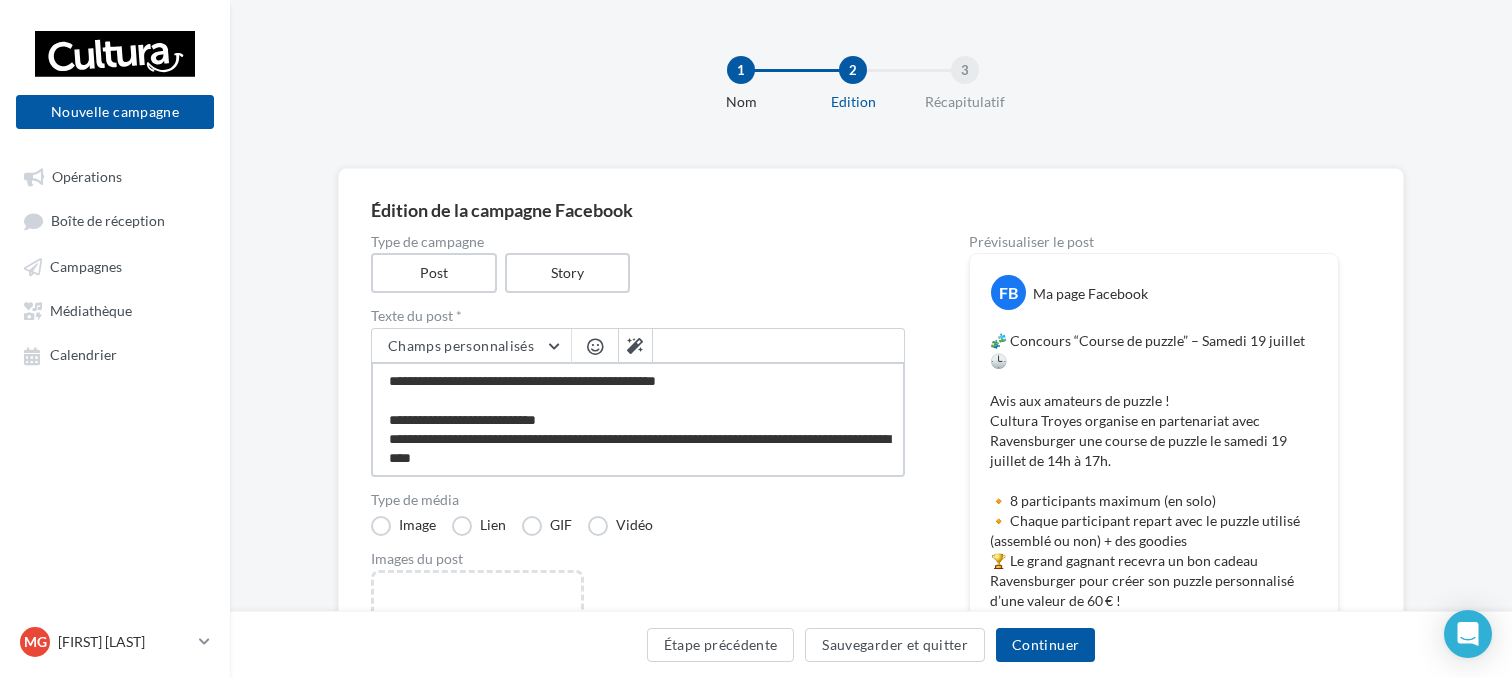 type on "**********" 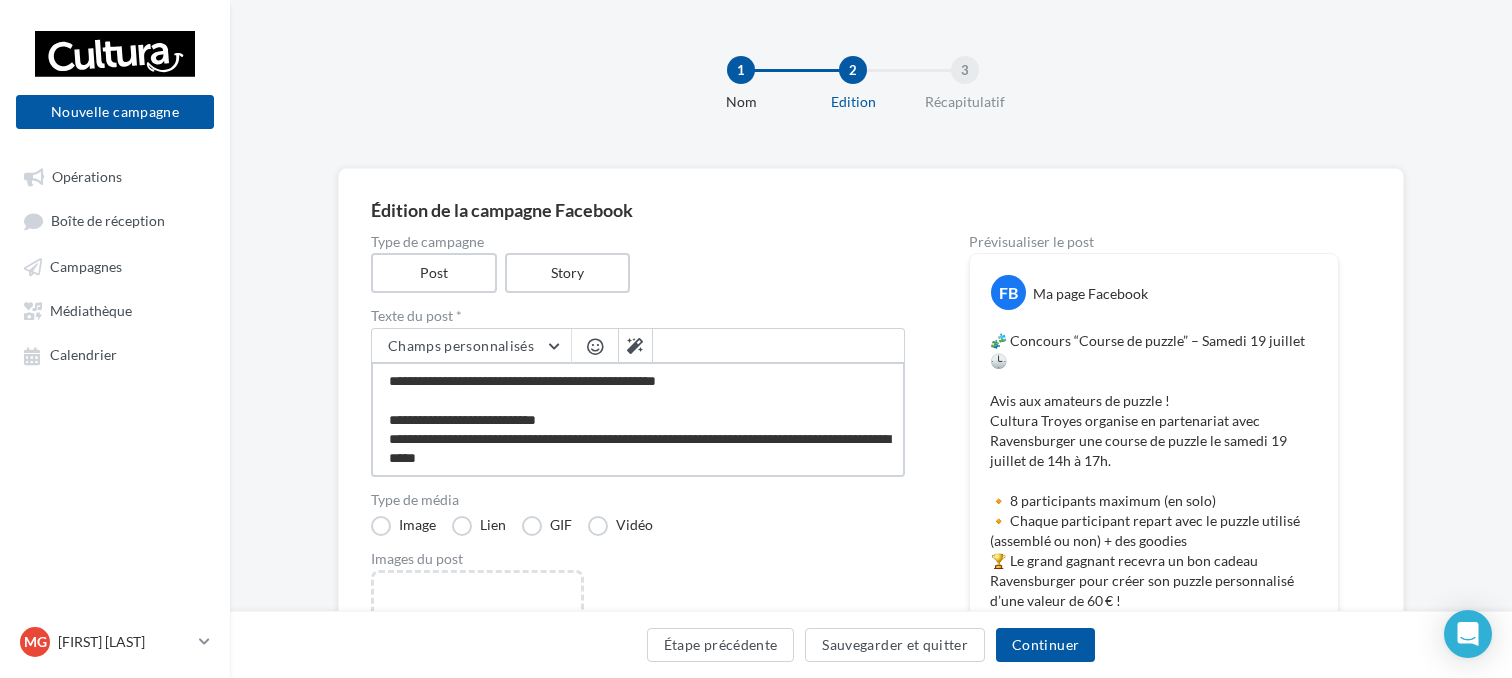 type on "**********" 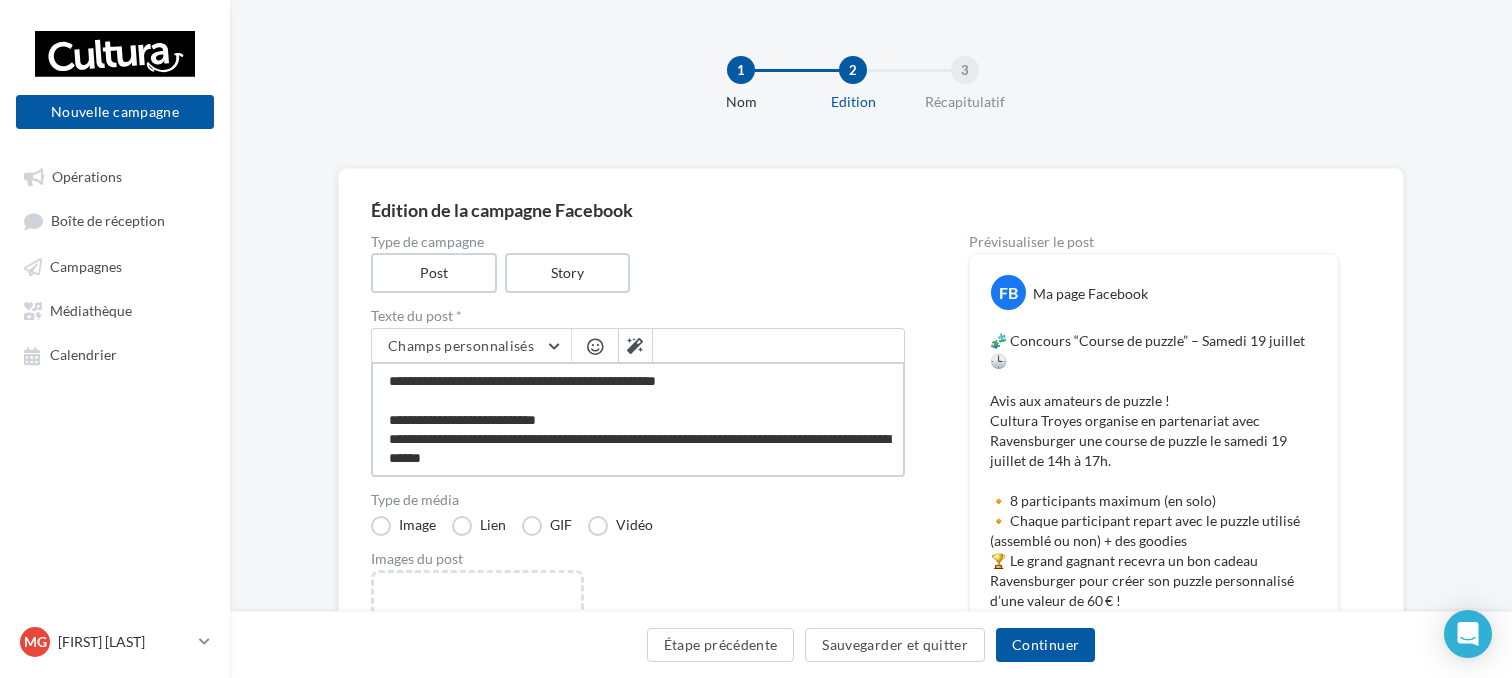 type on "**********" 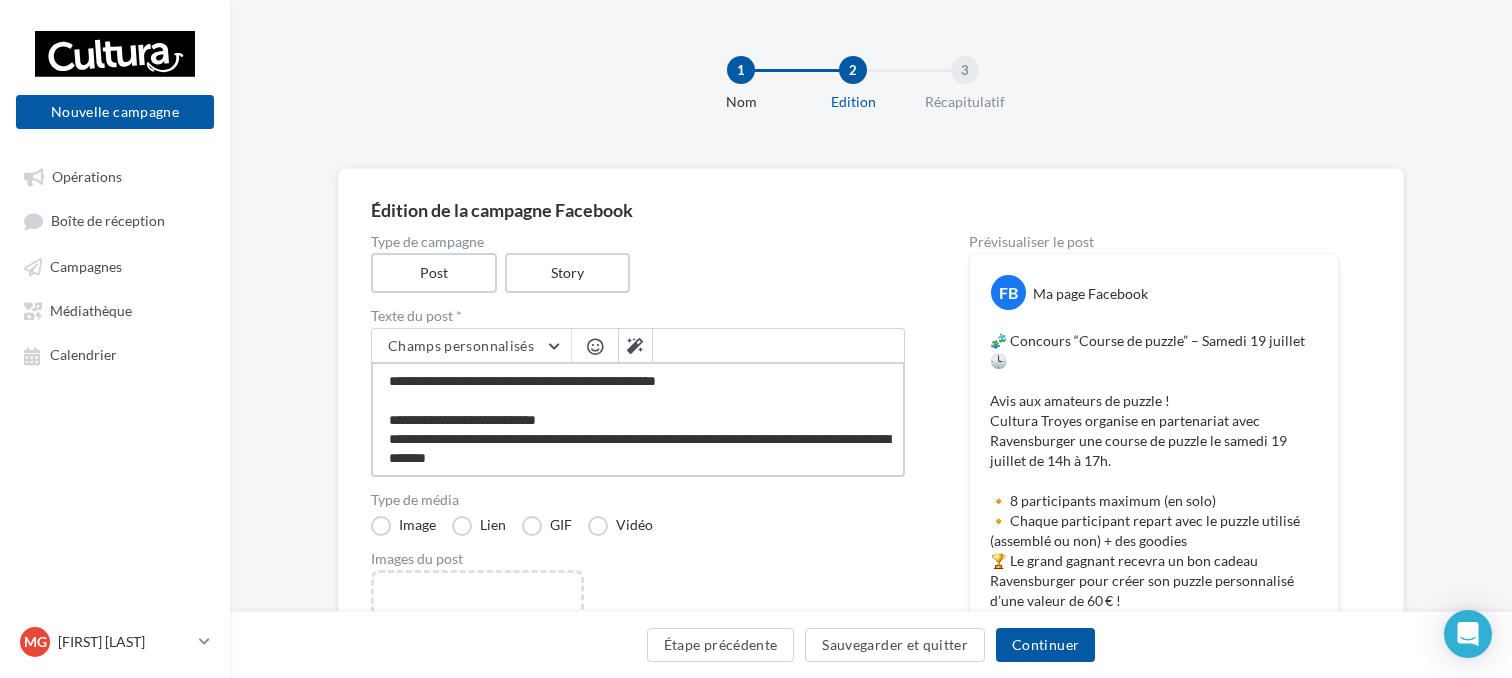 type on "**********" 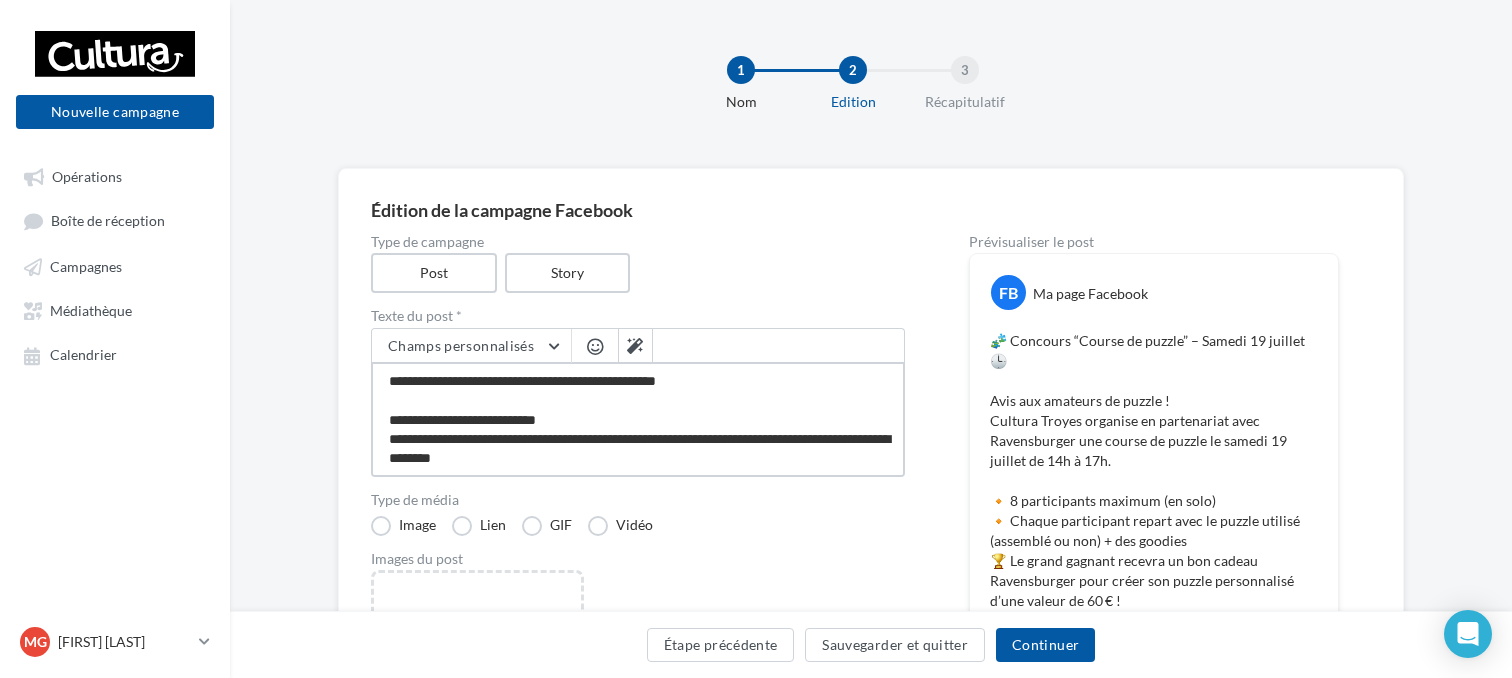 type on "**********" 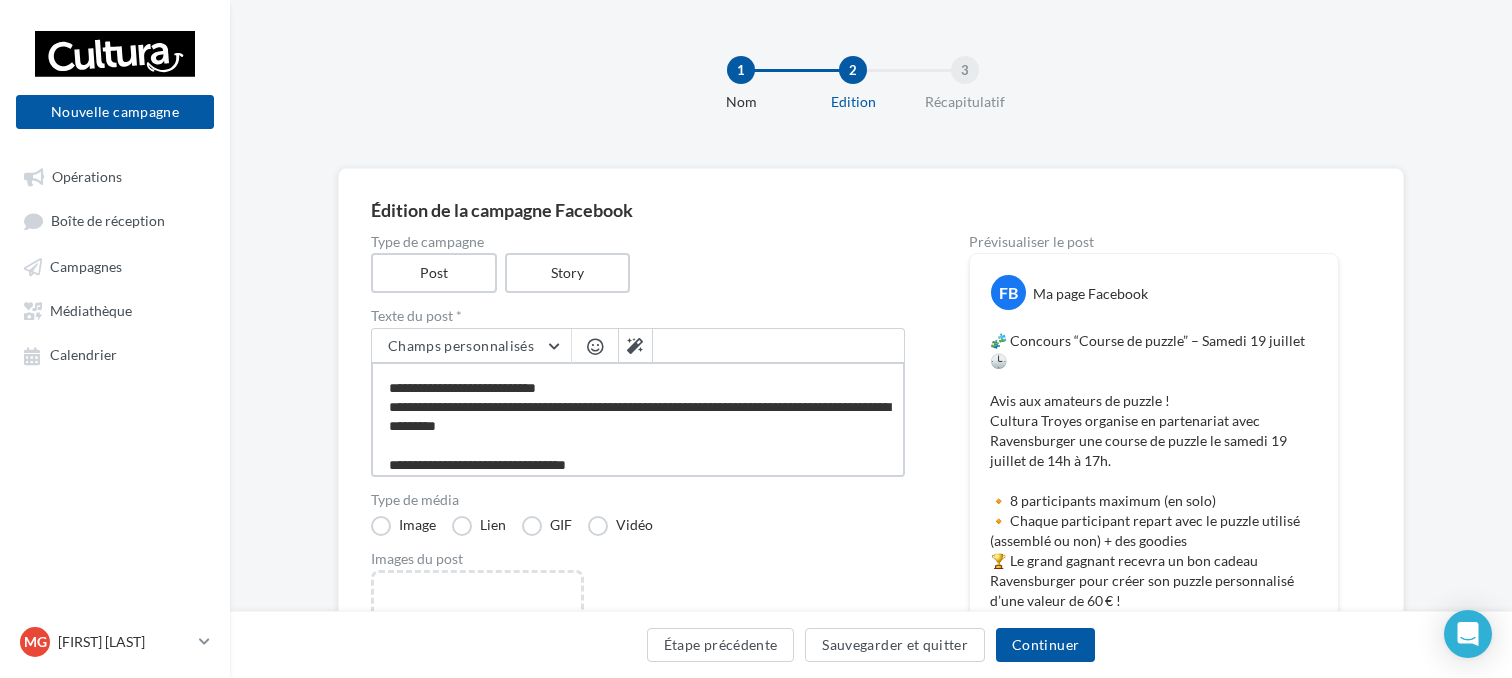 scroll, scrollTop: 0, scrollLeft: 0, axis: both 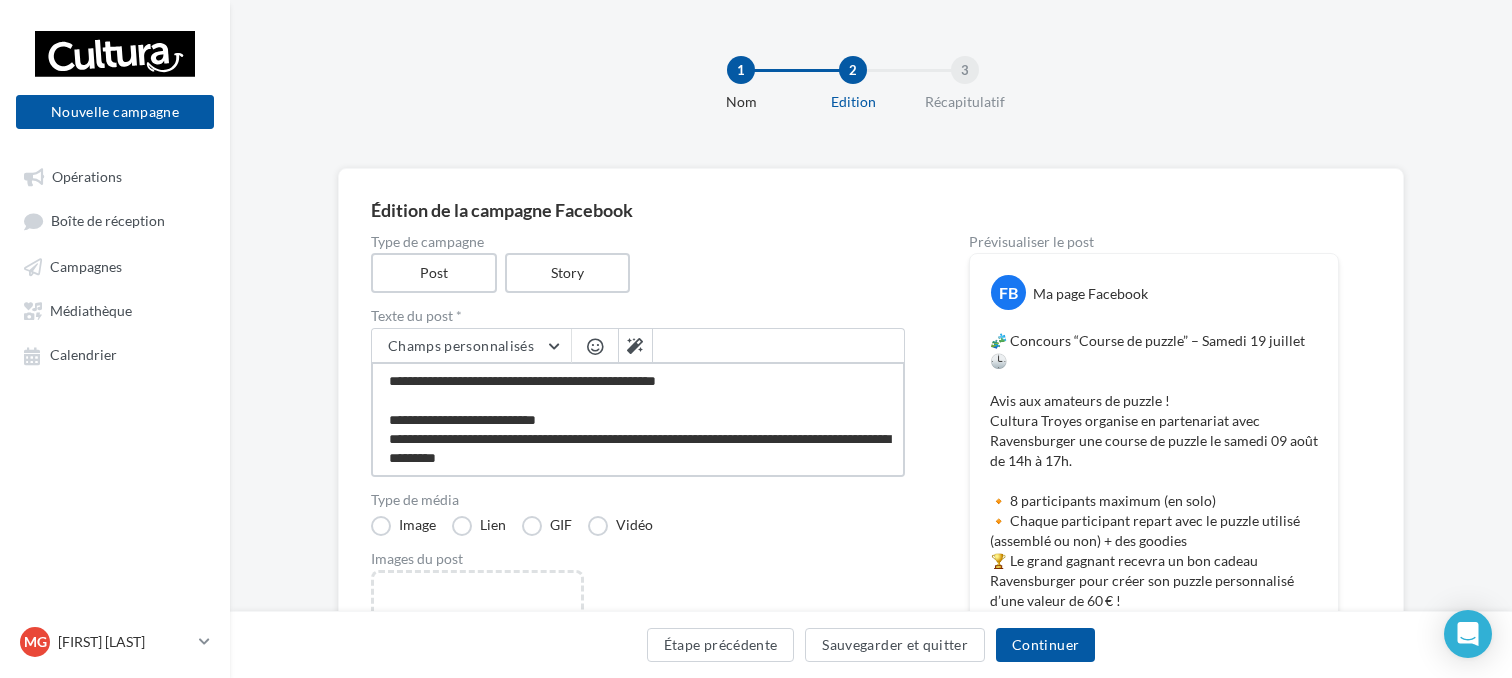 drag, startPoint x: 700, startPoint y: 382, endPoint x: 648, endPoint y: 378, distance: 52.153618 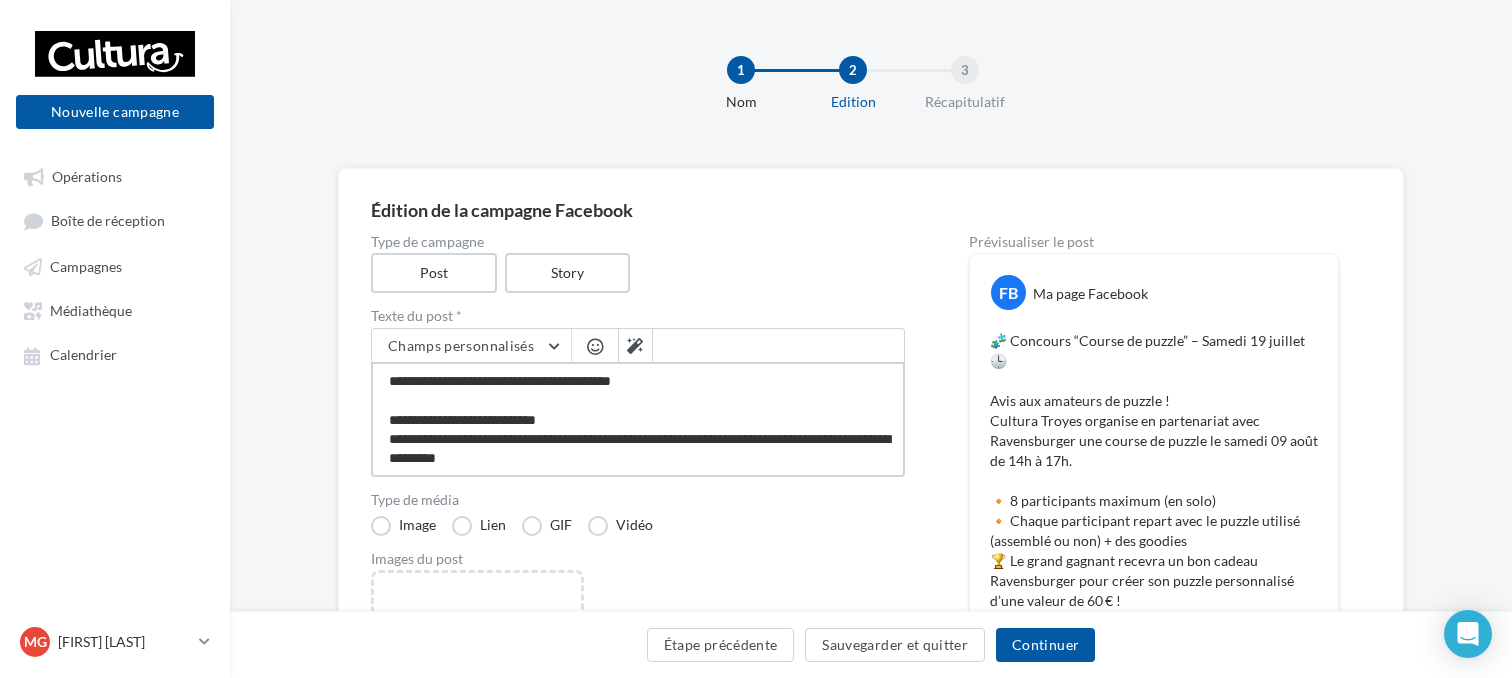 type on "**********" 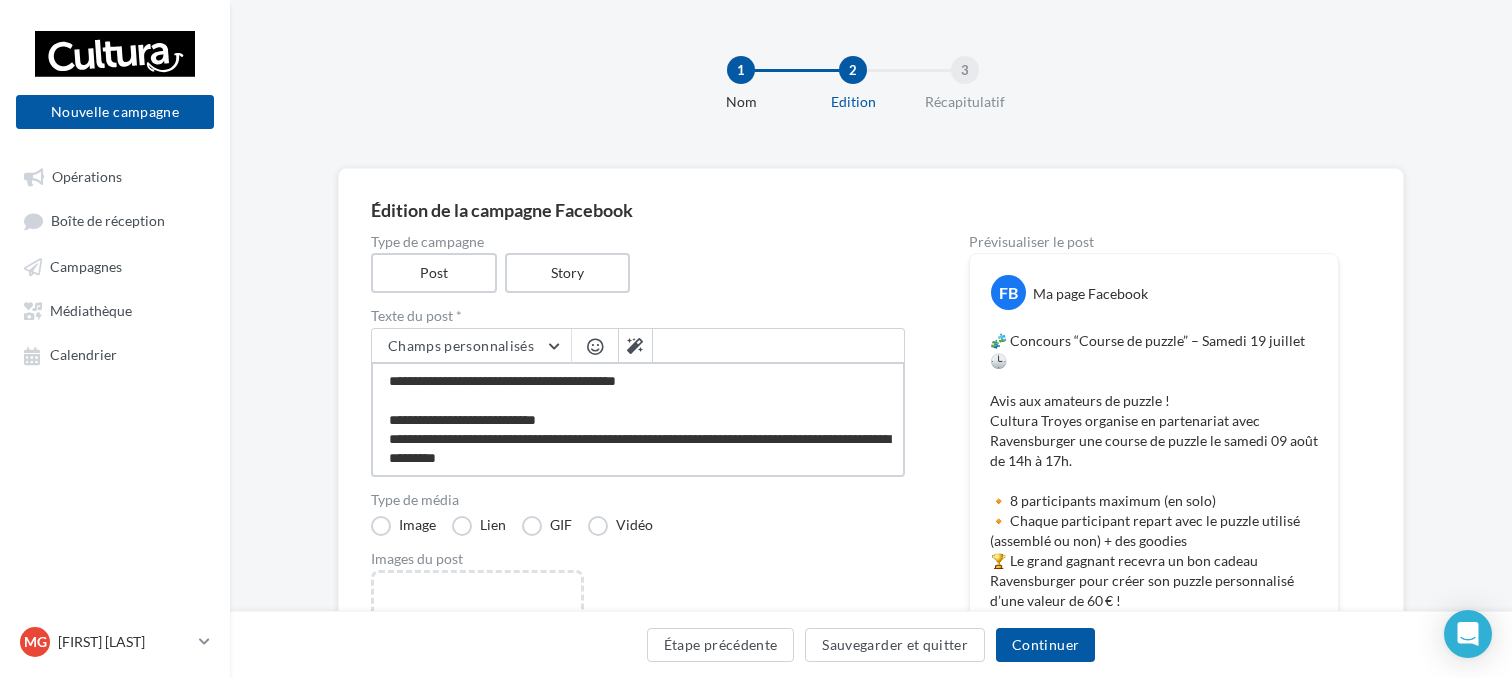 type on "**********" 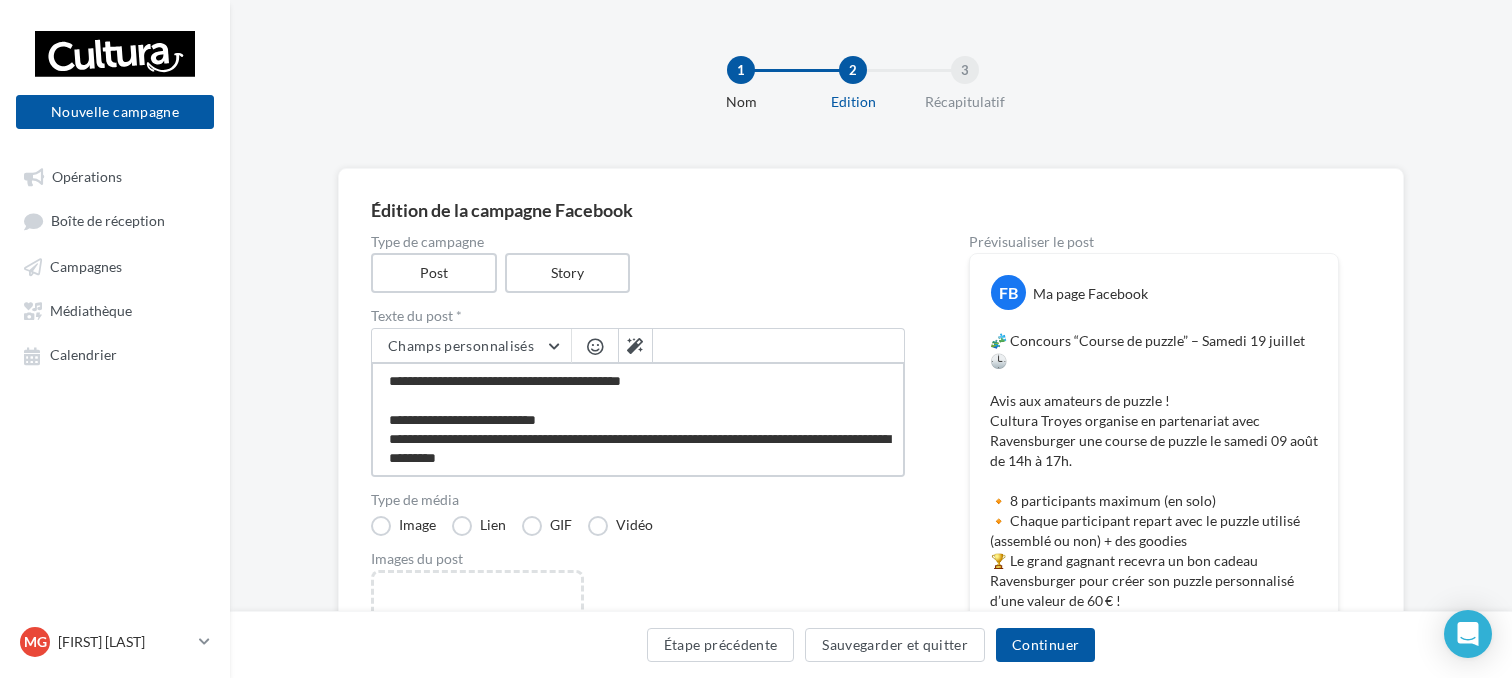 type on "**********" 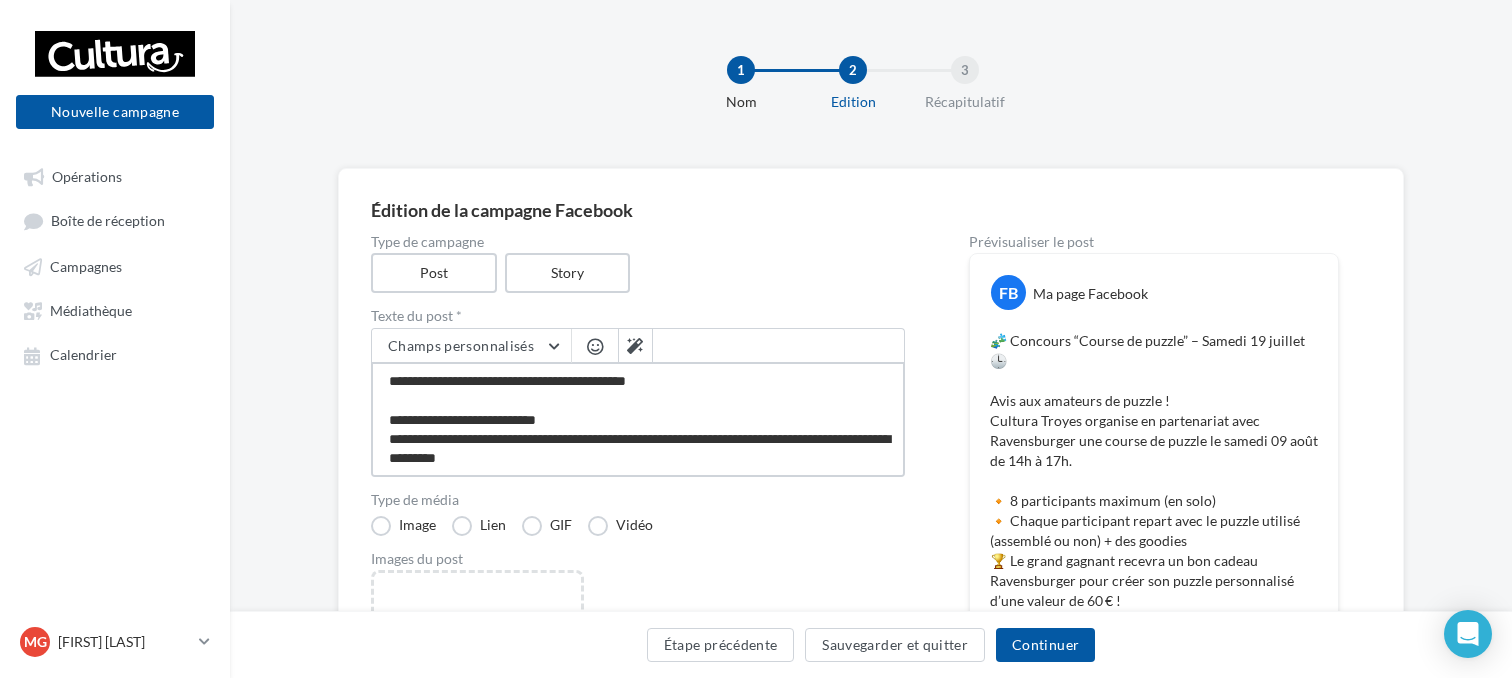 type on "**********" 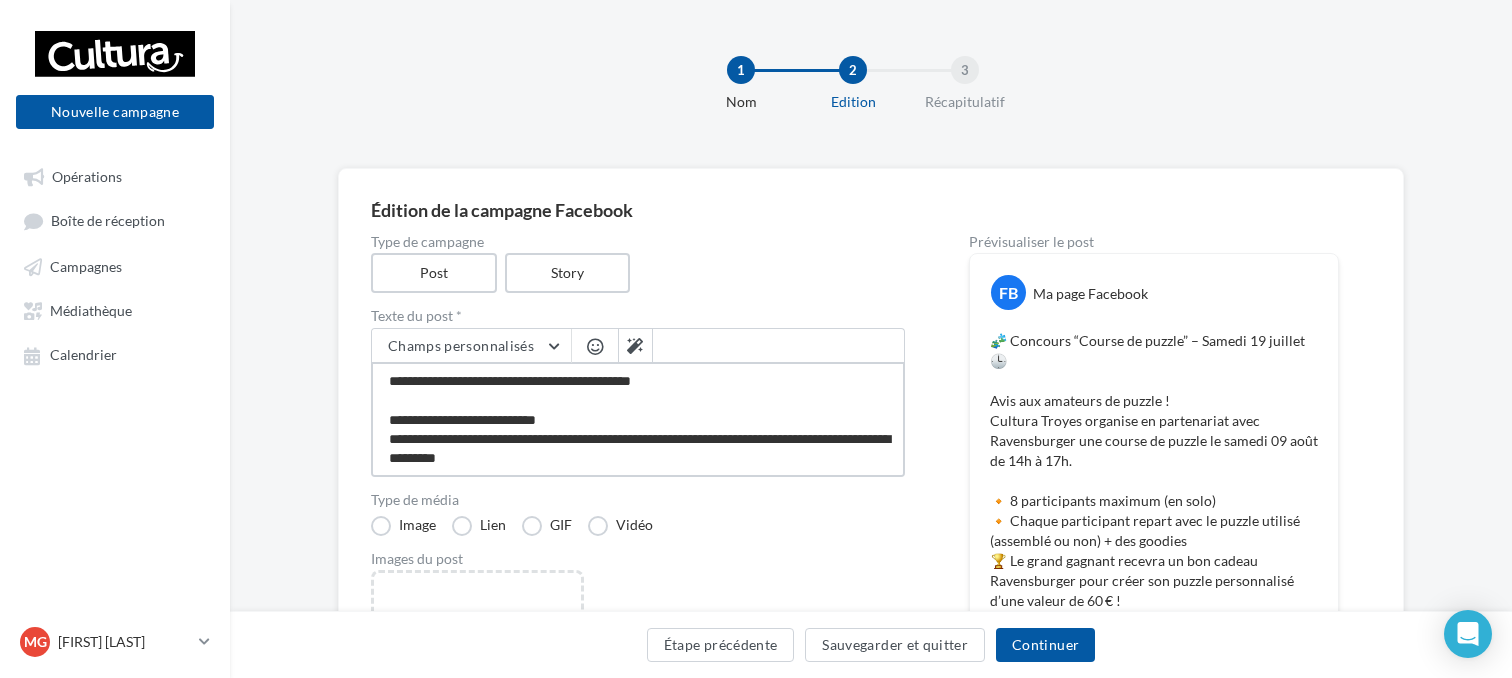 type on "**********" 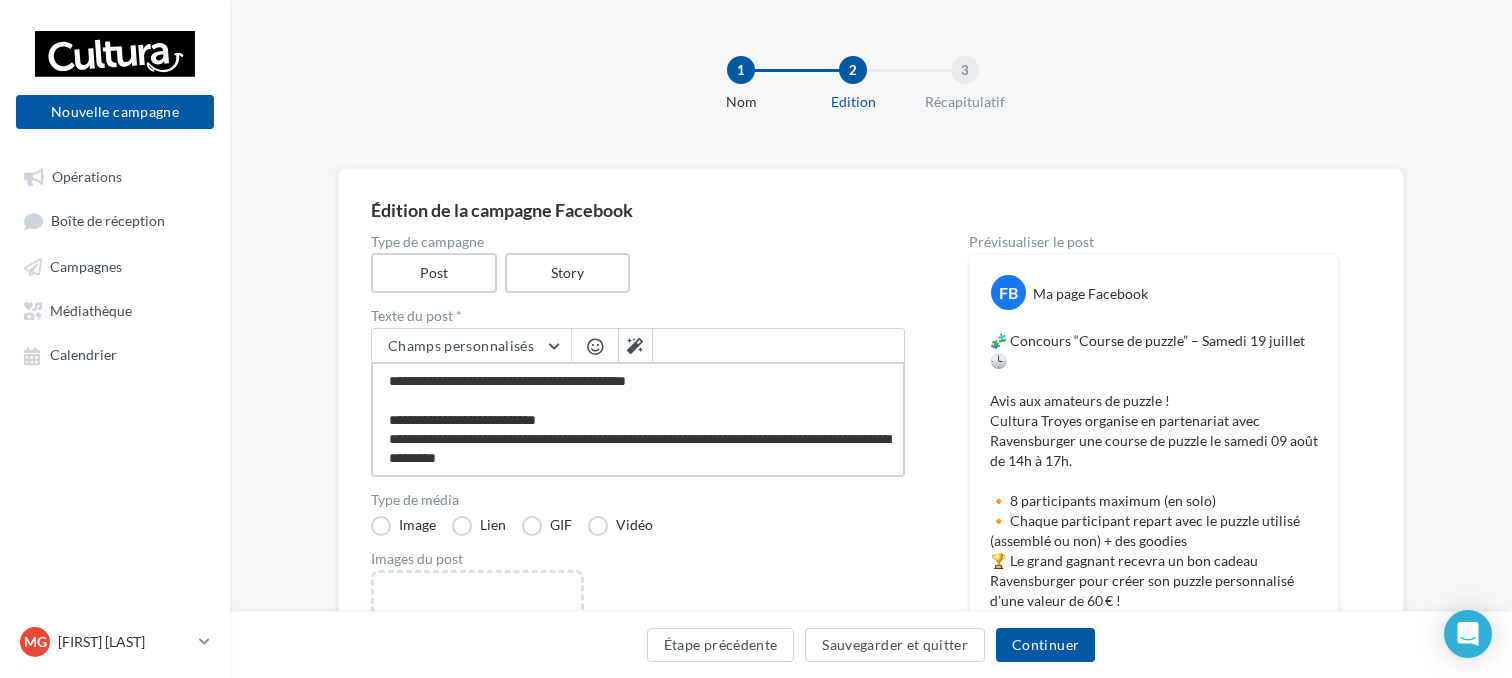 type on "**********" 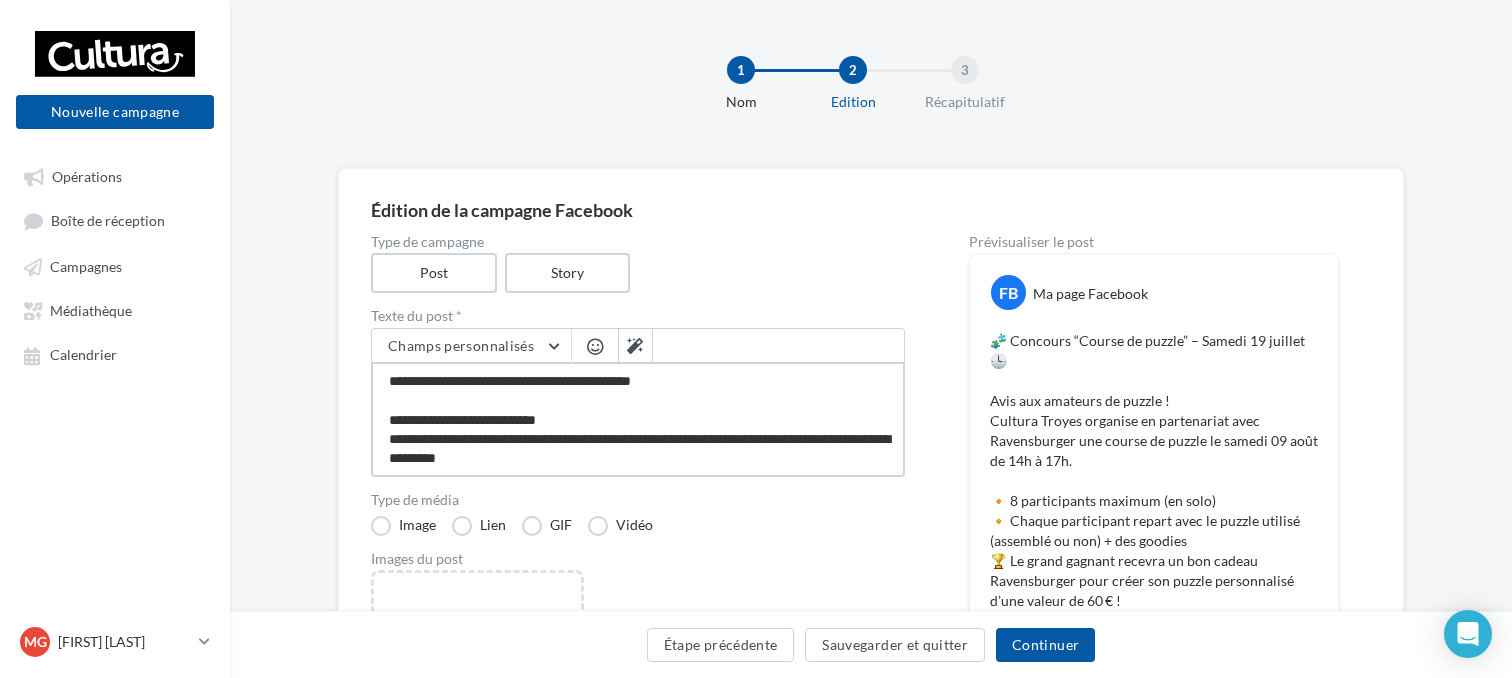 type on "**********" 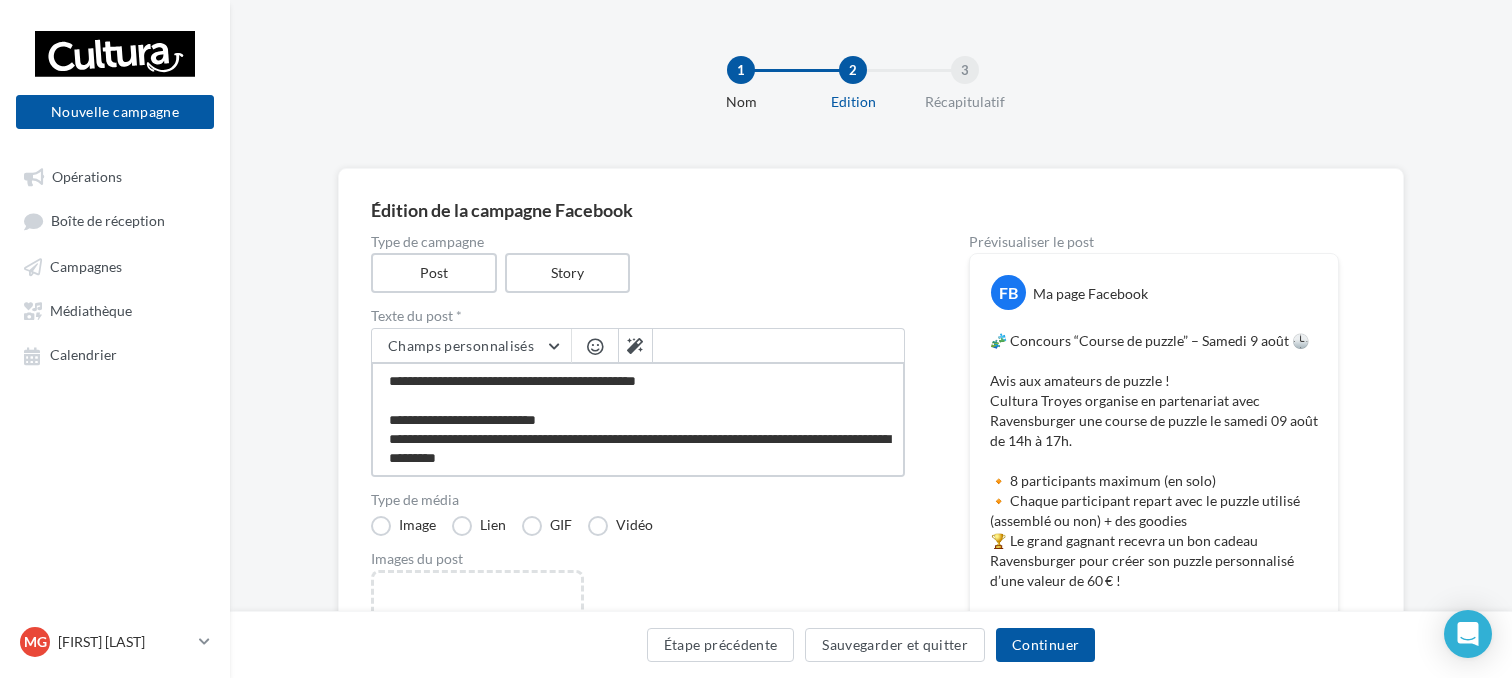 click on "**********" at bounding box center [638, 419] 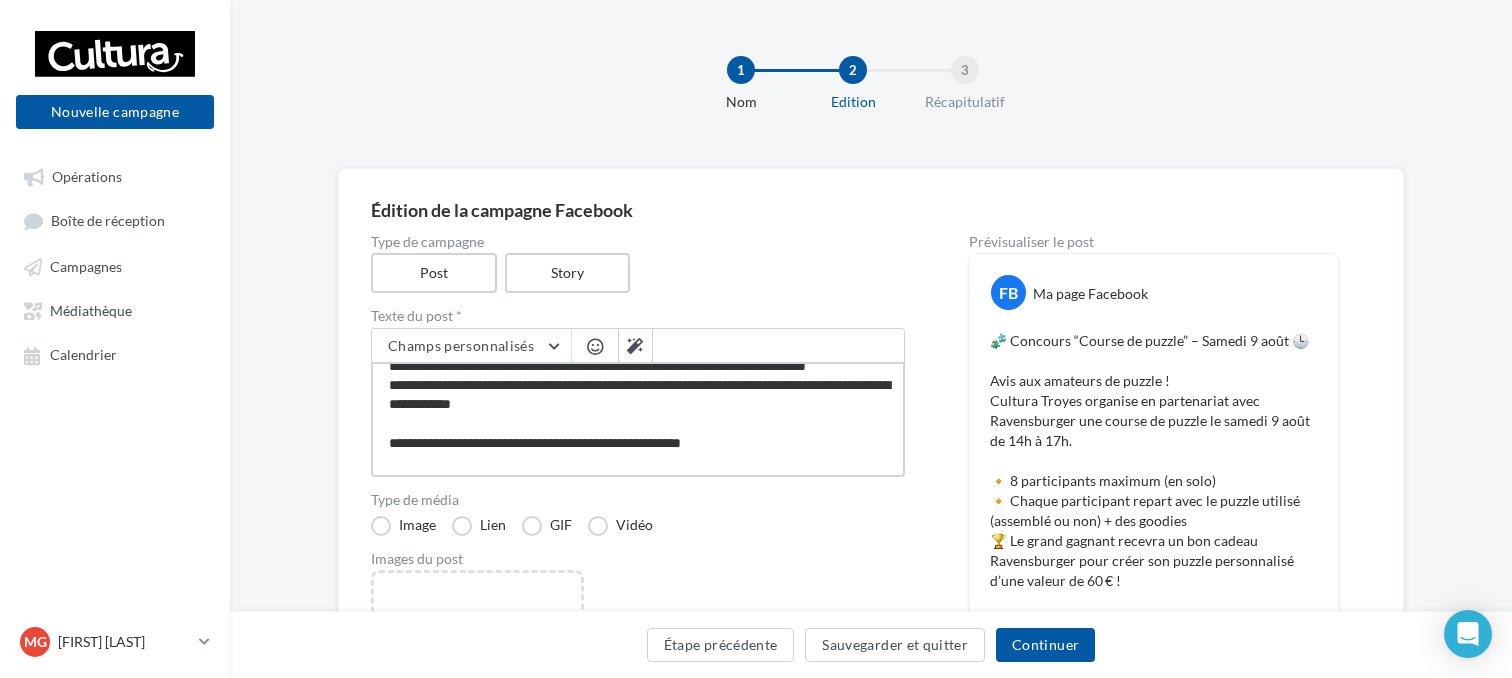 scroll, scrollTop: 250, scrollLeft: 0, axis: vertical 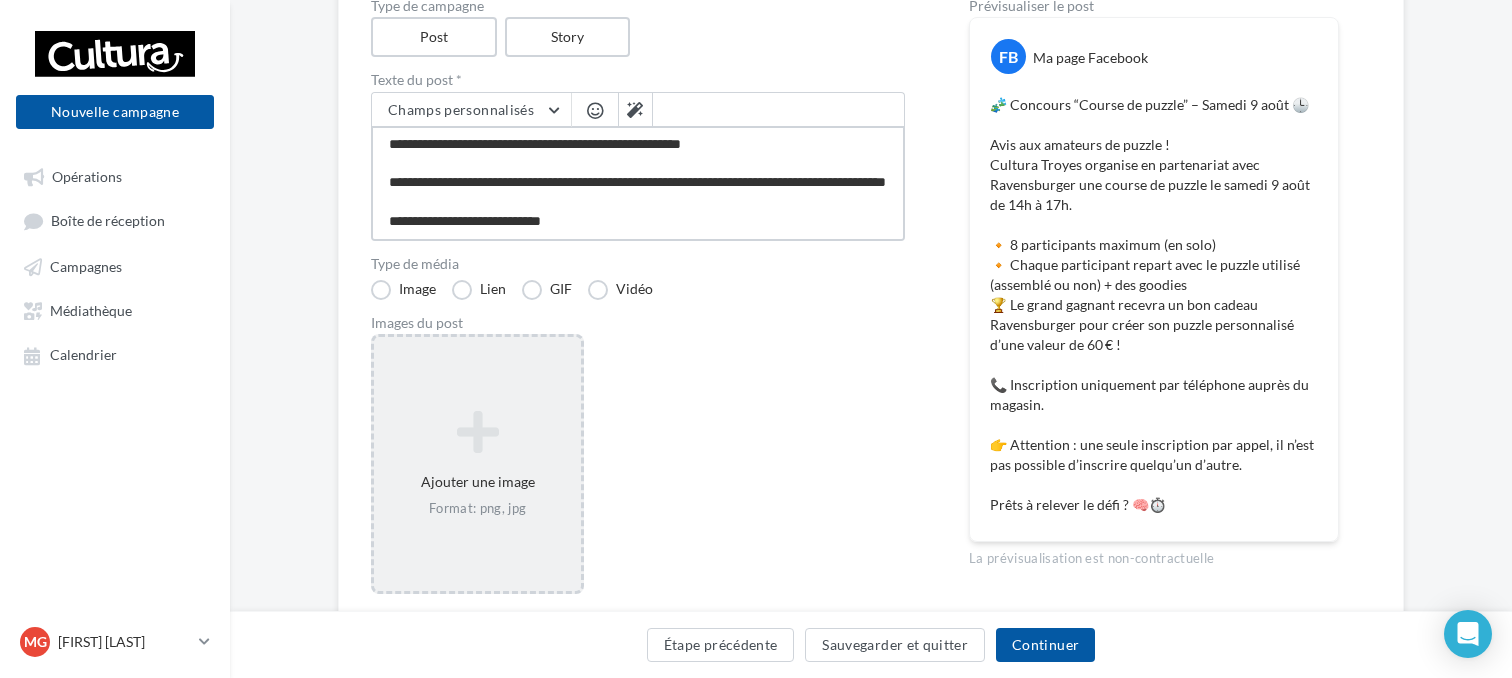type on "**********" 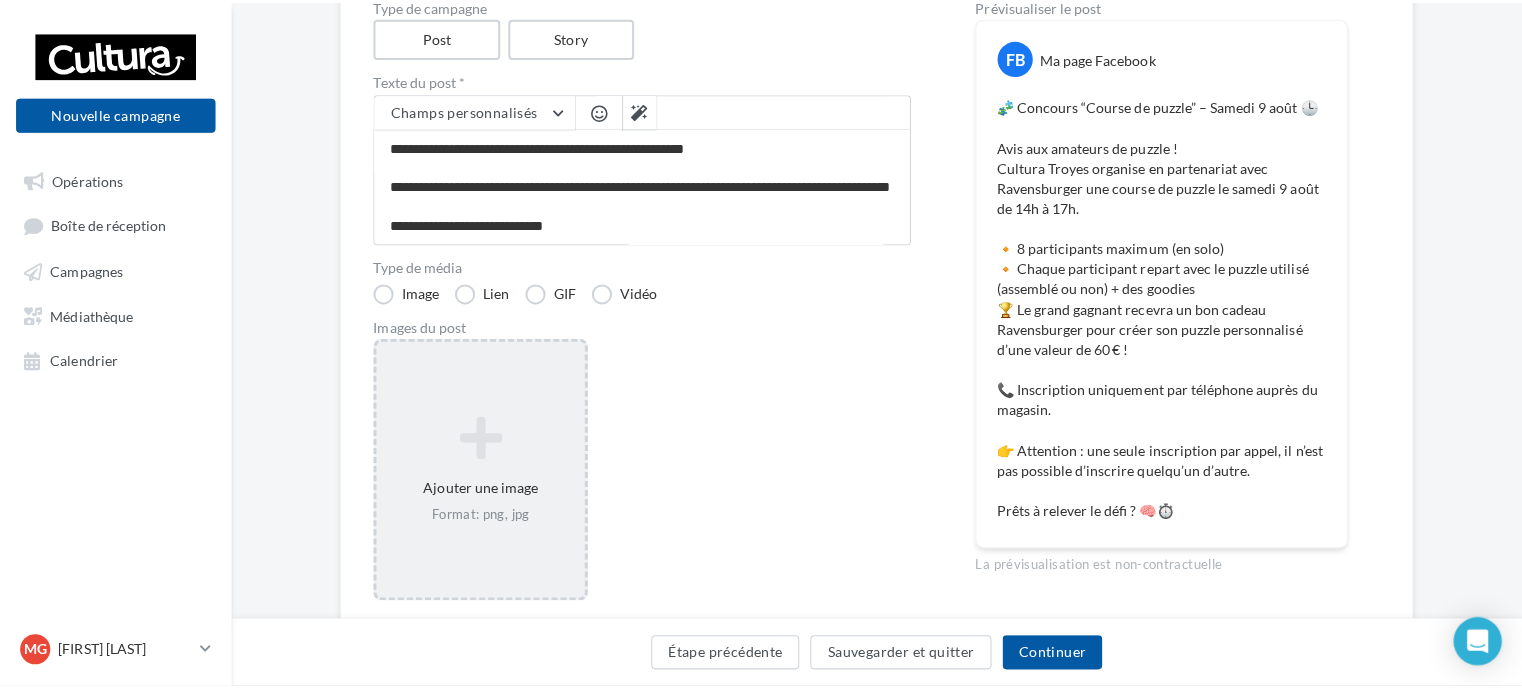 scroll, scrollTop: 248, scrollLeft: 0, axis: vertical 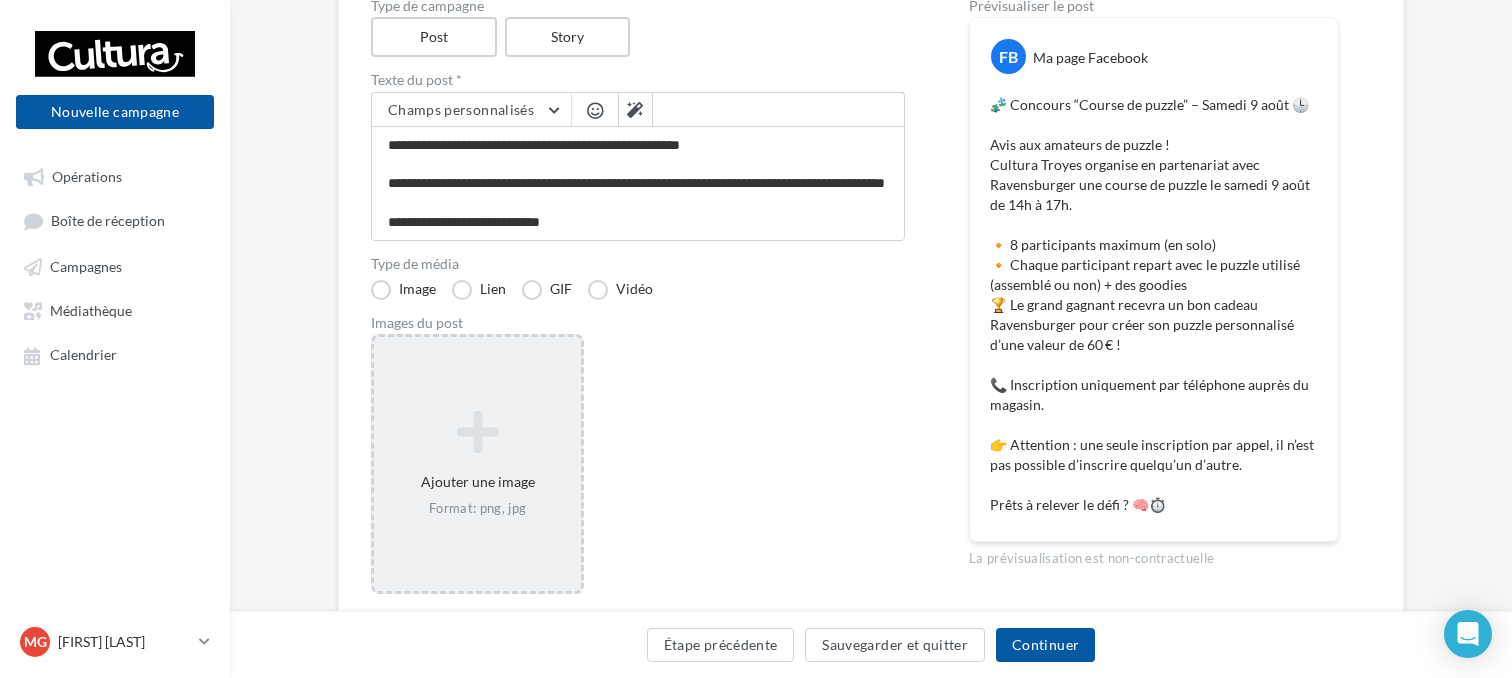 click at bounding box center [477, 432] 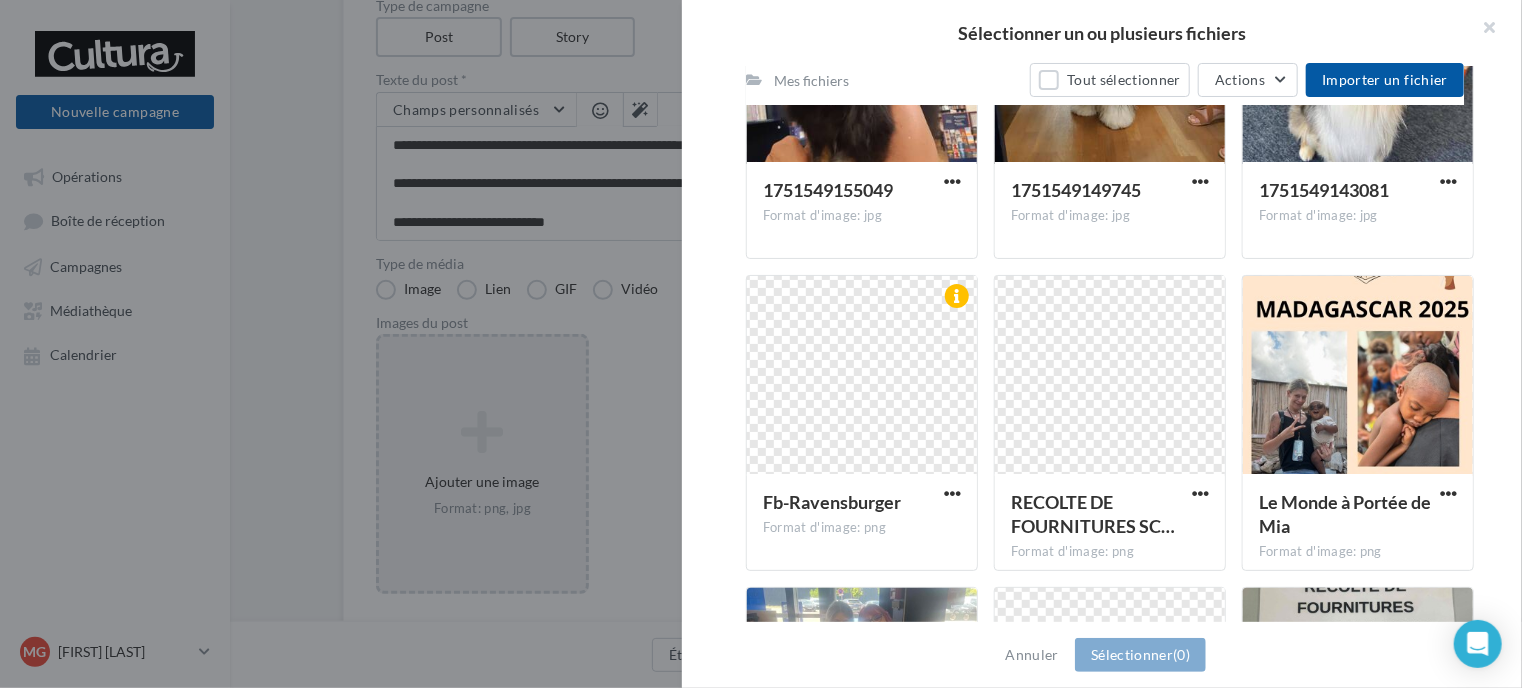 scroll, scrollTop: 3796, scrollLeft: 0, axis: vertical 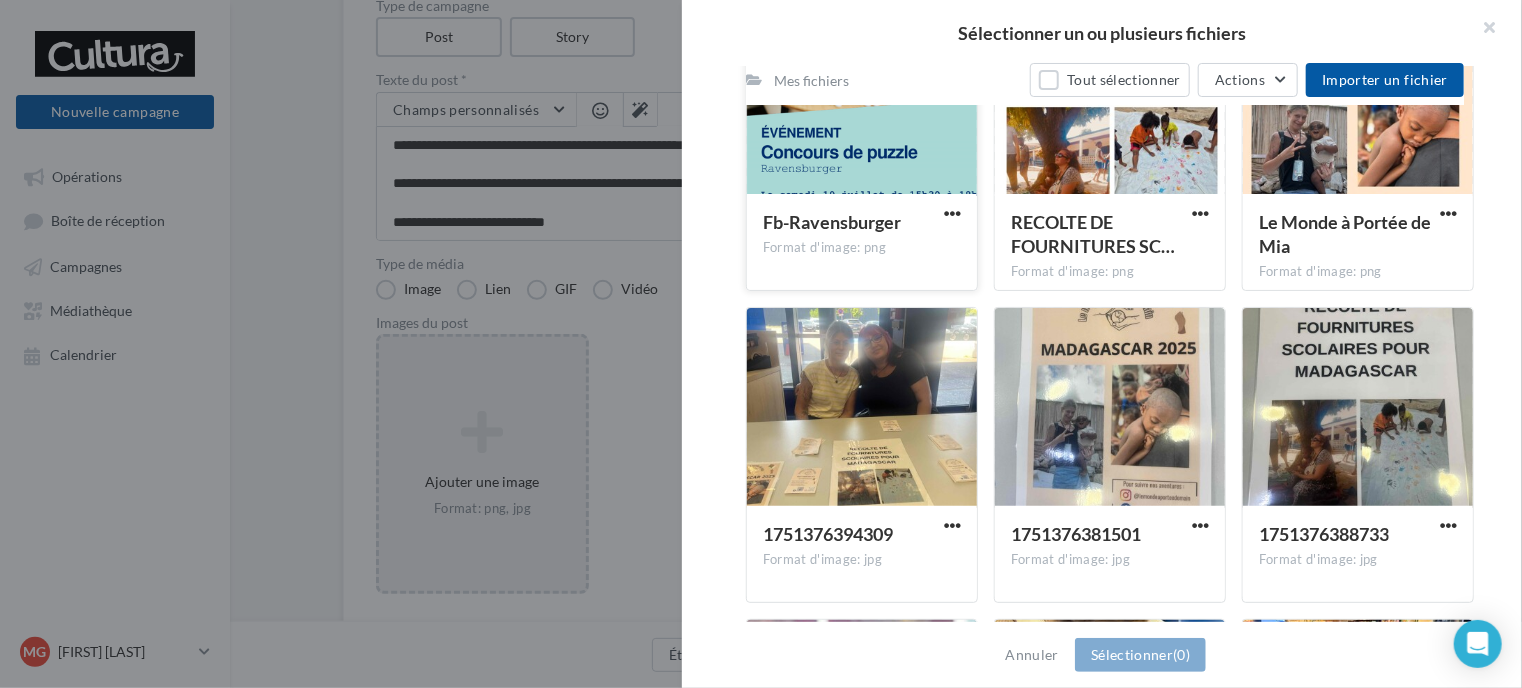 click on "Fb-Ravensburger  Format d'image: png" at bounding box center [862, 241] 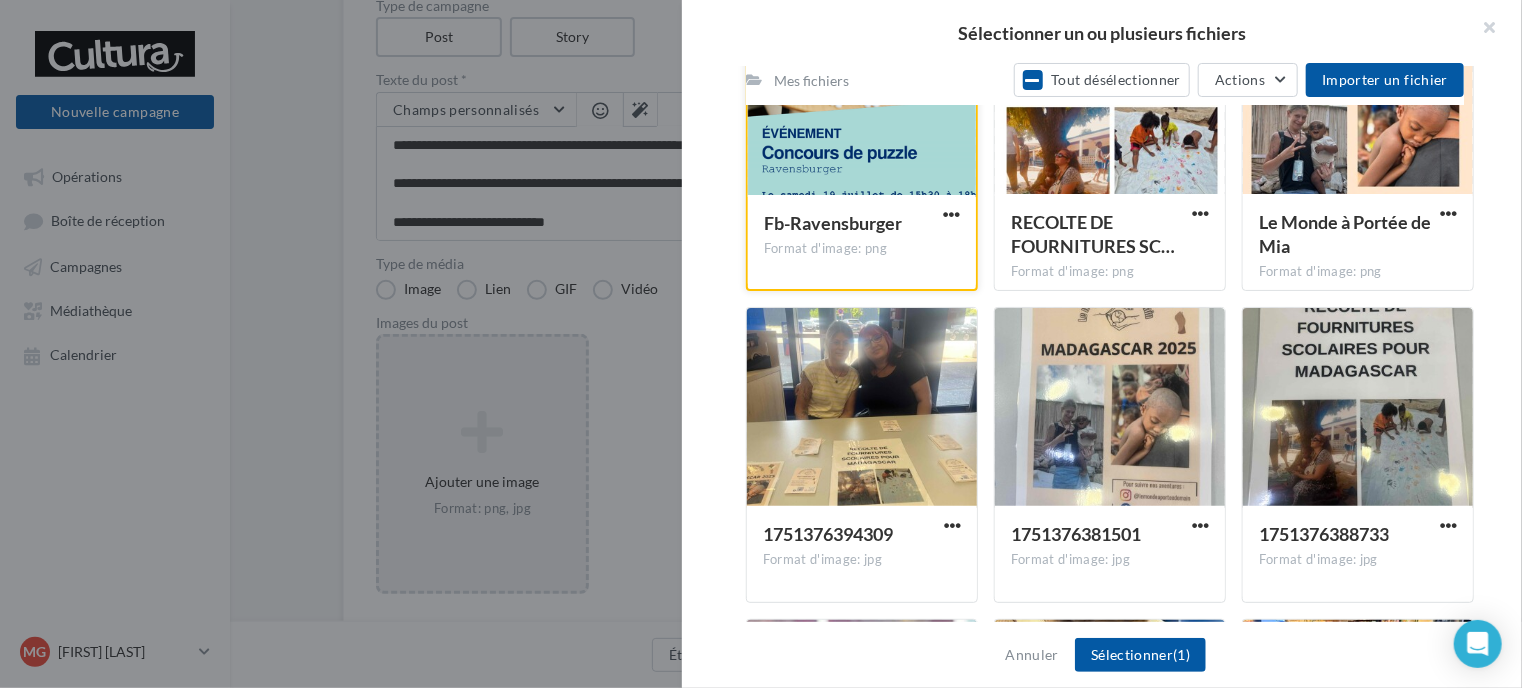 scroll, scrollTop: 3797, scrollLeft: 0, axis: vertical 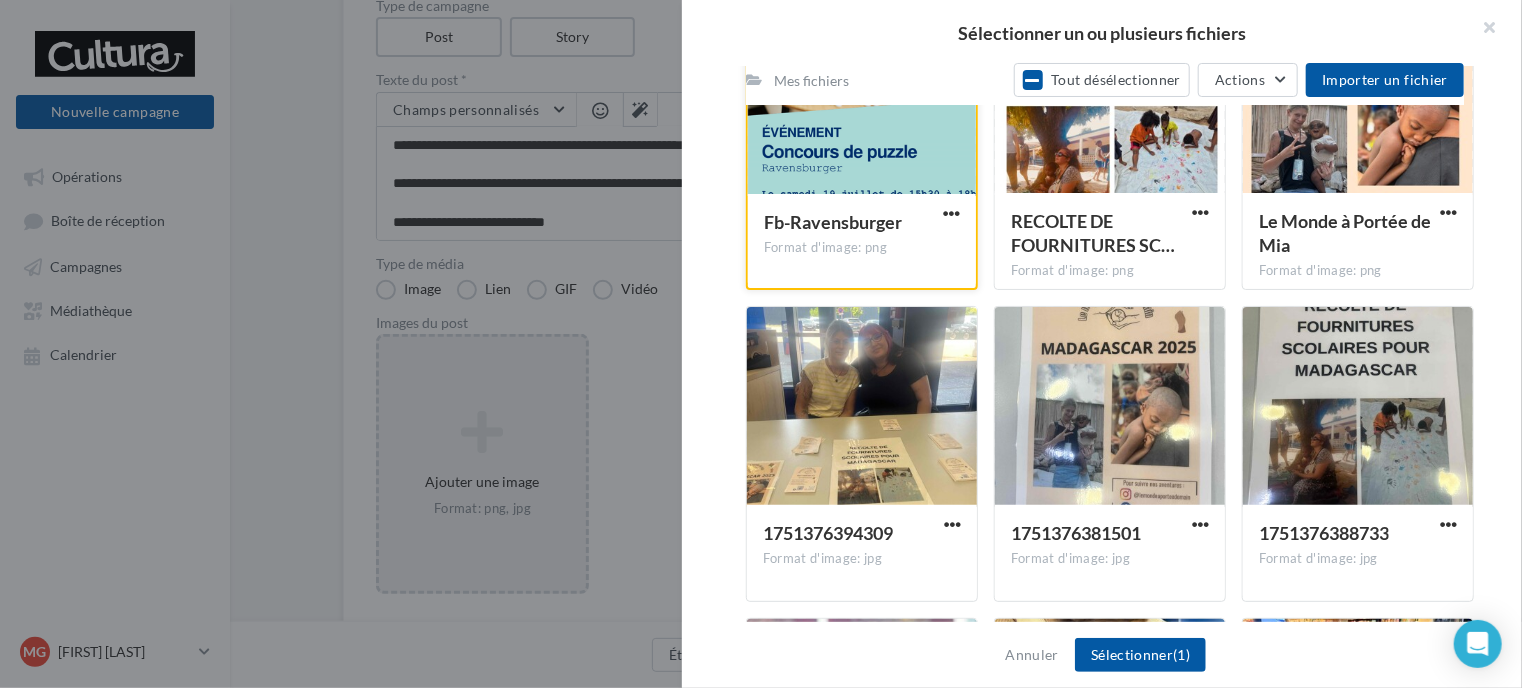 click on "Fb-Ravensburger  Format d'image: png" at bounding box center [862, 240] 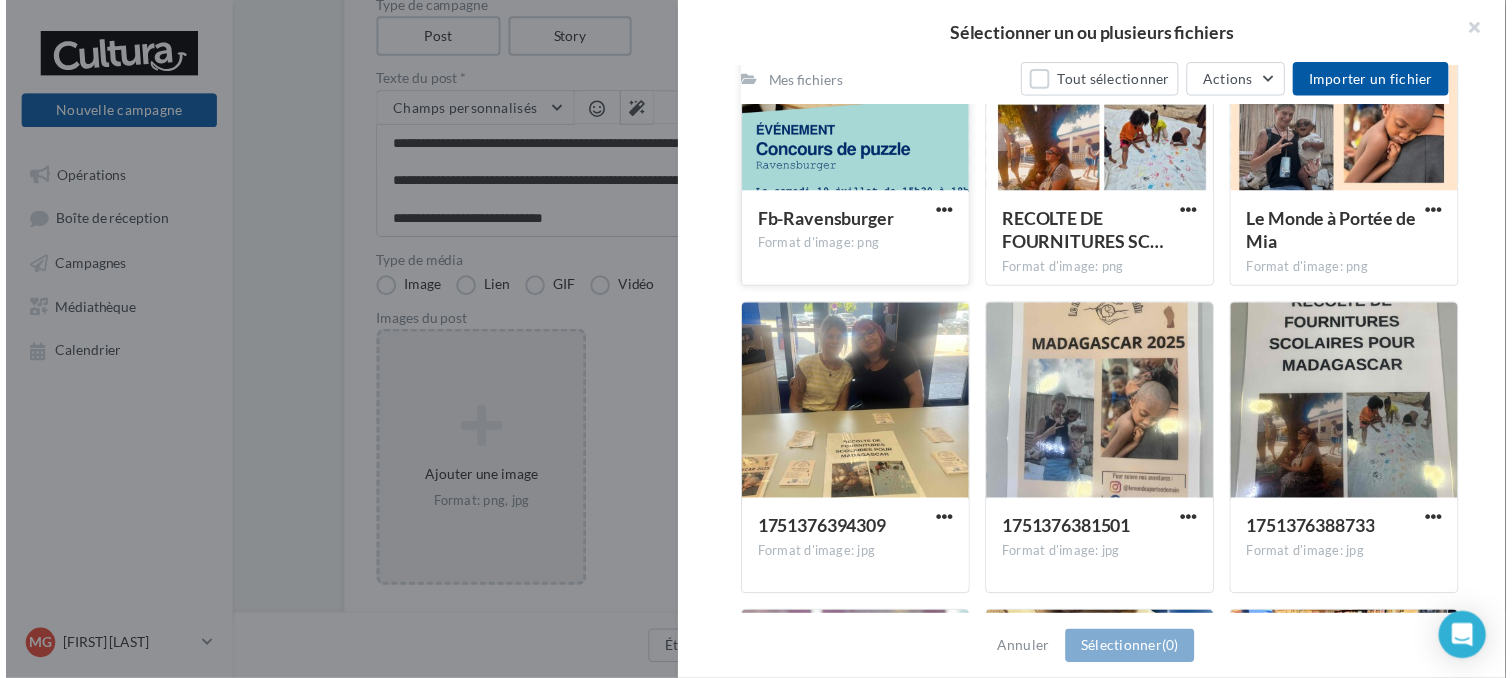 scroll, scrollTop: 3796, scrollLeft: 0, axis: vertical 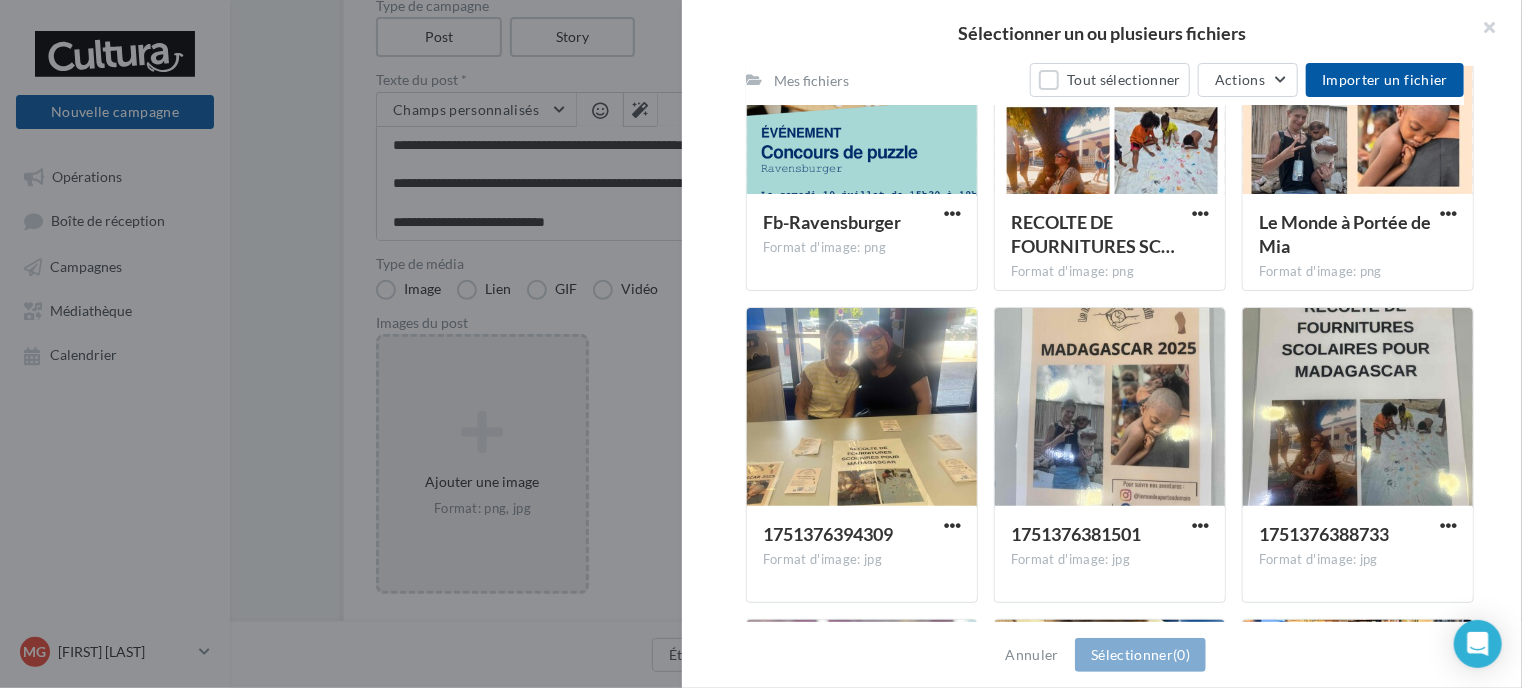 click at bounding box center (761, 344) 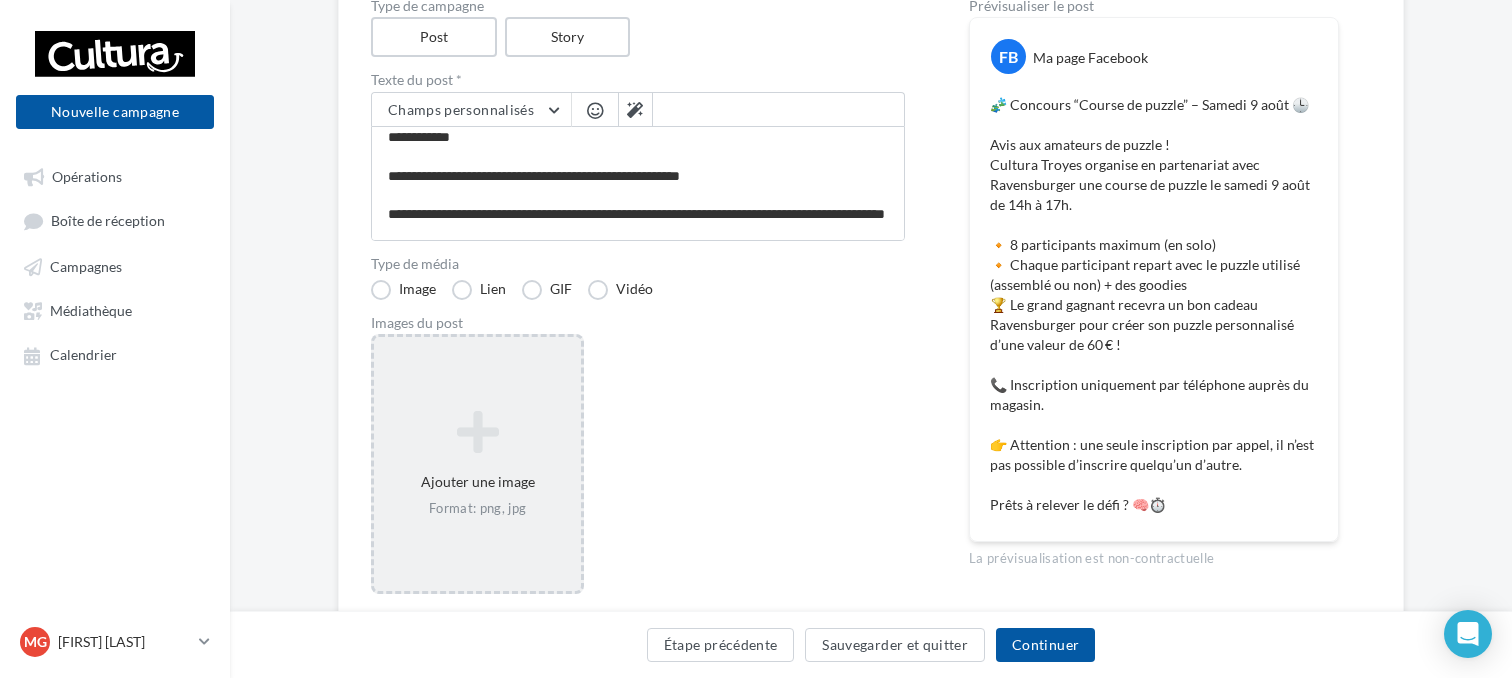 scroll, scrollTop: 248, scrollLeft: 0, axis: vertical 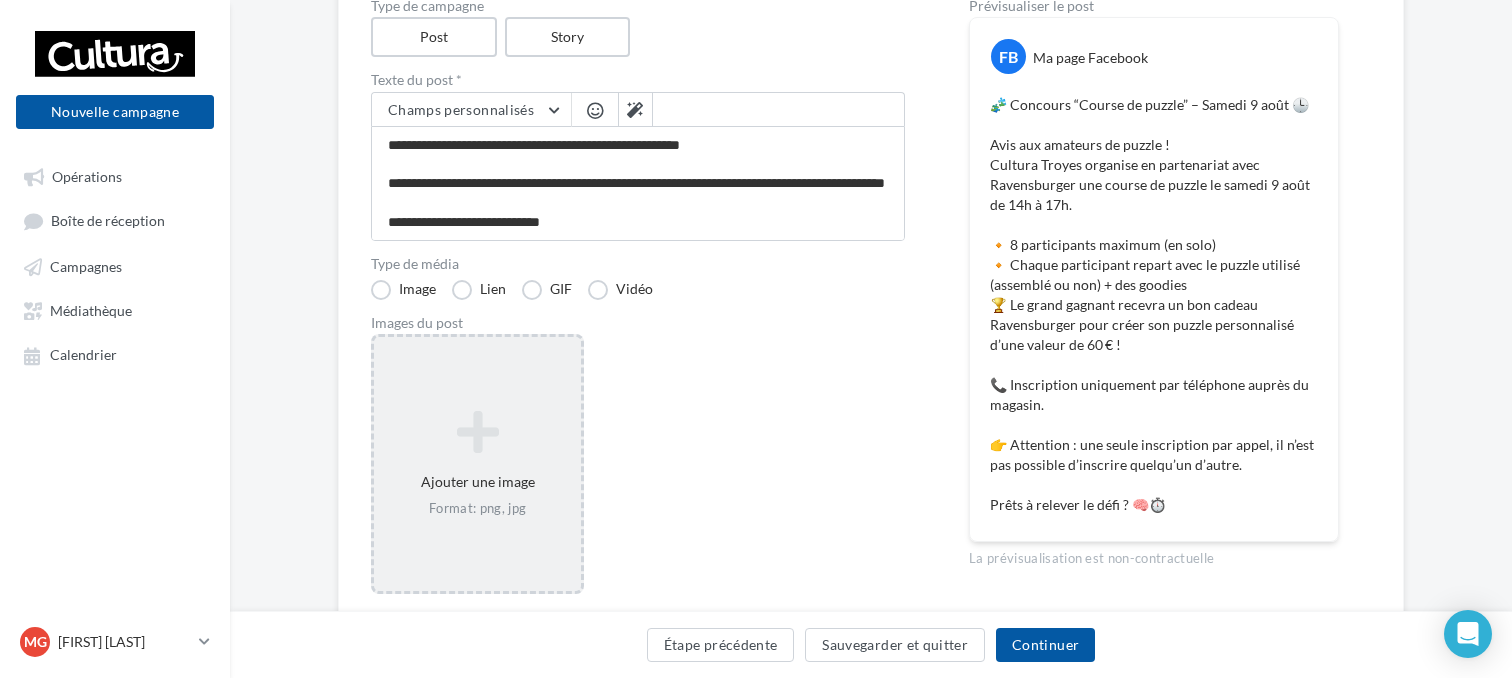 click at bounding box center [477, 432] 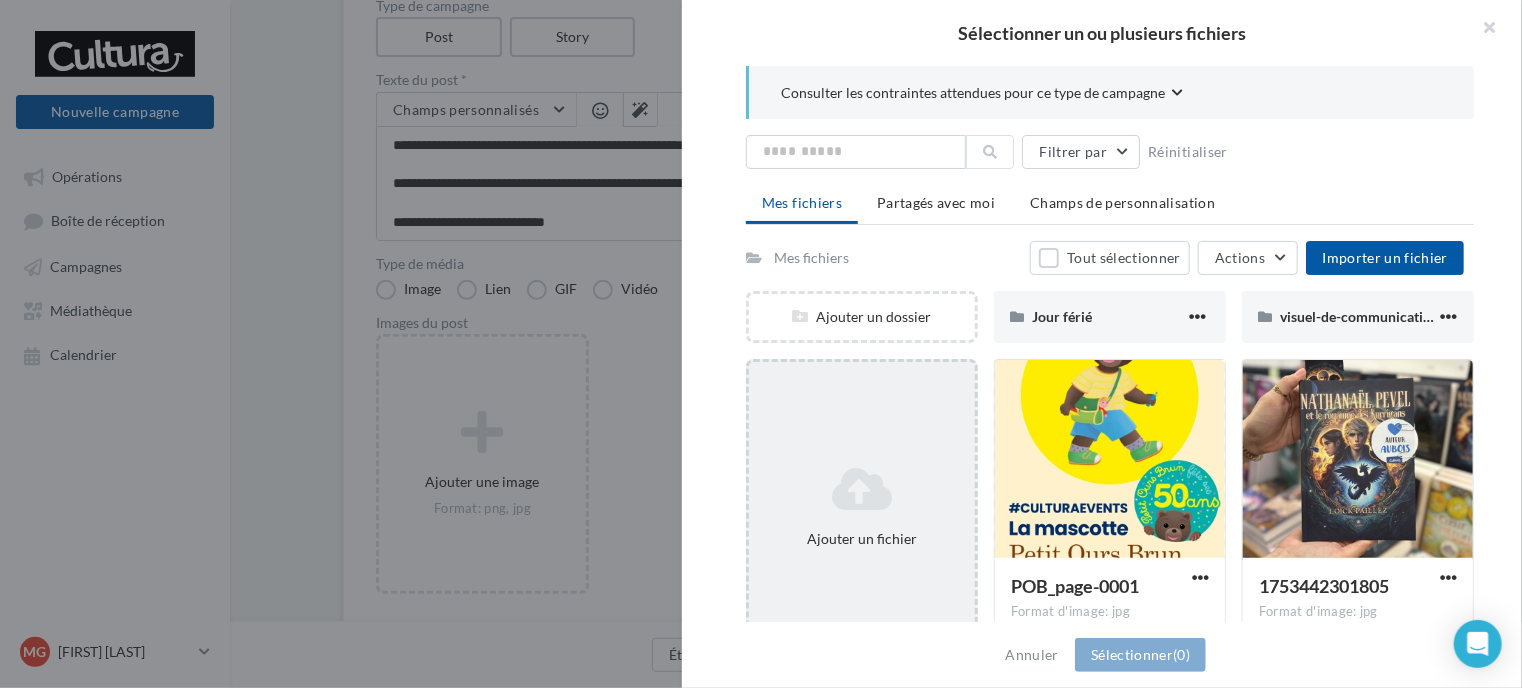 click at bounding box center [862, 489] 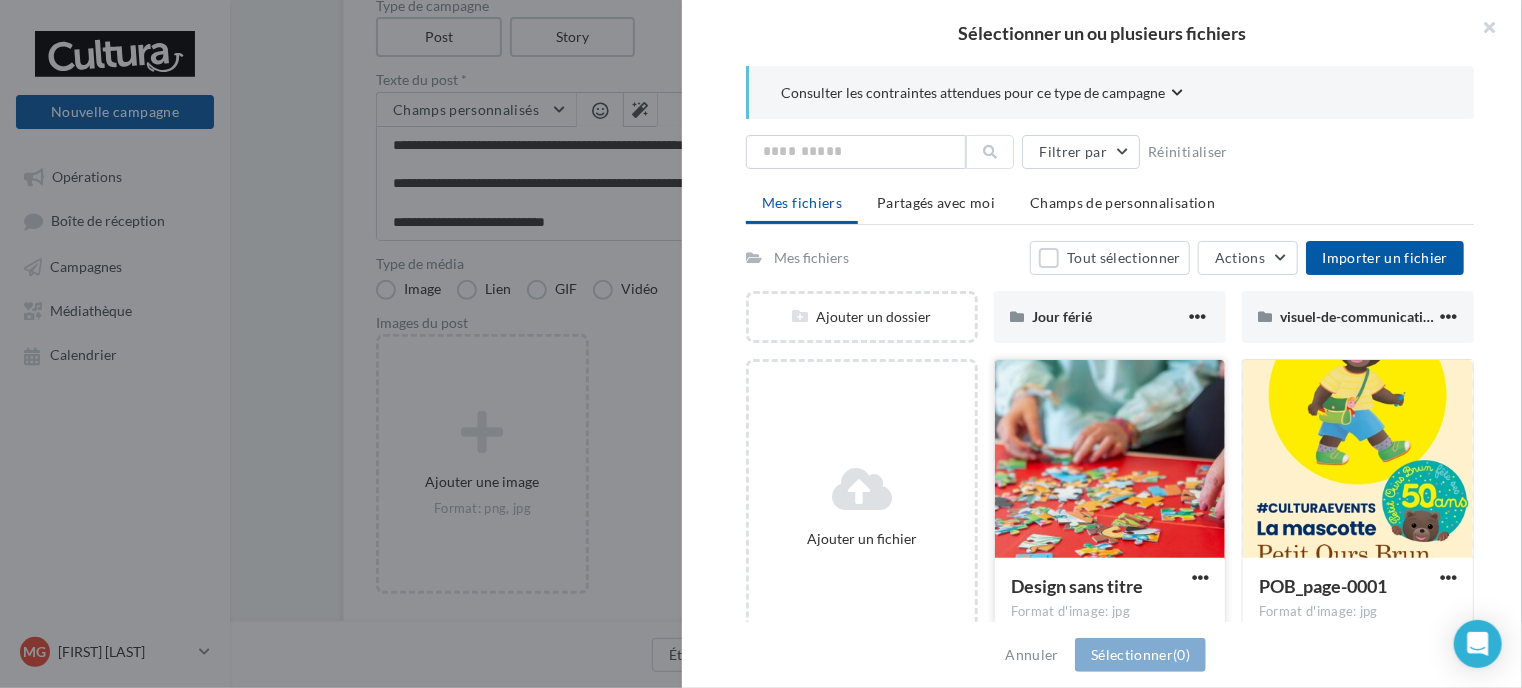 click at bounding box center (1110, 460) 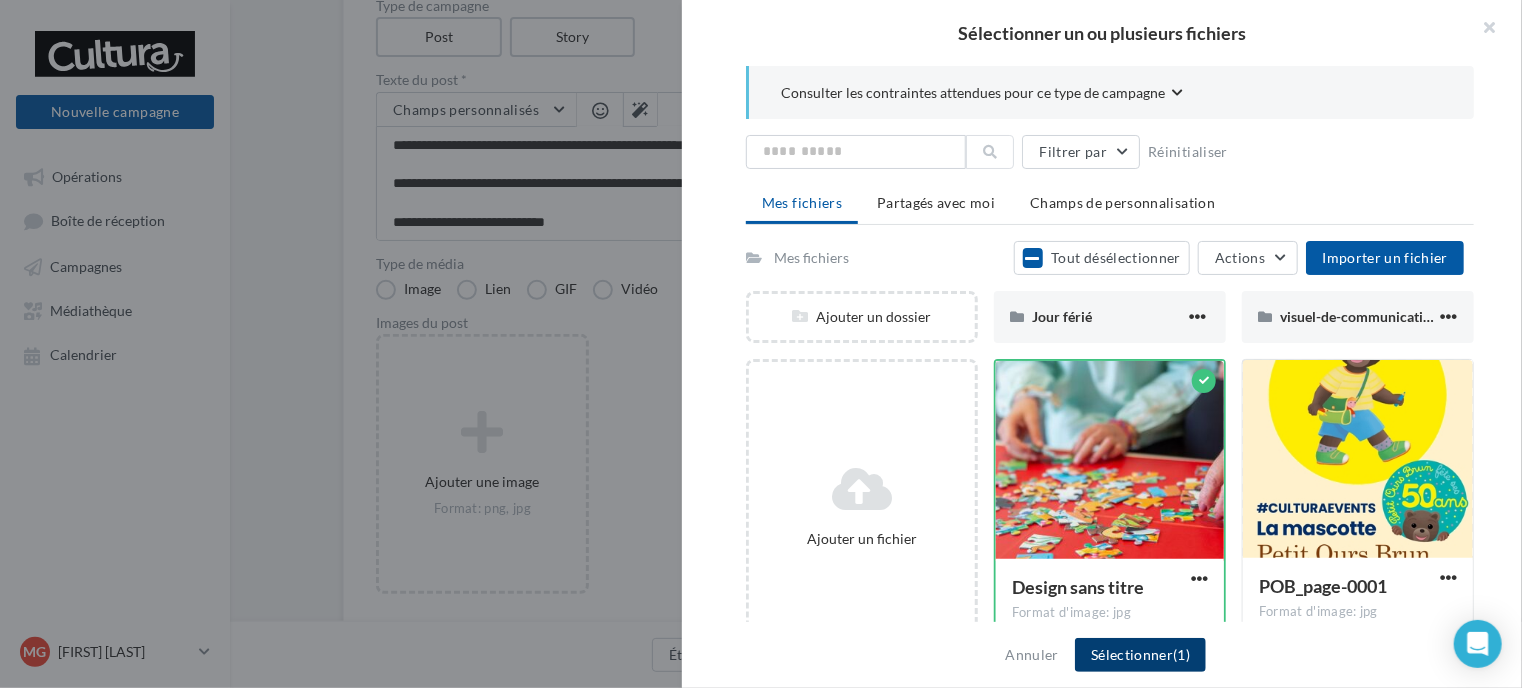click on "Sélectionner   (1)" at bounding box center [1140, 655] 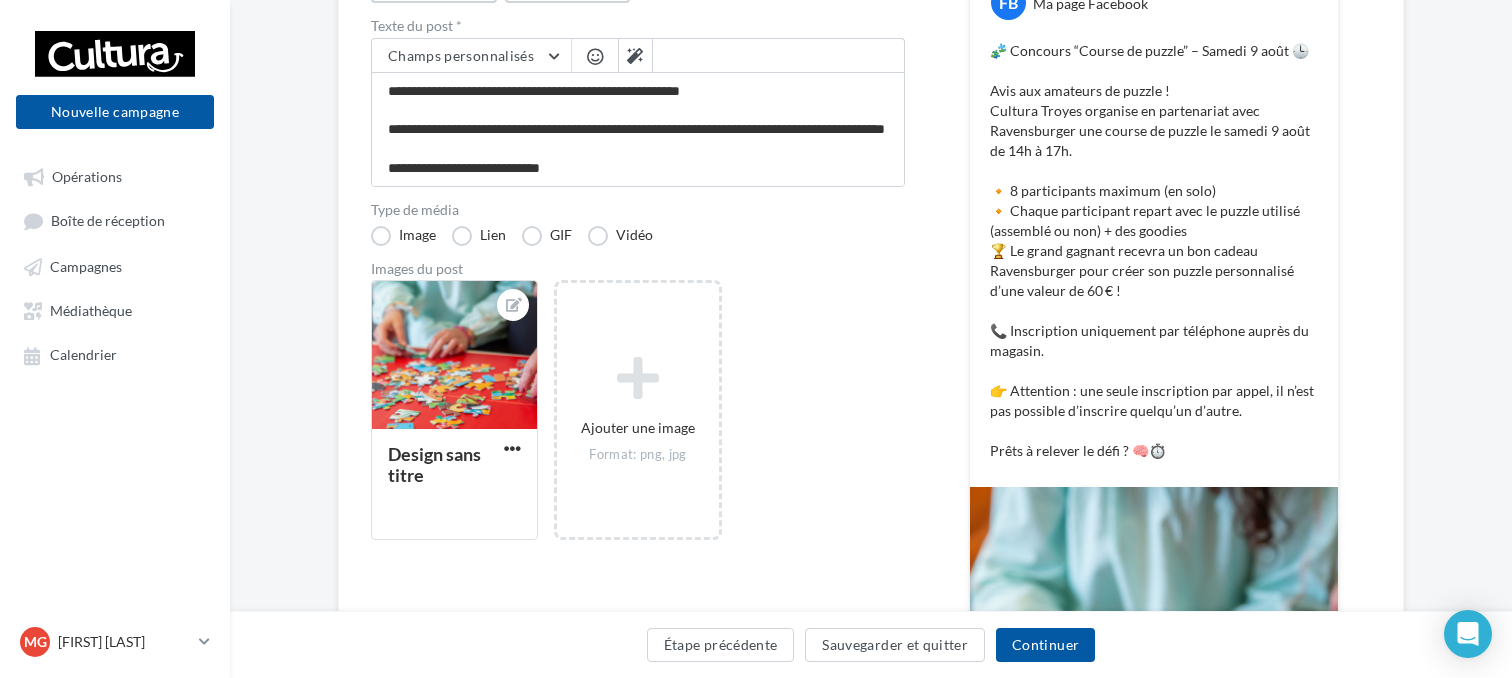 scroll, scrollTop: 291, scrollLeft: 0, axis: vertical 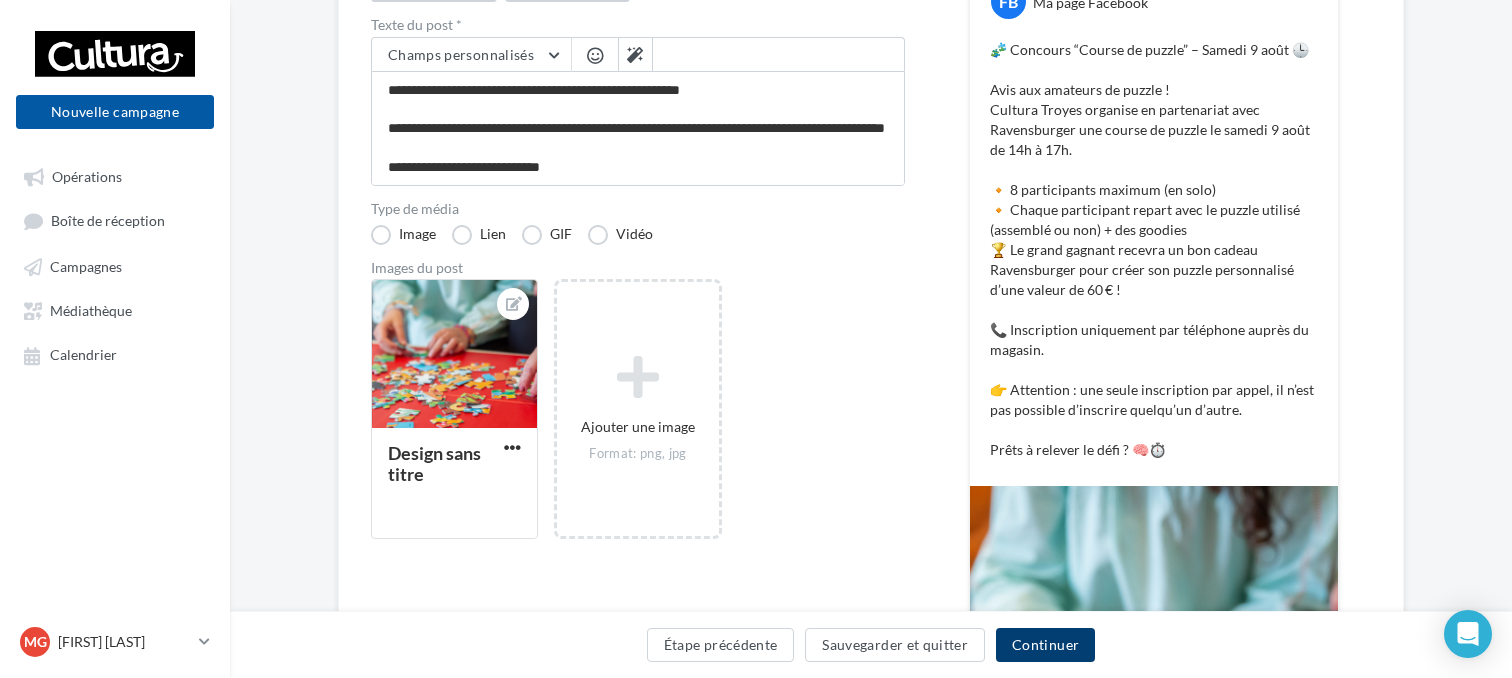 click on "Continuer" at bounding box center [1045, 645] 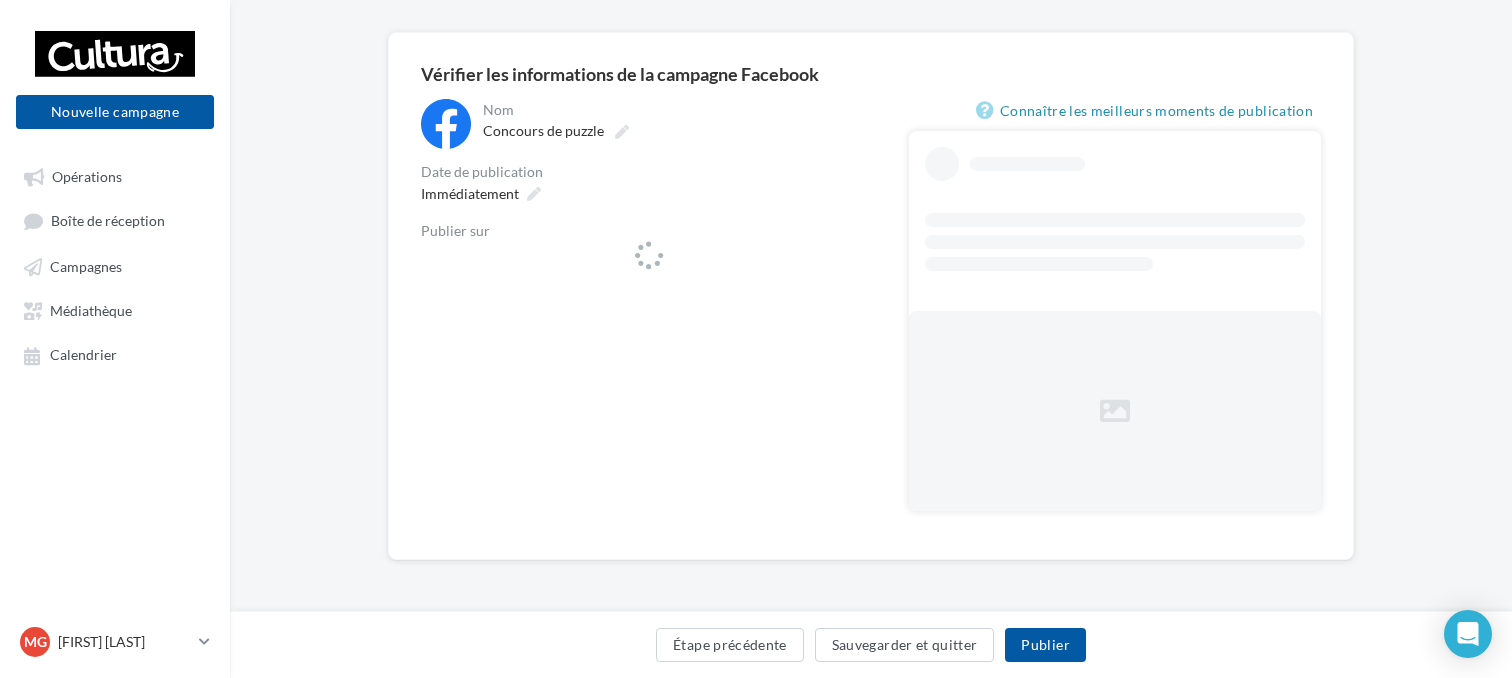 scroll, scrollTop: 0, scrollLeft: 0, axis: both 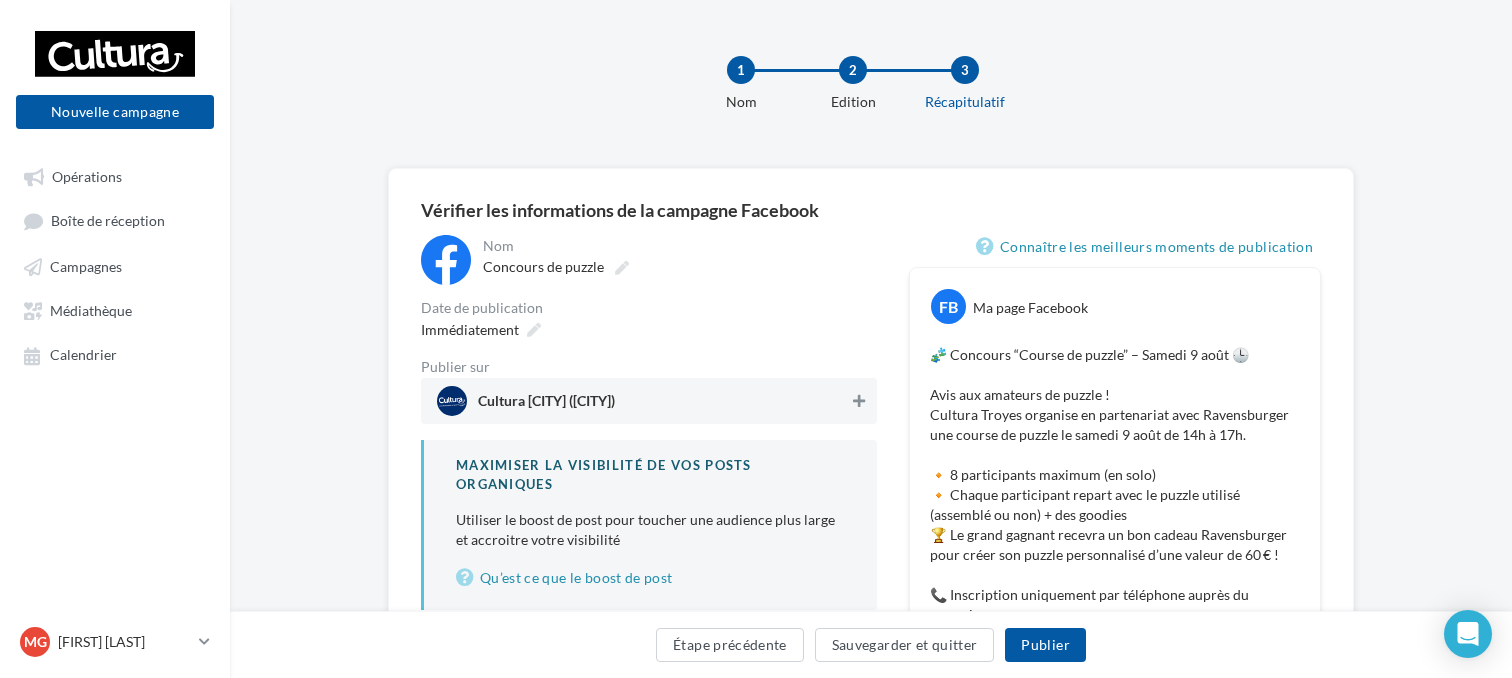 click at bounding box center [859, 401] 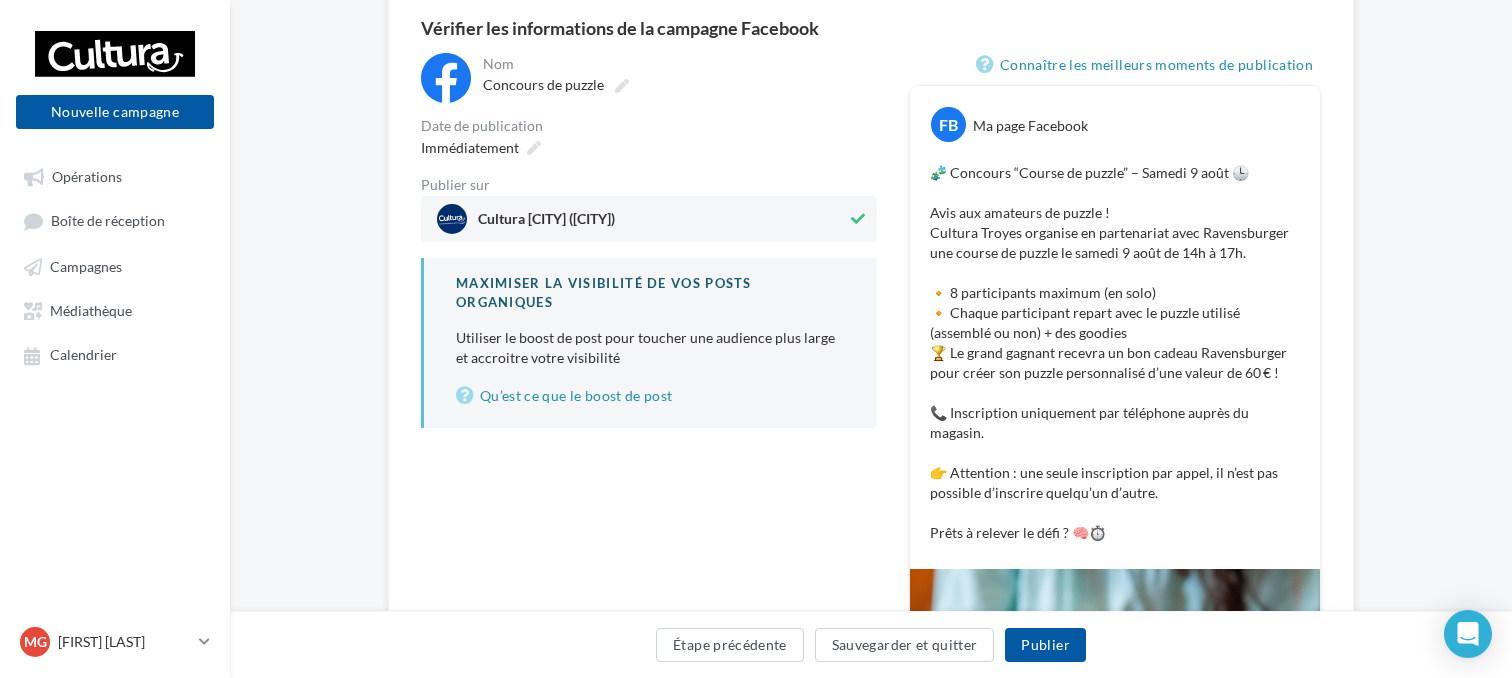 scroll, scrollTop: 254, scrollLeft: 0, axis: vertical 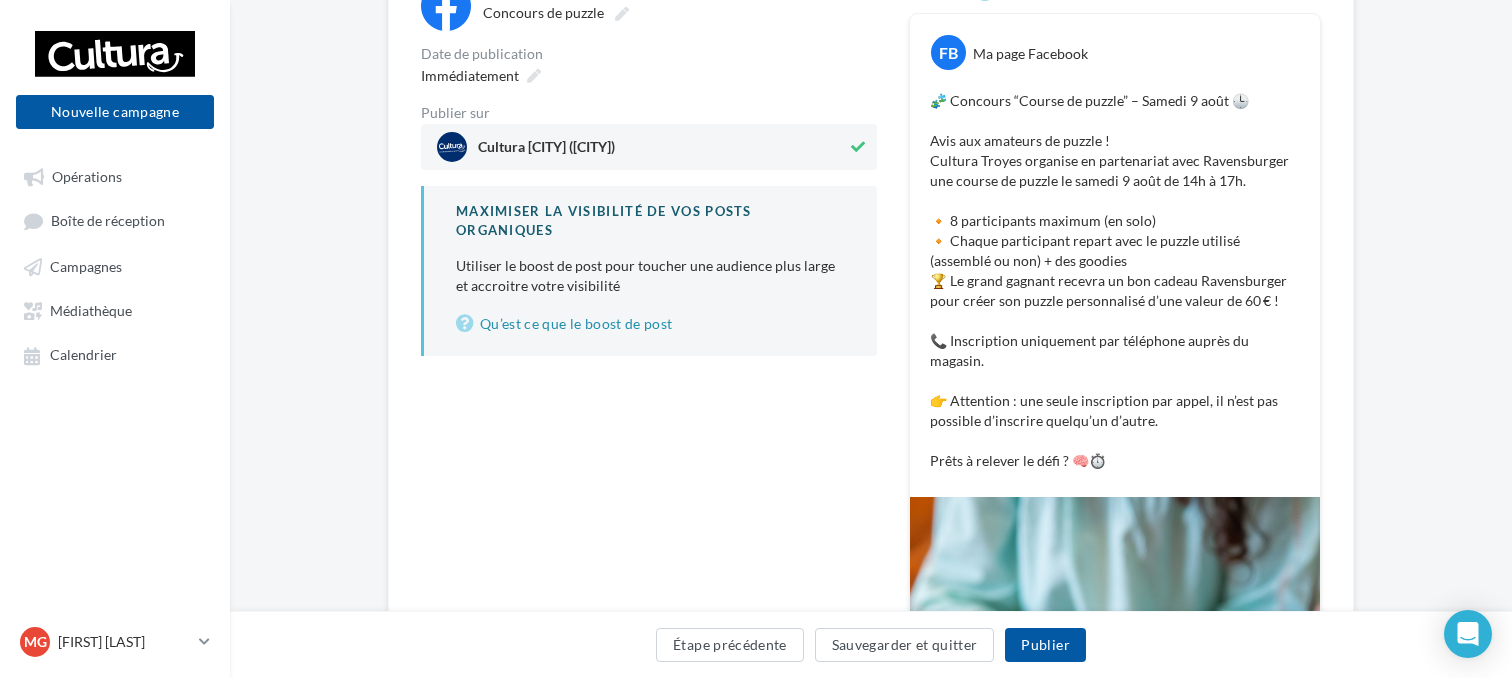 drag, startPoint x: 814, startPoint y: 342, endPoint x: 685, endPoint y: 75, distance: 296.52994 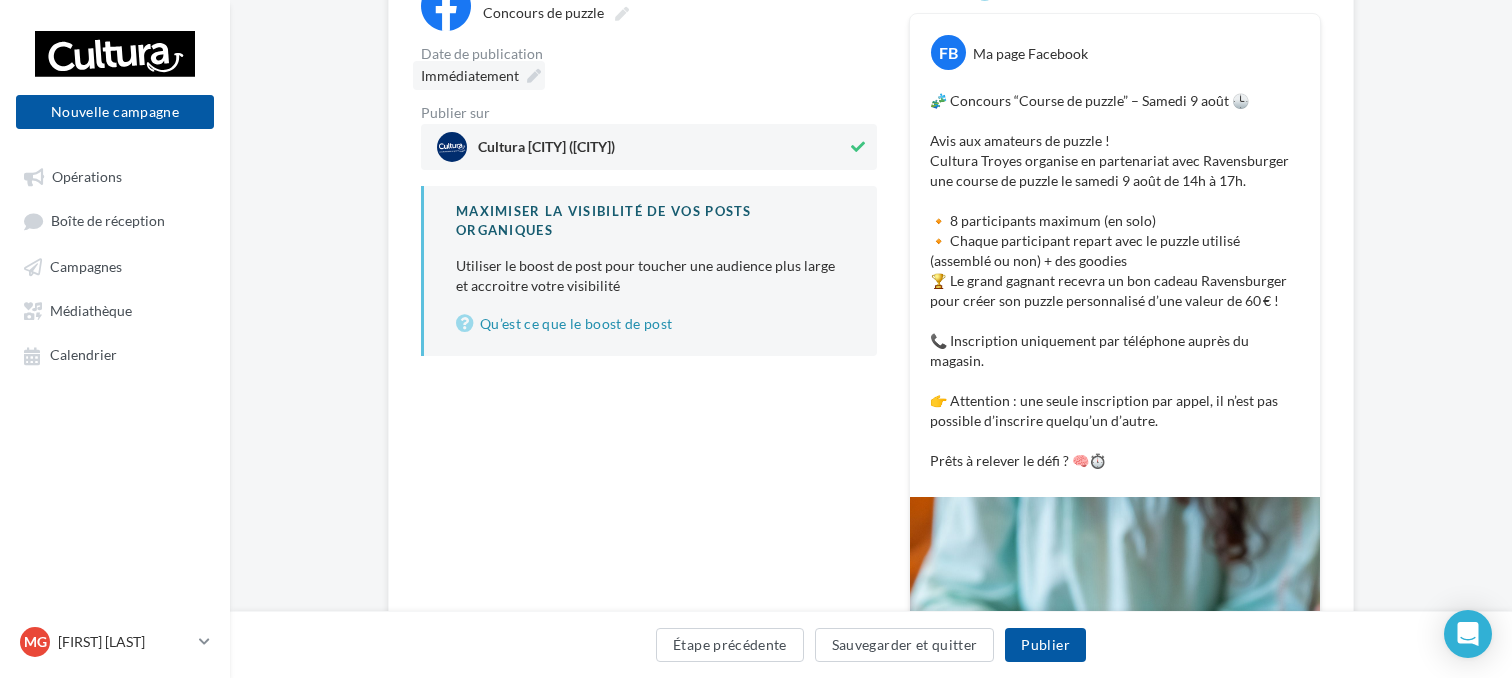 click on "Immédiatement" at bounding box center [479, 75] 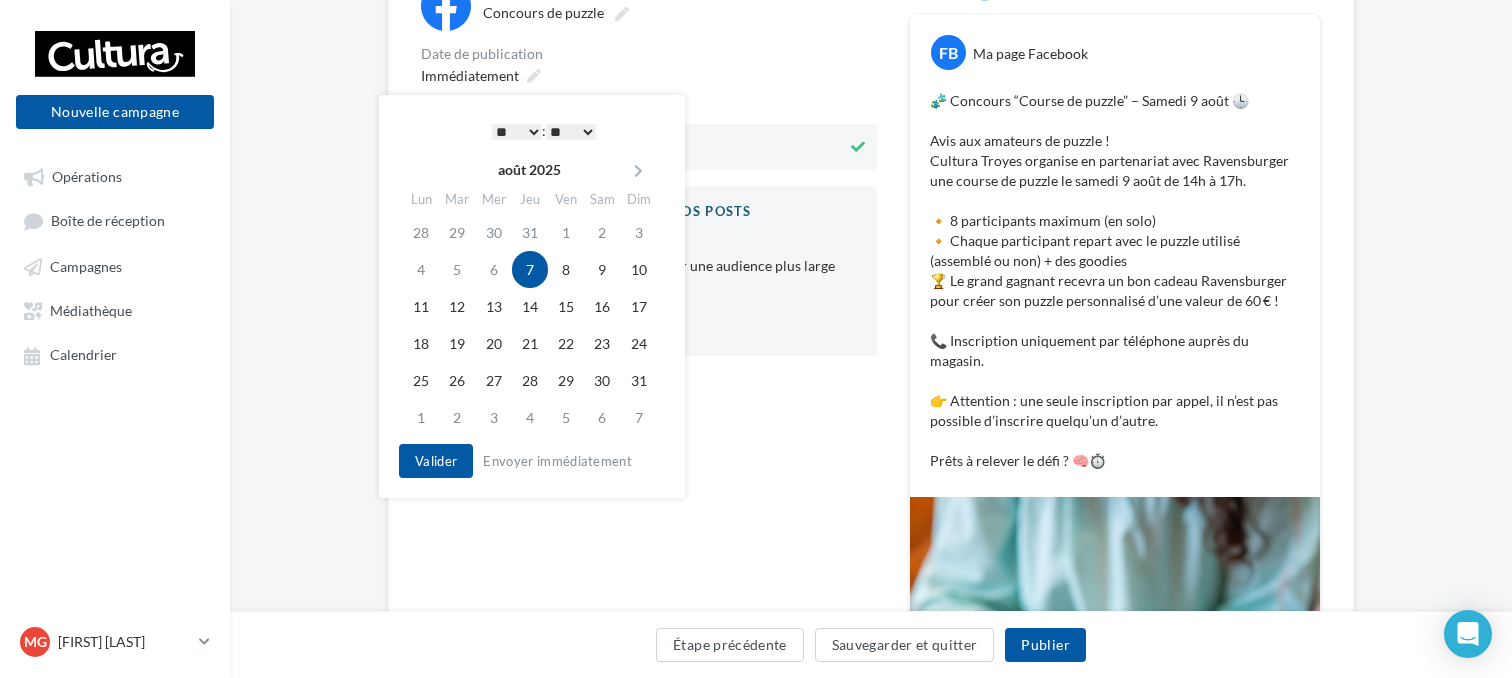 click on "* * * * * * * * * * ** ** ** ** ** ** ** ** ** ** ** ** ** **" at bounding box center (517, 132) 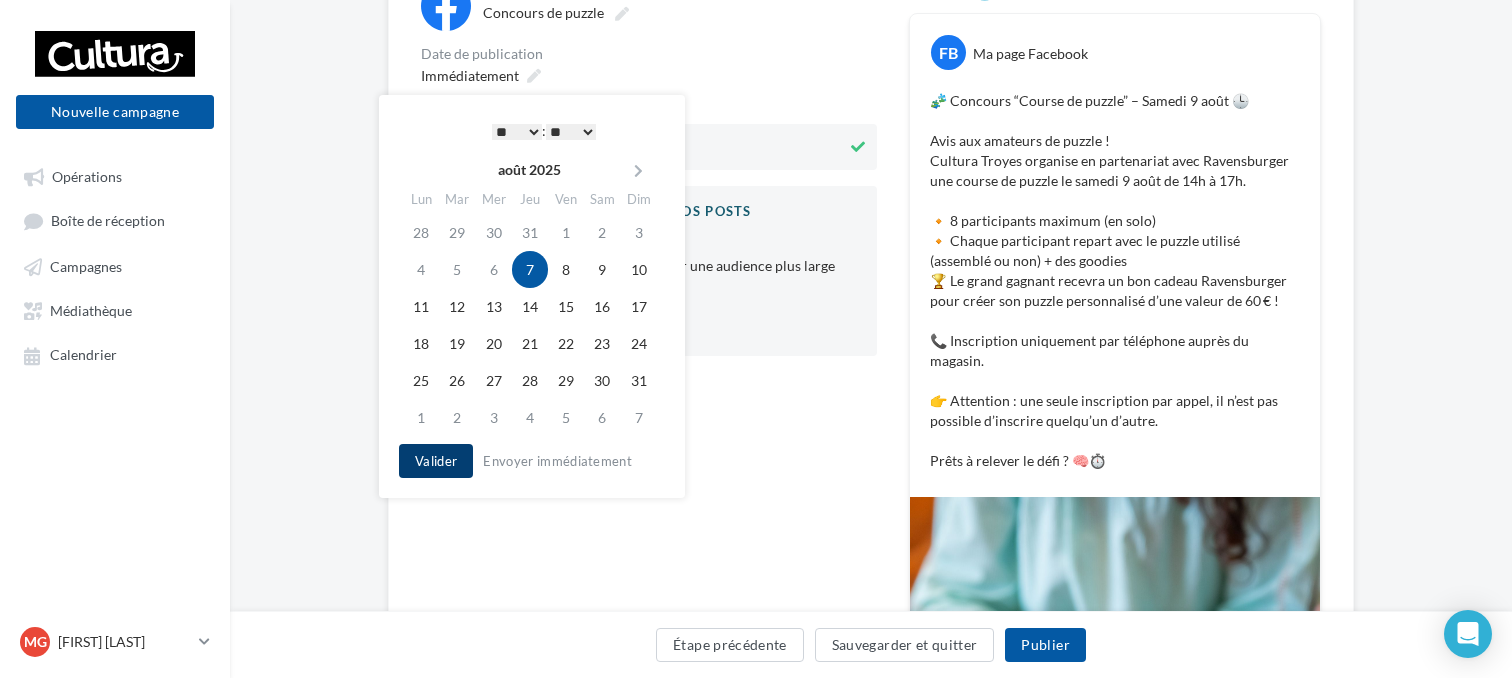 click on "Valider" at bounding box center [436, 461] 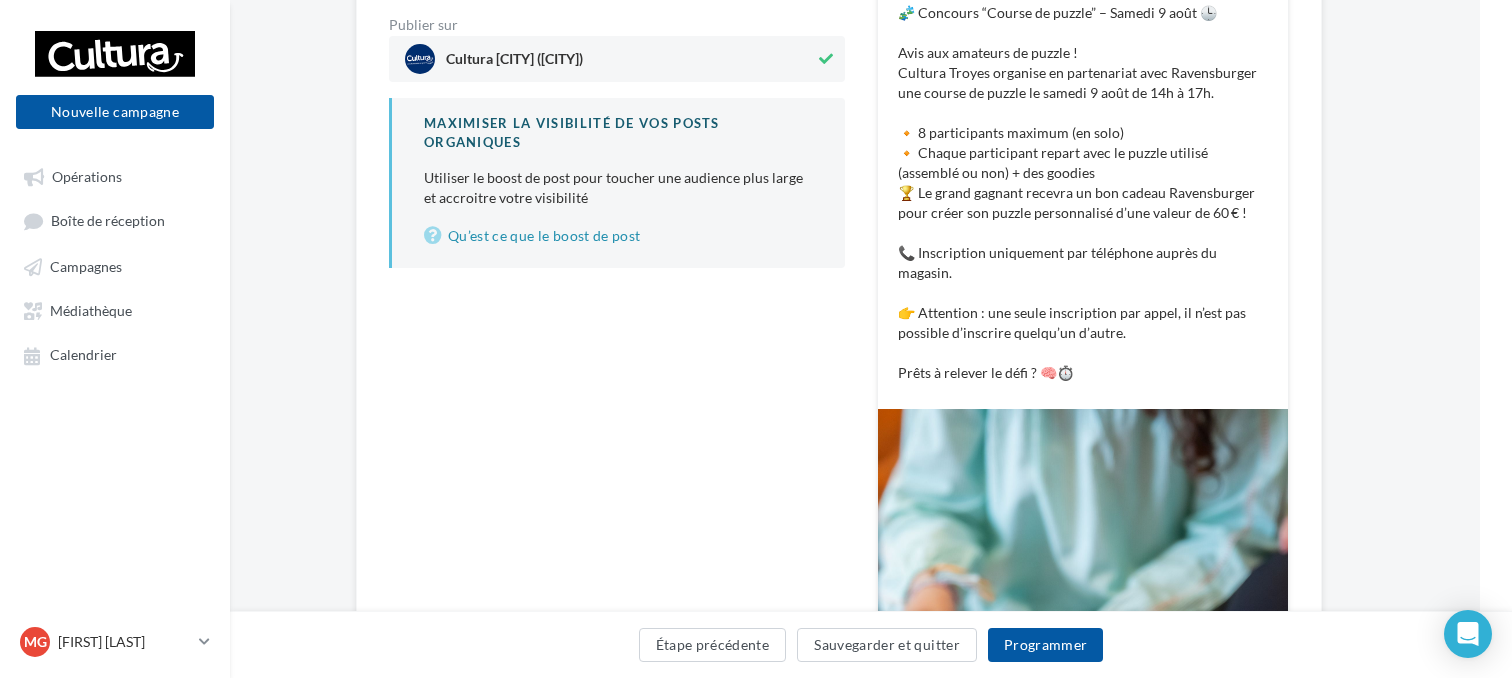 scroll, scrollTop: 340, scrollLeft: 32, axis: both 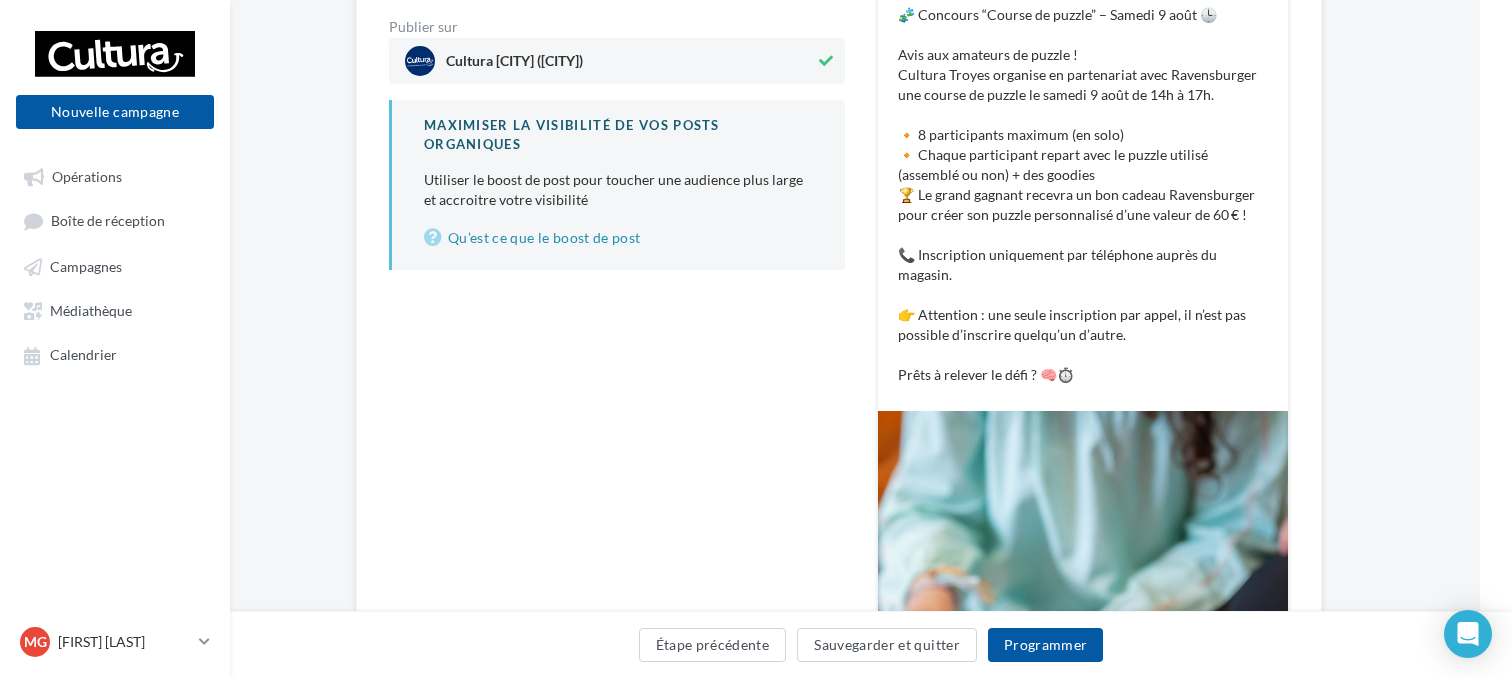 click on "🧩 Concours “Course de puzzle” – Samedi 9 août 🕒 Avis aux amateurs de puzzle ! Cultura Troyes organise en partenariat avec Ravensburger une course de puzzle le samedi 9 août de 14h à 17h. 🔸 8 participants maximum (en solo) 🔸 Chaque participant repart avec le puzzle utilisé (assemblé ou non) + des goodies 🏆 Le grand gagnant recevra un bon cadeau Ravensburger pour créer son puzzle personnalisé d’une valeur de 60 € ! 📞 Inscription uniquement par téléphone auprès du magasin. 👉 Attention : une seule inscription par appel, il n’est pas possible d’inscrire quelqu’un d’autre. Prêts à relever le défi ? 🧠⏱️" at bounding box center [1083, 195] 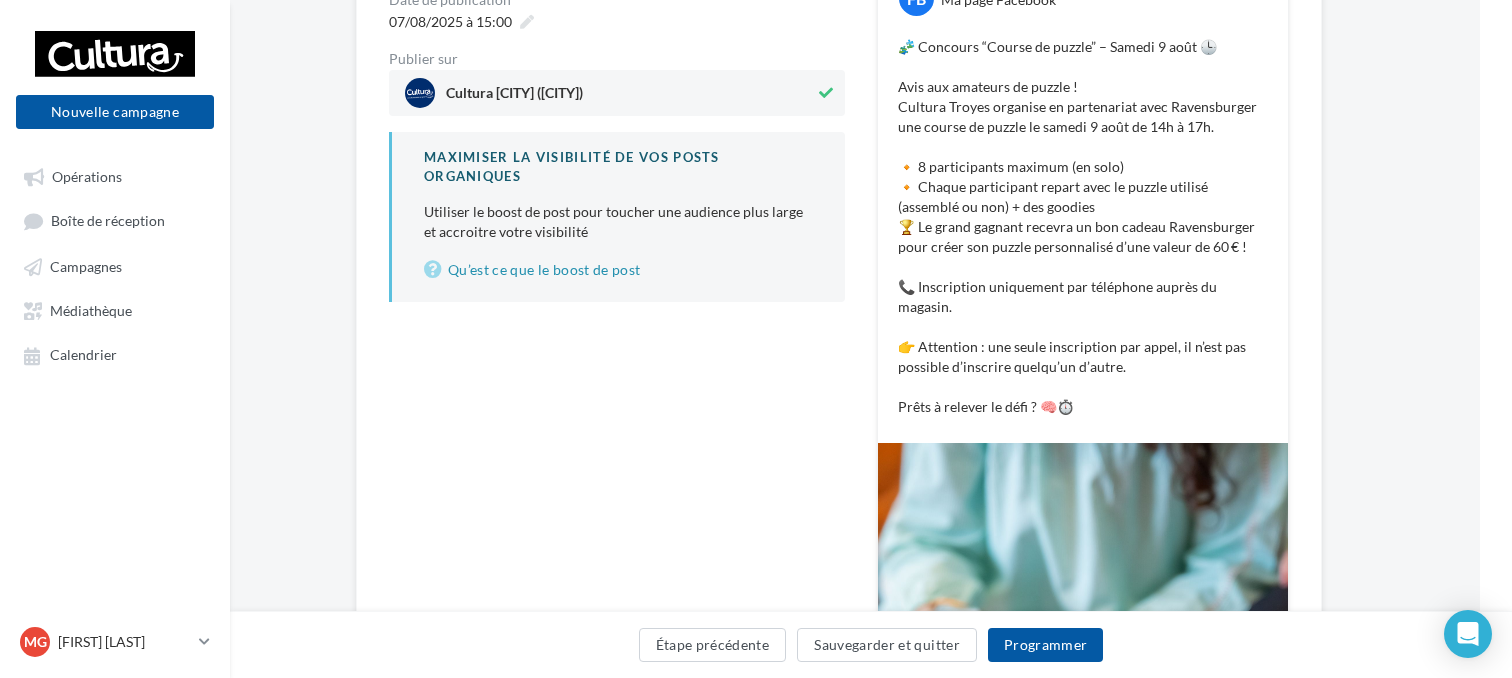 scroll, scrollTop: 304, scrollLeft: 32, axis: both 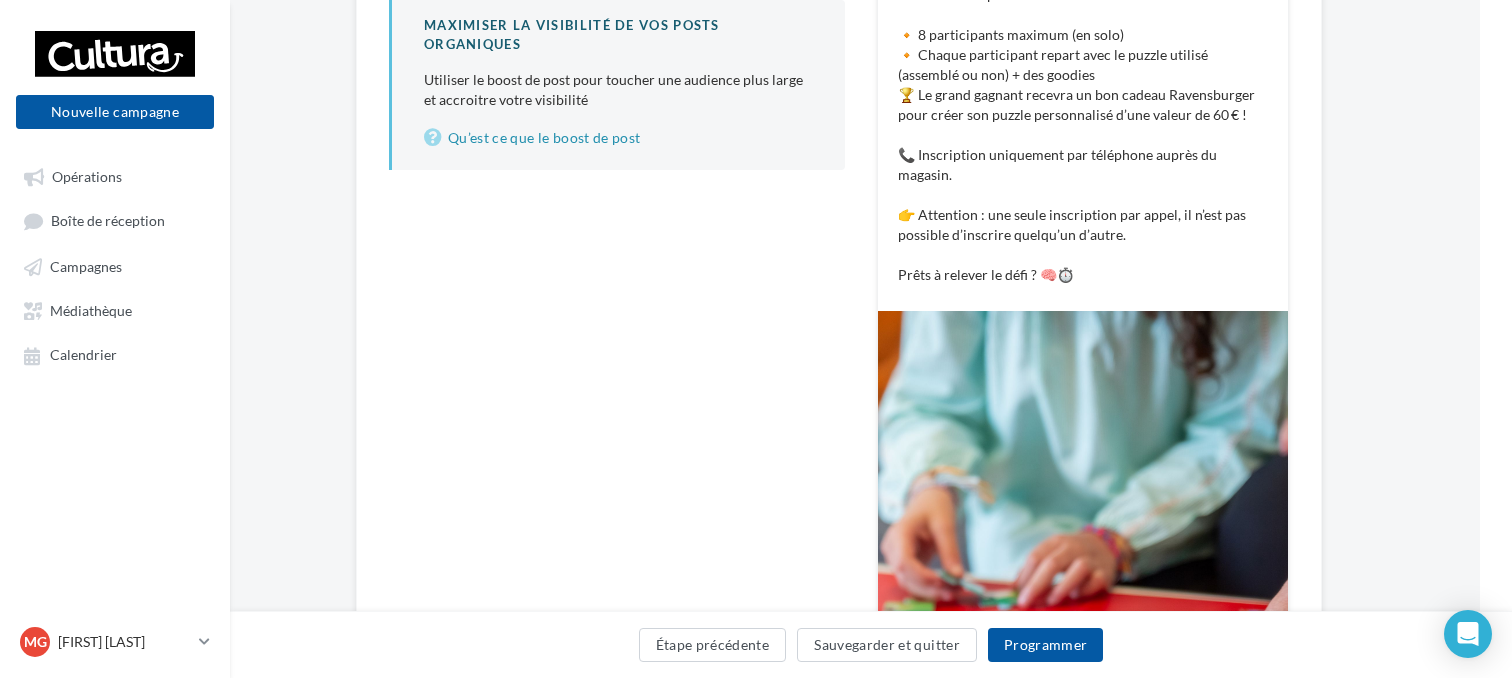 click on "**********" at bounding box center (617, 356) 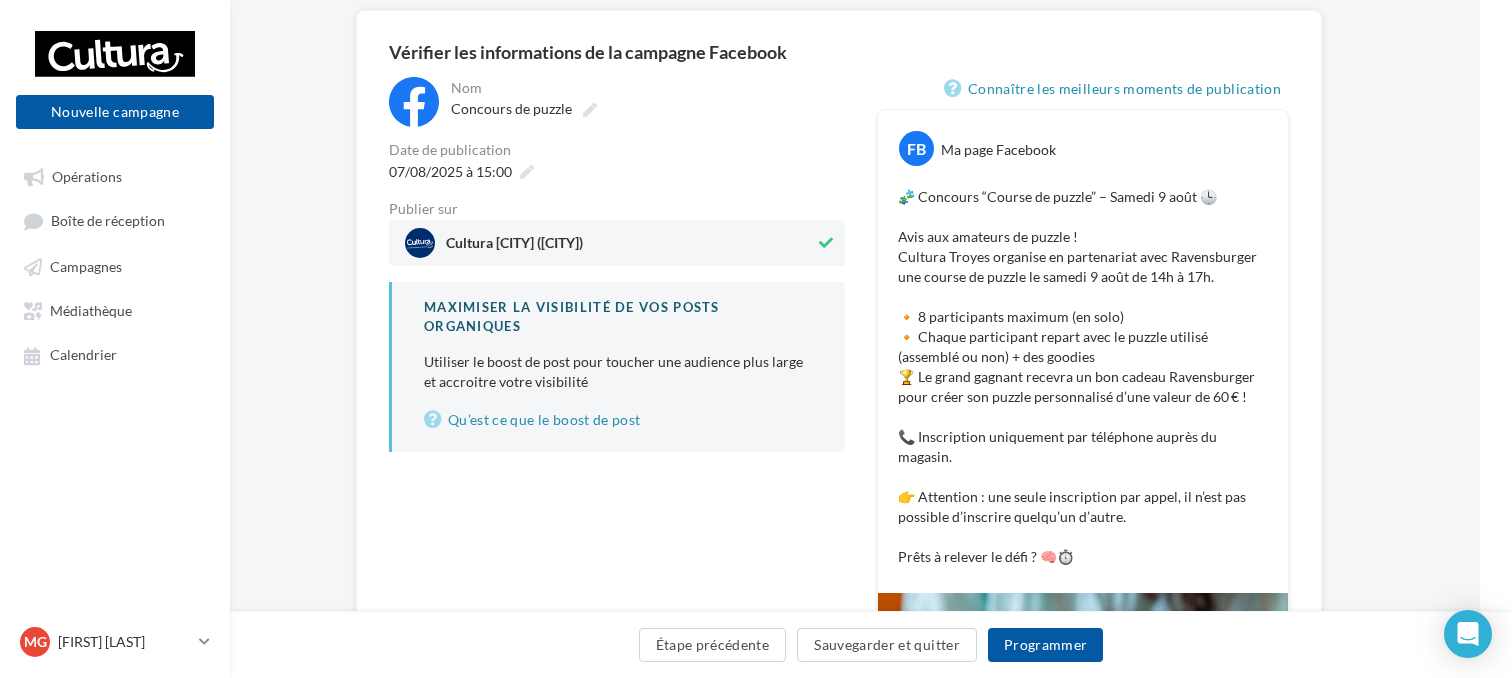 scroll, scrollTop: 156, scrollLeft: 32, axis: both 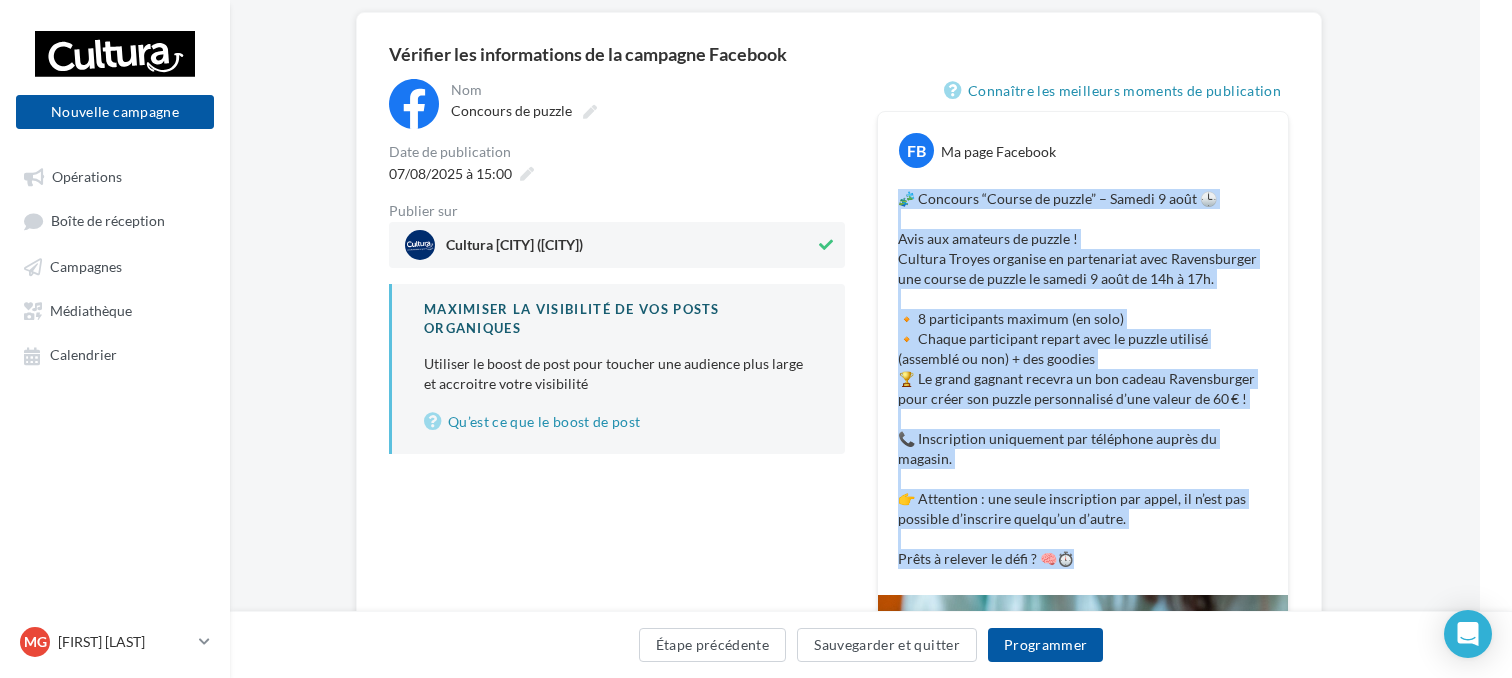drag, startPoint x: 1076, startPoint y: 561, endPoint x: 898, endPoint y: 199, distance: 403.3956 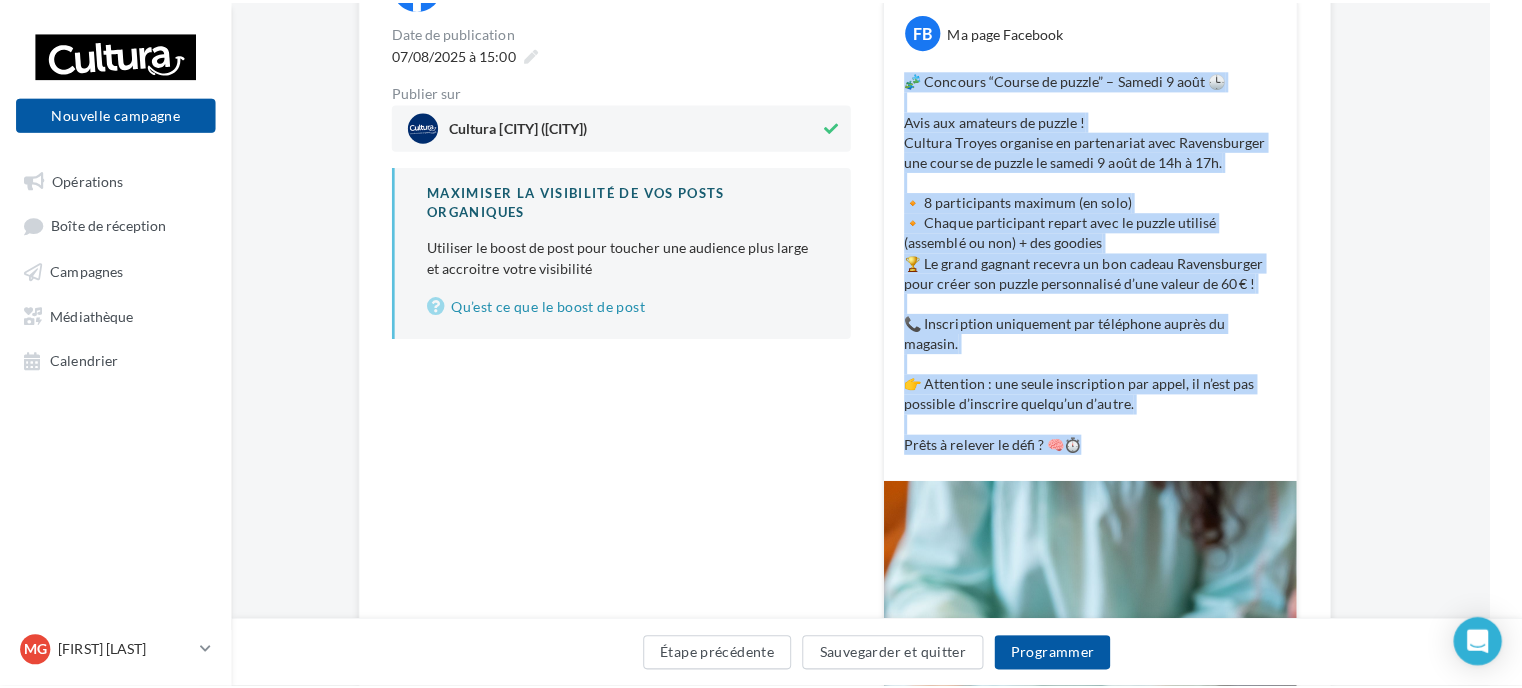 scroll, scrollTop: 279, scrollLeft: 32, axis: both 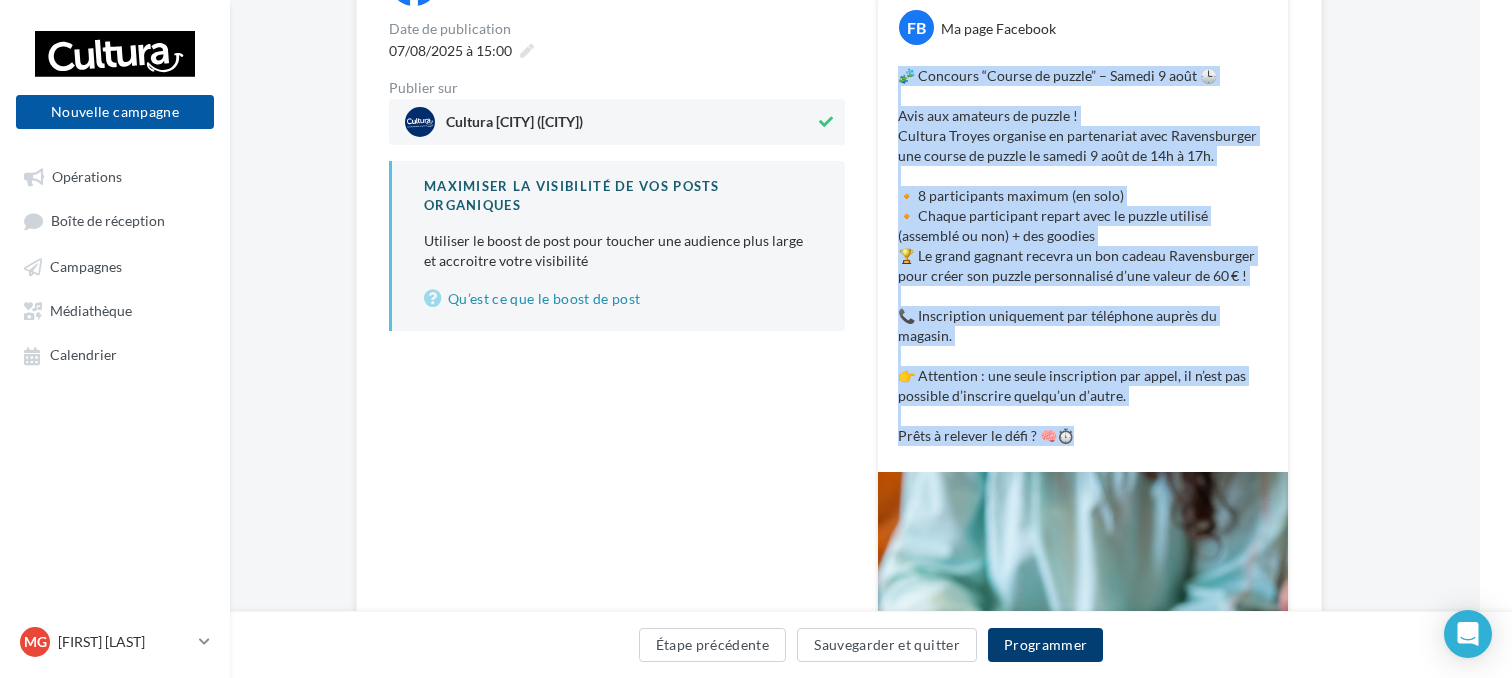 click on "Programmer" at bounding box center [1046, 645] 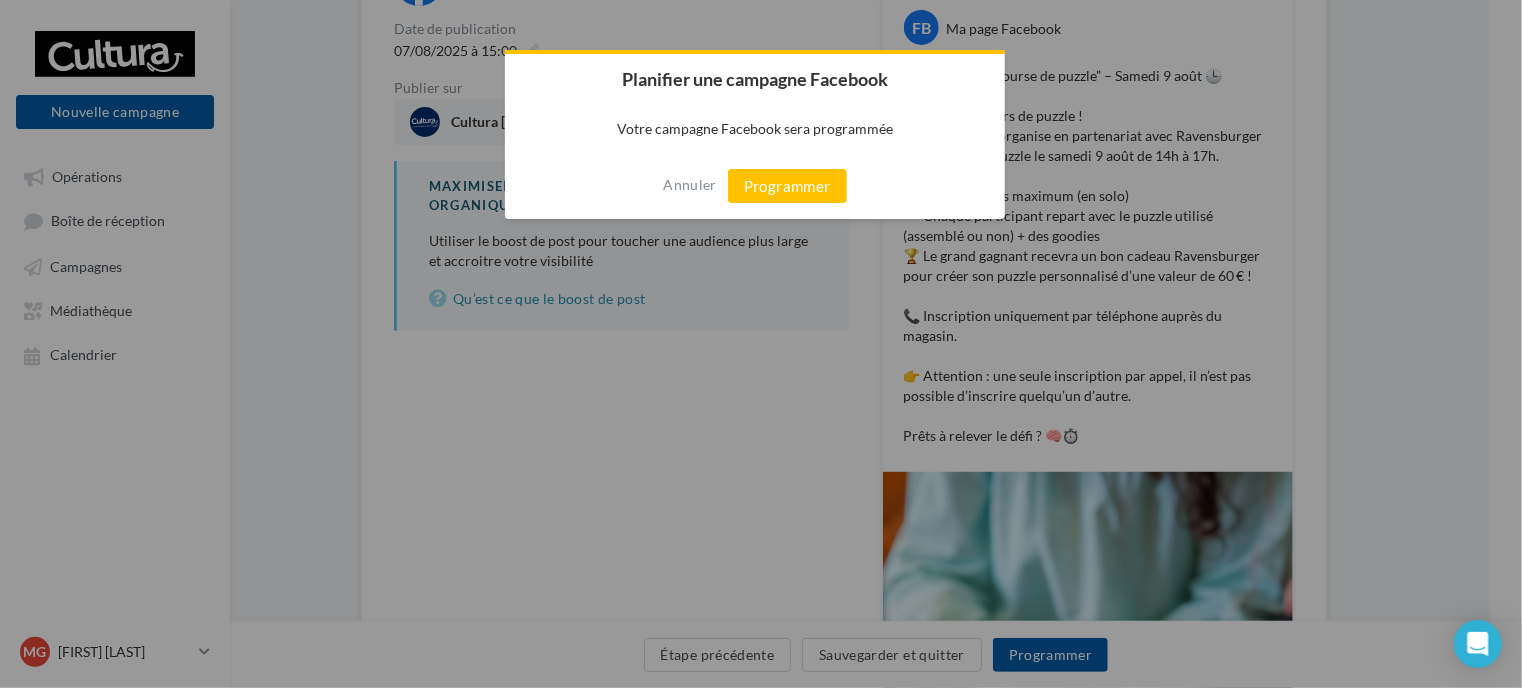 click on "Annuler
Programmer" at bounding box center (755, 186) 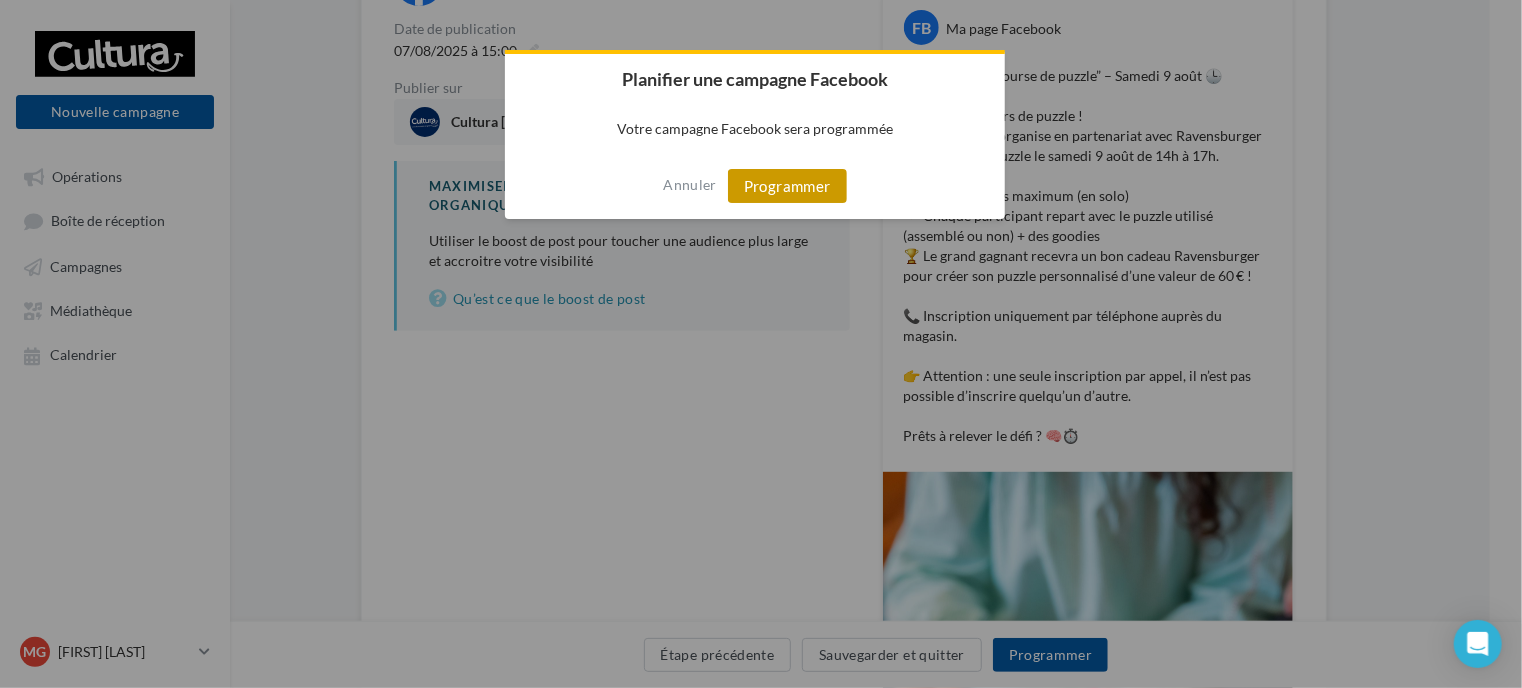 click on "Programmer" at bounding box center [787, 186] 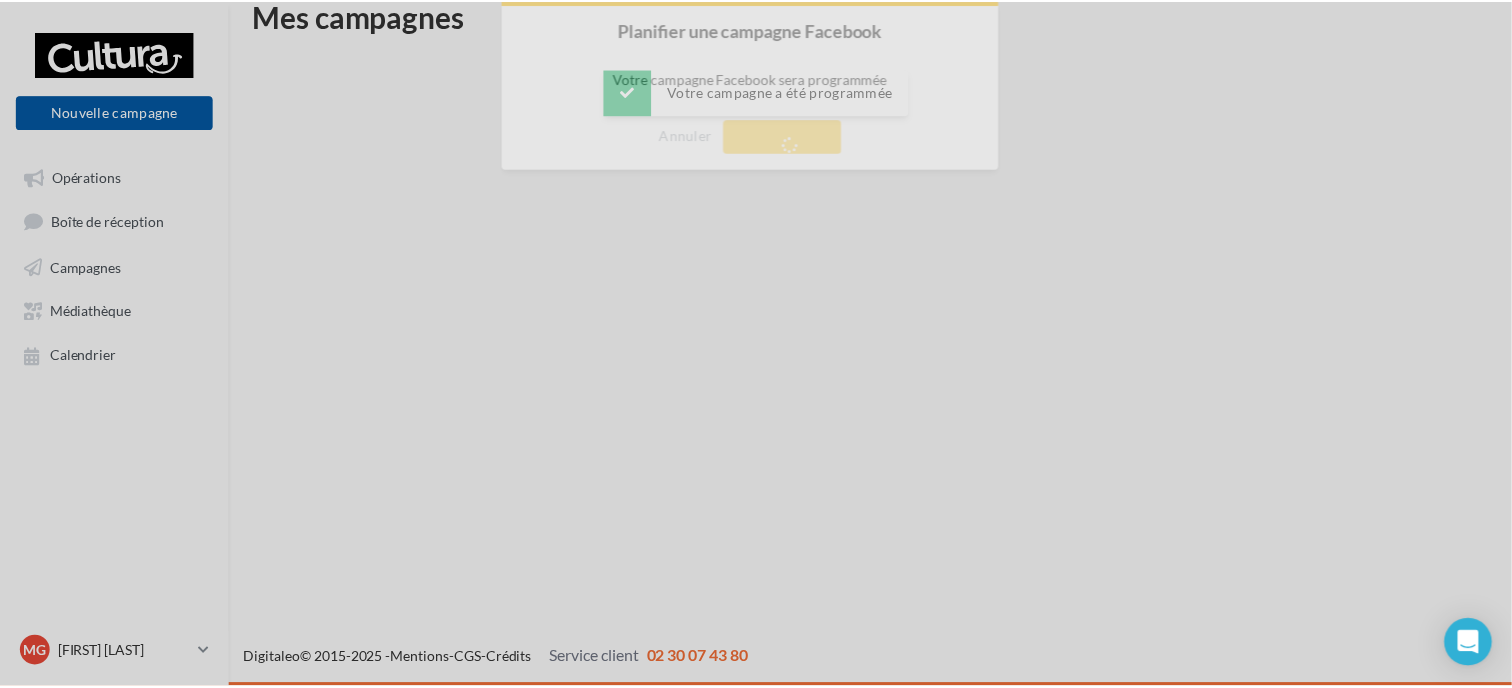 scroll, scrollTop: 32, scrollLeft: 0, axis: vertical 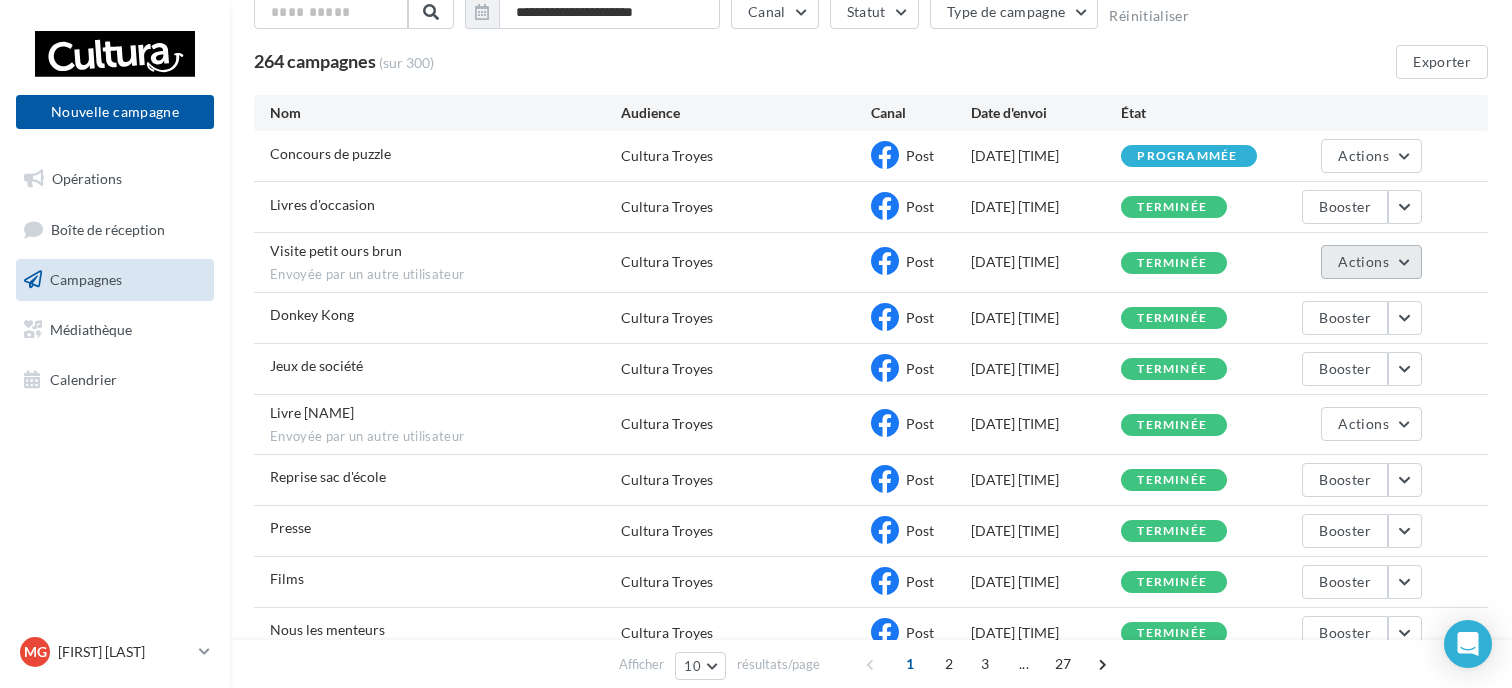 click on "Actions" at bounding box center [1363, 261] 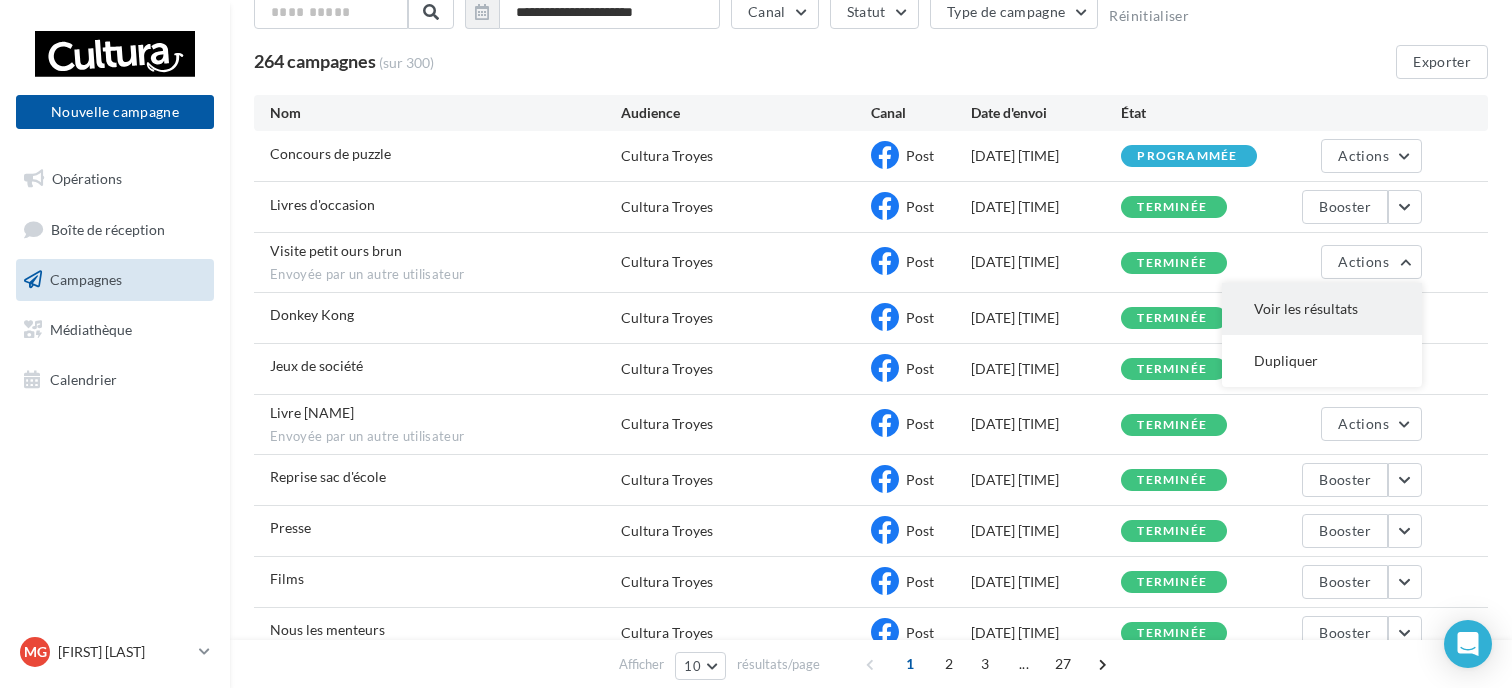 click on "Voir les résultats" at bounding box center (1322, 309) 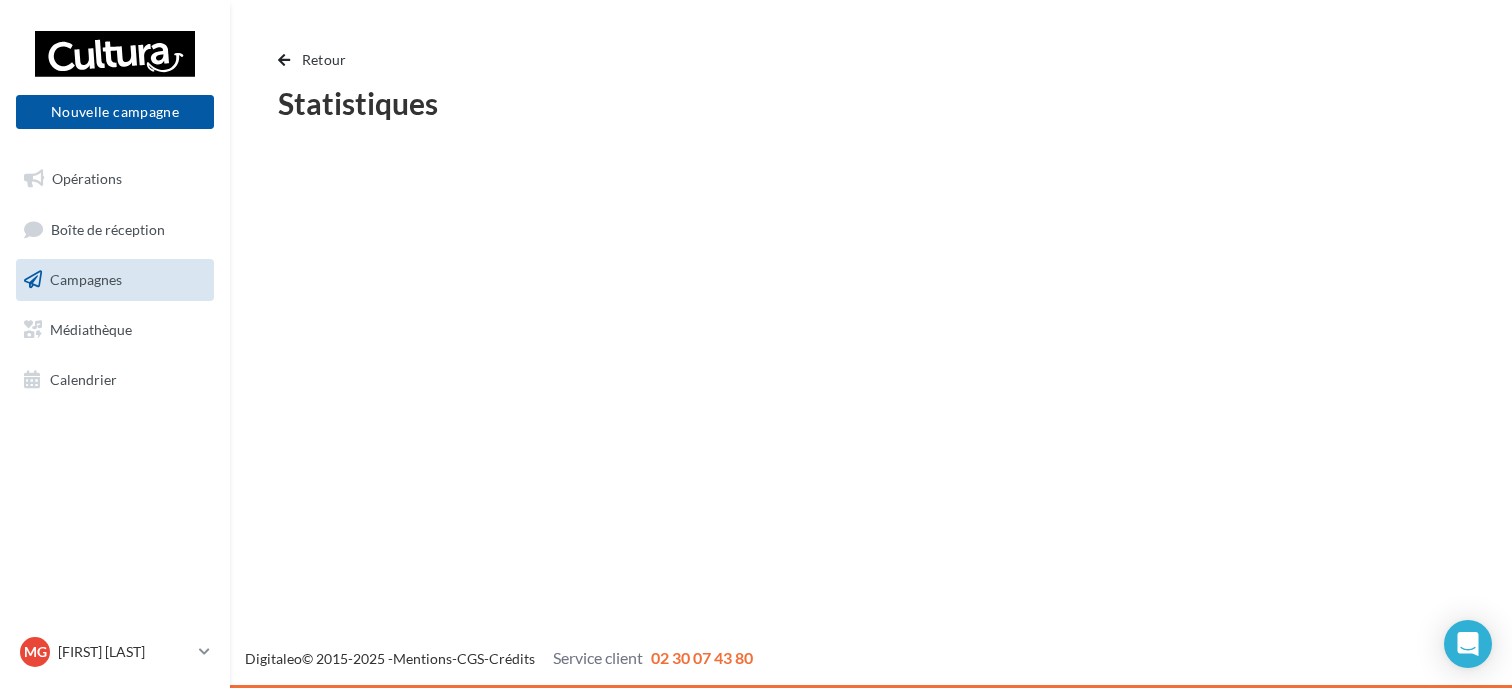 scroll, scrollTop: 0, scrollLeft: 0, axis: both 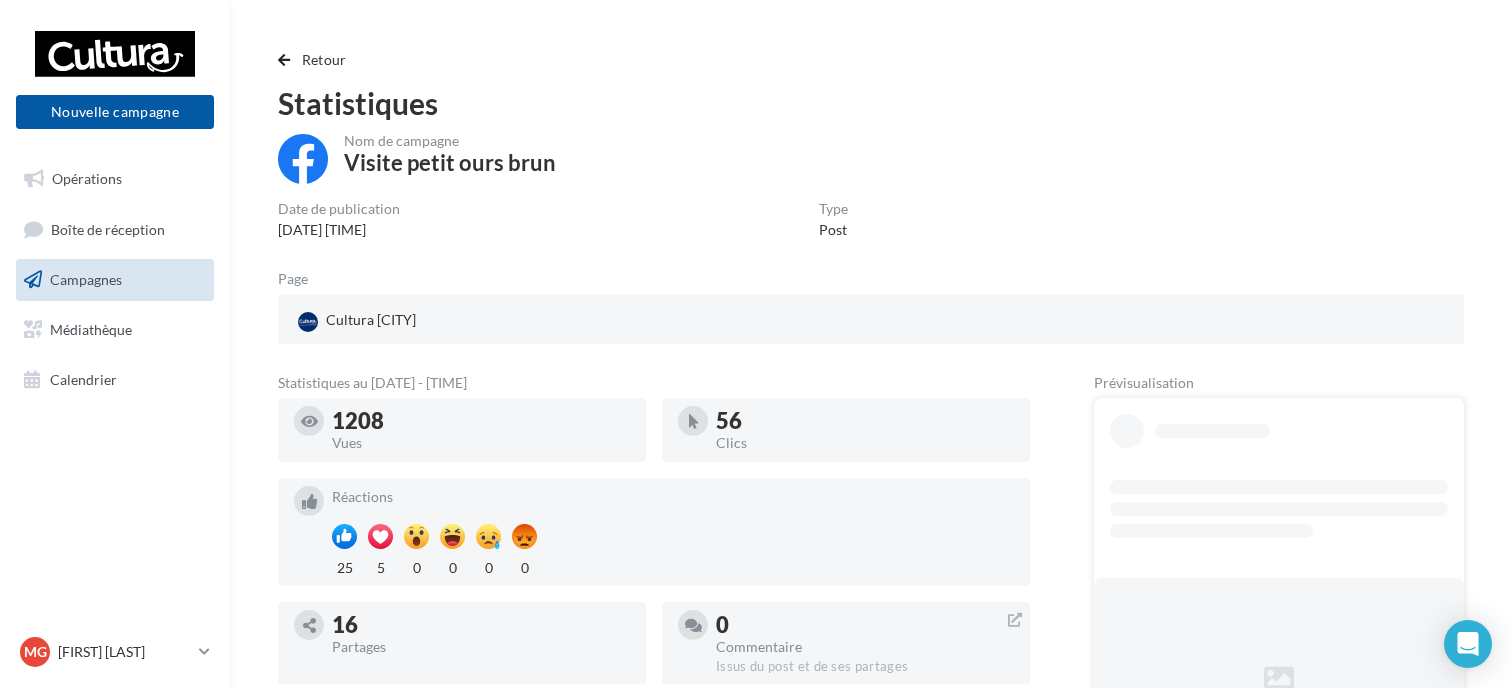 click on "Nom de campagne   Visite petit ours brun           Date de publication   [DATE] [TIME]   Type   Post        Page
Cultura [CITY]
Statistiques au [DATE] - [TIME]
1208
Vues
56
Clics
Réactions
25
5
0
0
0
0
16
Partages
0
Commentaire
Issus du post et de ses partages
Prévisualisation
La prévisualisation est non-contractuelle" at bounding box center (871, 464) 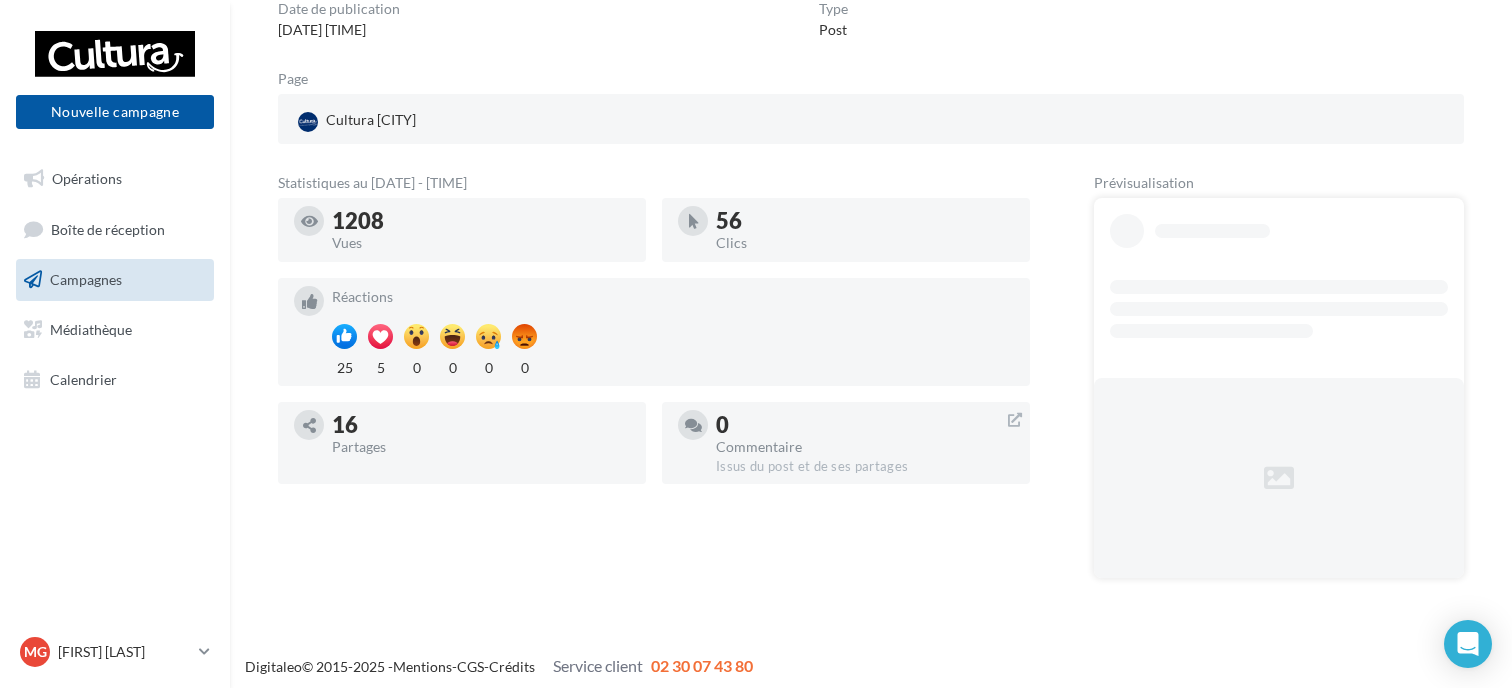 scroll, scrollTop: 208, scrollLeft: 0, axis: vertical 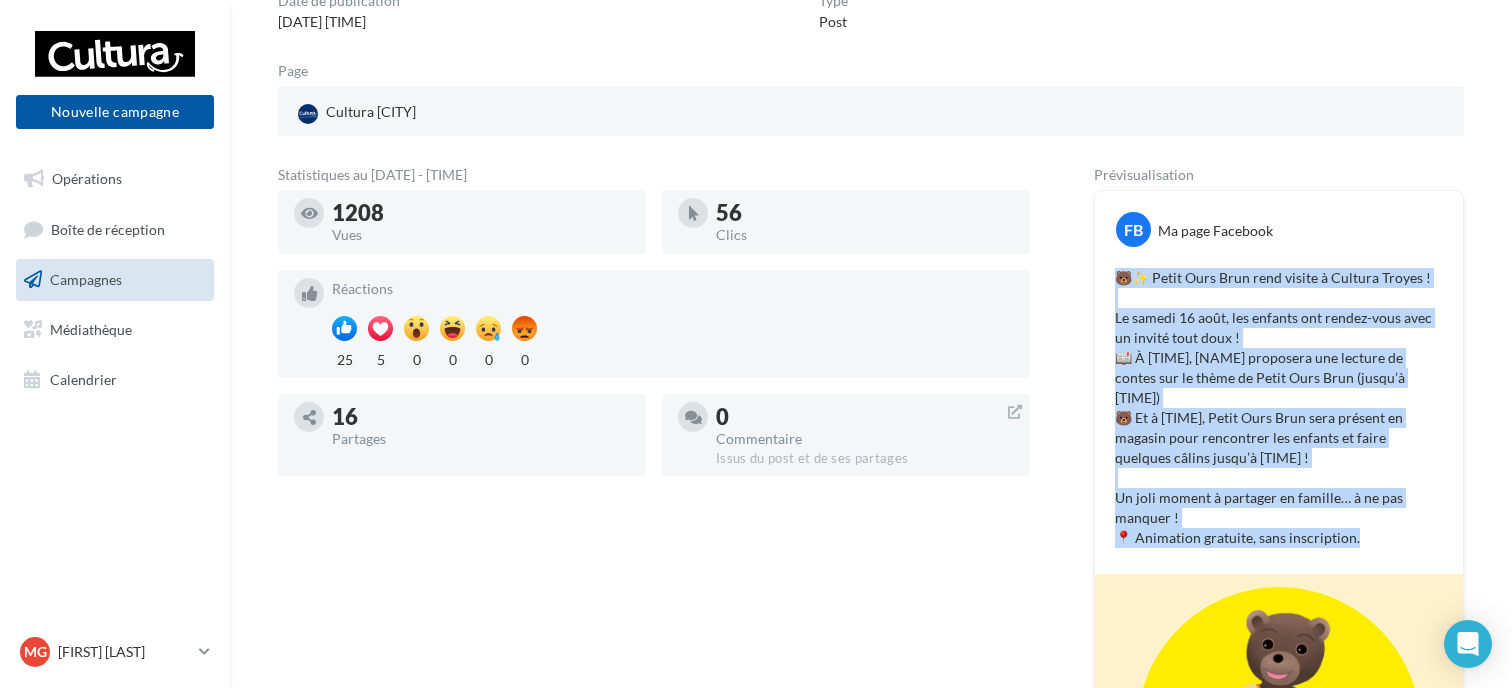 drag, startPoint x: 1366, startPoint y: 524, endPoint x: 1100, endPoint y: 267, distance: 369.8716 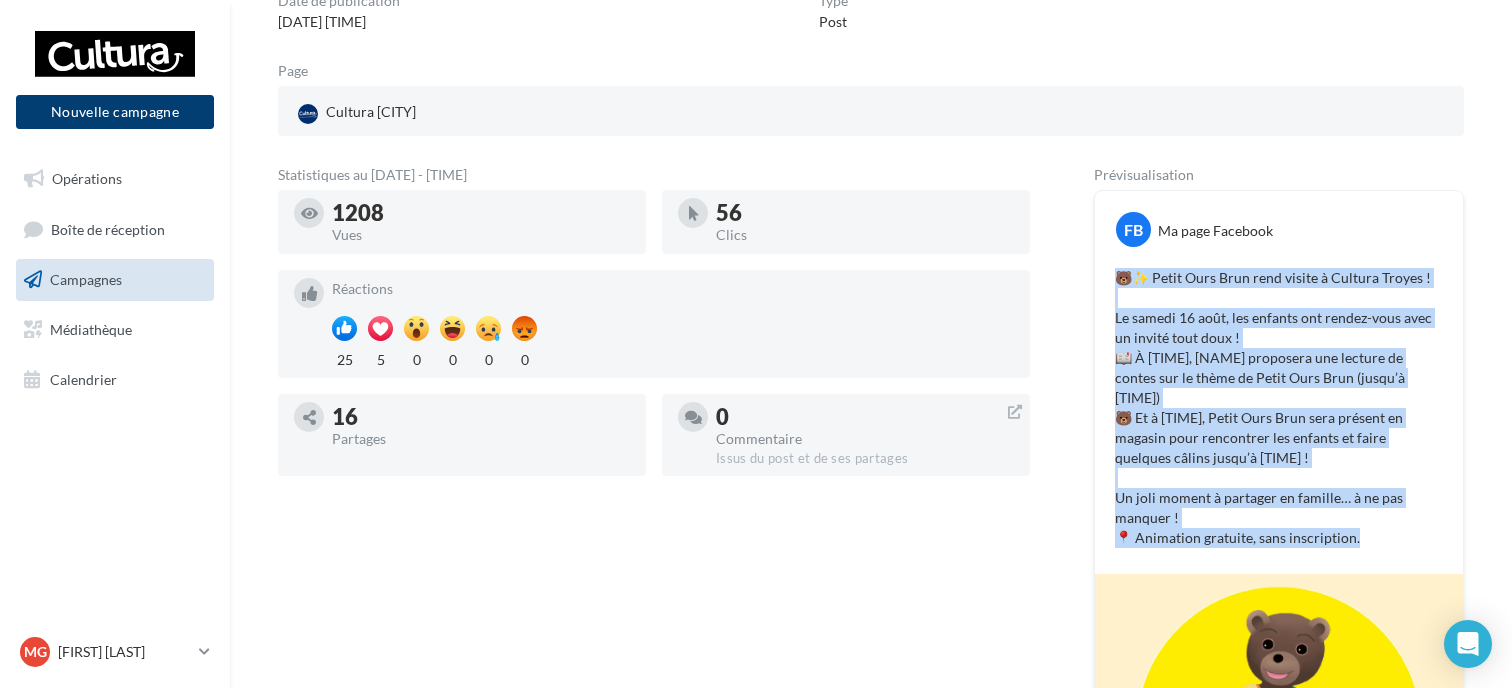 click on "Nouvelle campagne" at bounding box center (115, 112) 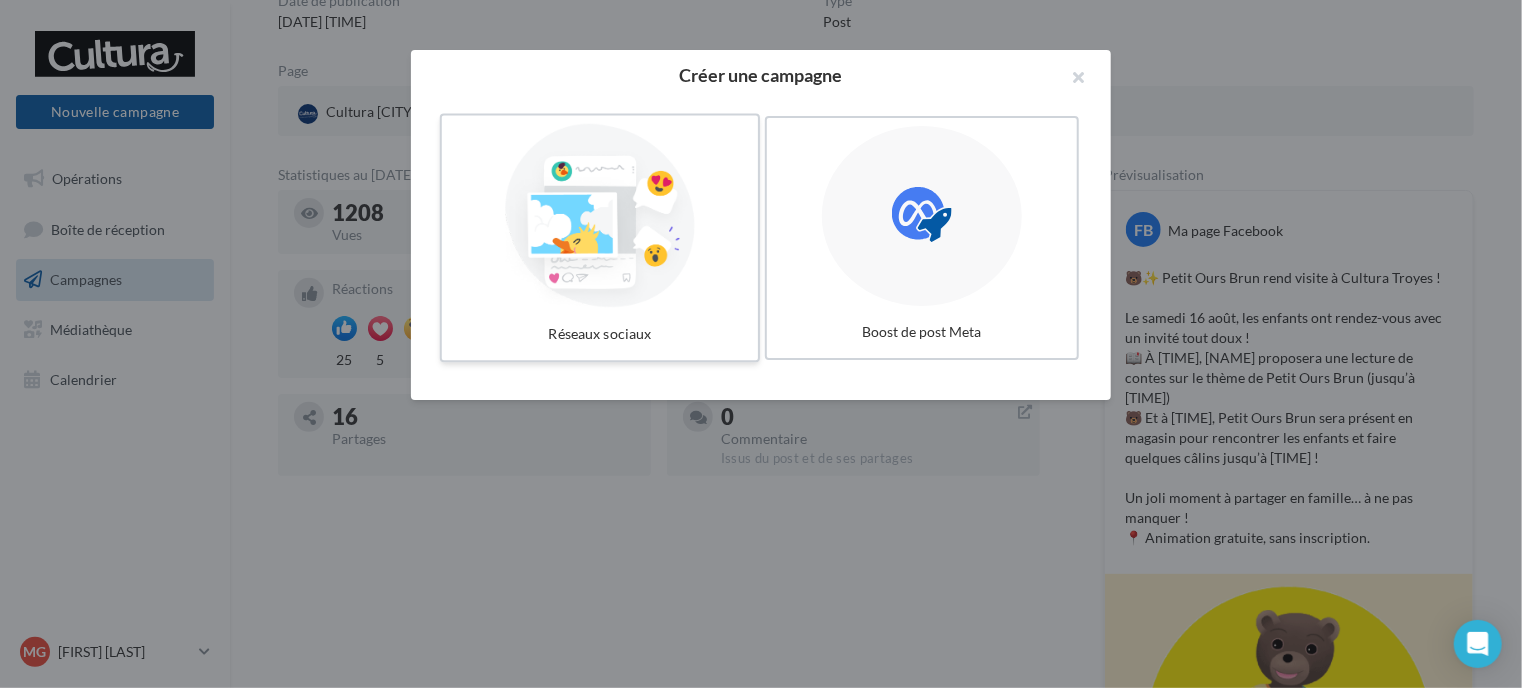 click at bounding box center (600, 216) 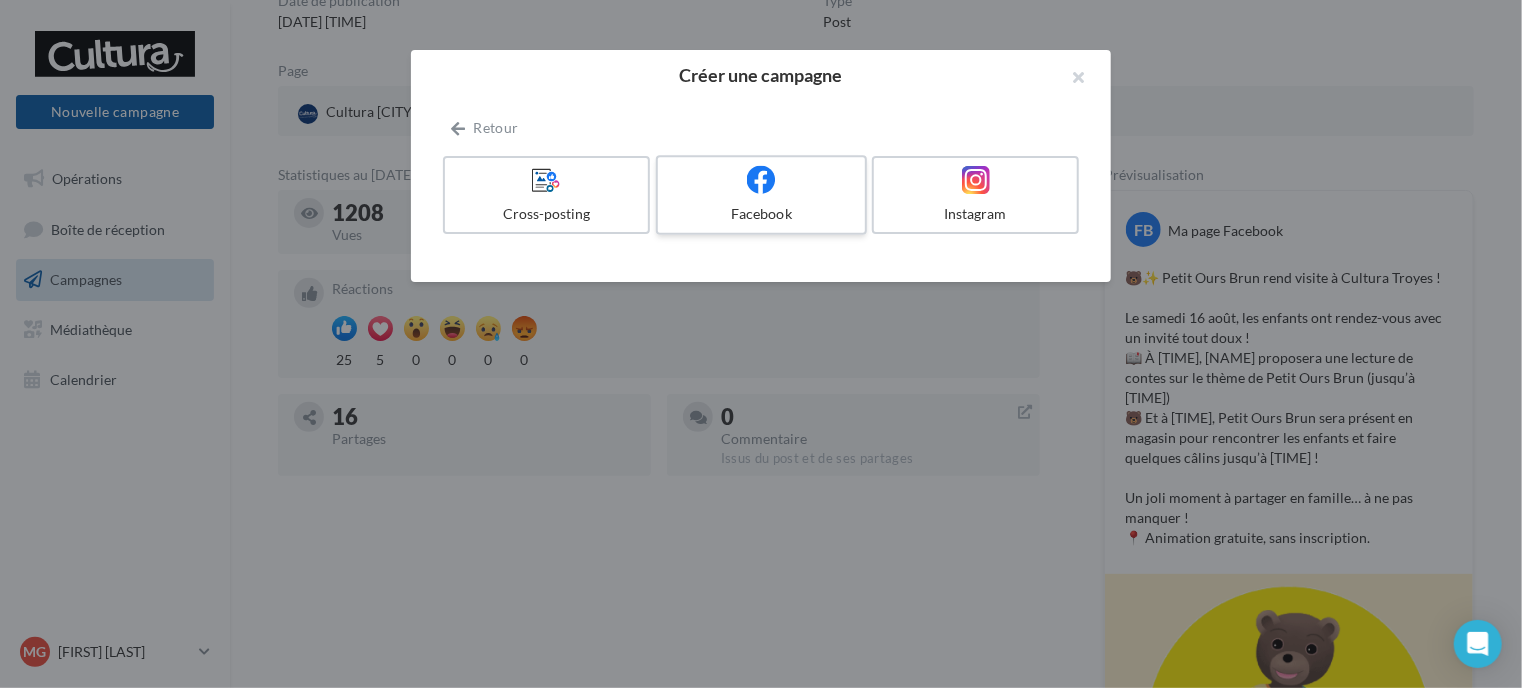 click at bounding box center [761, 180] 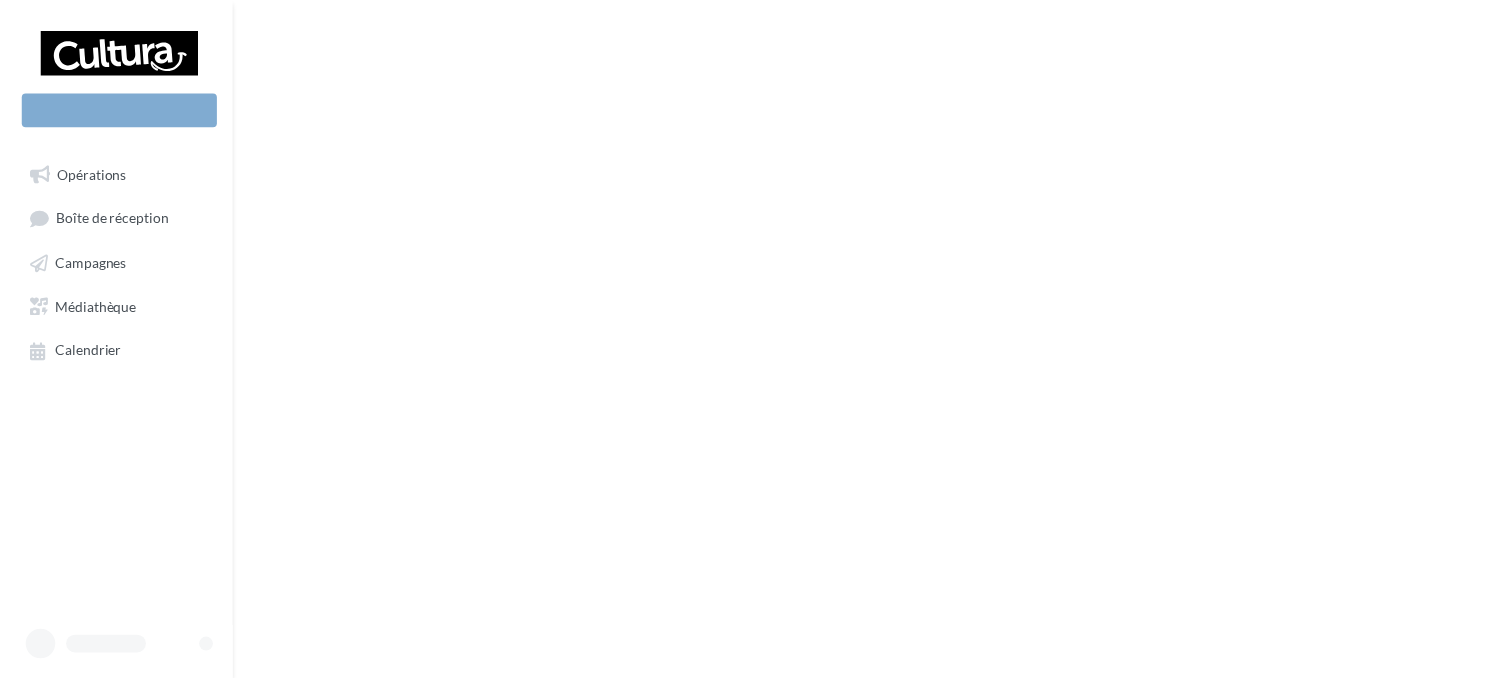 scroll, scrollTop: 0, scrollLeft: 0, axis: both 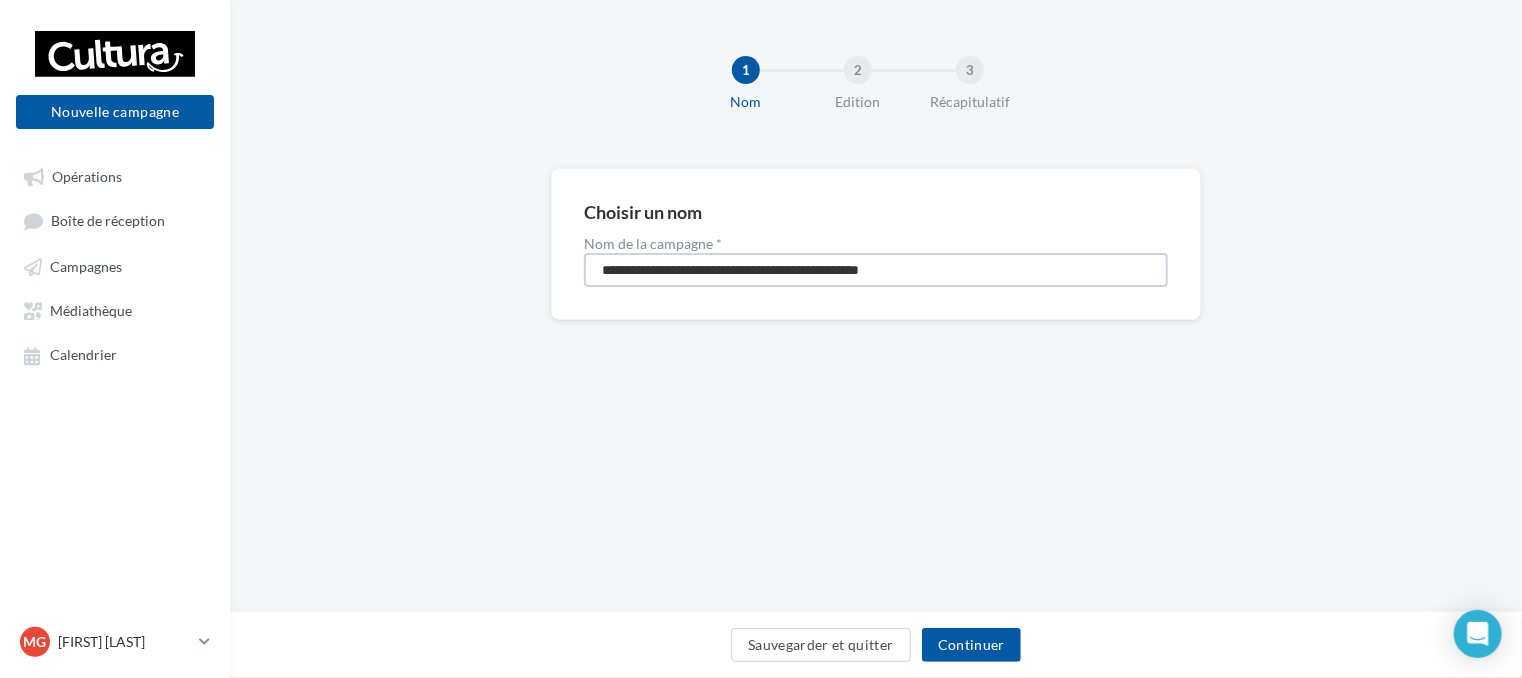 drag, startPoint x: 982, startPoint y: 274, endPoint x: 579, endPoint y: 262, distance: 403.17862 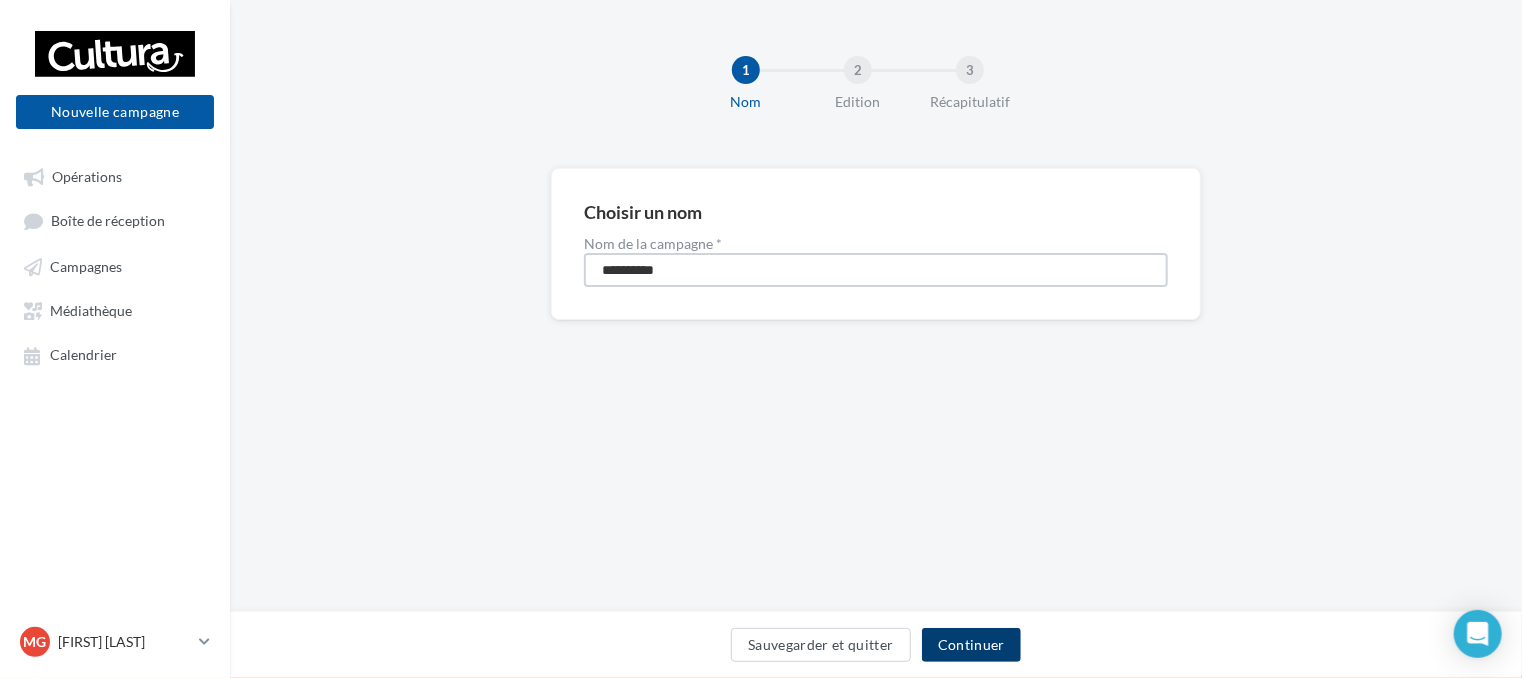 type on "**********" 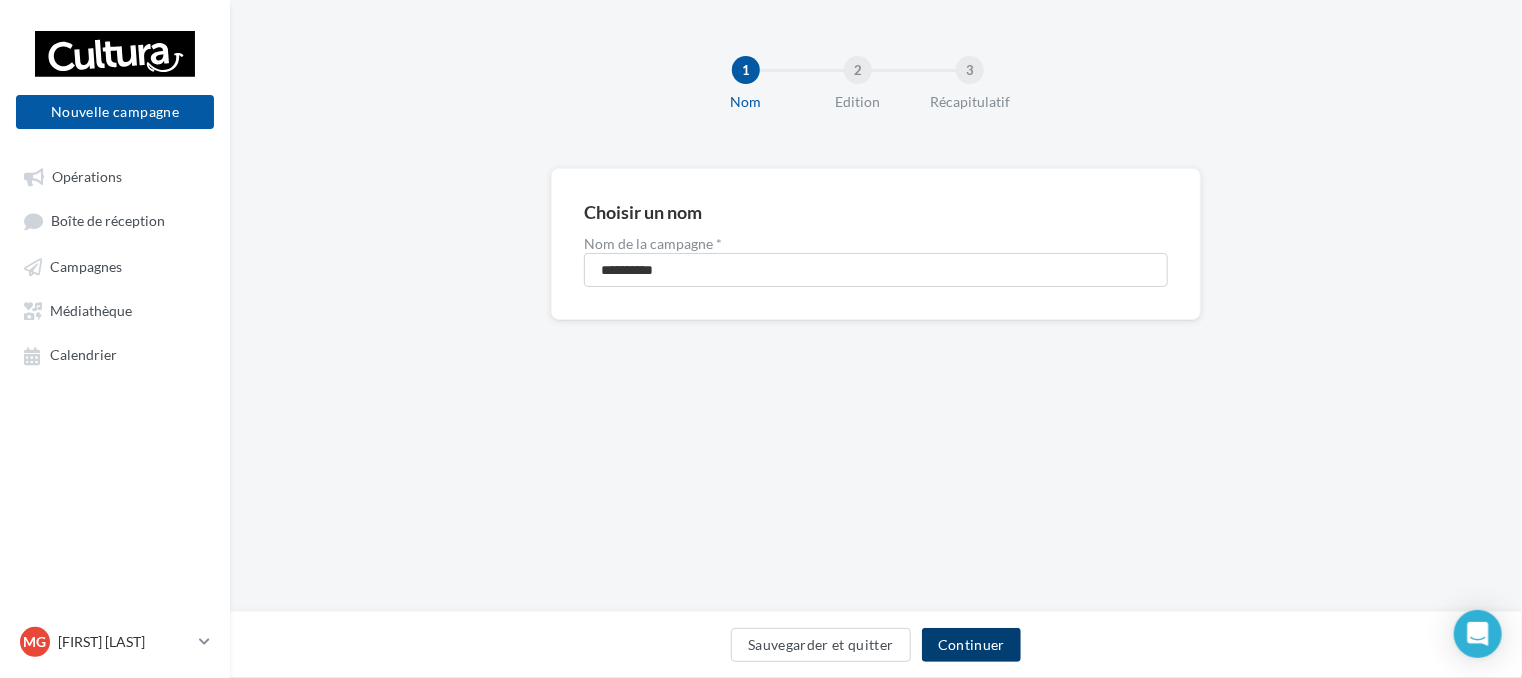 click on "Continuer" at bounding box center [971, 645] 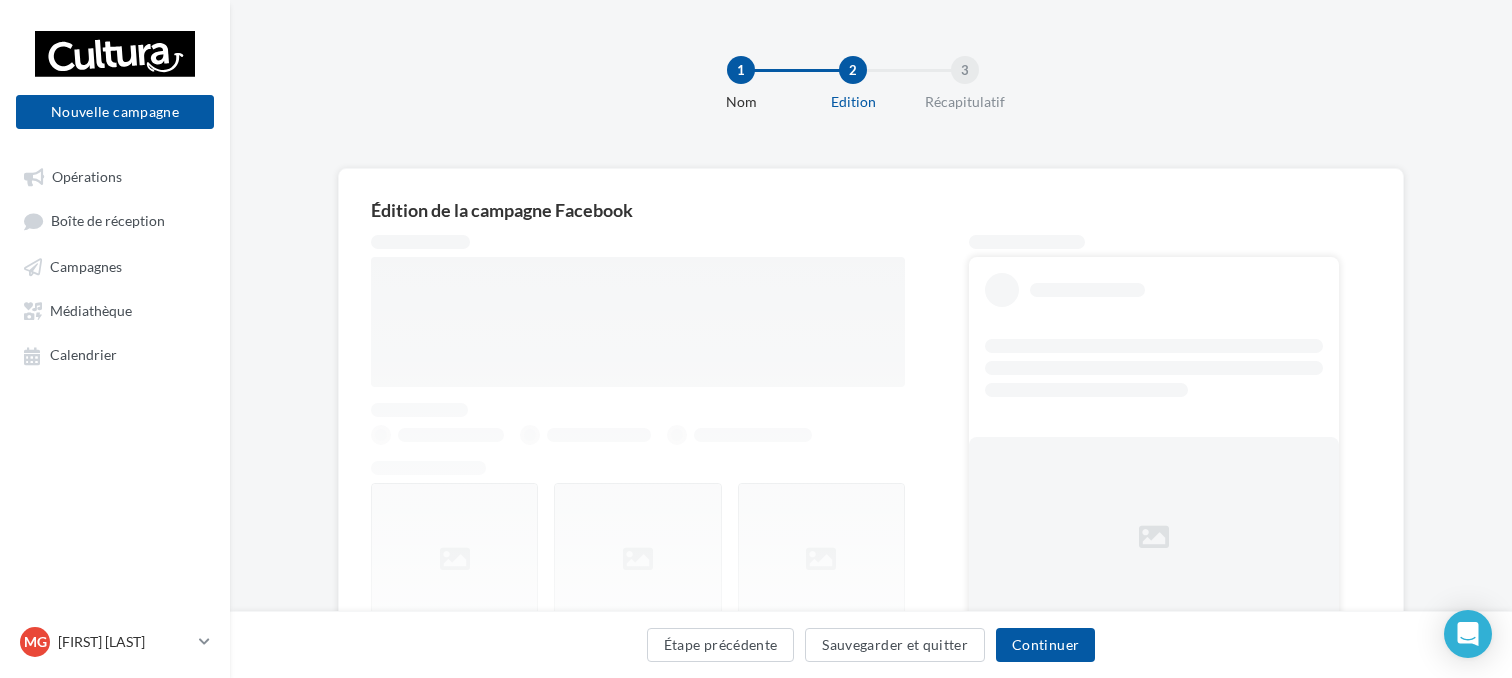 click at bounding box center (638, 489) 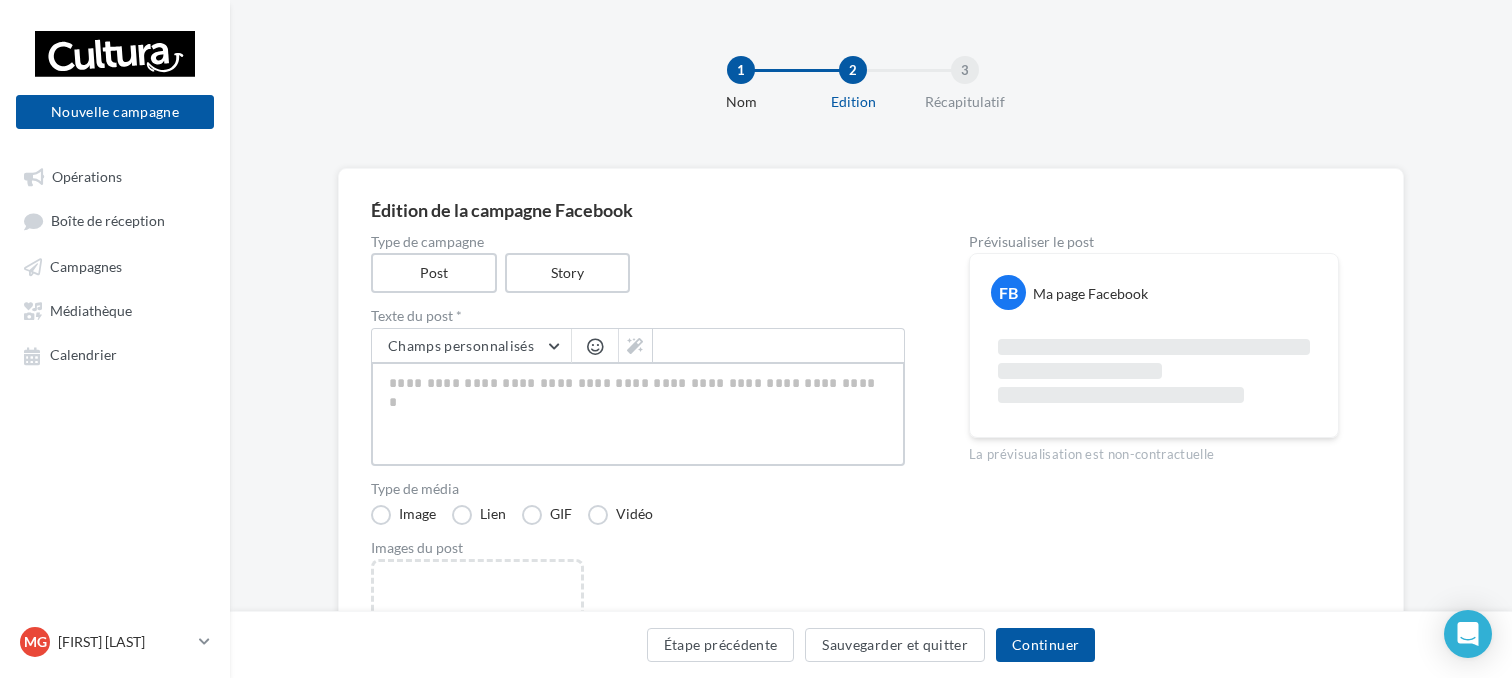 click at bounding box center (638, 414) 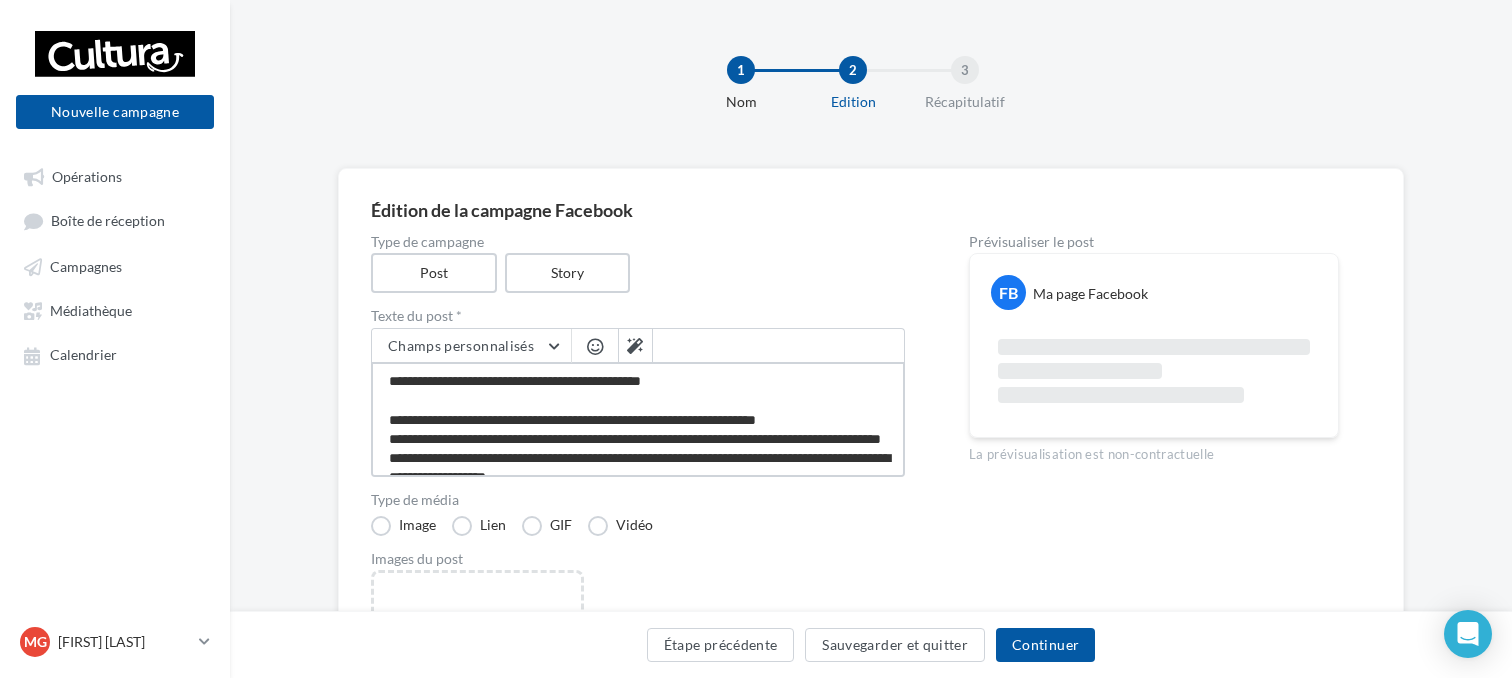 scroll, scrollTop: 87, scrollLeft: 0, axis: vertical 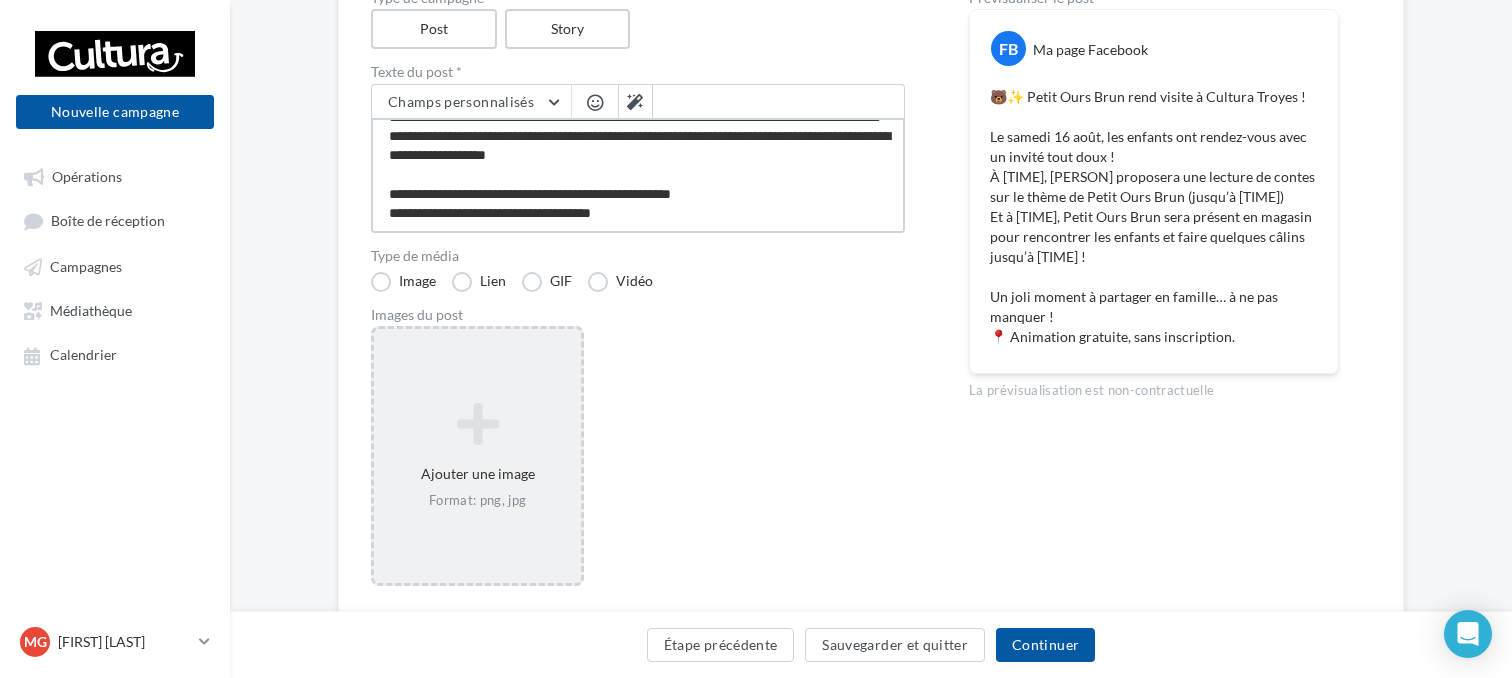 type on "**********" 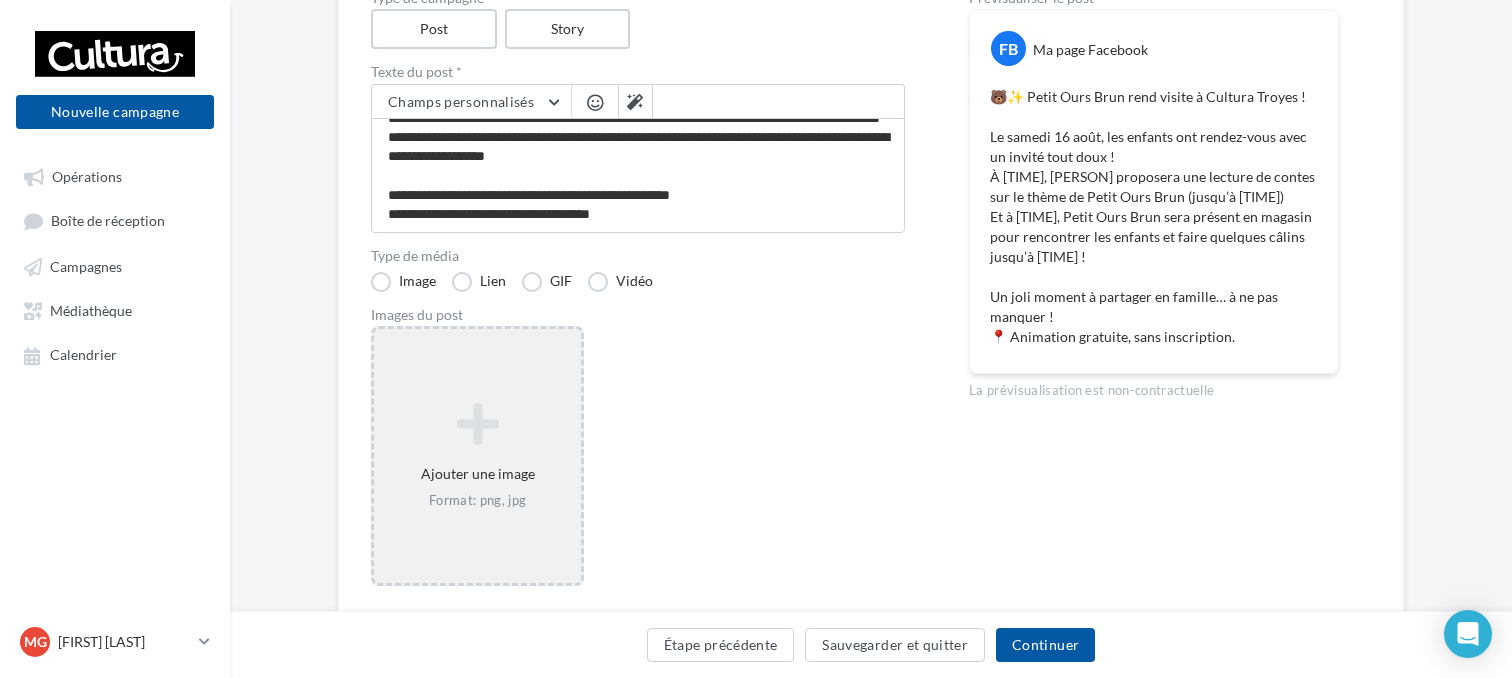 click on "Ajouter une image     Format: png, jpg" at bounding box center [477, 456] 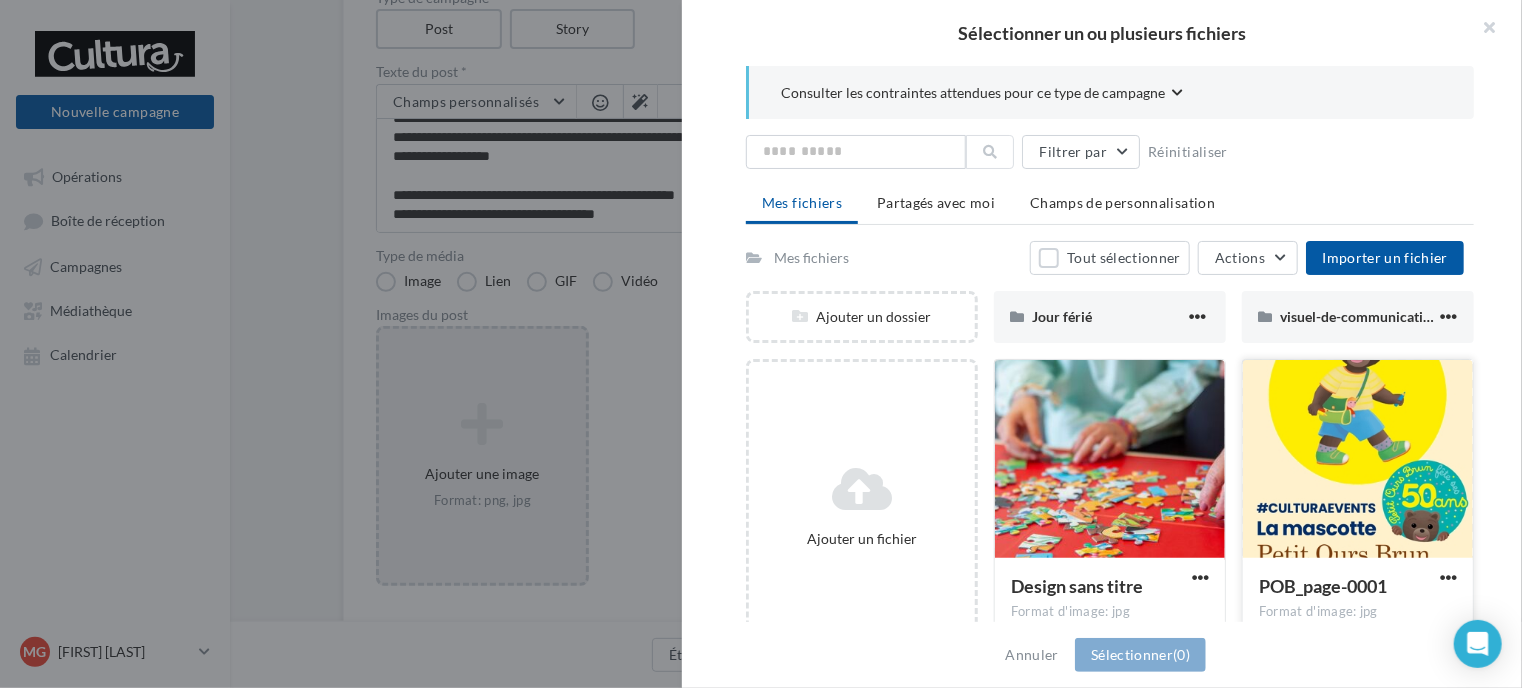 click at bounding box center (1358, 460) 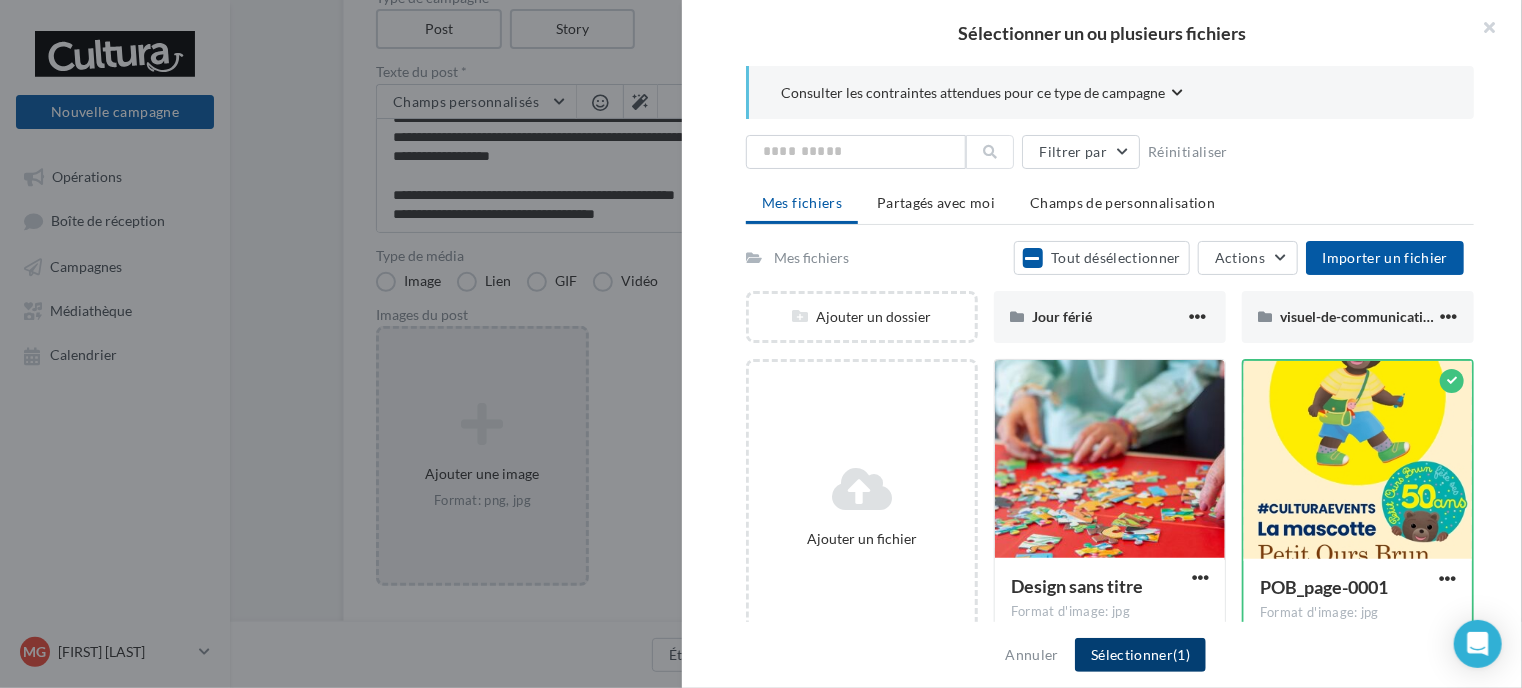 click on "Sélectionner   (1)" at bounding box center (1140, 655) 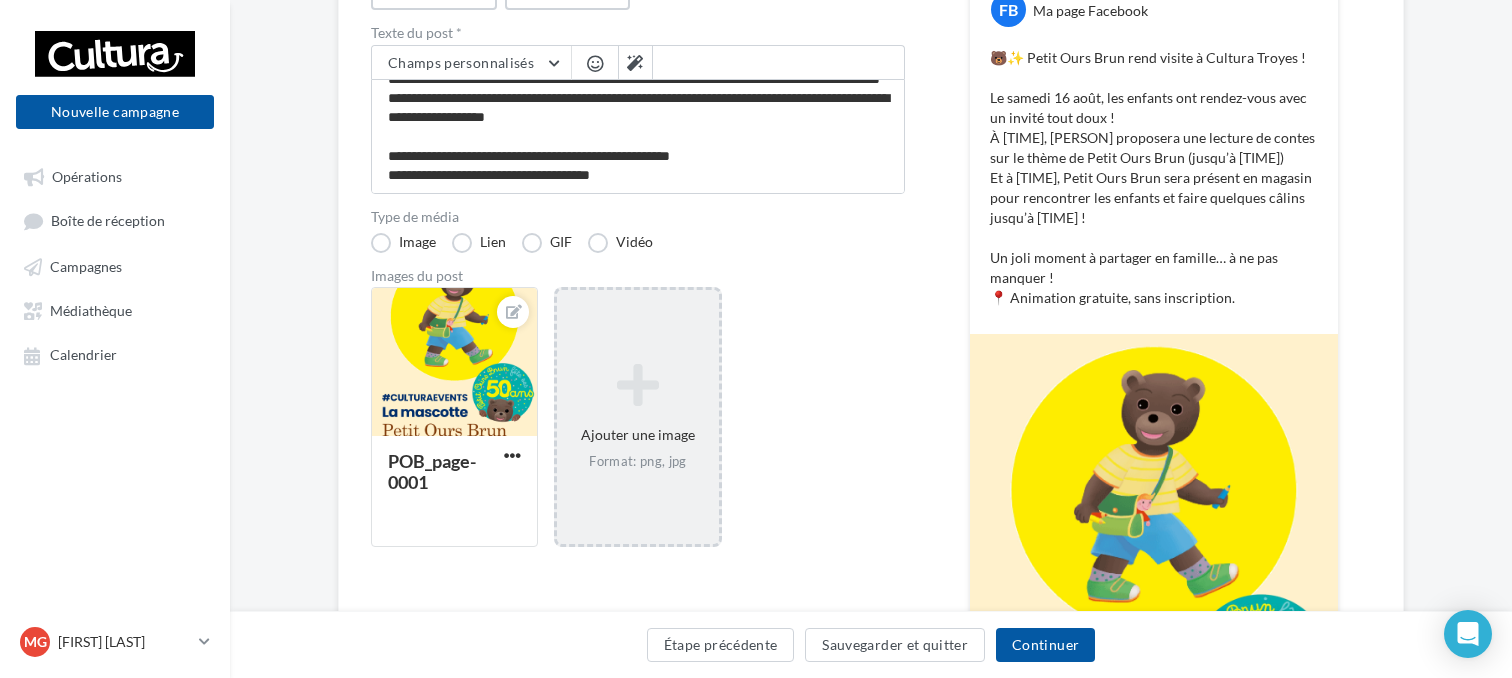 scroll, scrollTop: 296, scrollLeft: 0, axis: vertical 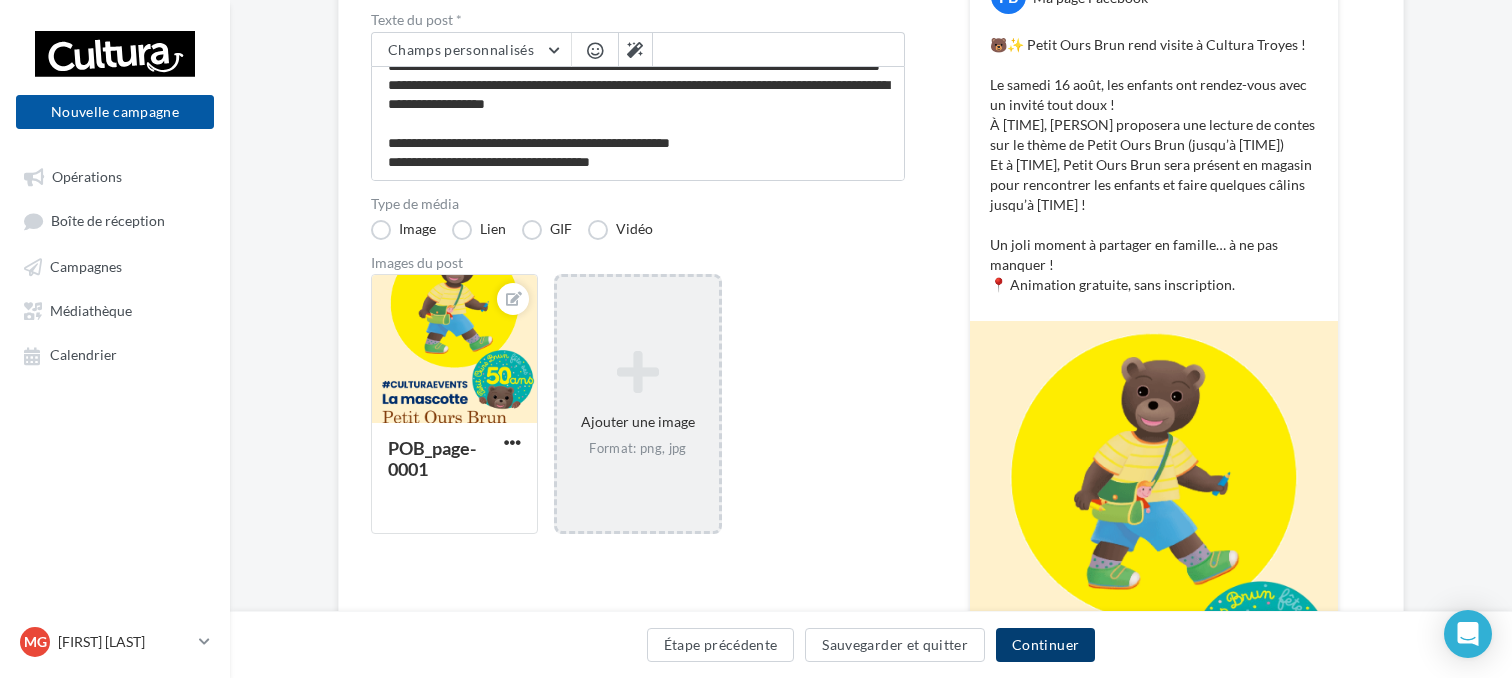 click on "Continuer" at bounding box center [1045, 645] 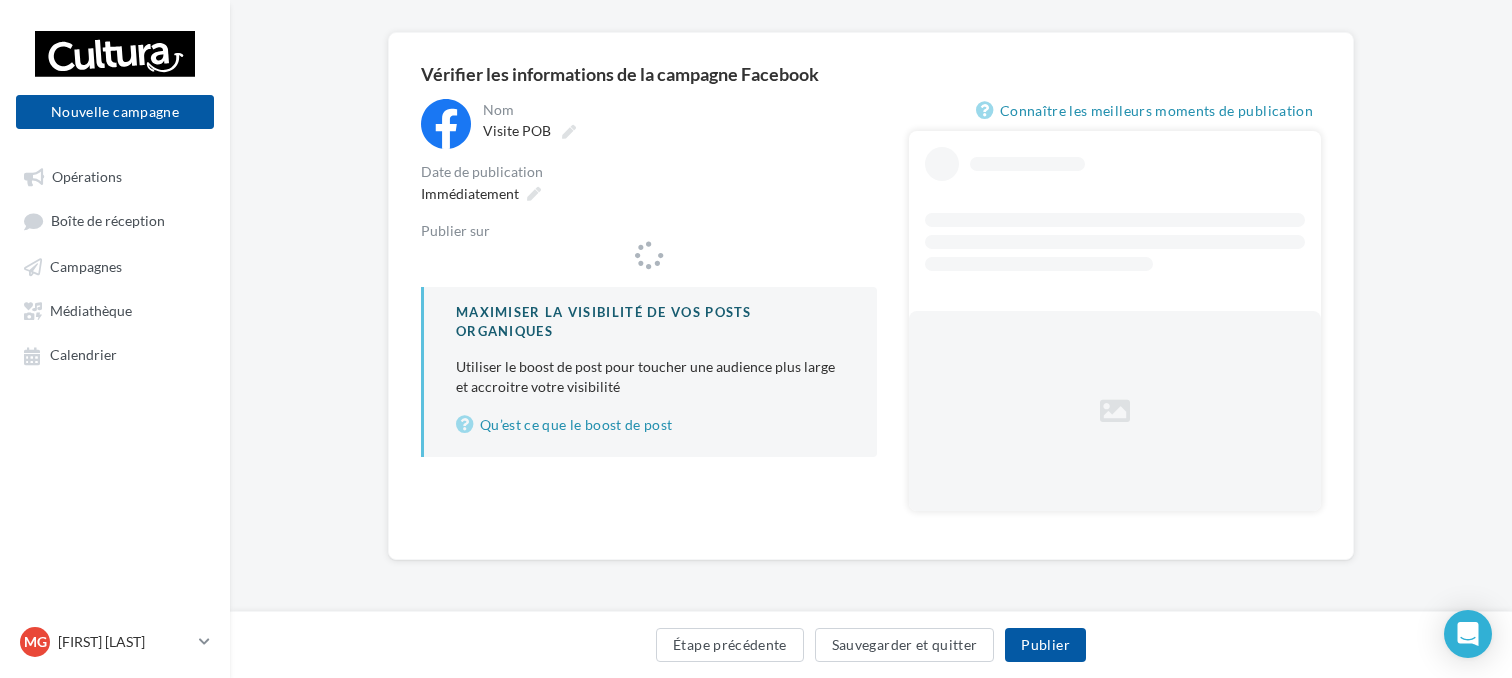 scroll, scrollTop: 0, scrollLeft: 0, axis: both 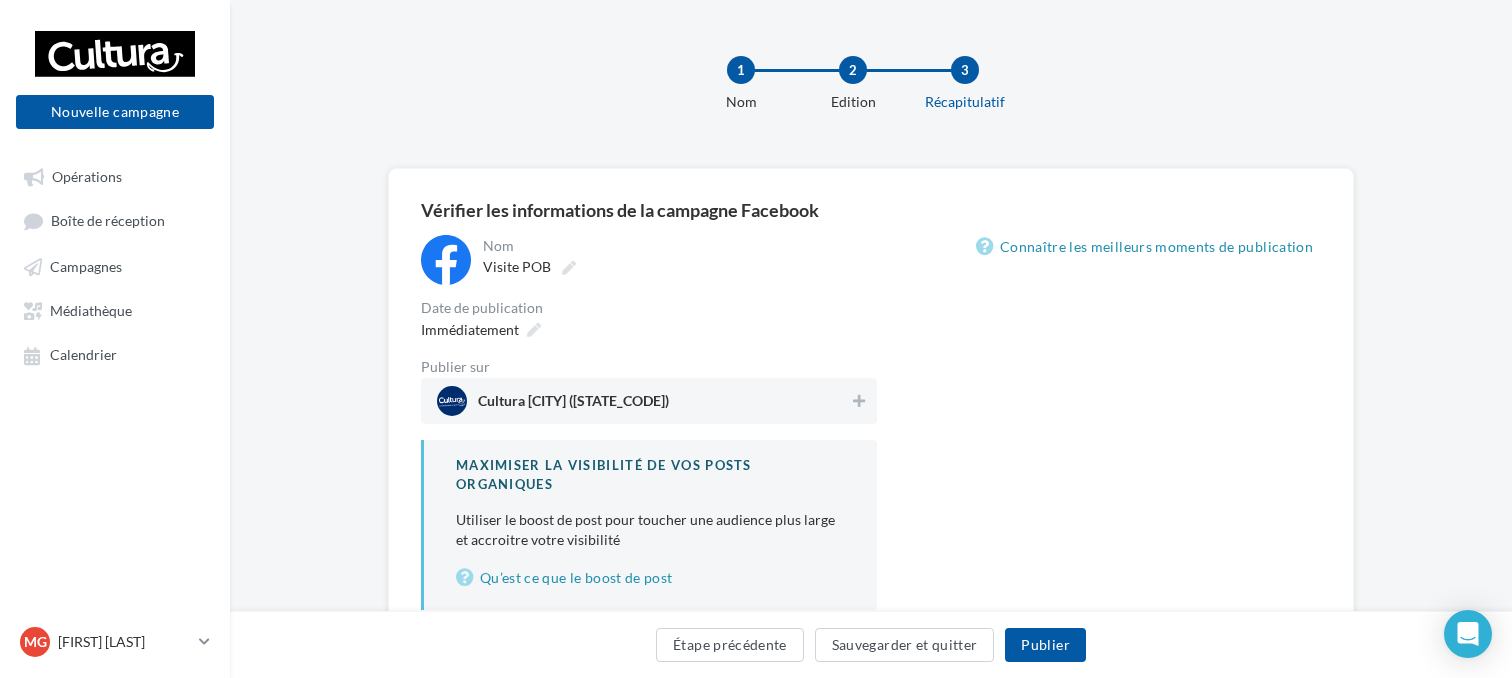 click on "**********" at bounding box center [649, 422] 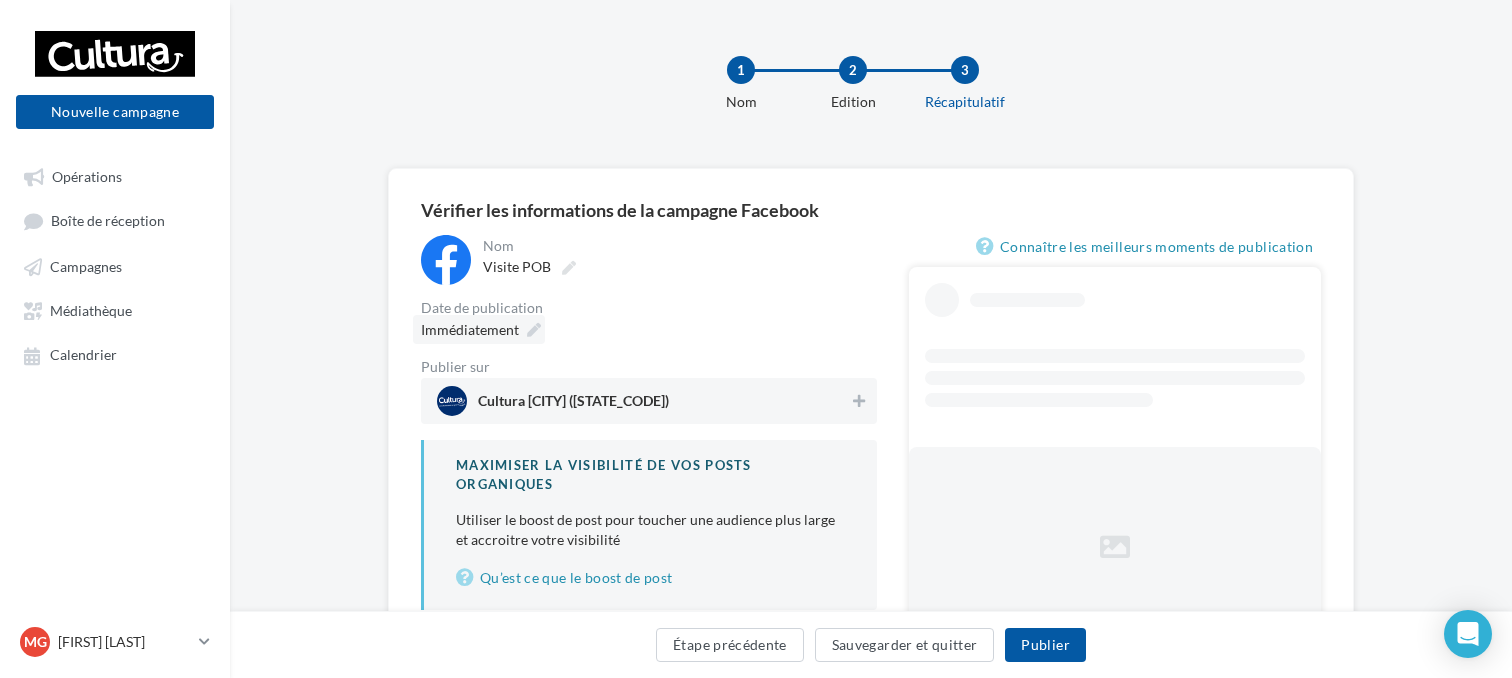 click on "Immédiatement" at bounding box center [479, 329] 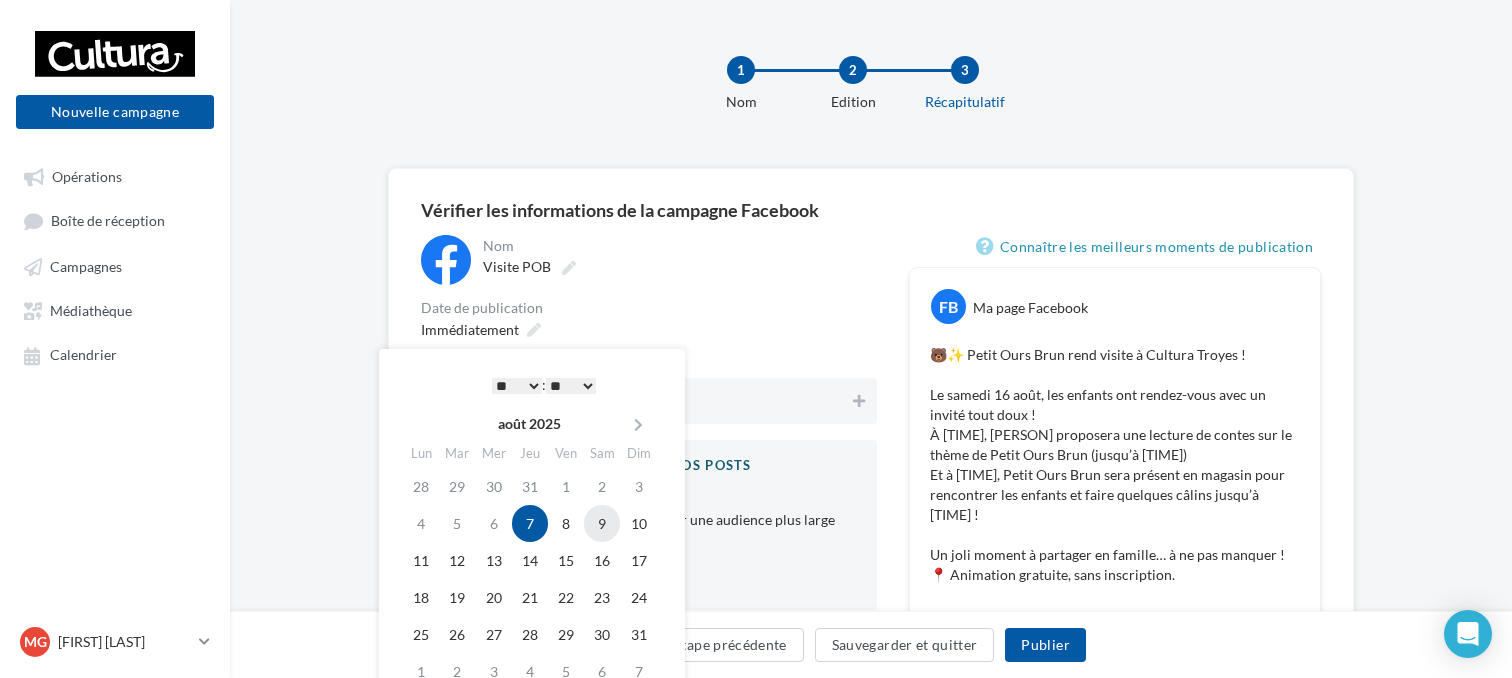 click on "9" at bounding box center (602, 523) 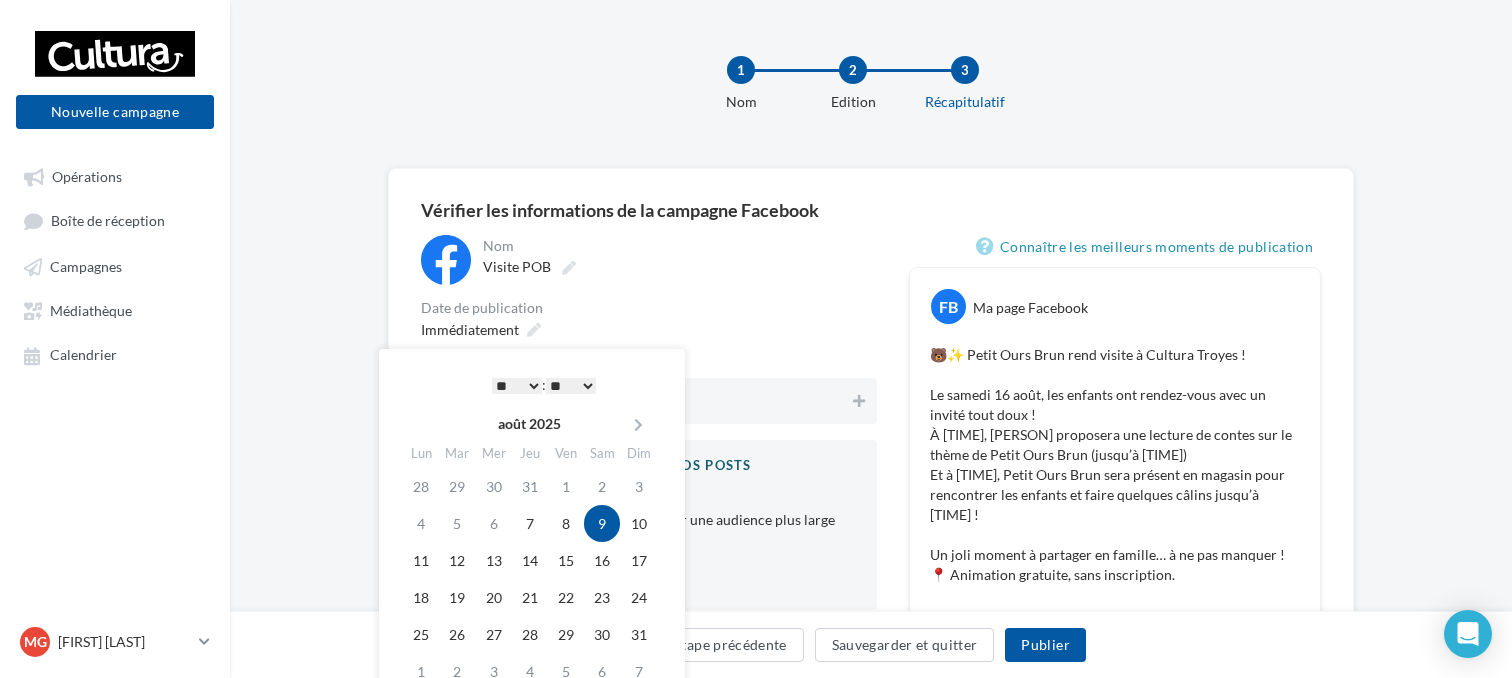 click on "* * * * * * * * * * ** ** ** ** ** ** ** ** ** ** ** ** ** **" at bounding box center [517, 386] 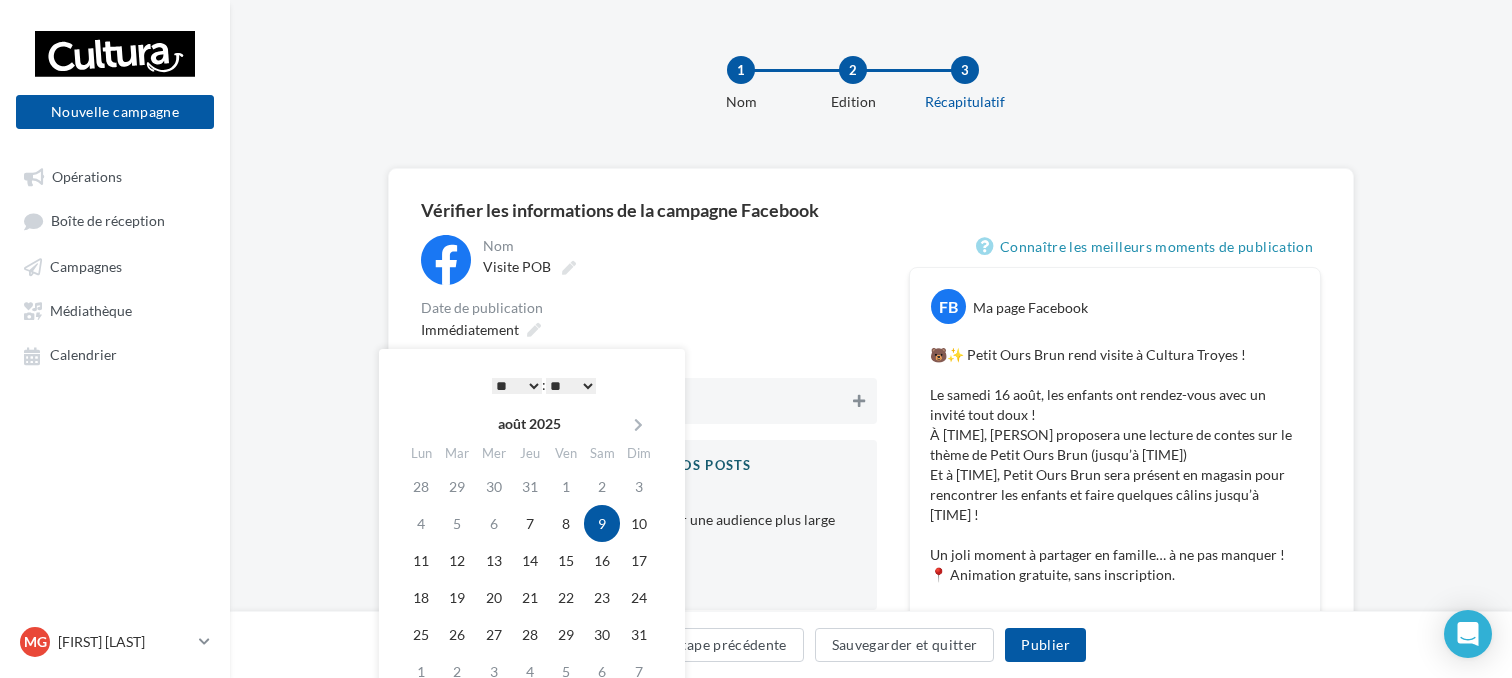 click at bounding box center (859, 401) 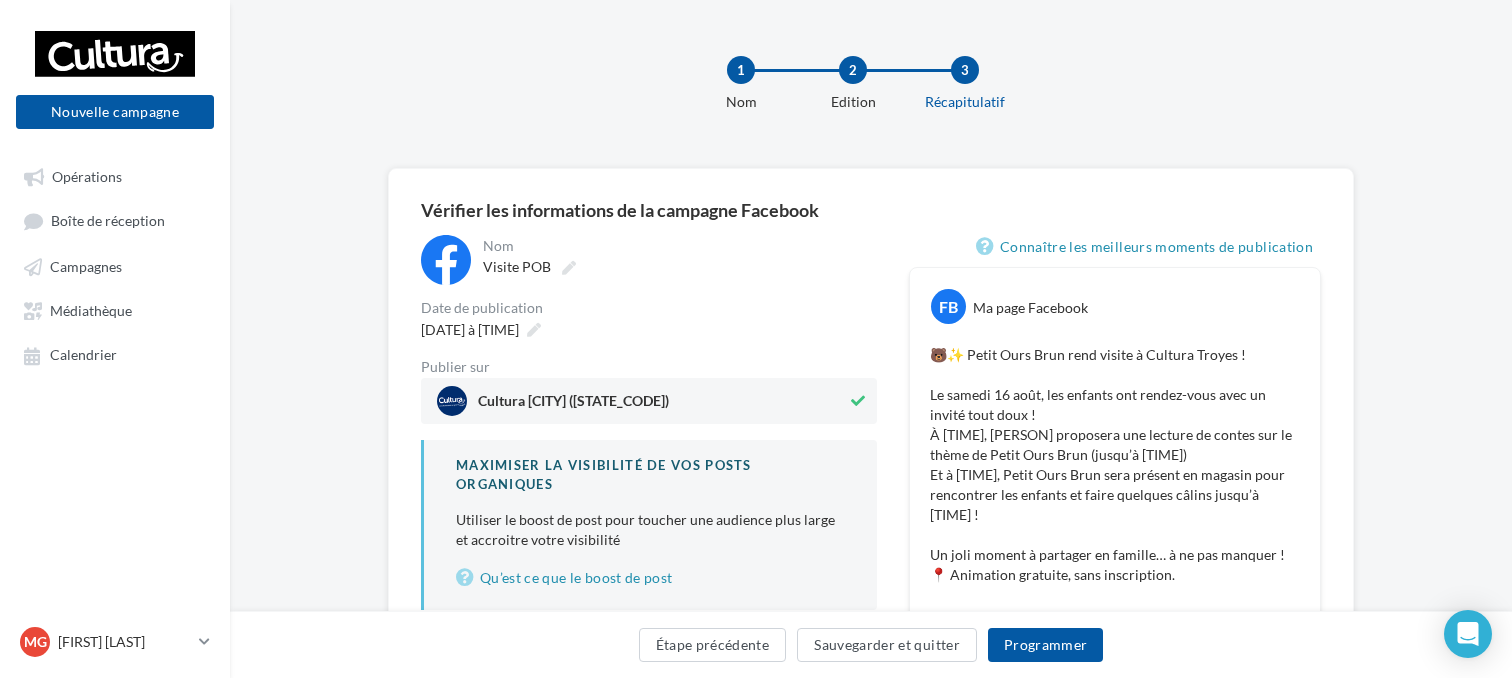 click on "09/08/2025 à 12:00" at bounding box center [649, 329] 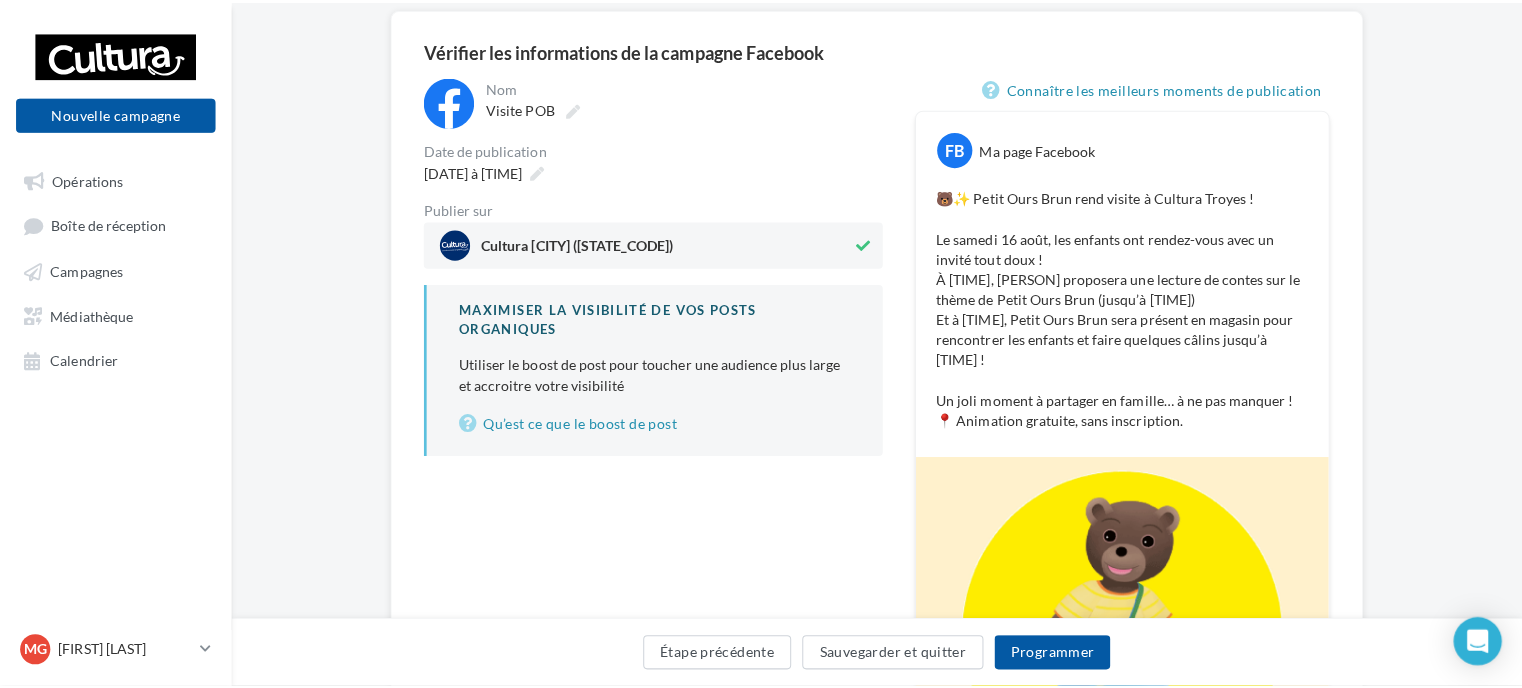 scroll, scrollTop: 160, scrollLeft: 0, axis: vertical 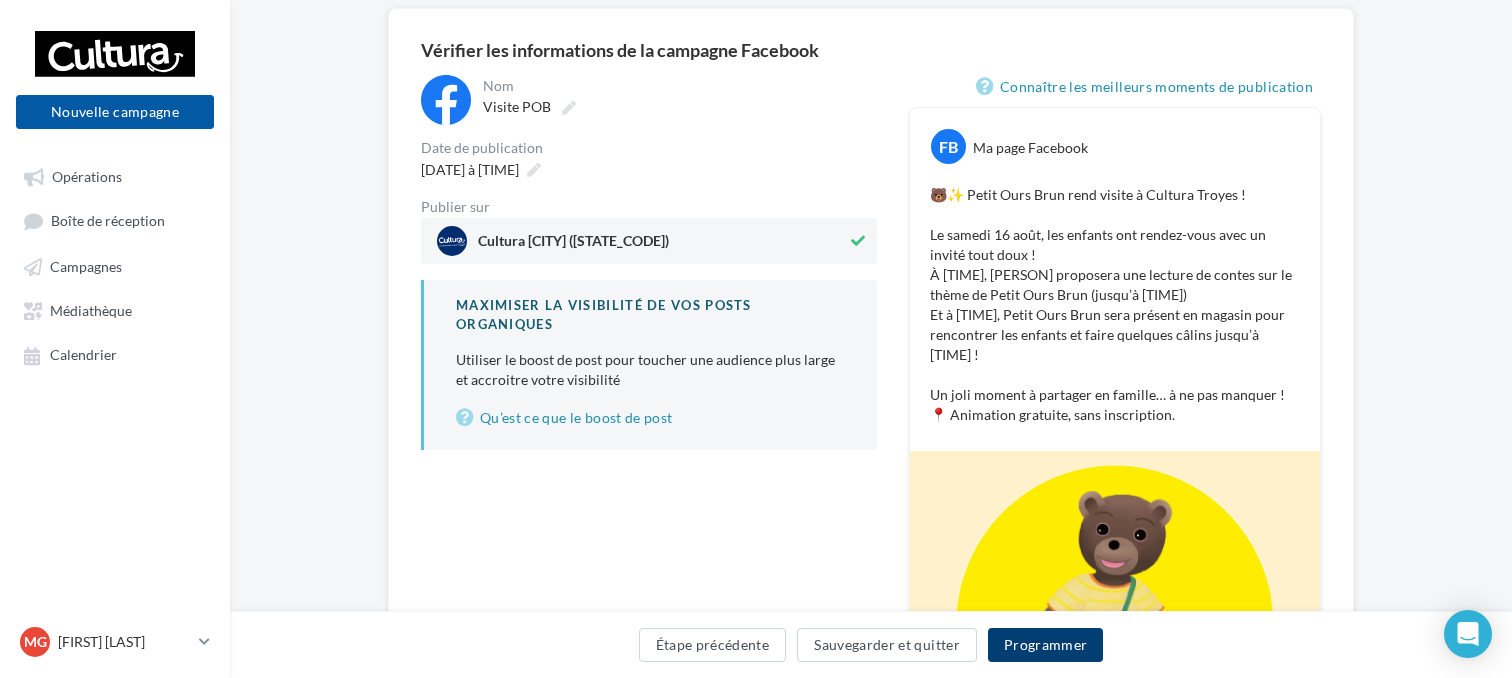 drag, startPoint x: 1039, startPoint y: 642, endPoint x: 1027, endPoint y: 643, distance: 12.0415945 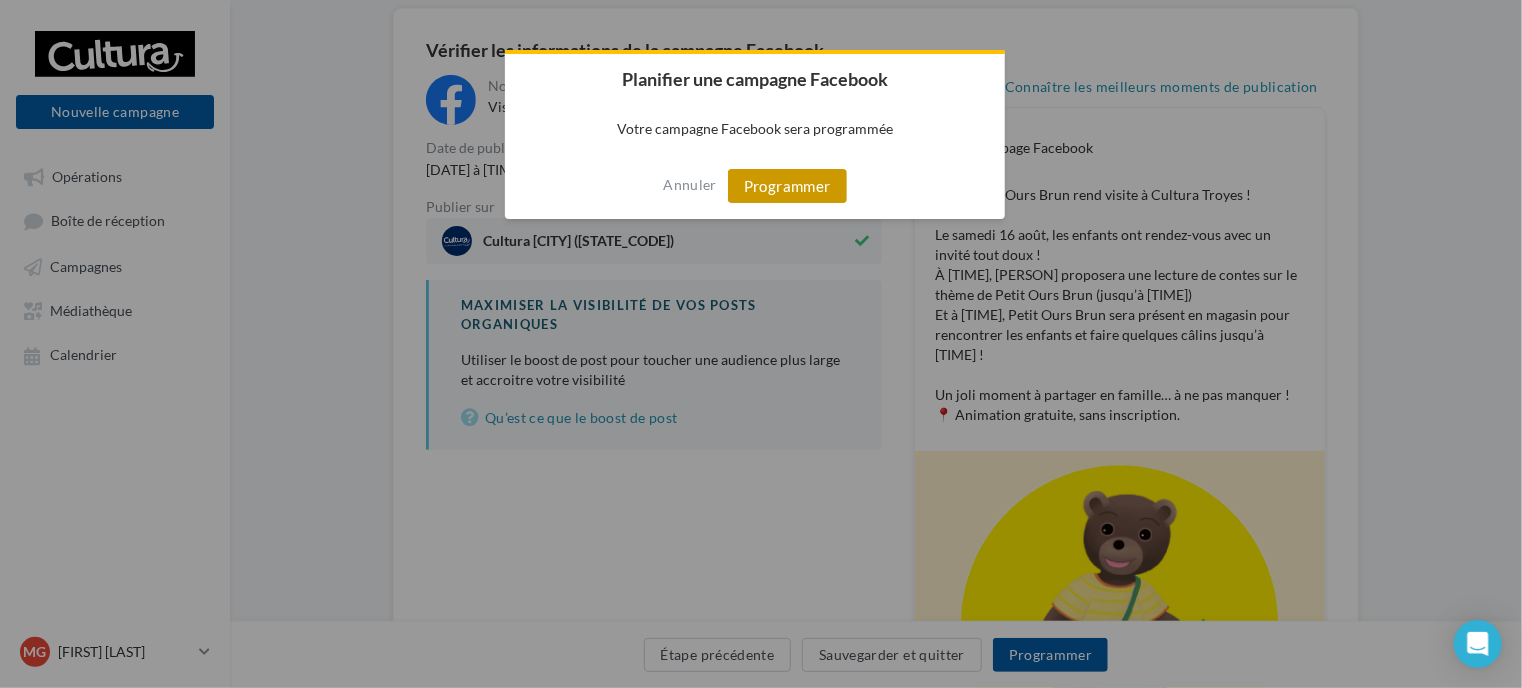 click on "Programmer" at bounding box center (787, 186) 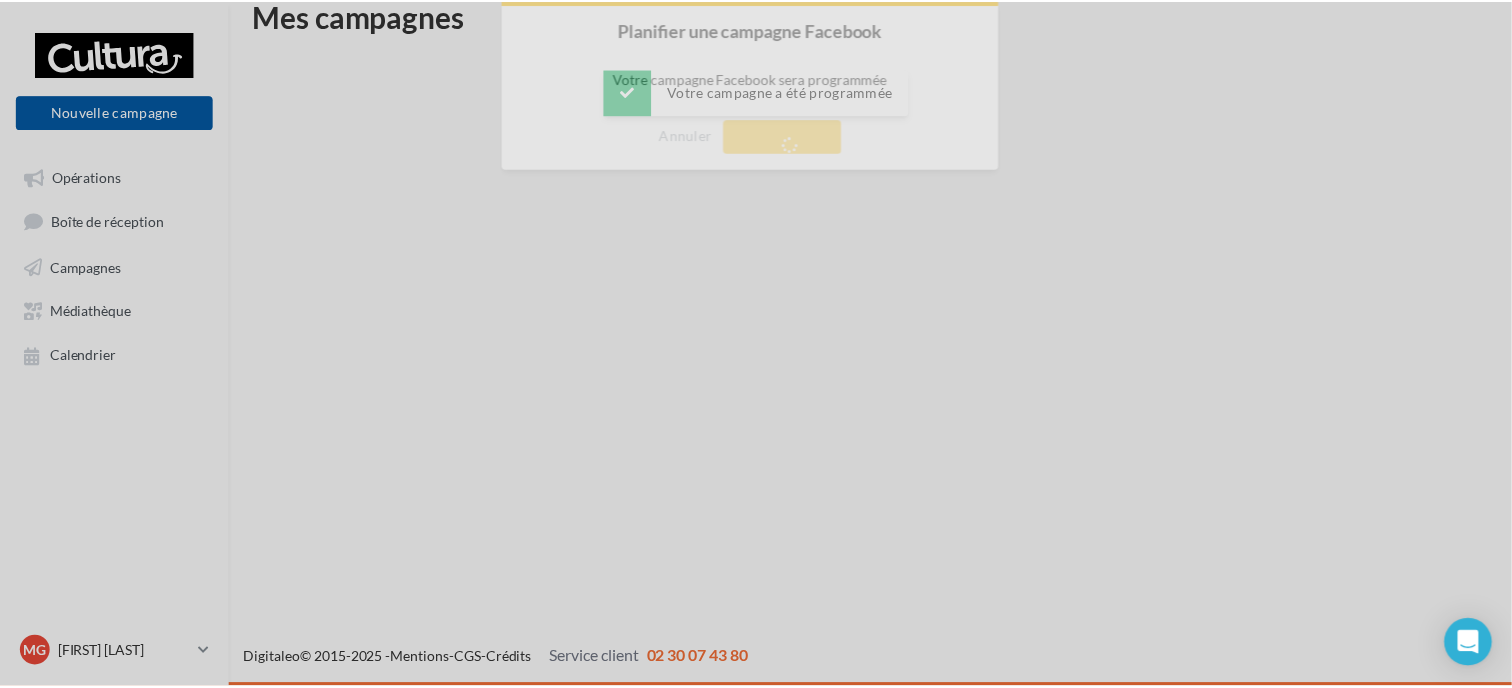 scroll, scrollTop: 32, scrollLeft: 0, axis: vertical 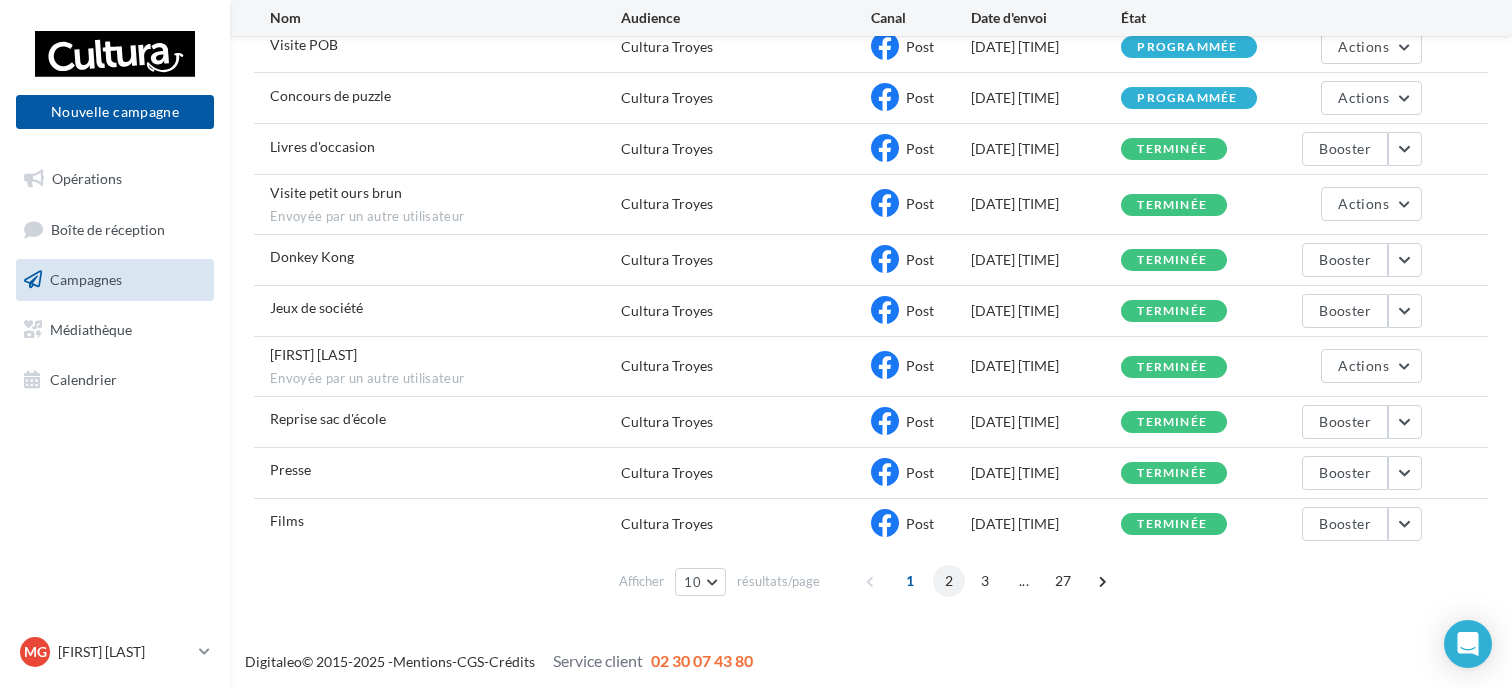 click on "2" at bounding box center (949, 581) 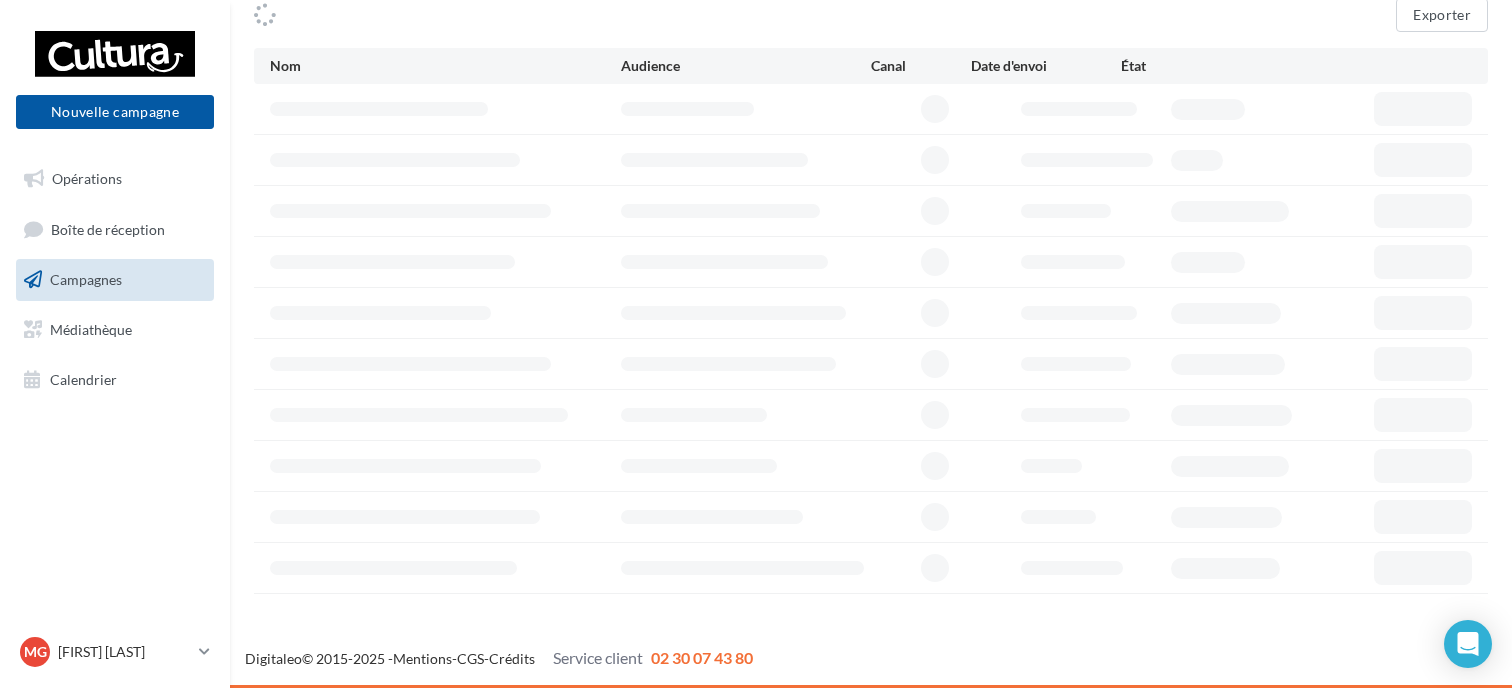 scroll, scrollTop: 175, scrollLeft: 0, axis: vertical 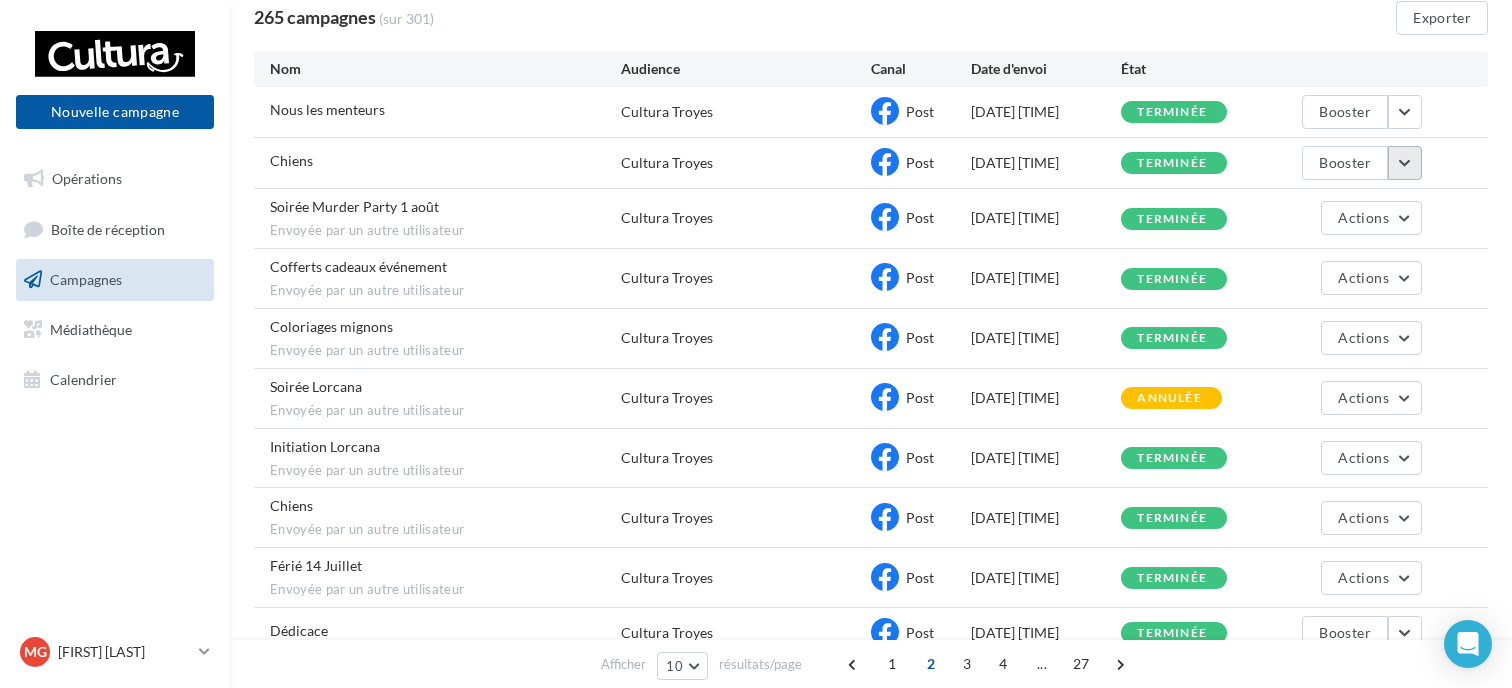 click at bounding box center (1405, 163) 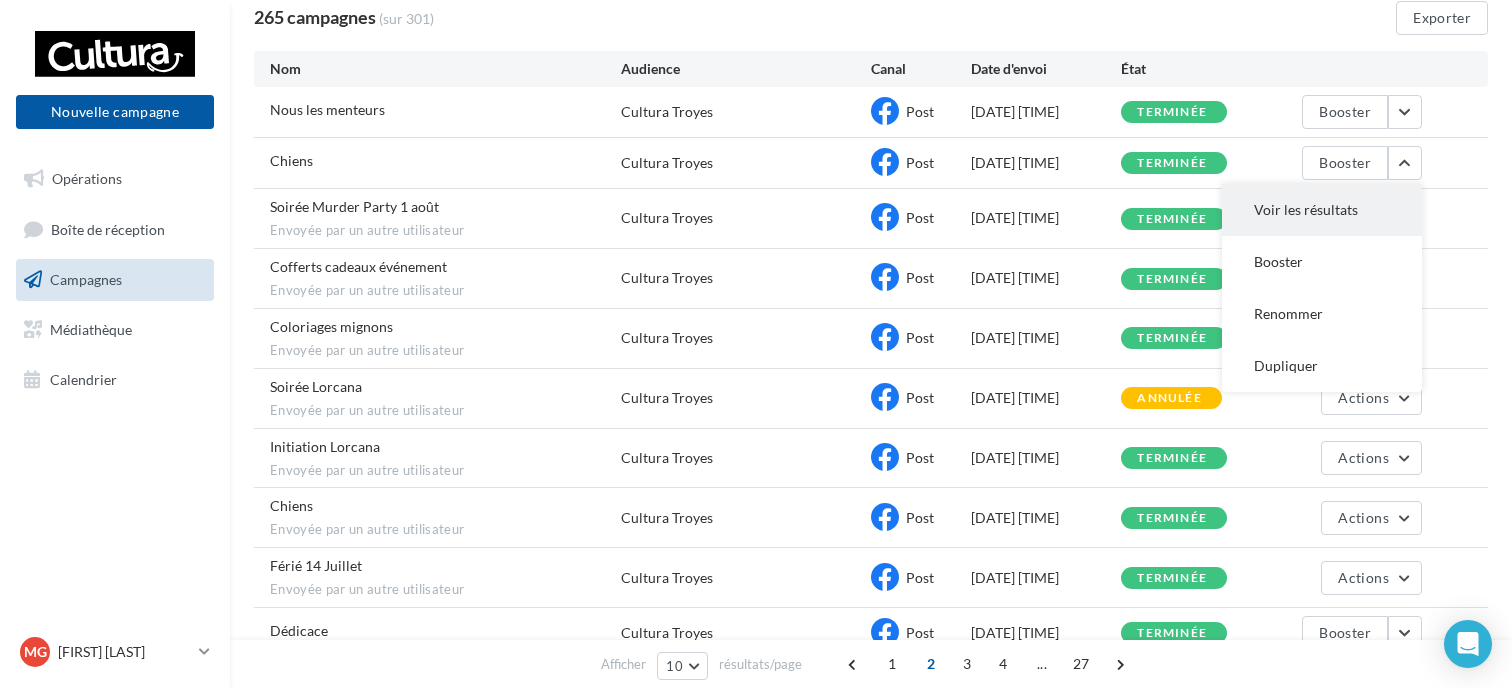 click on "Voir les résultats" at bounding box center [1322, 210] 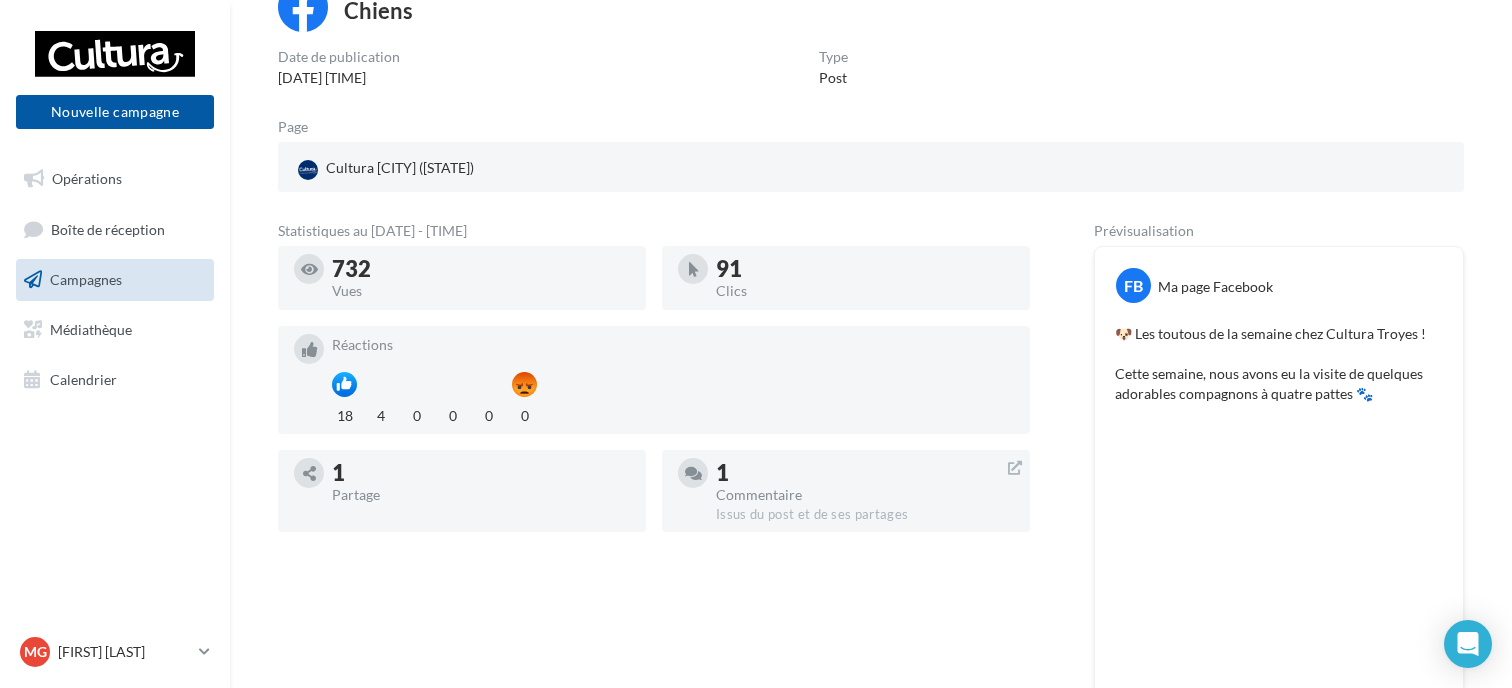 scroll, scrollTop: 158, scrollLeft: 0, axis: vertical 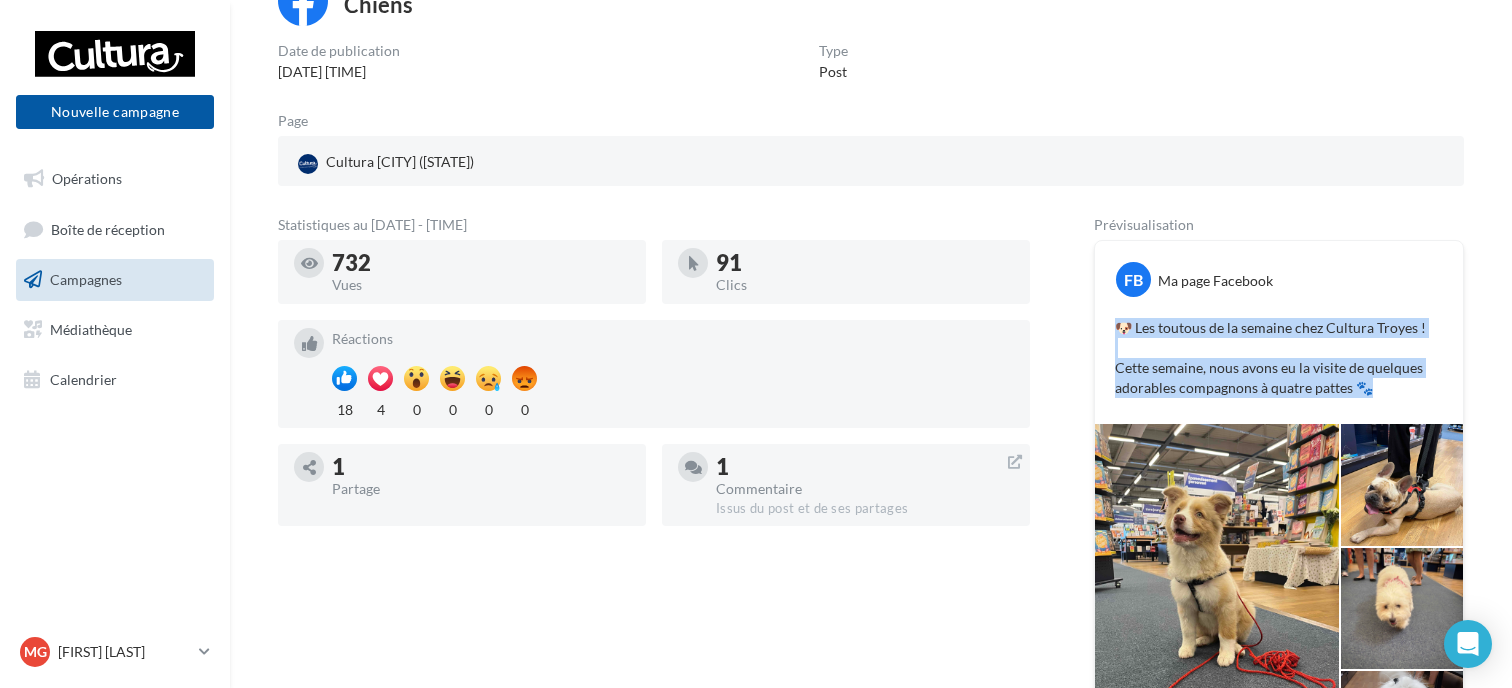drag, startPoint x: 1372, startPoint y: 390, endPoint x: 1103, endPoint y: 312, distance: 280.08035 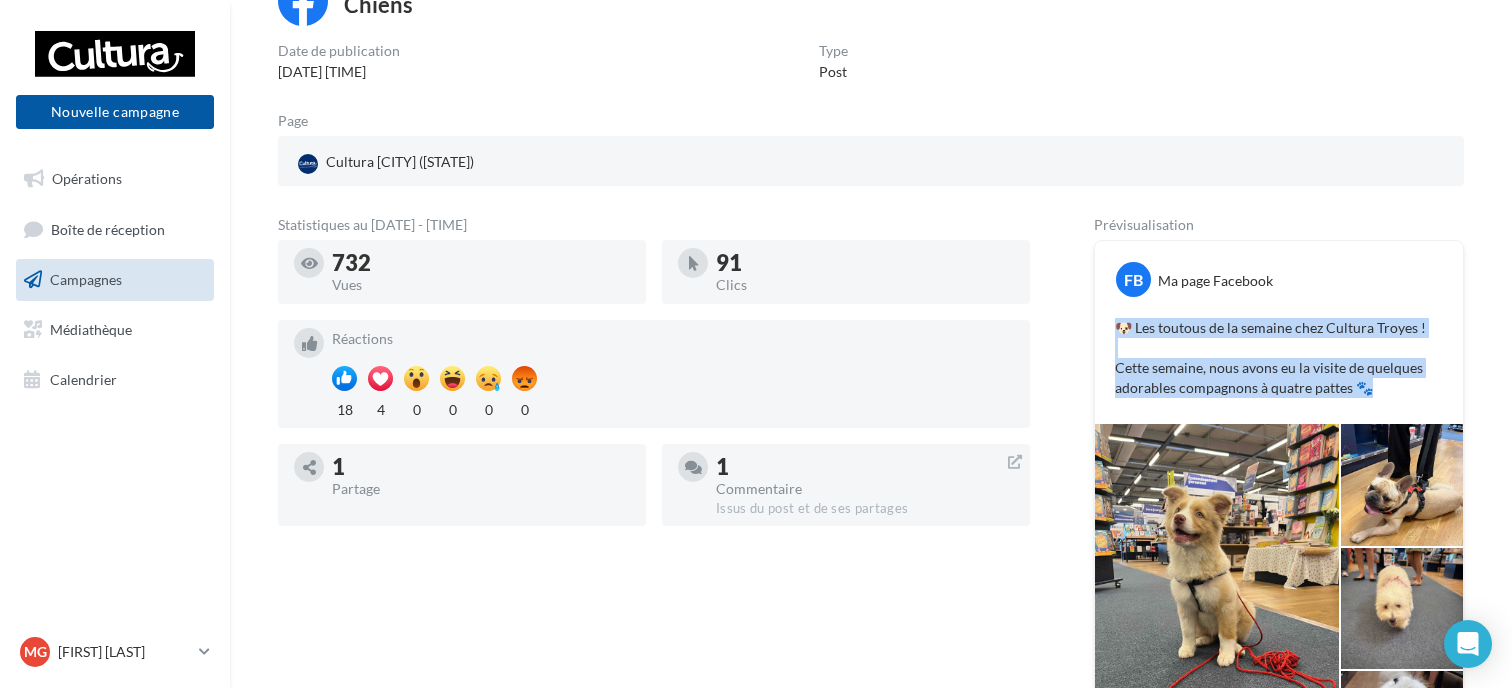 copy on "🐶 Les toutous de la semaine chez Cultura [CITY] ! Cette semaine, nous avons eu la visite de quelques adorables compagnons à quatre pattes 🐾" 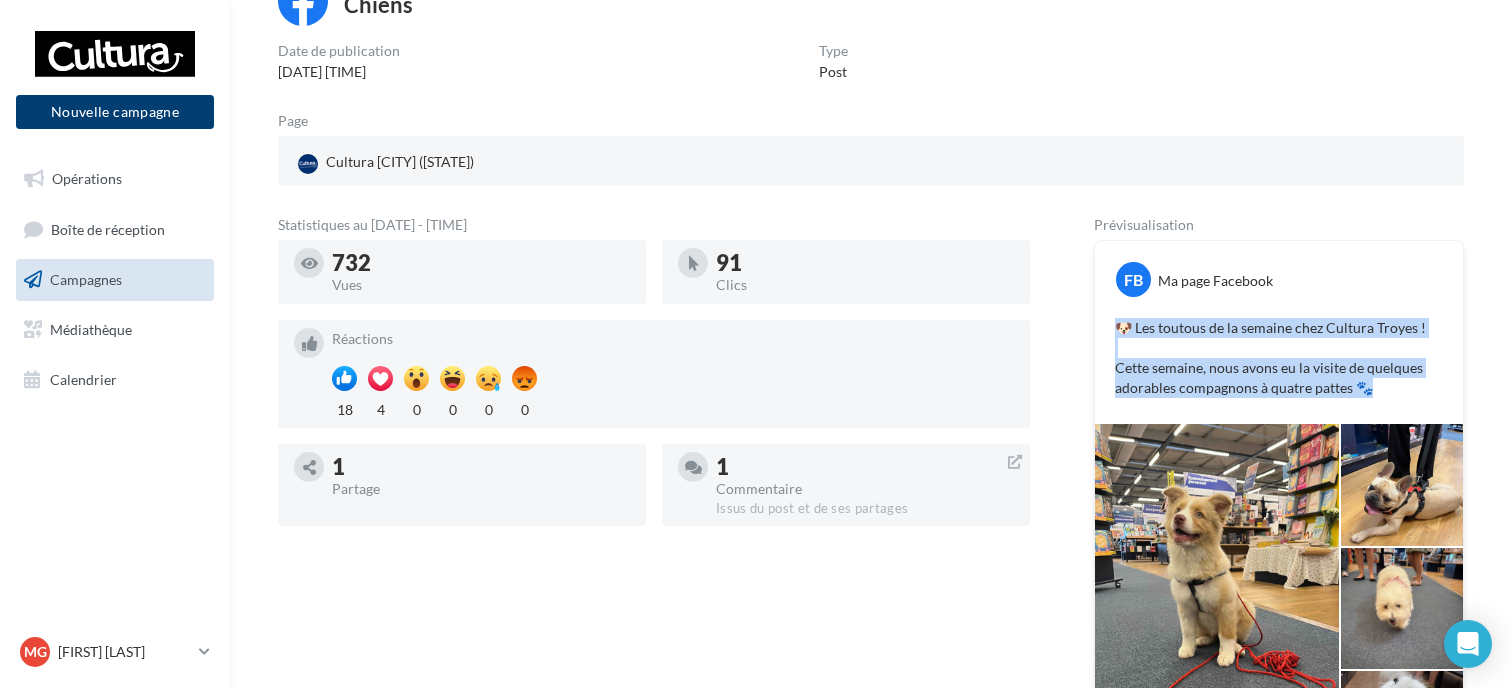 click on "Nouvelle campagne" at bounding box center (115, 112) 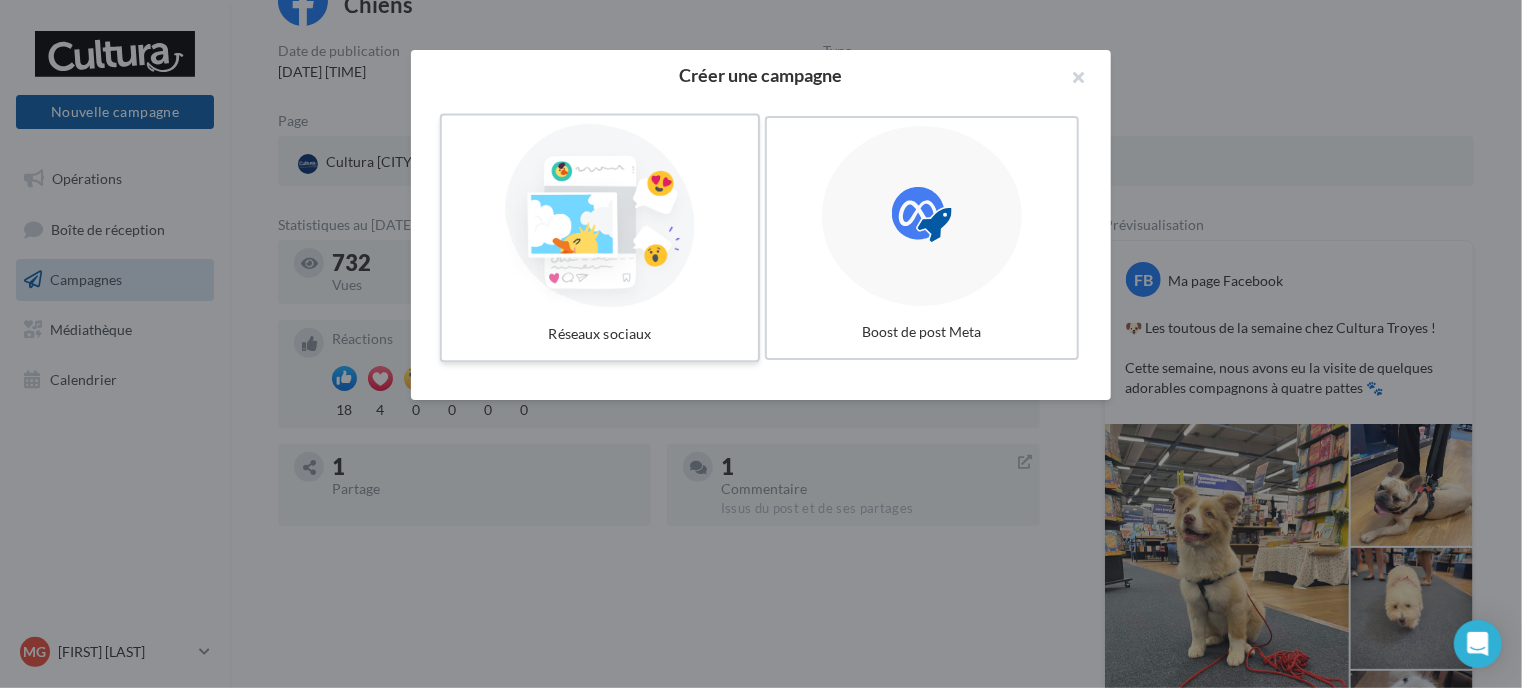 click at bounding box center [600, 216] 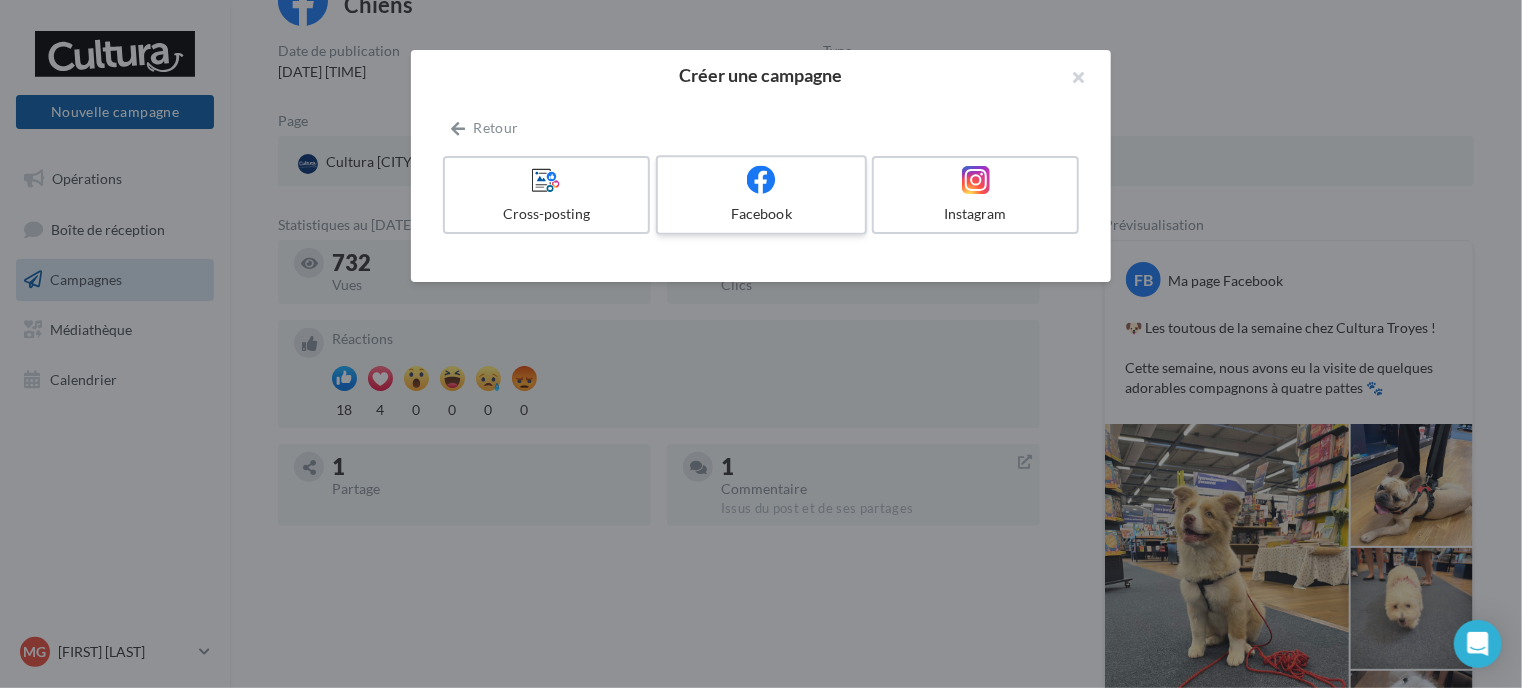 click on "Facebook" at bounding box center [761, 214] 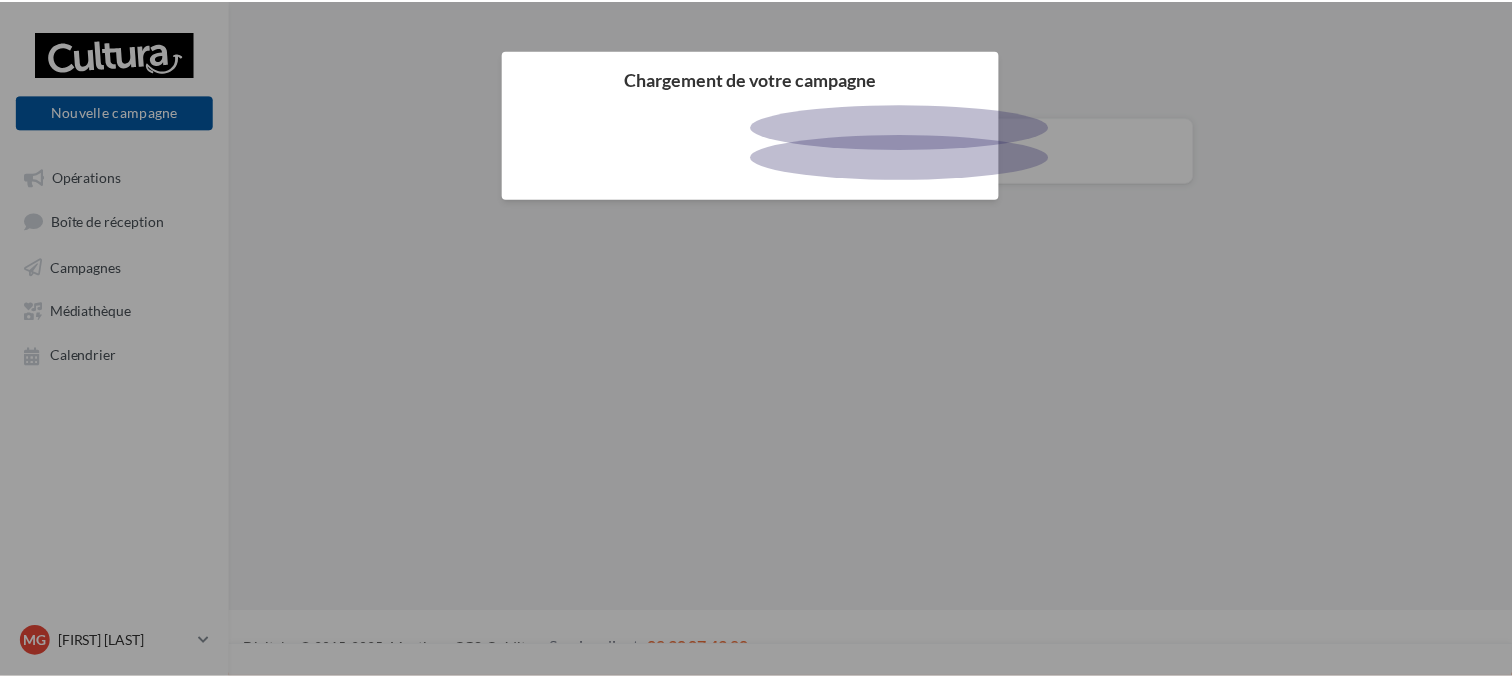 scroll, scrollTop: 0, scrollLeft: 0, axis: both 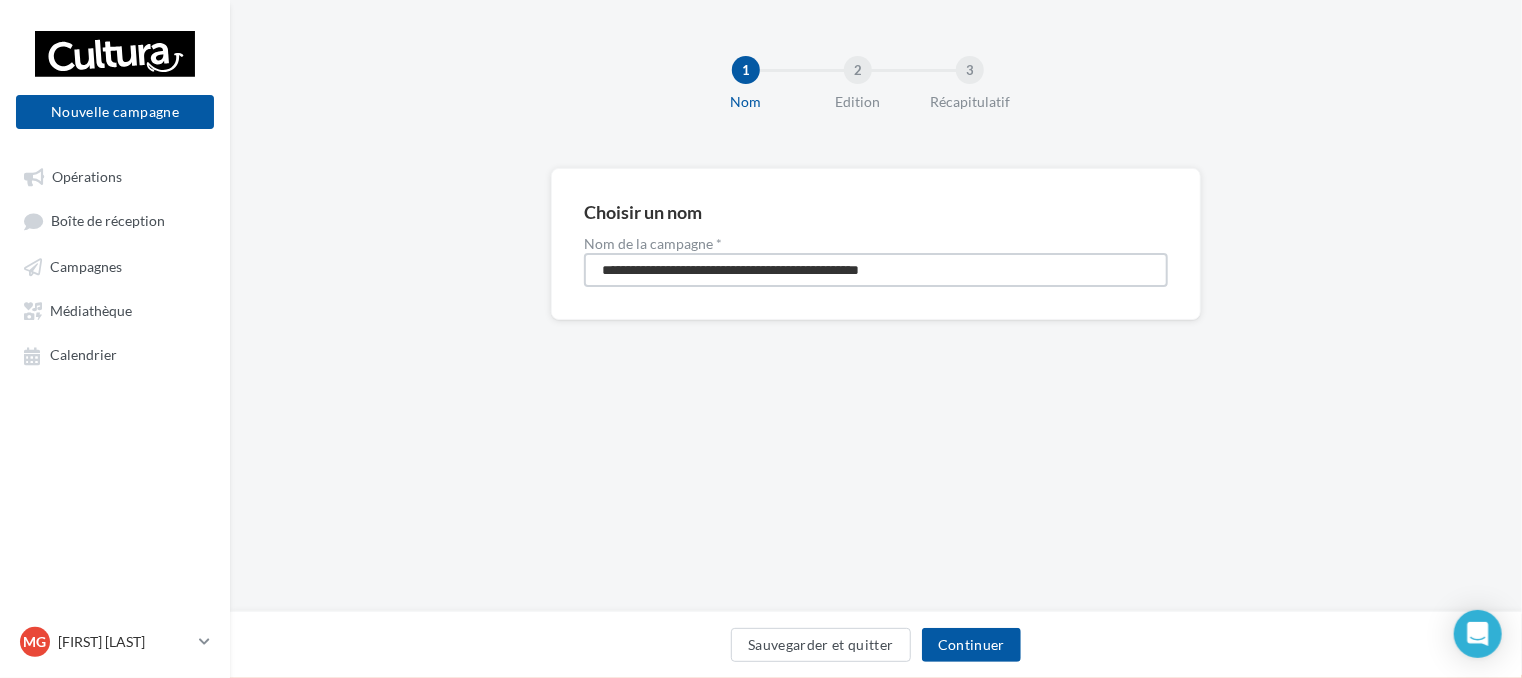 drag, startPoint x: 963, startPoint y: 276, endPoint x: 581, endPoint y: 199, distance: 389.6832 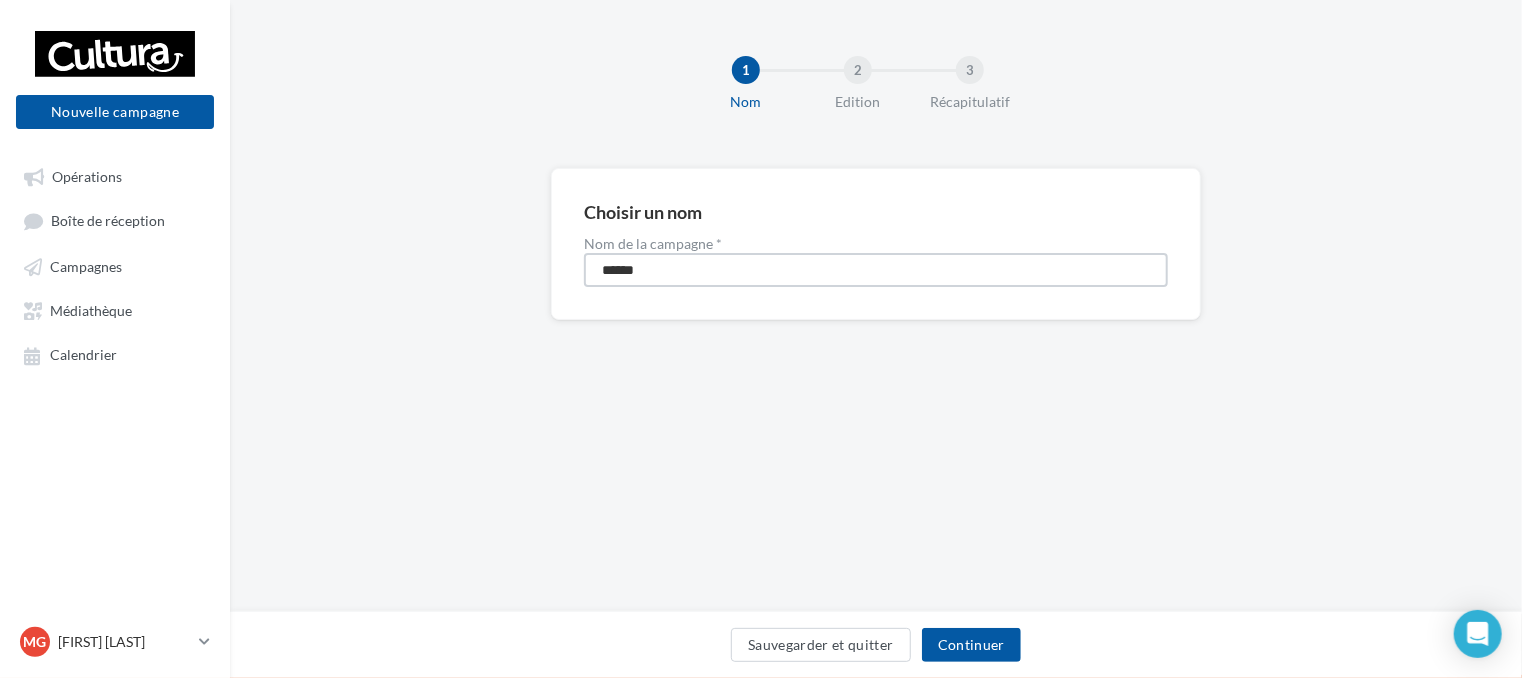 type on "******" 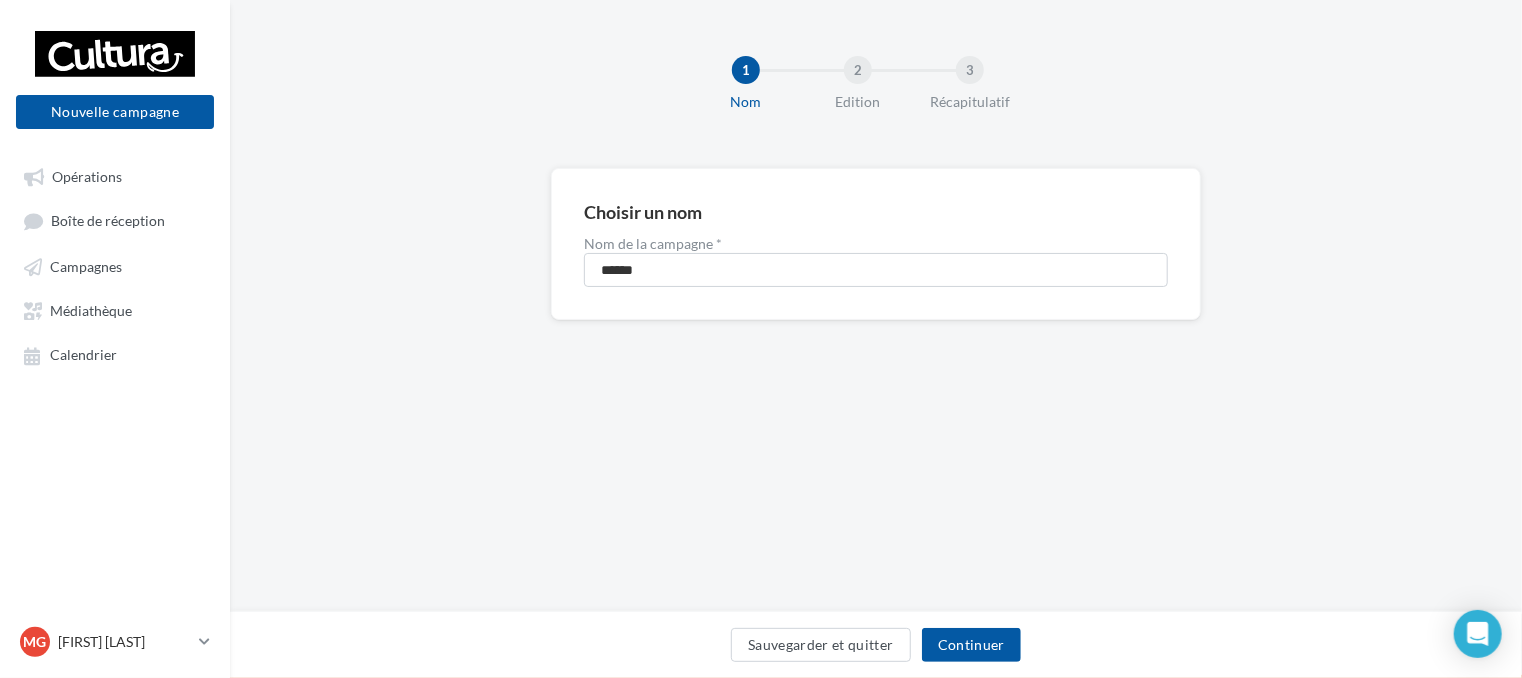click on "1 Nom 2 Edition 3 Récapitulatif Choisir un nom Nom de la campagne * ******   Sauvegarder et quitter      Continuer" at bounding box center (876, 306) 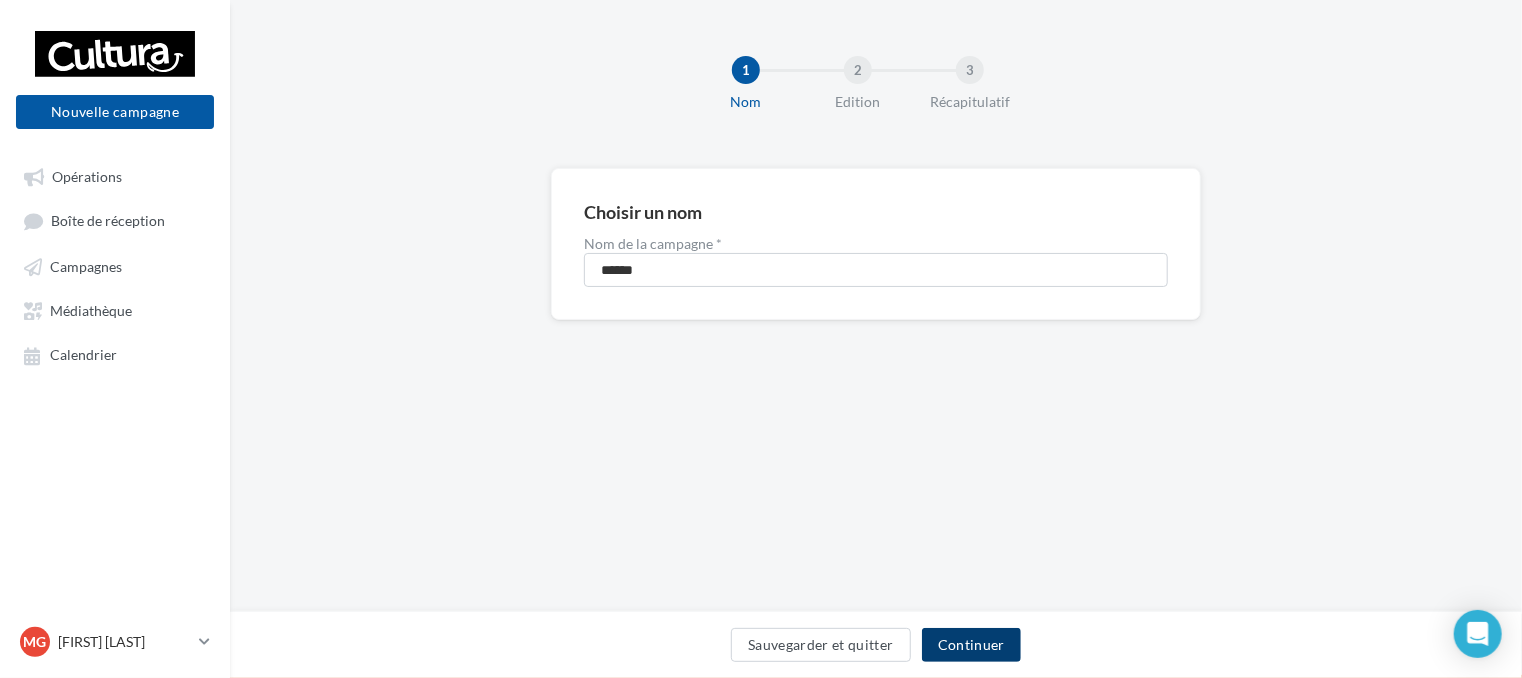 click on "Continuer" at bounding box center [971, 645] 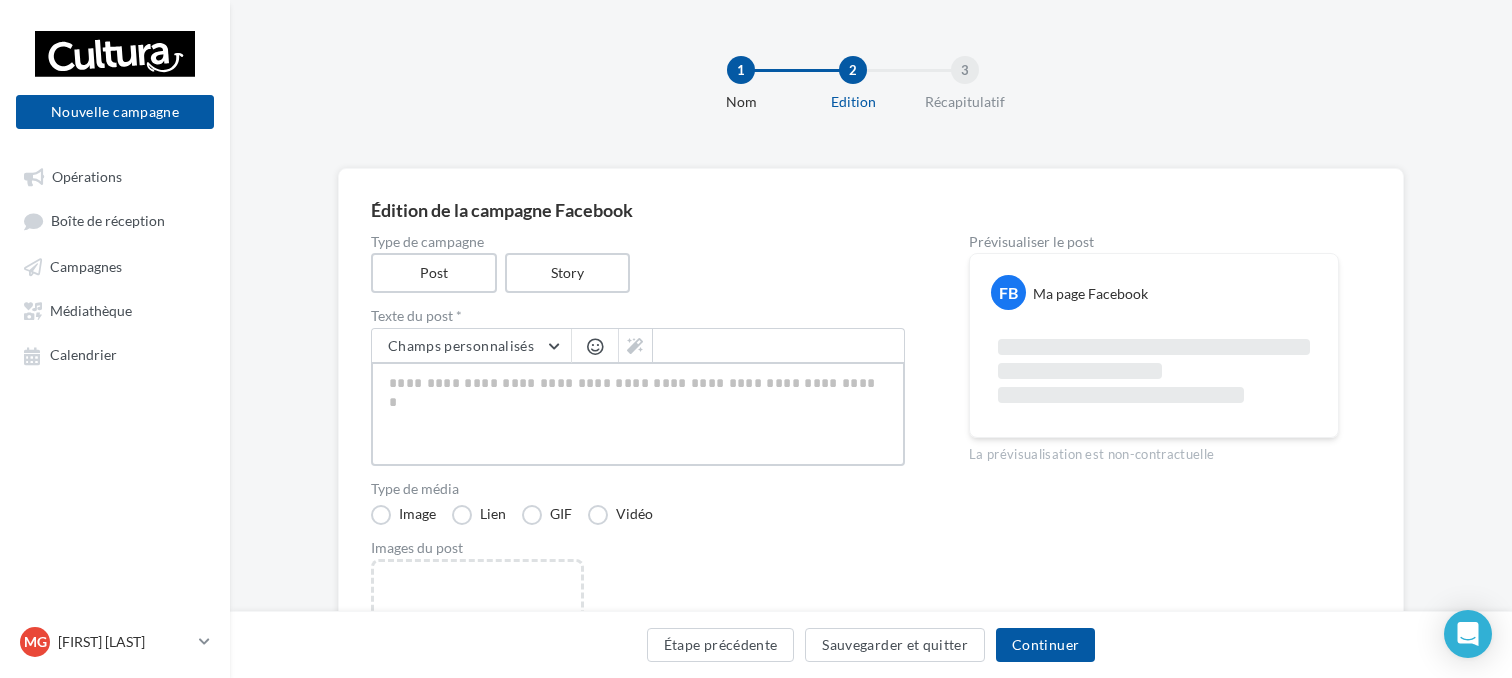 click at bounding box center [638, 414] 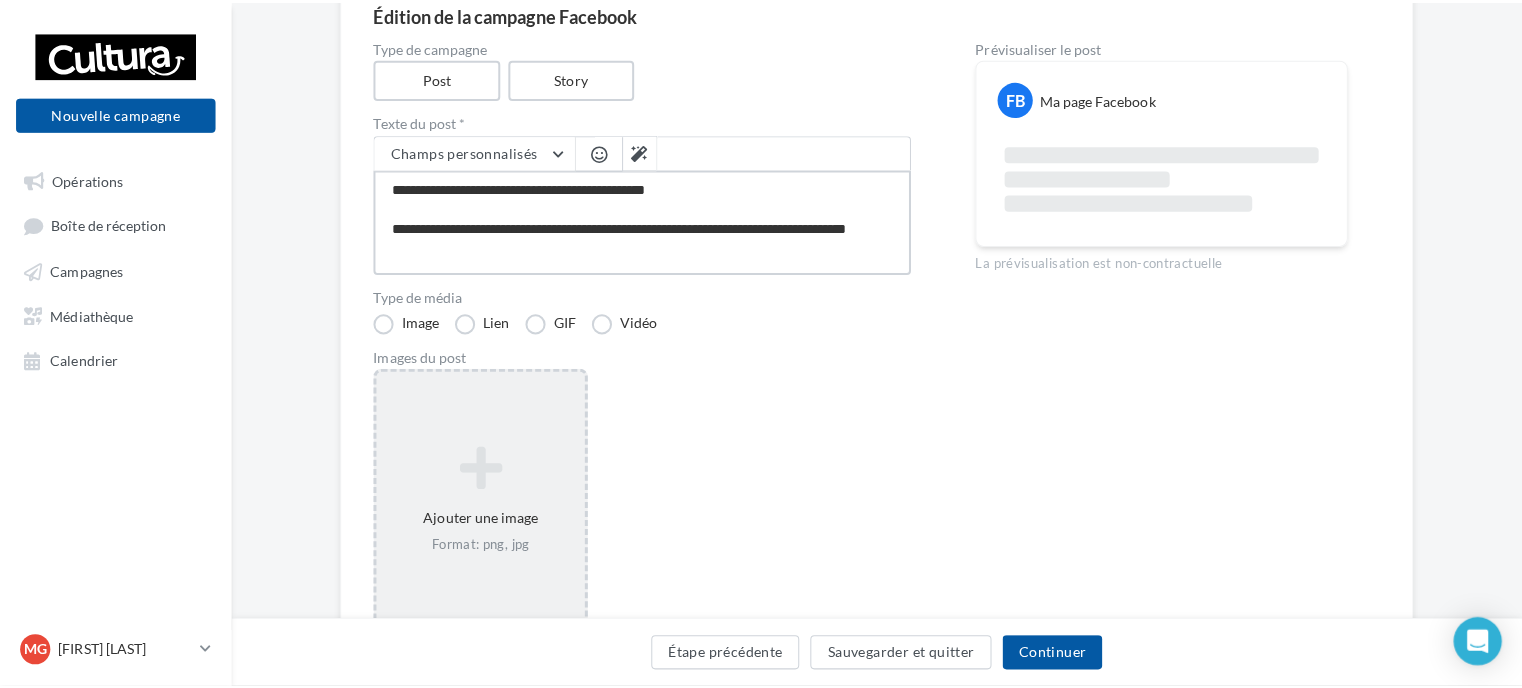 scroll, scrollTop: 198, scrollLeft: 0, axis: vertical 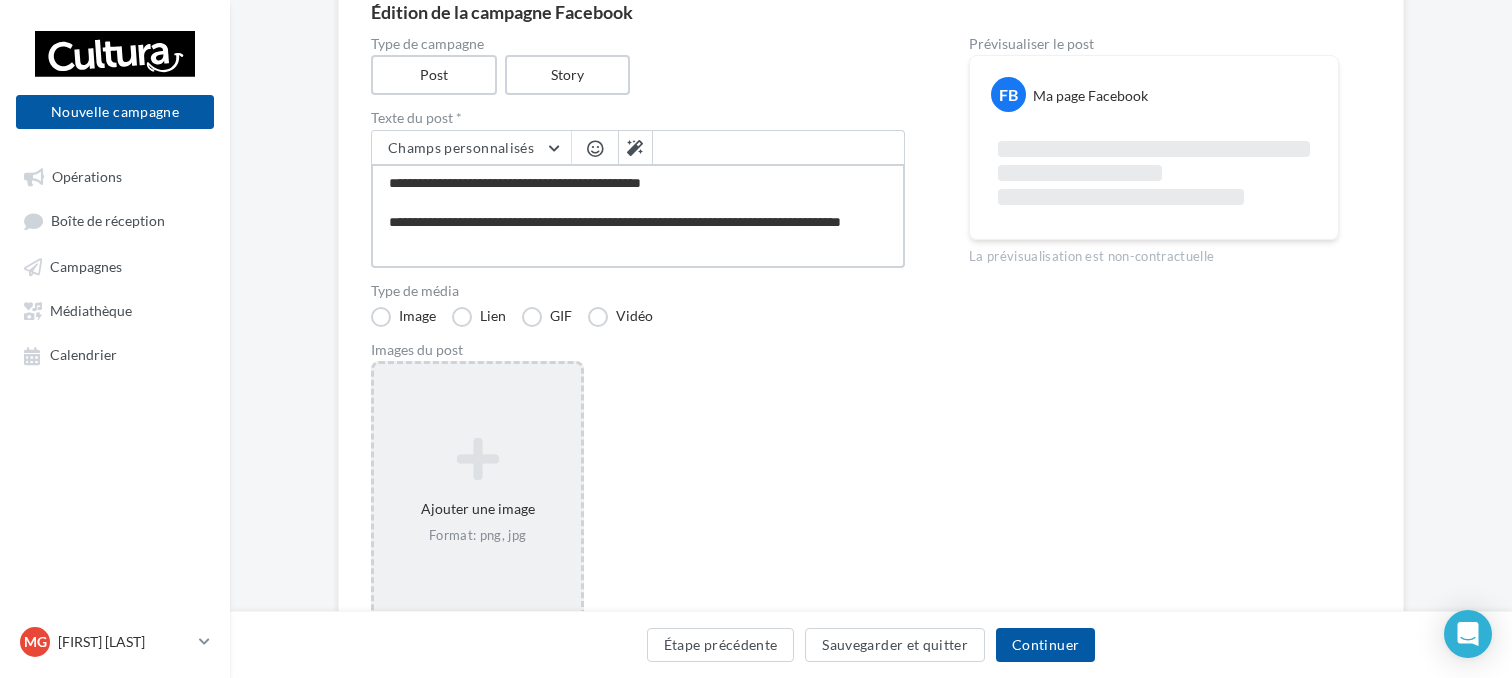 type on "**********" 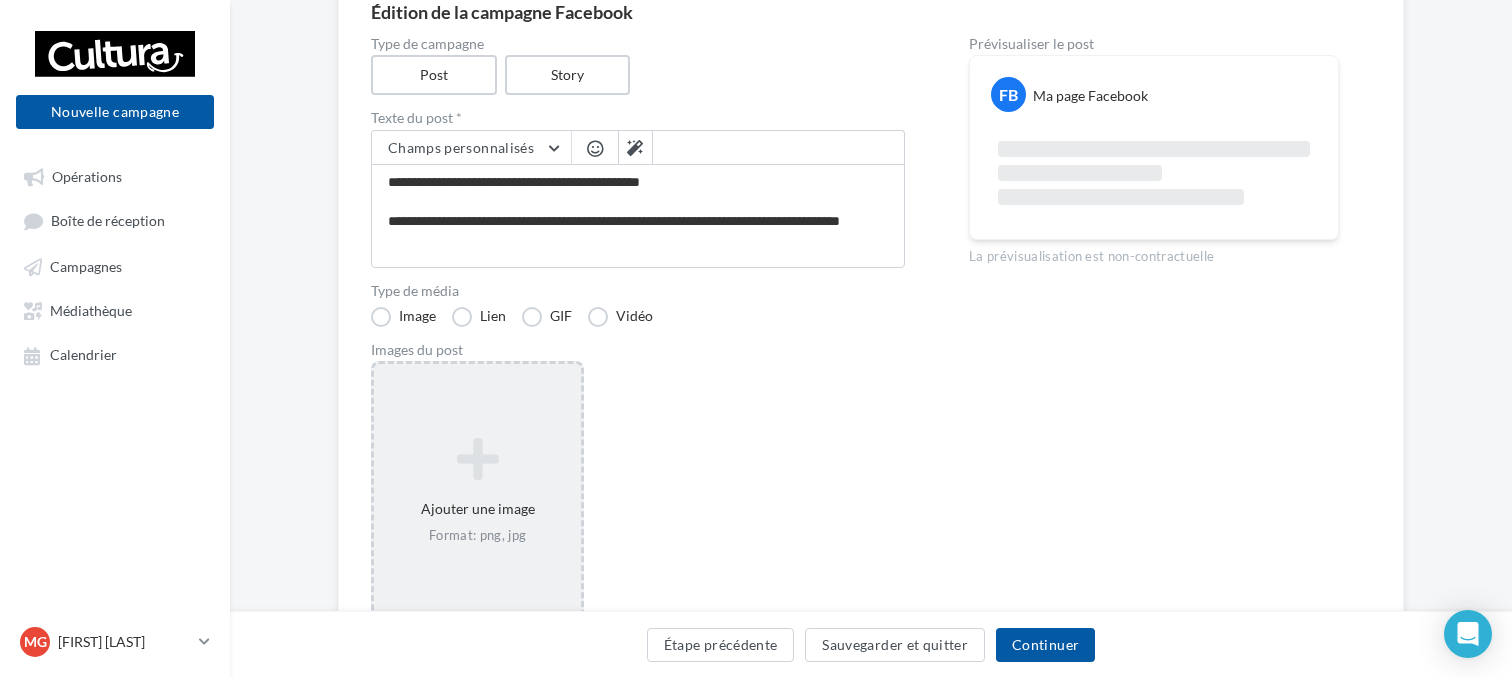 click at bounding box center [477, 459] 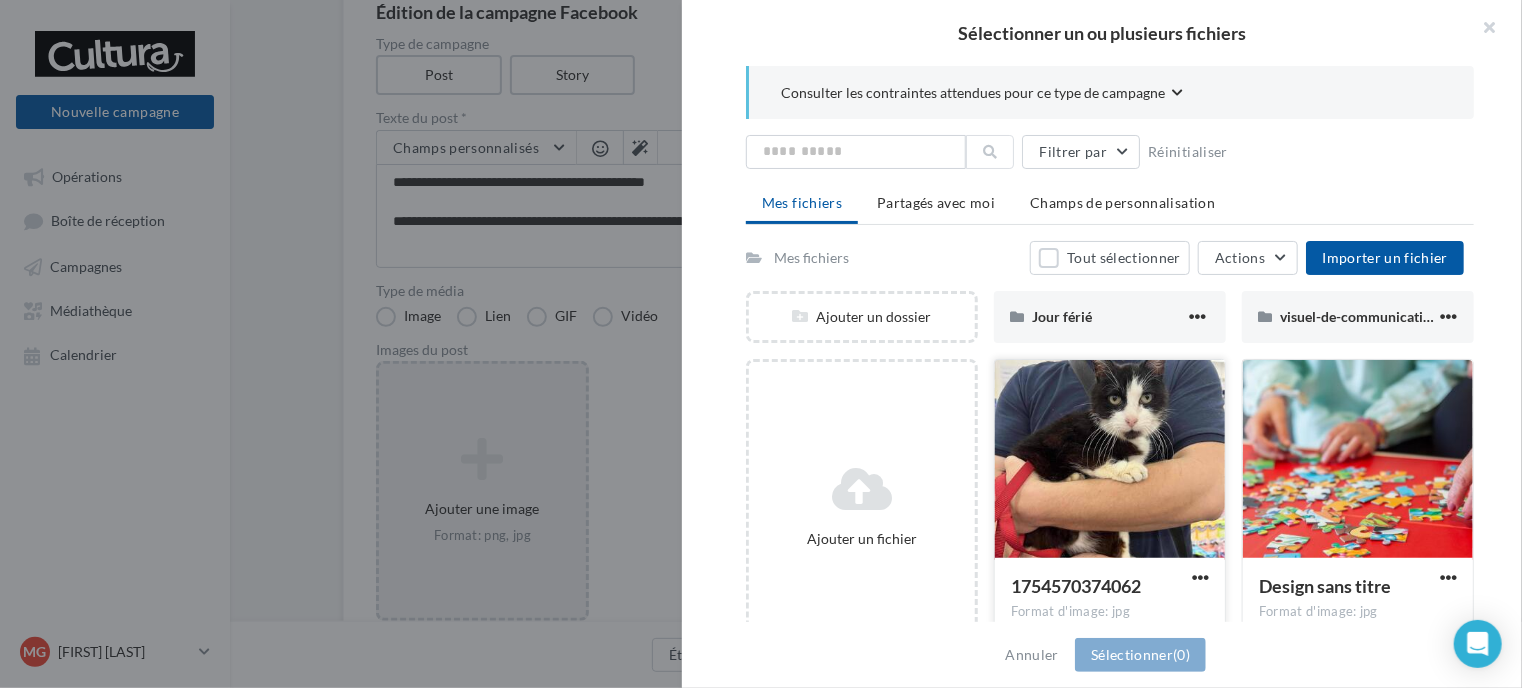 click at bounding box center (1110, 460) 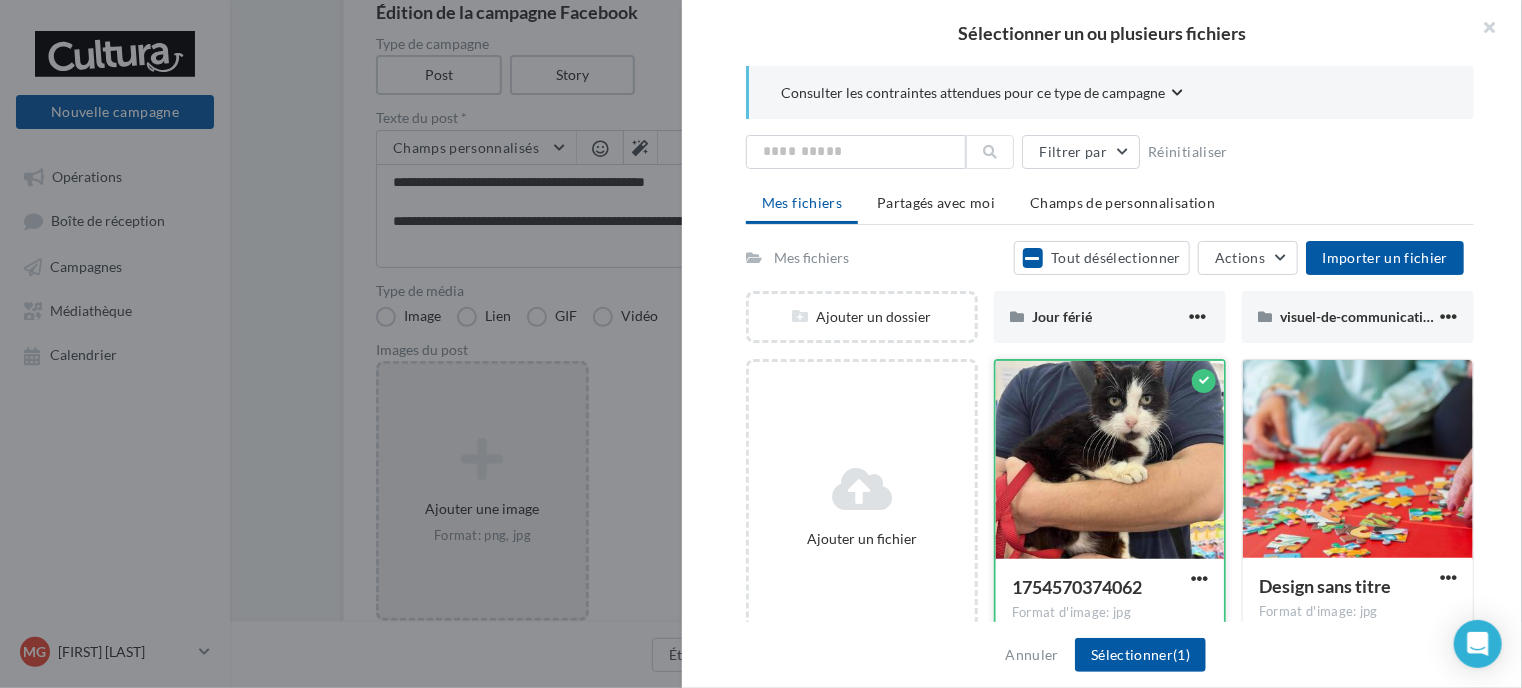 click at bounding box center [1110, 461] 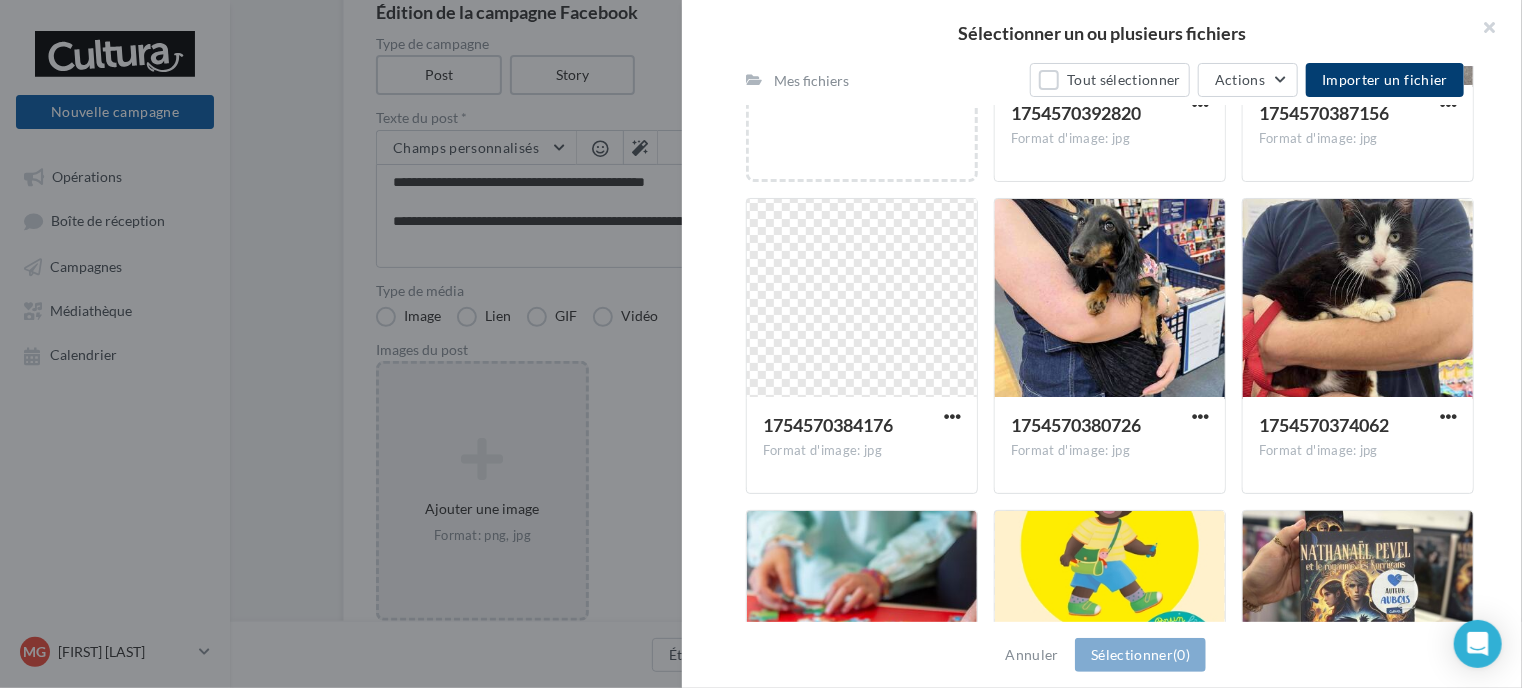 scroll, scrollTop: 468, scrollLeft: 0, axis: vertical 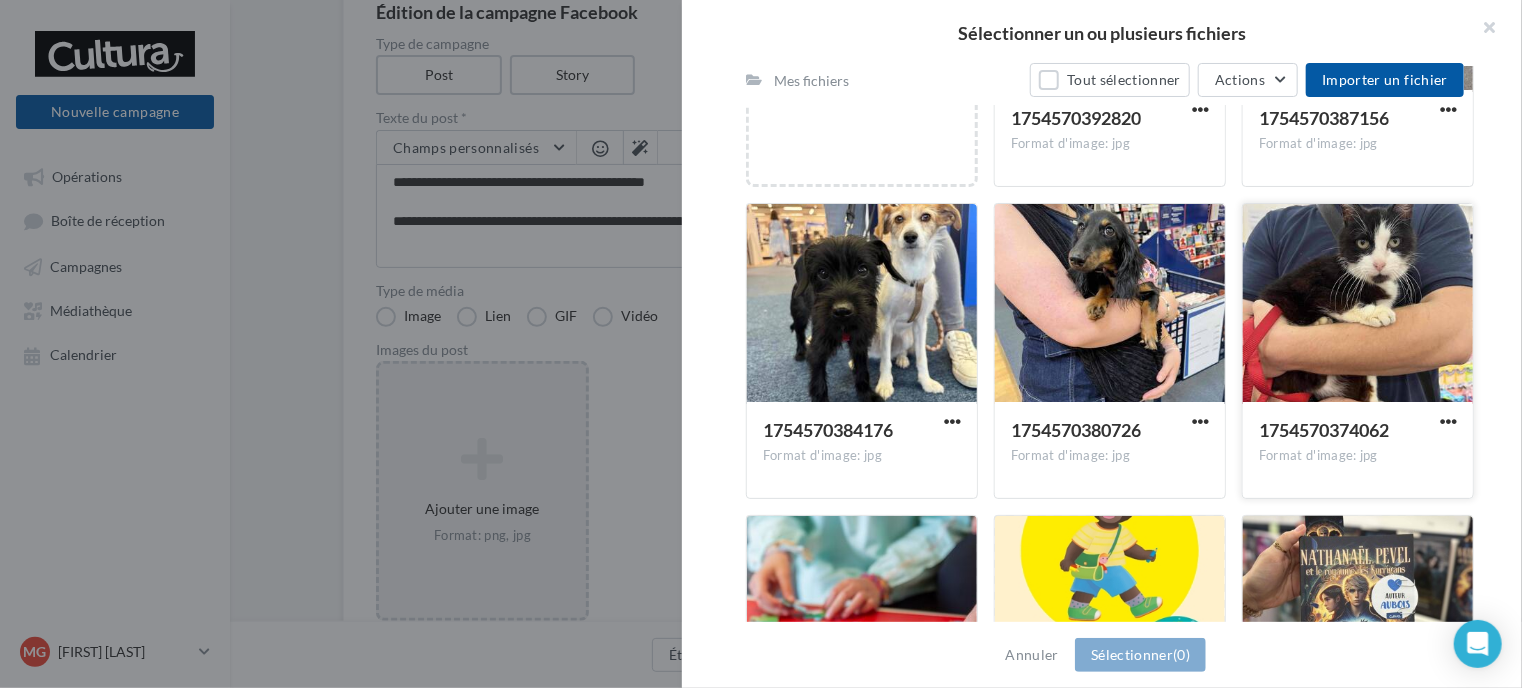 click at bounding box center (1358, 304) 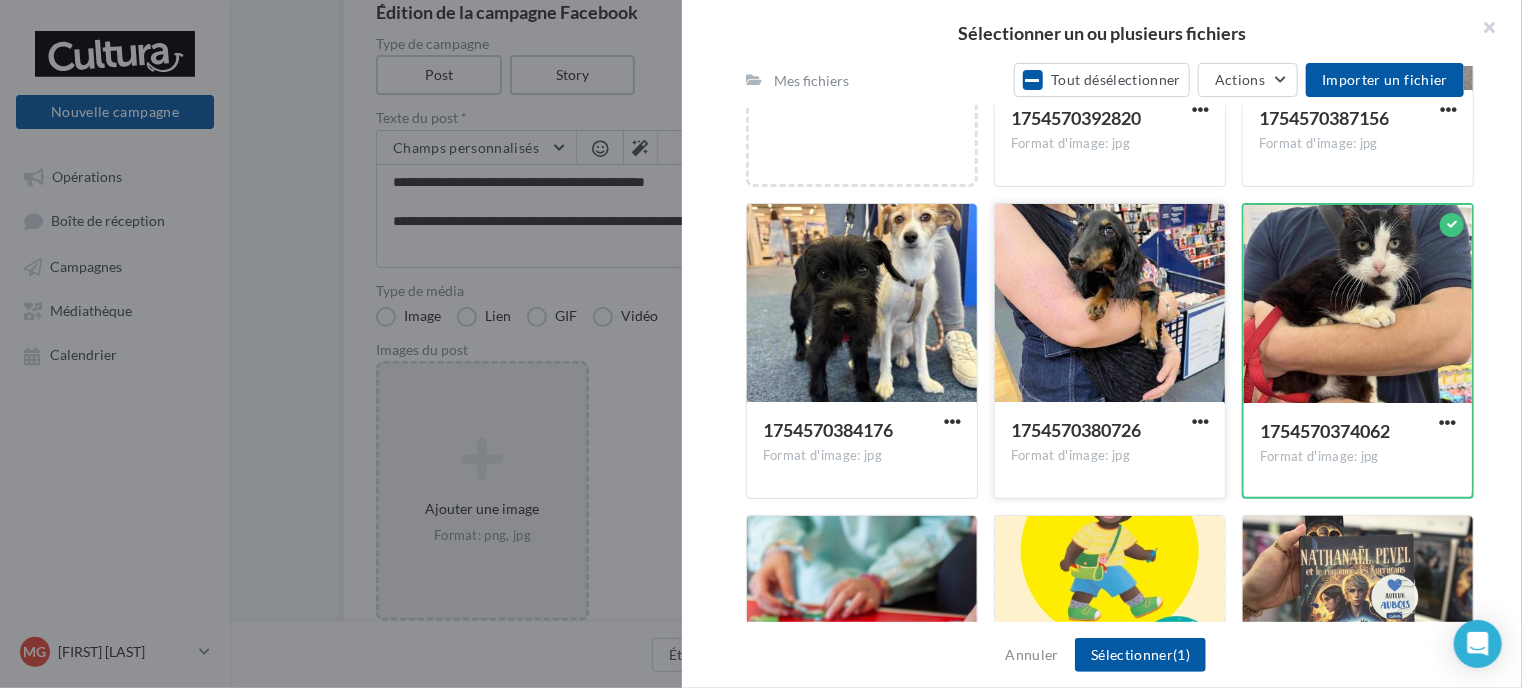 scroll, scrollTop: 326, scrollLeft: 0, axis: vertical 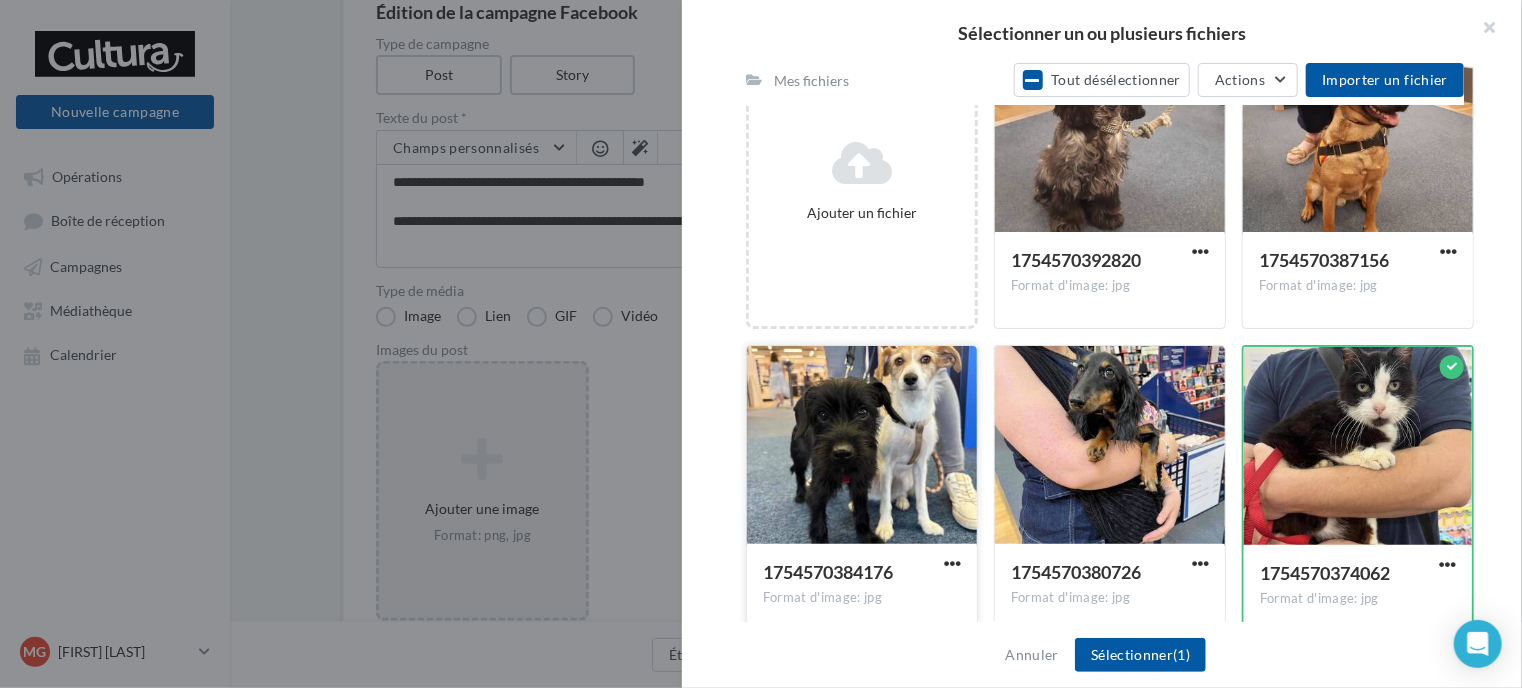 click at bounding box center [862, 446] 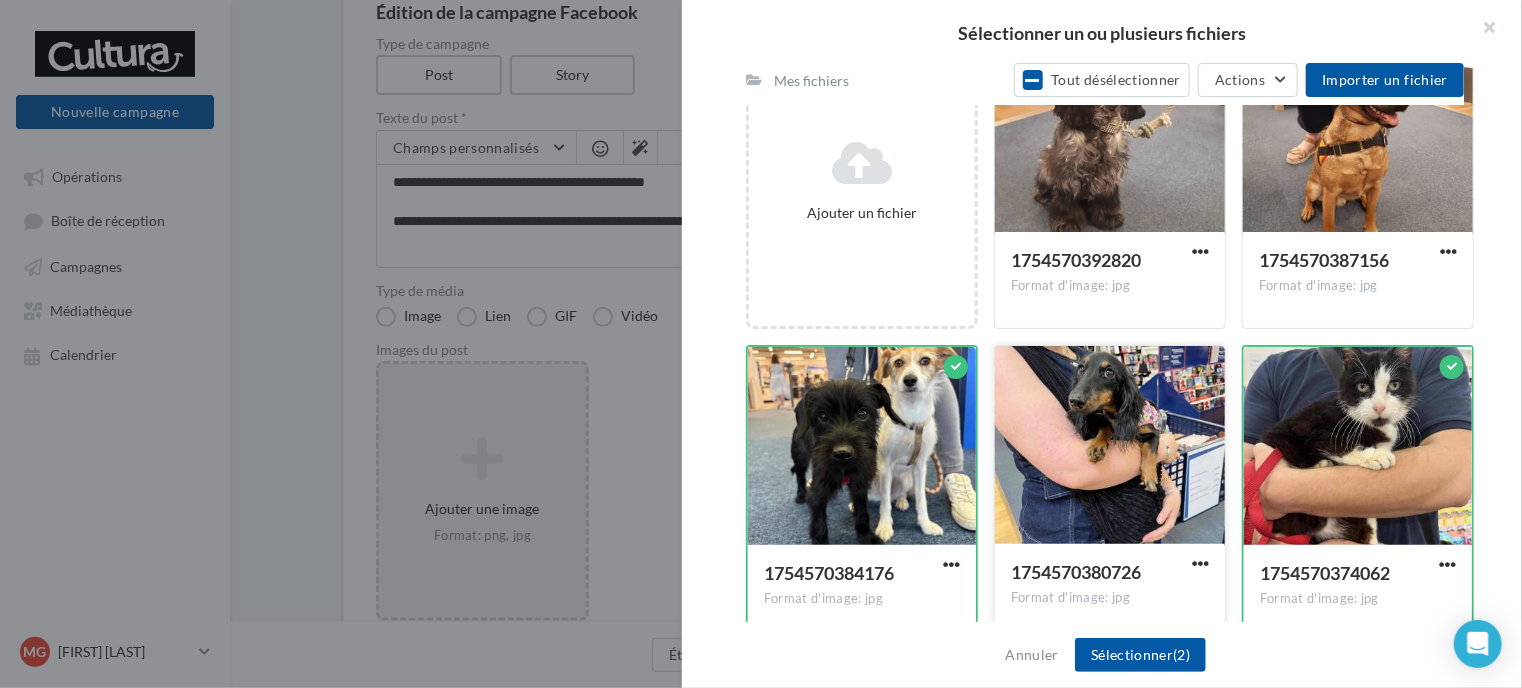click at bounding box center [1110, 446] 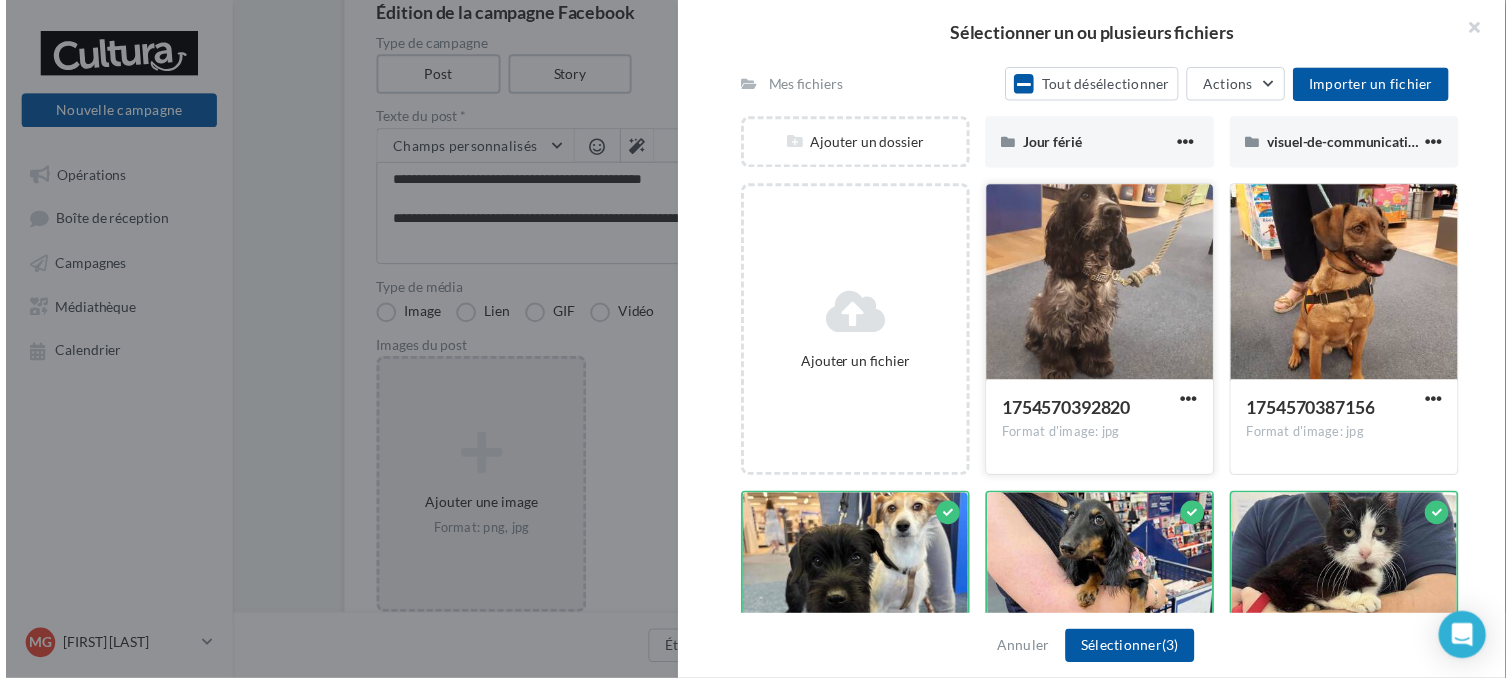 scroll, scrollTop: 170, scrollLeft: 0, axis: vertical 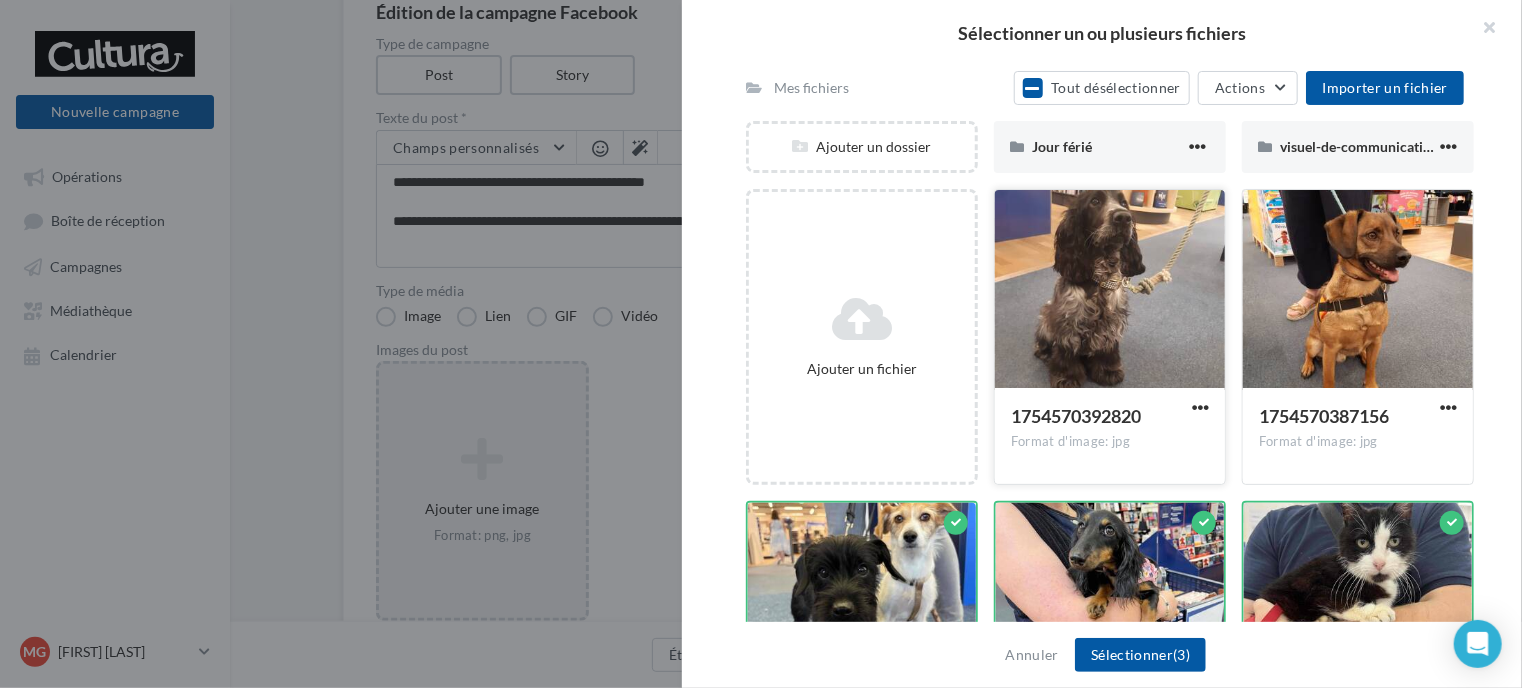 click at bounding box center [1110, 290] 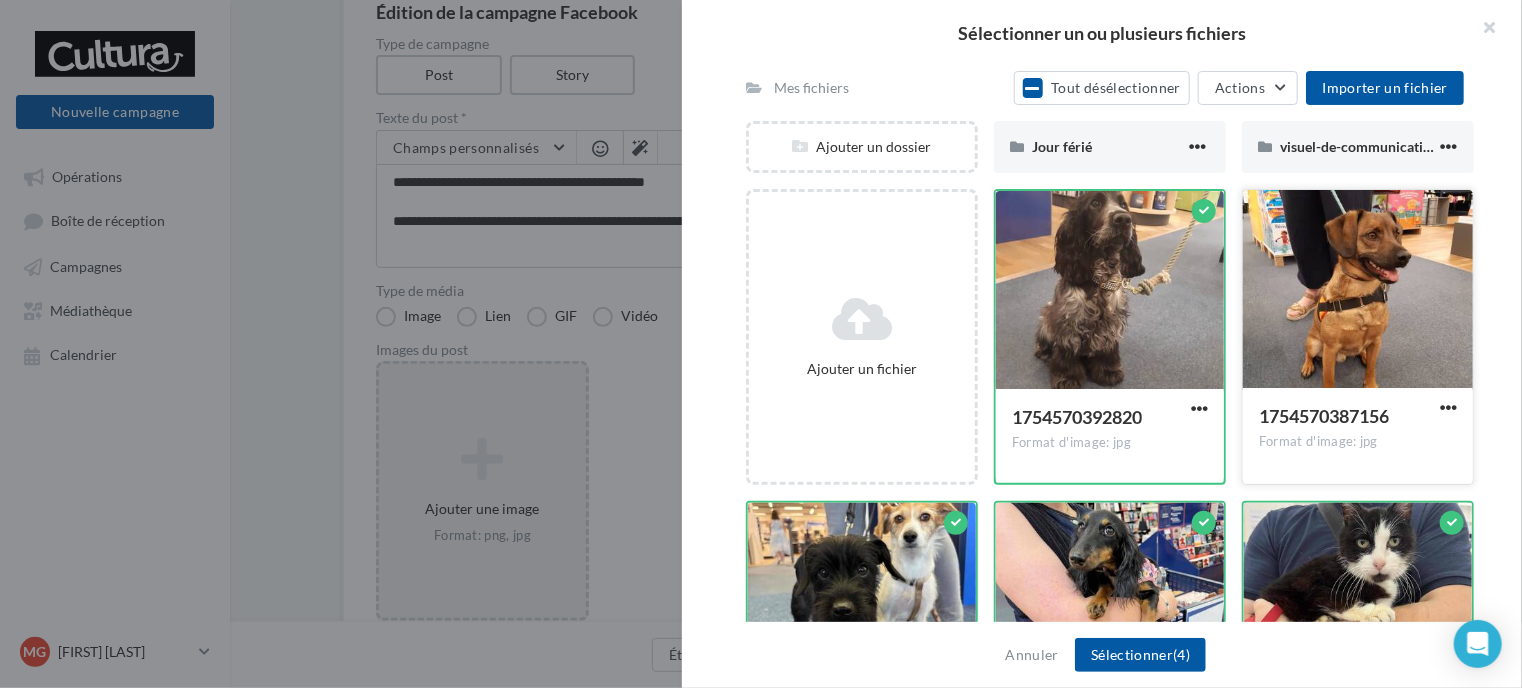 click at bounding box center (1358, 290) 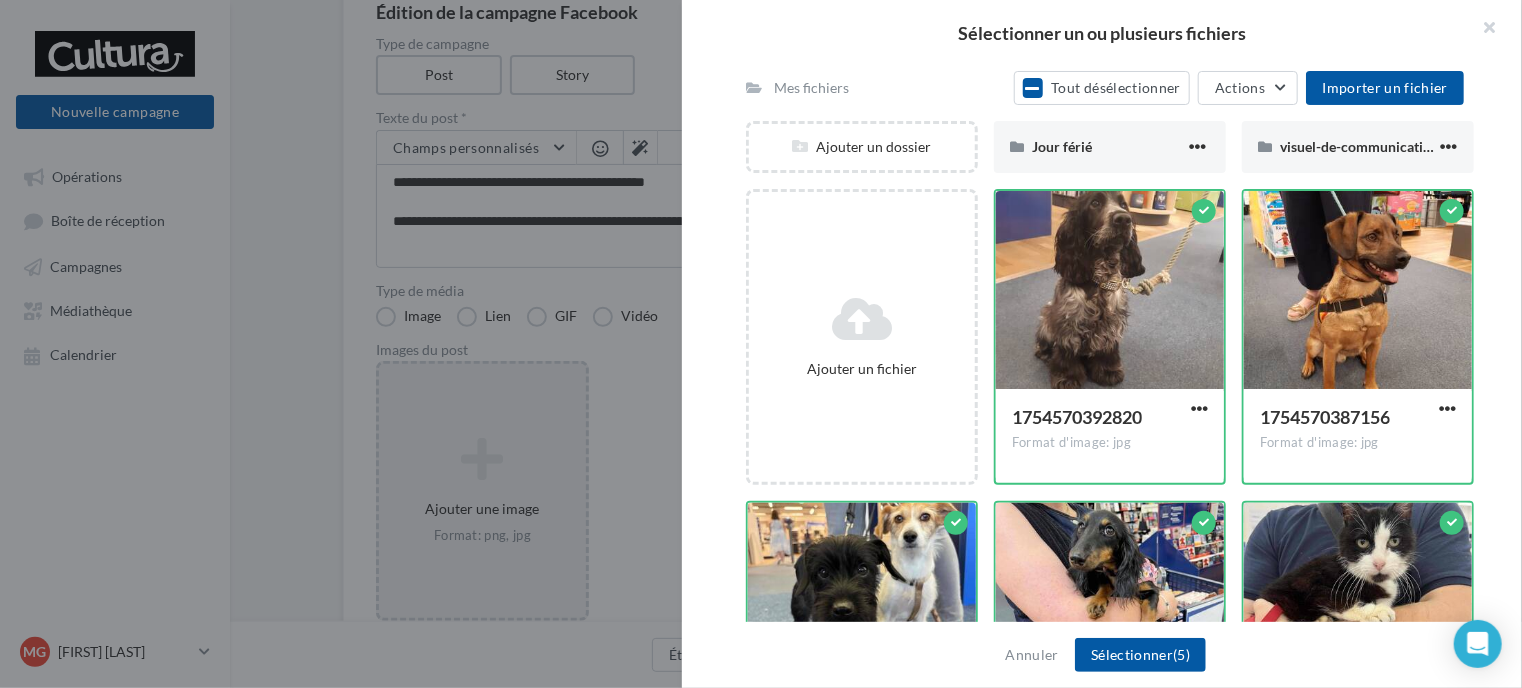 click on "Annuler    Sélectionner   (5)" at bounding box center (1102, 655) 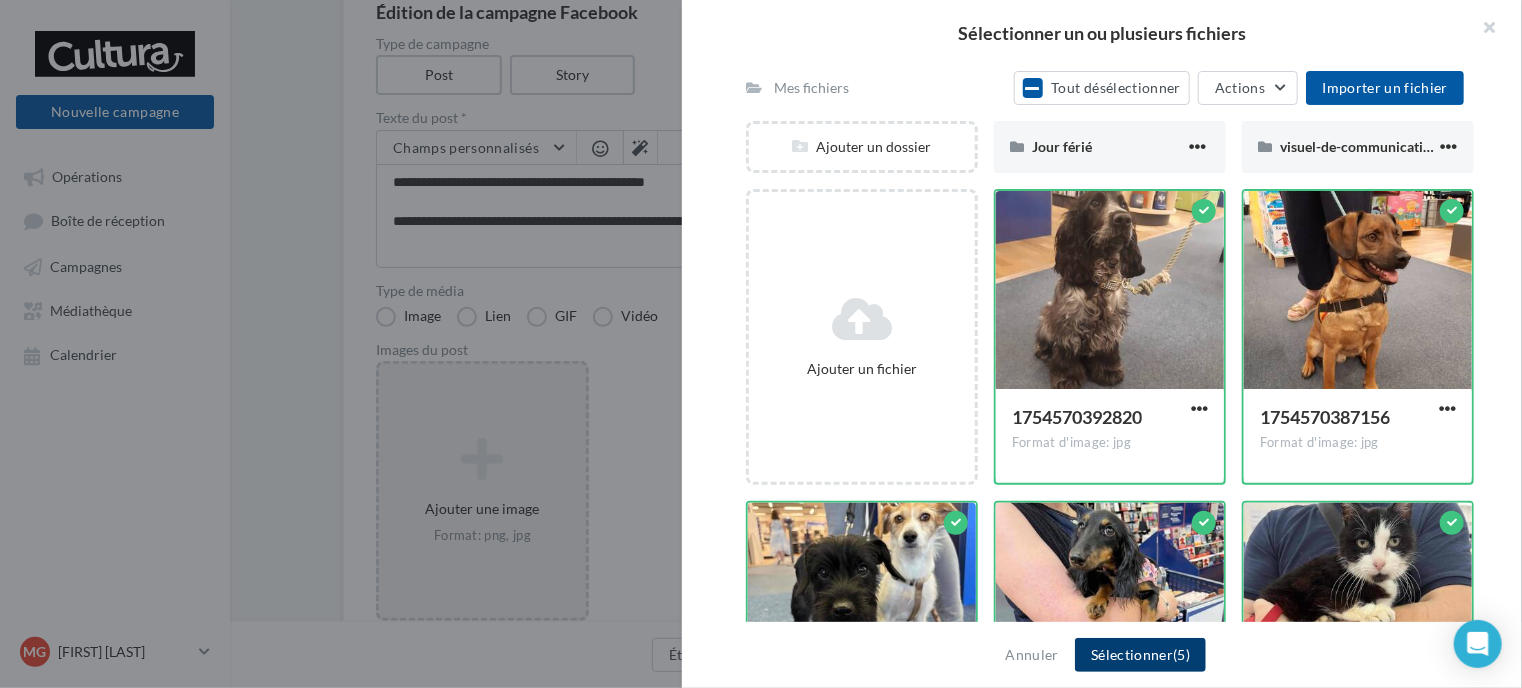 click on "Sélectionner   (5)" at bounding box center [1140, 655] 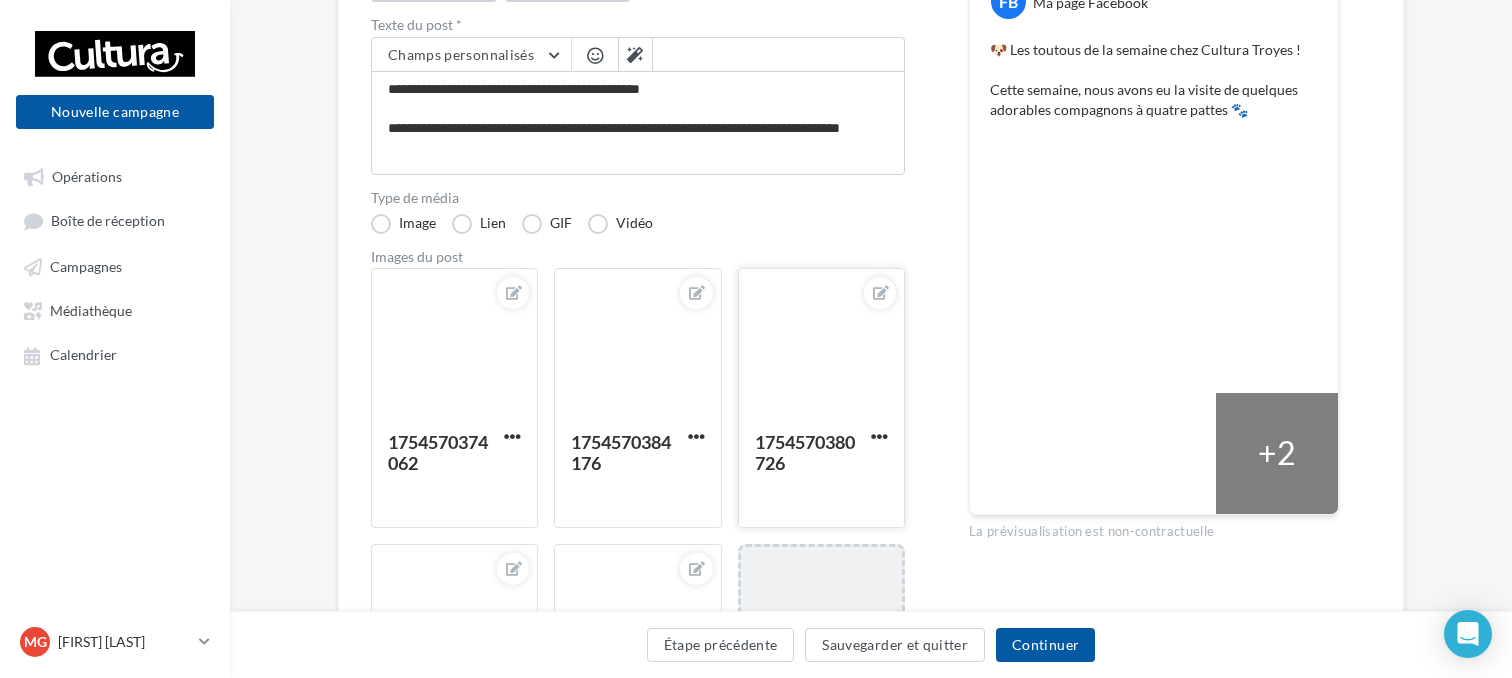 scroll, scrollTop: 580, scrollLeft: 0, axis: vertical 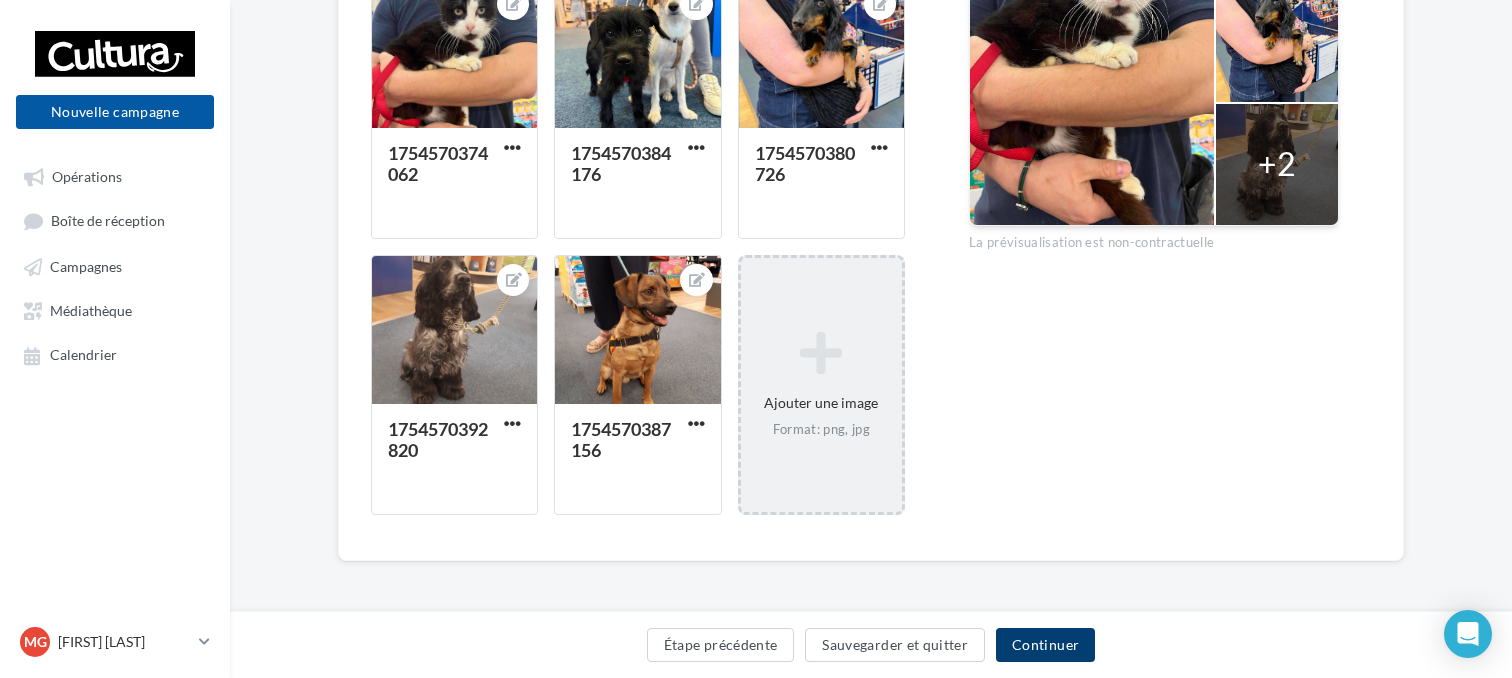click on "Continuer" at bounding box center (1045, 645) 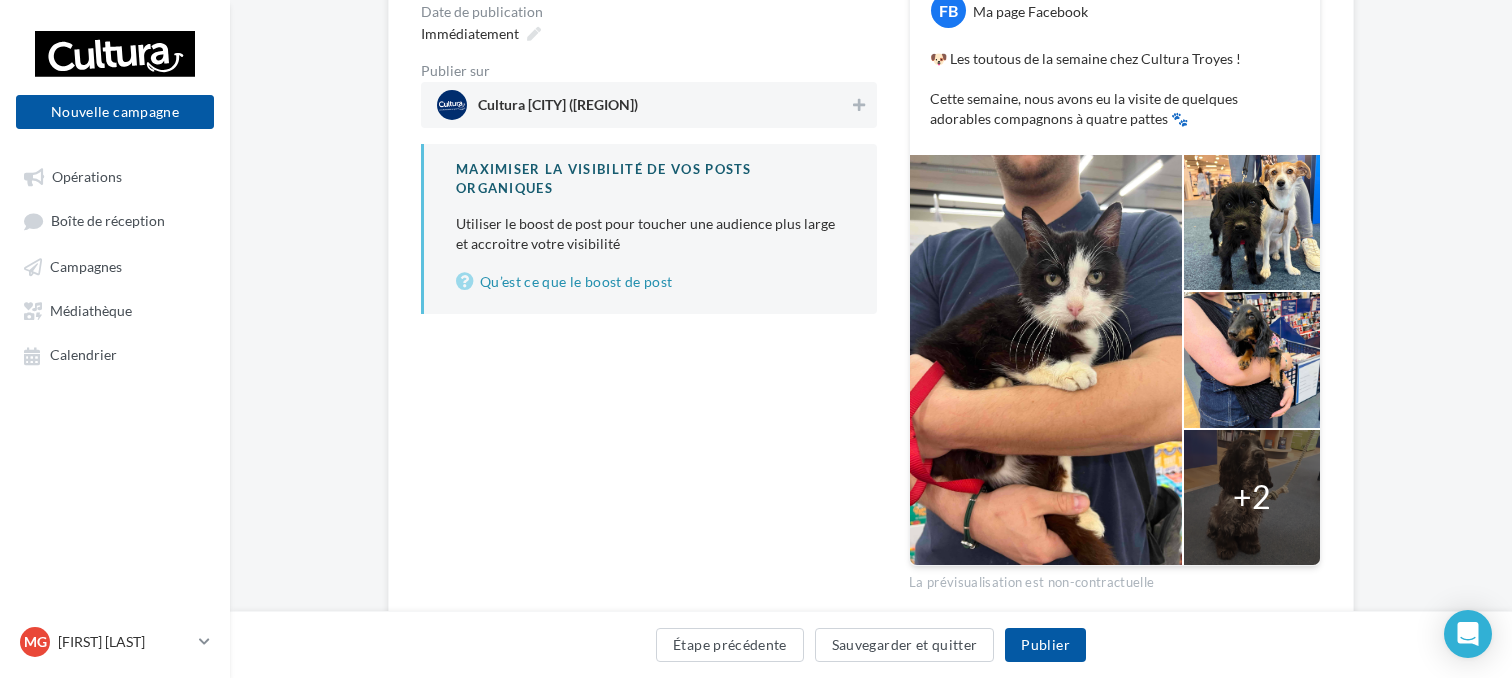 scroll, scrollTop: 296, scrollLeft: 0, axis: vertical 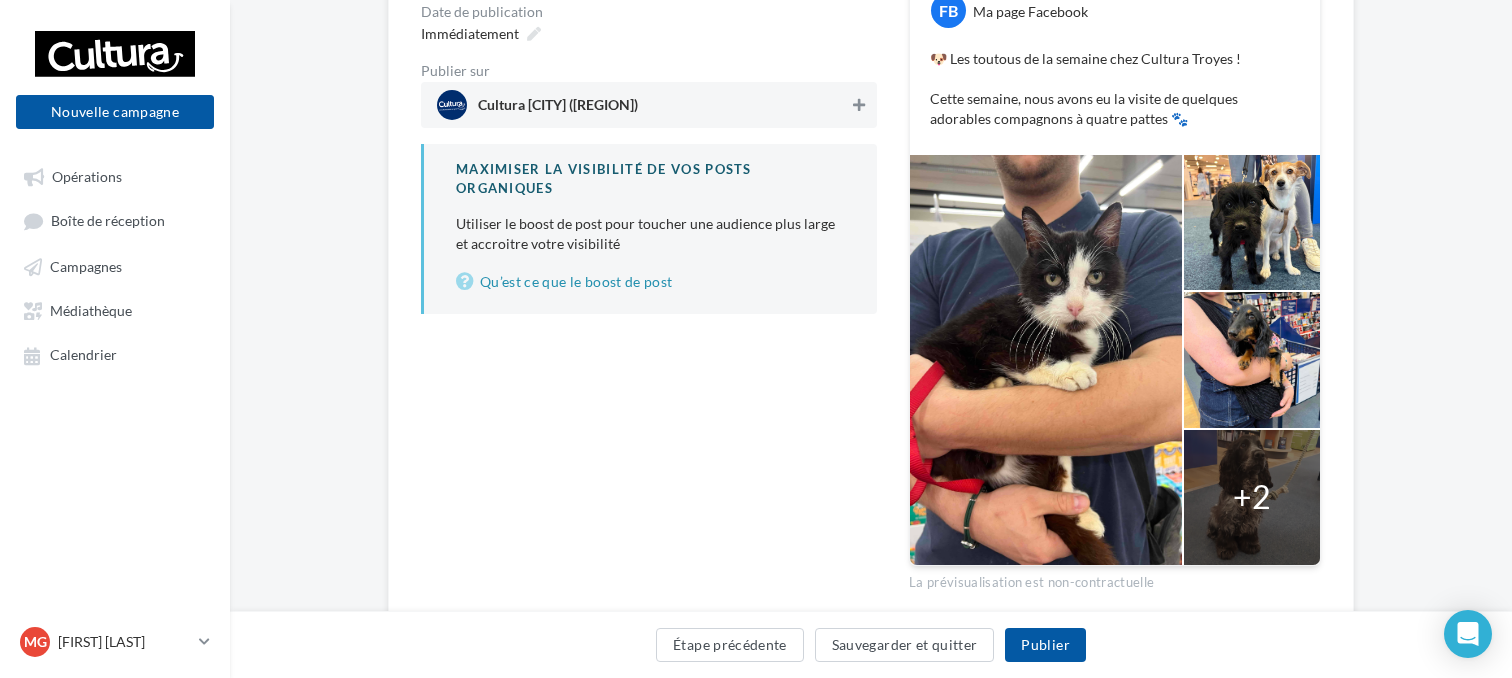 click at bounding box center (859, 105) 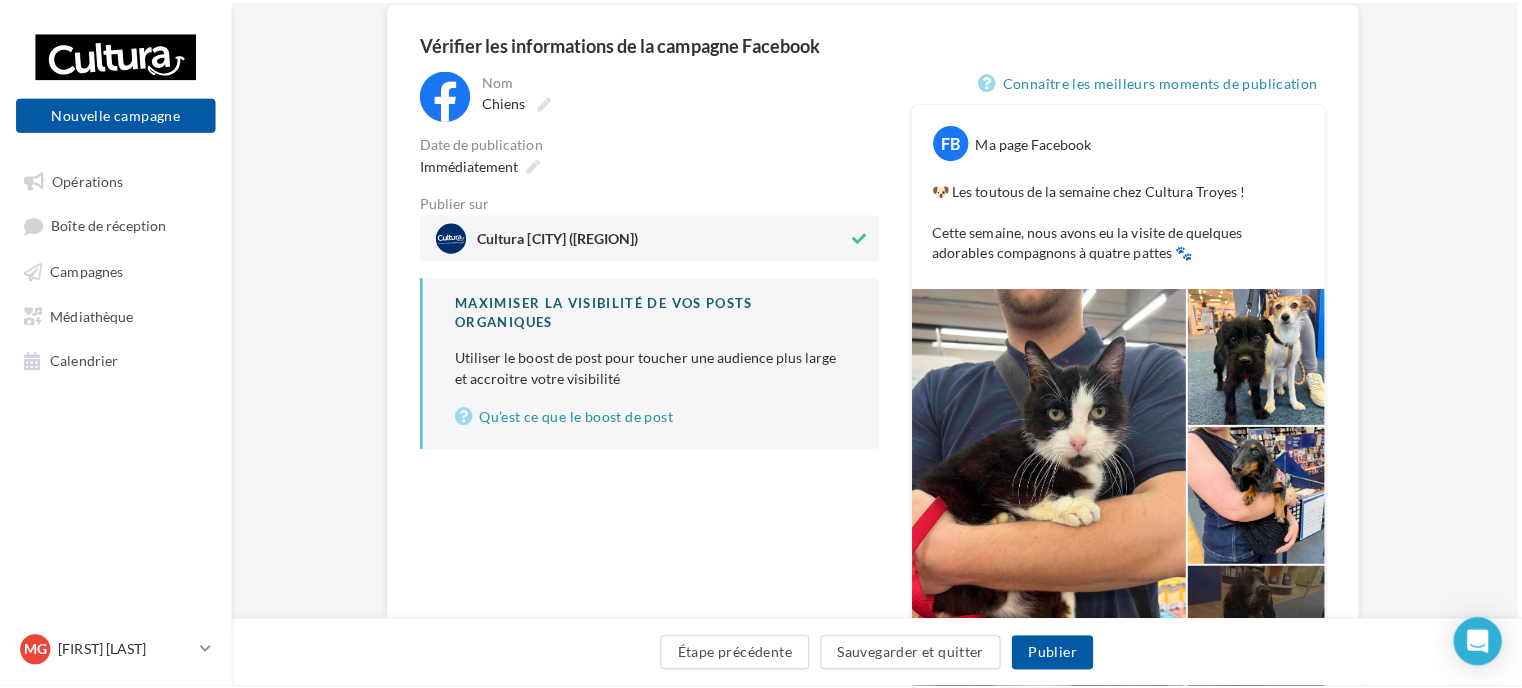 scroll, scrollTop: 171, scrollLeft: 4, axis: both 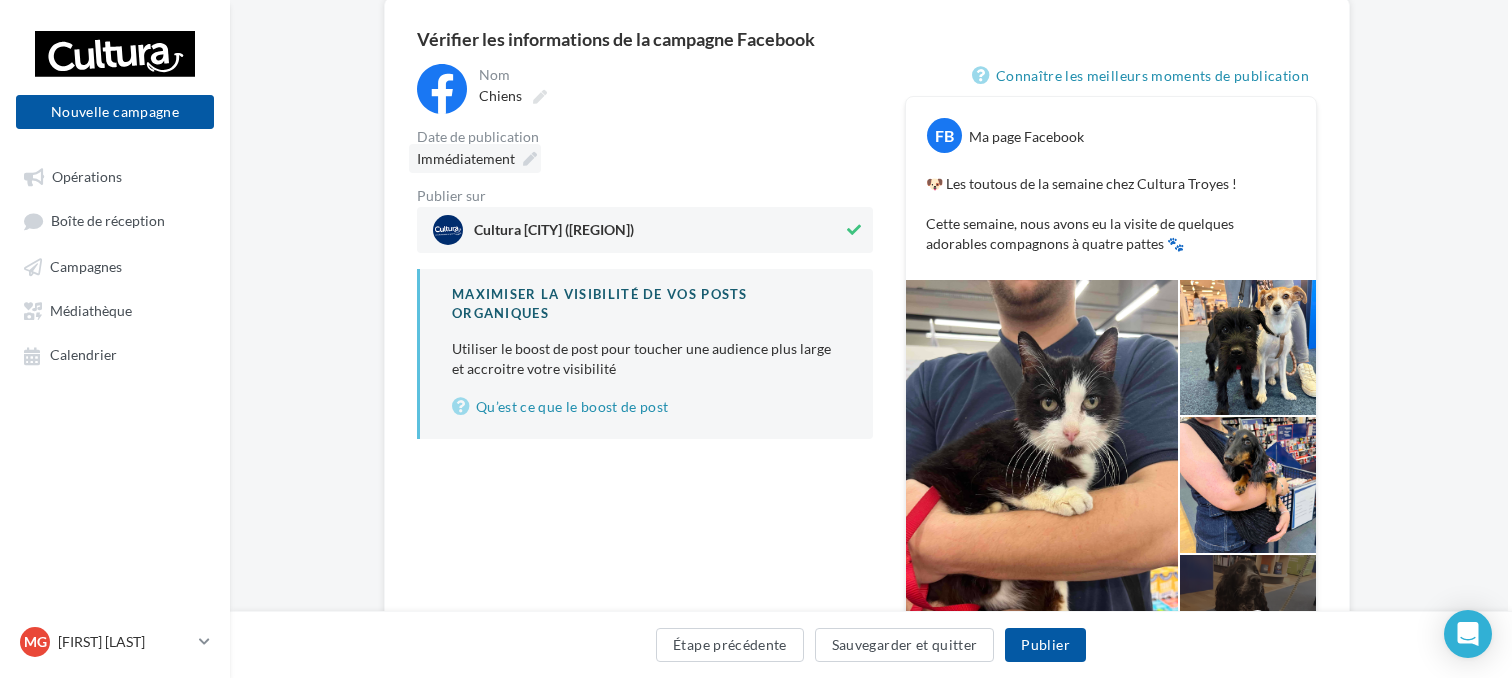 click at bounding box center (530, 159) 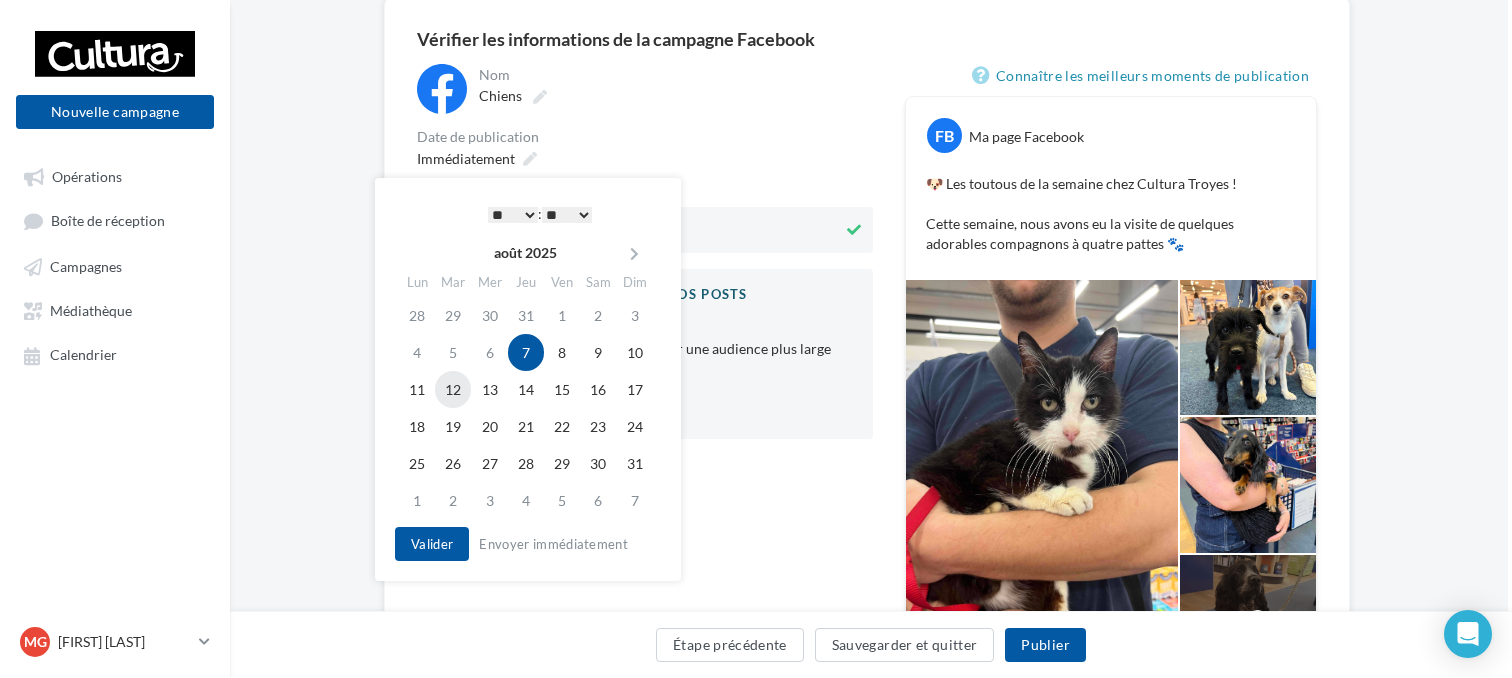 click on "12" at bounding box center (453, 389) 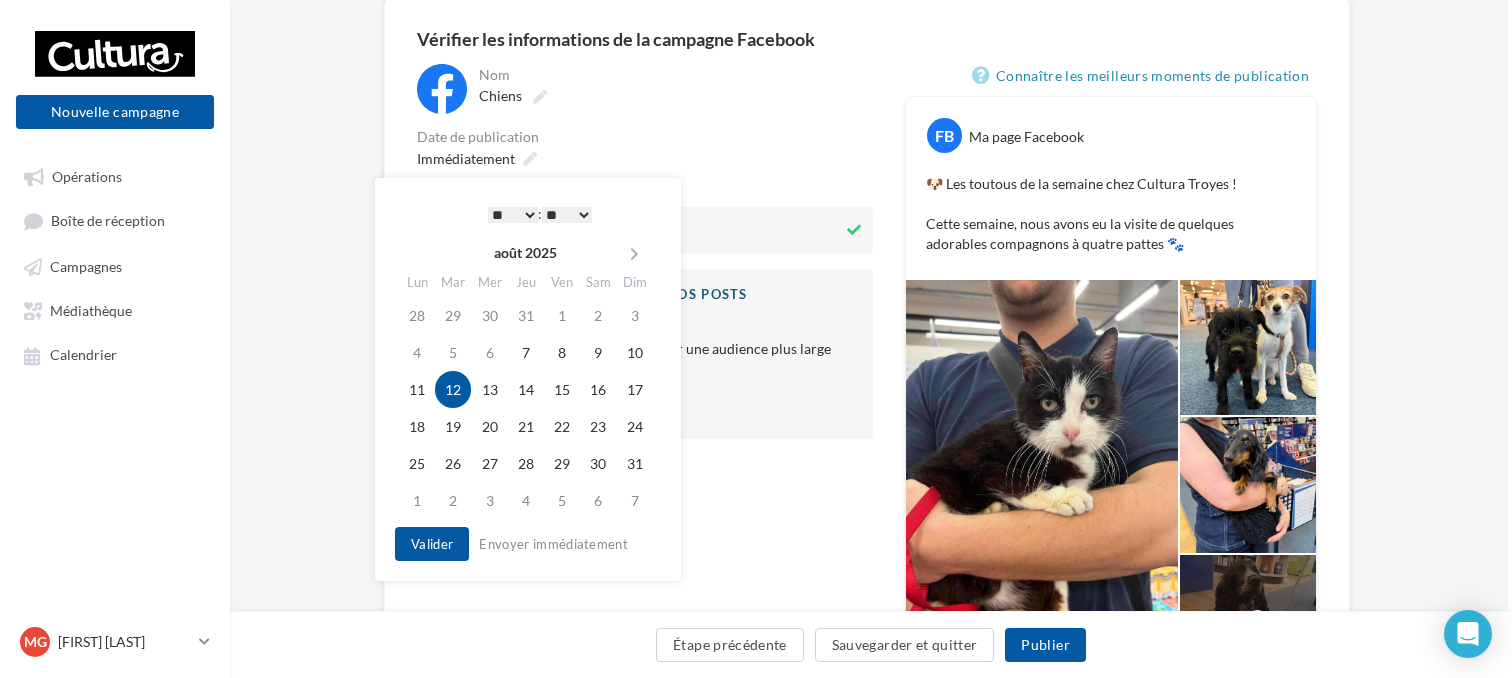 click on "* * * * * * * * * * ** ** ** ** ** ** ** ** ** ** ** ** ** **  :  ** ** ** ** ** **" at bounding box center (540, 214) 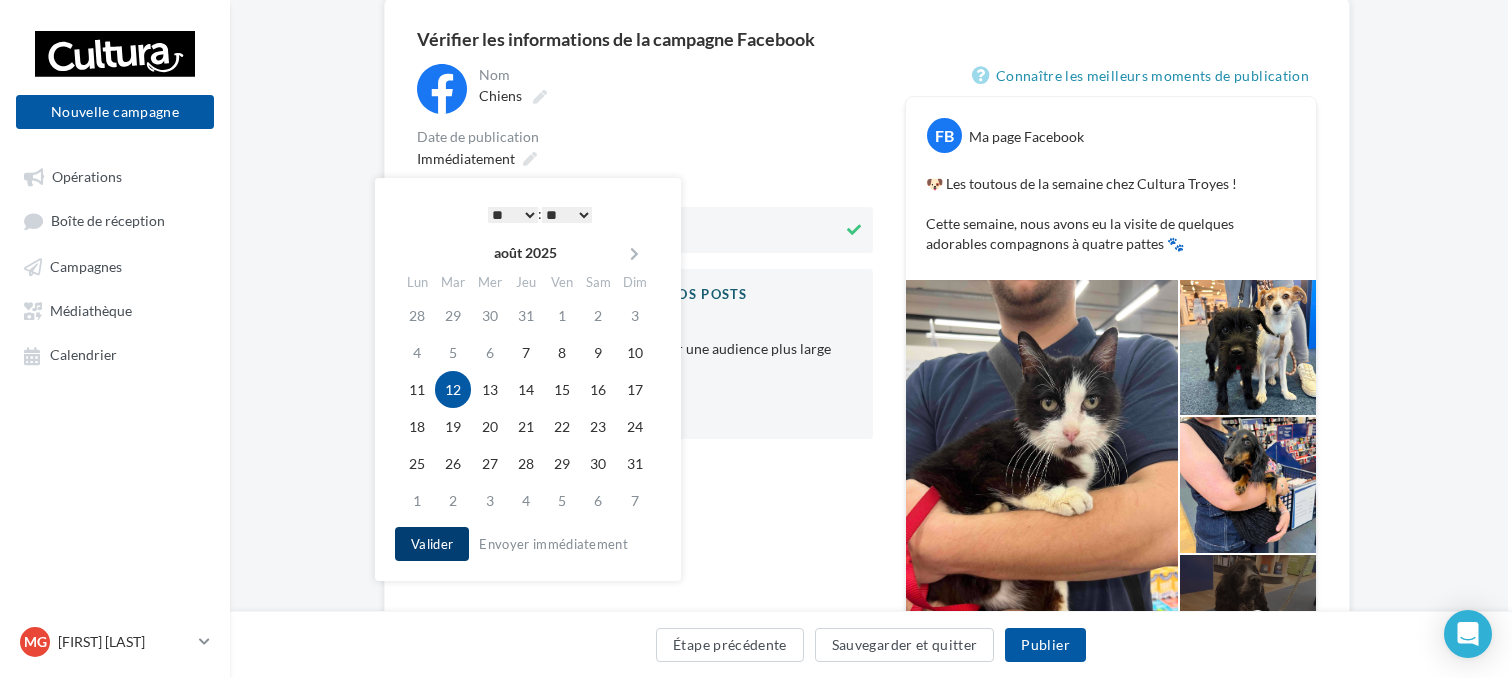 click on "Valider" at bounding box center (432, 544) 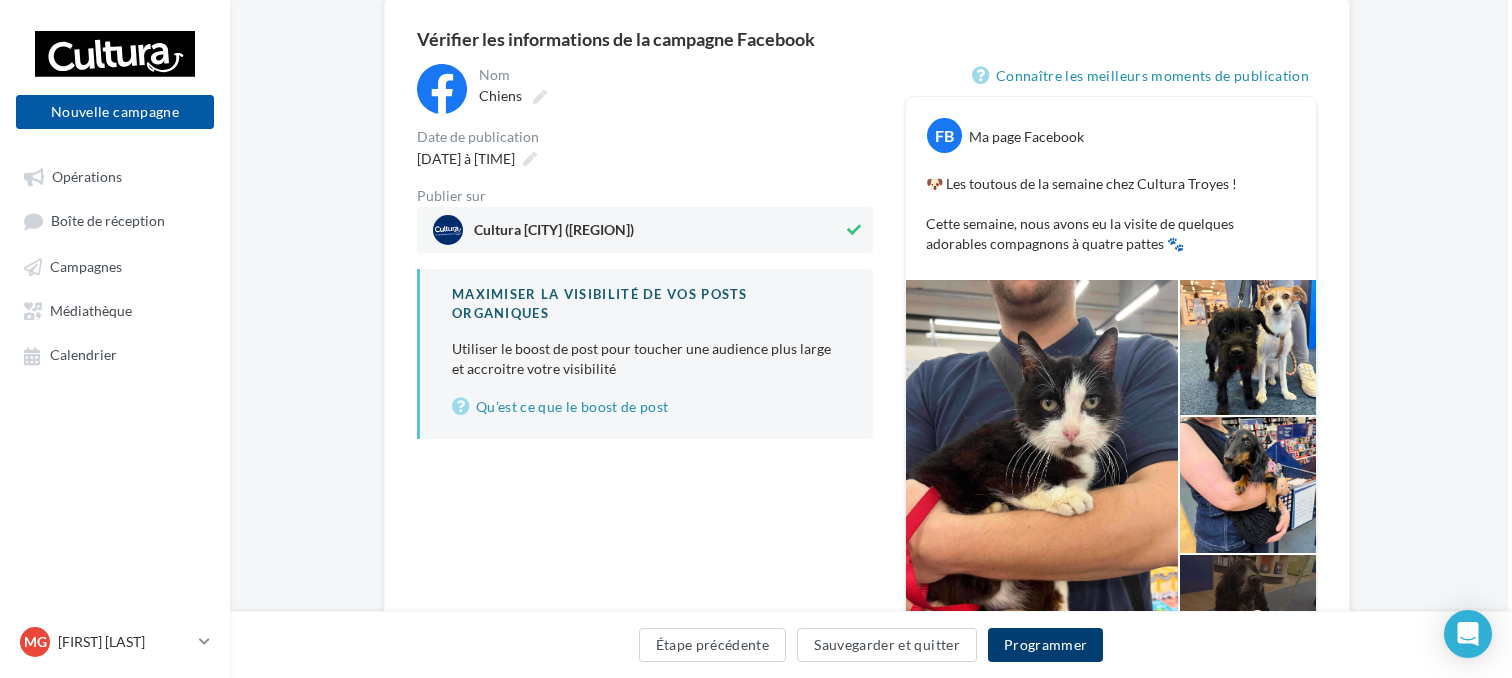 click on "Programmer" at bounding box center [1046, 645] 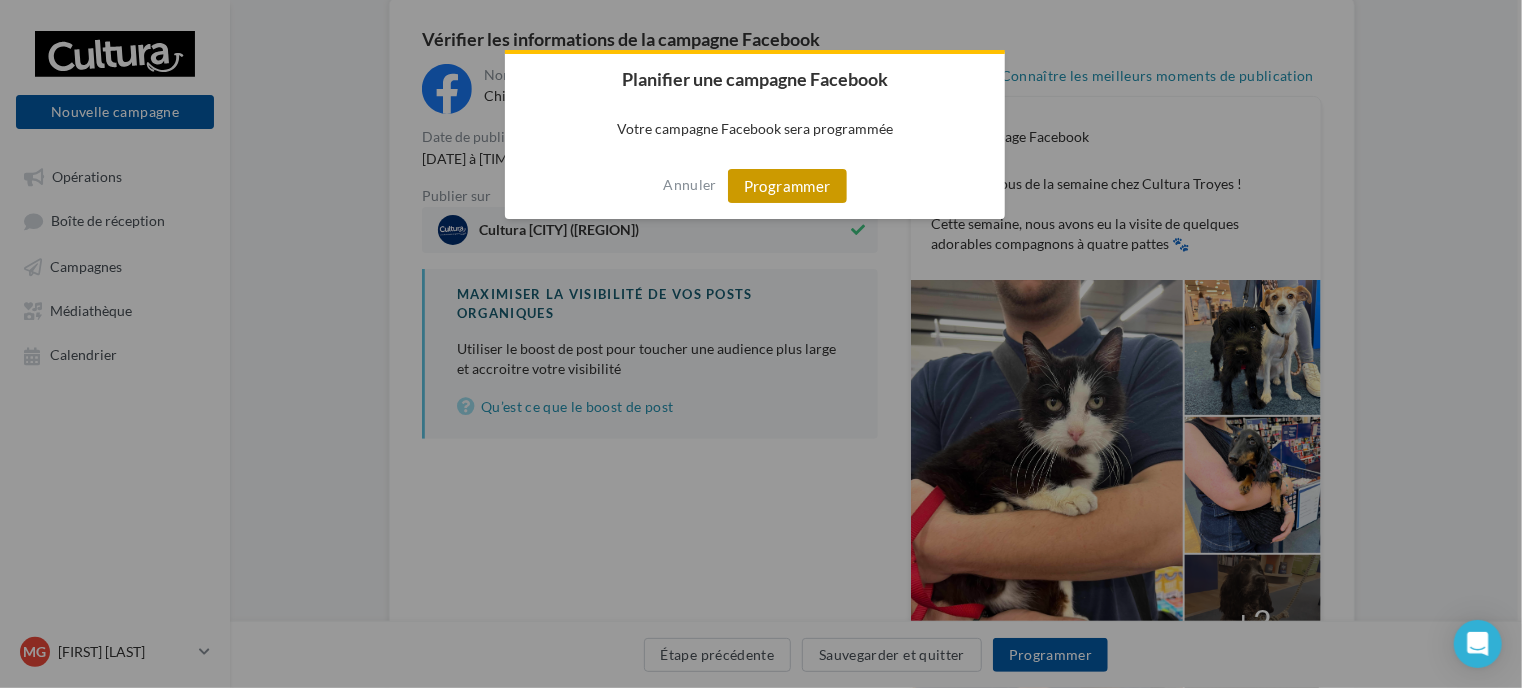 click on "Programmer" at bounding box center (787, 186) 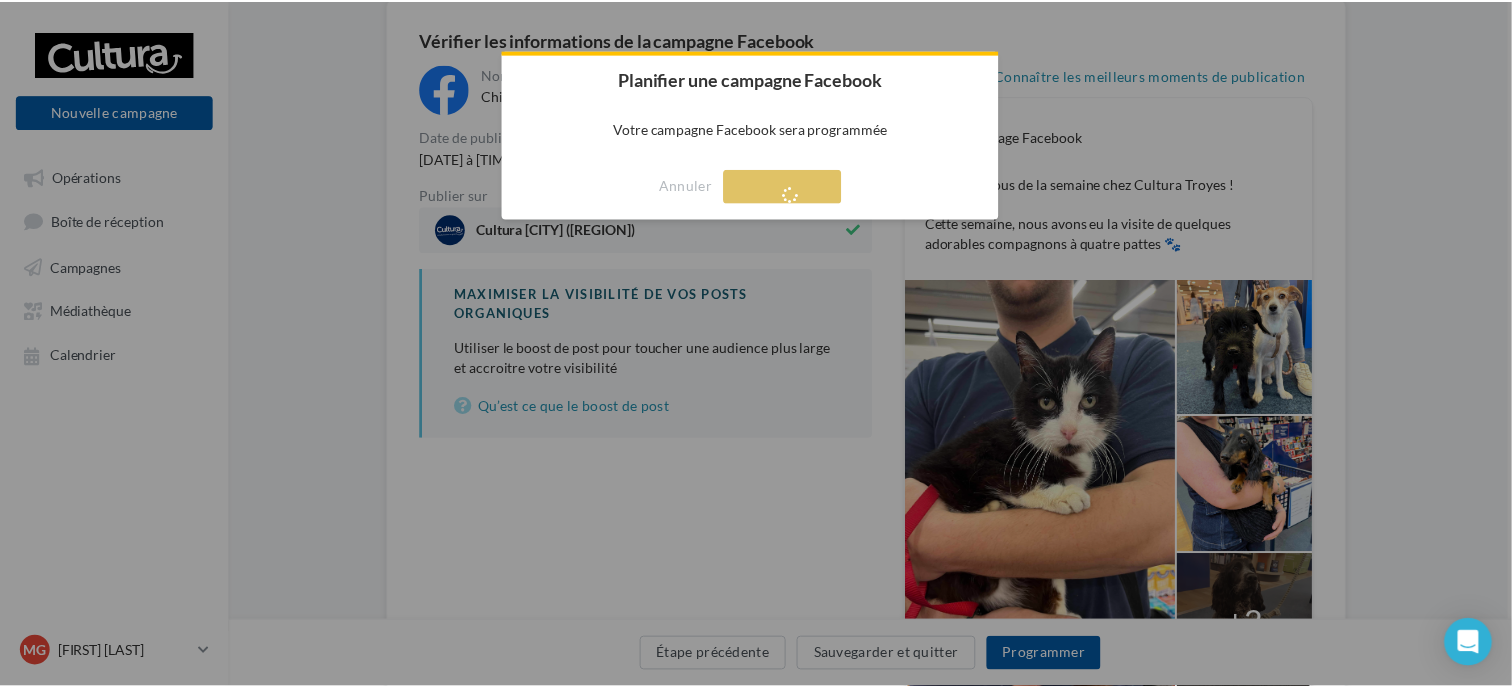 scroll, scrollTop: 32, scrollLeft: 0, axis: vertical 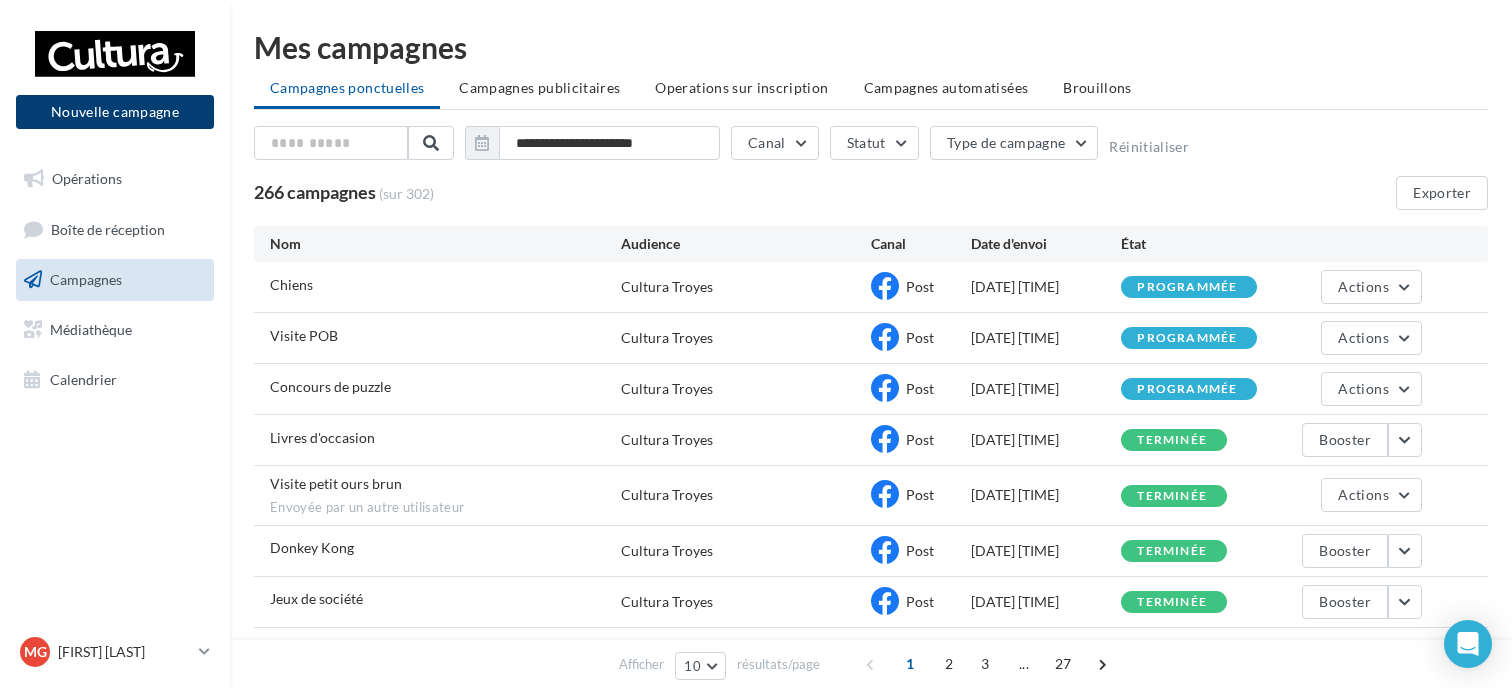 click on "Nouvelle campagne" at bounding box center [115, 112] 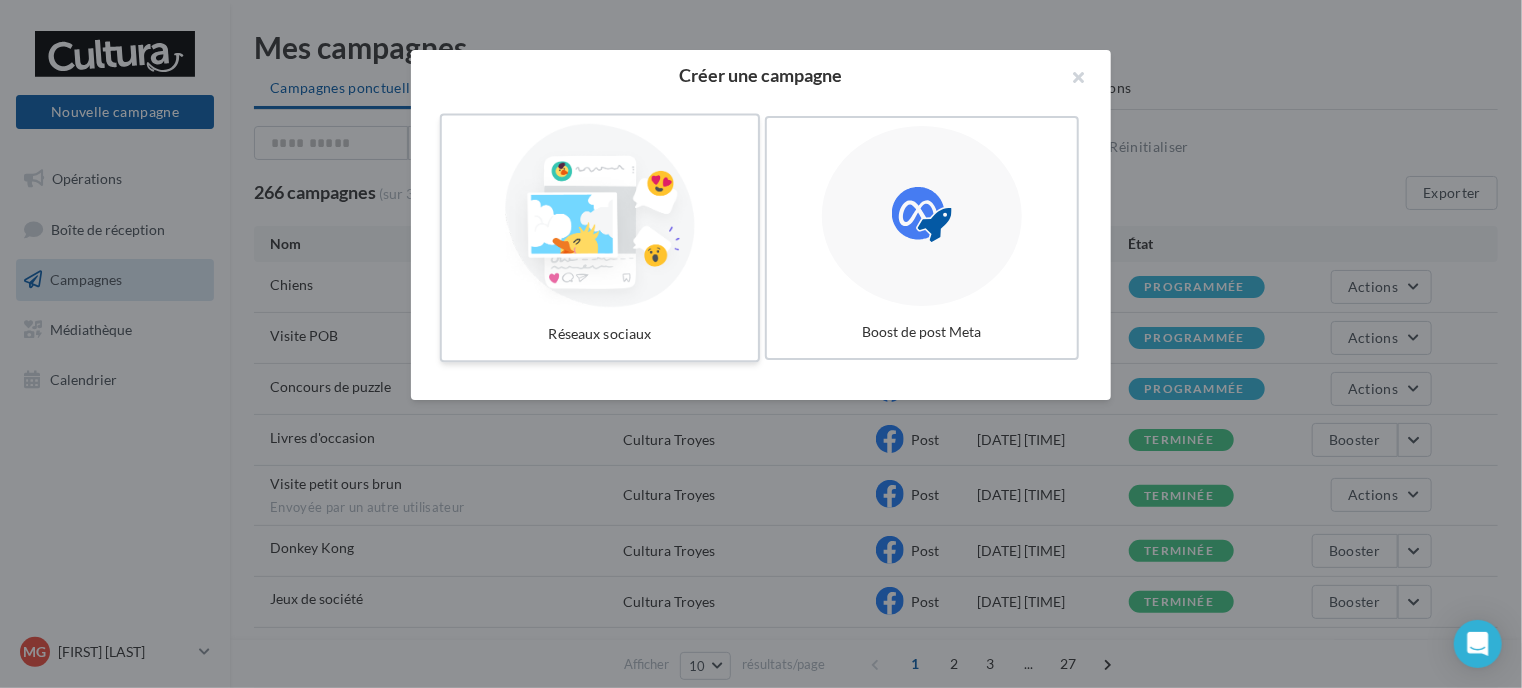 click at bounding box center (600, 216) 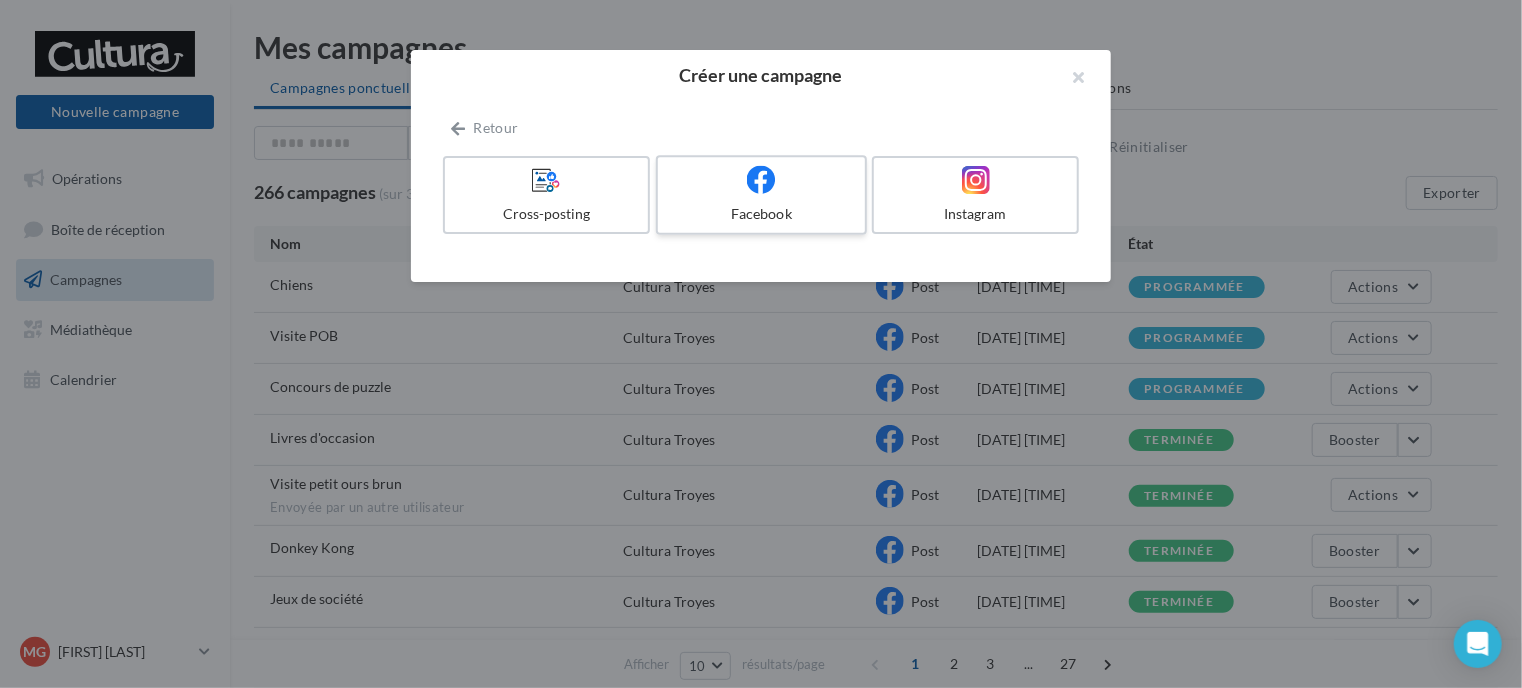click on "Facebook" at bounding box center [761, 214] 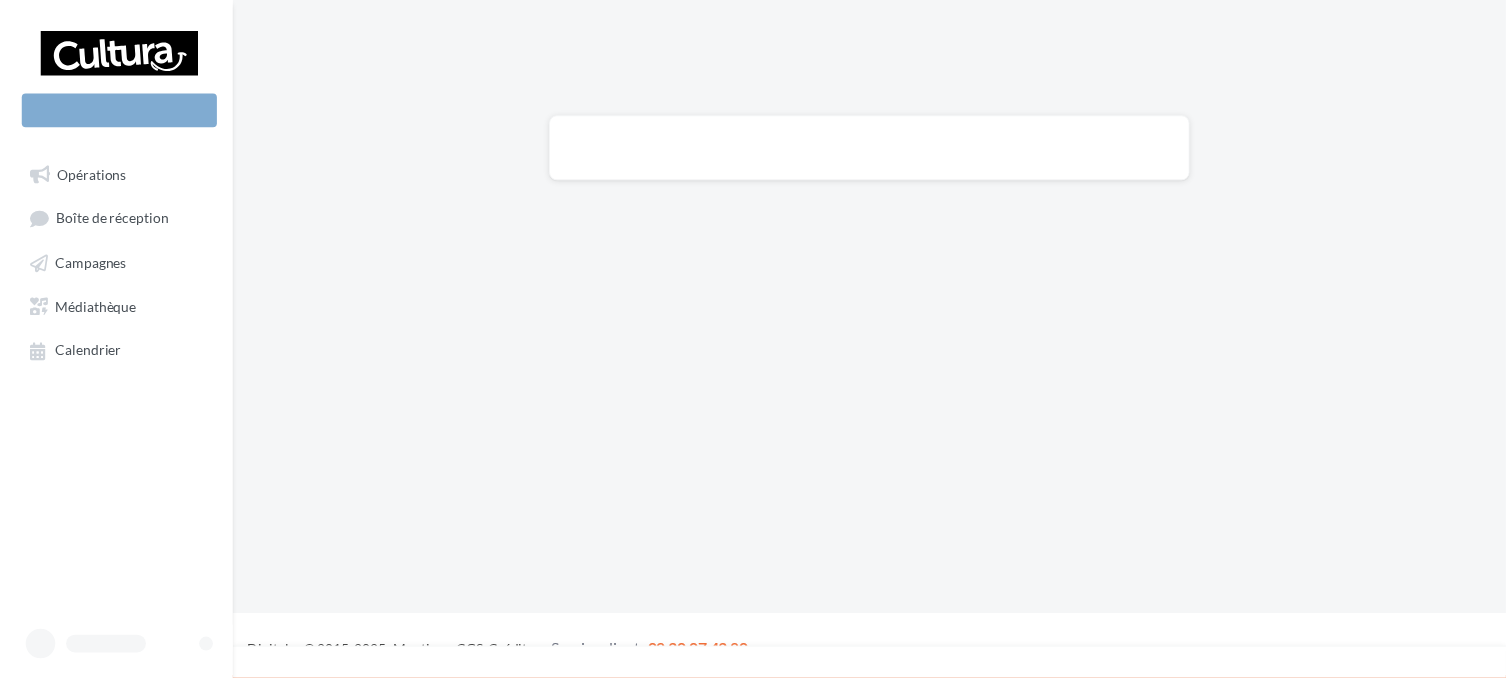 scroll, scrollTop: 0, scrollLeft: 0, axis: both 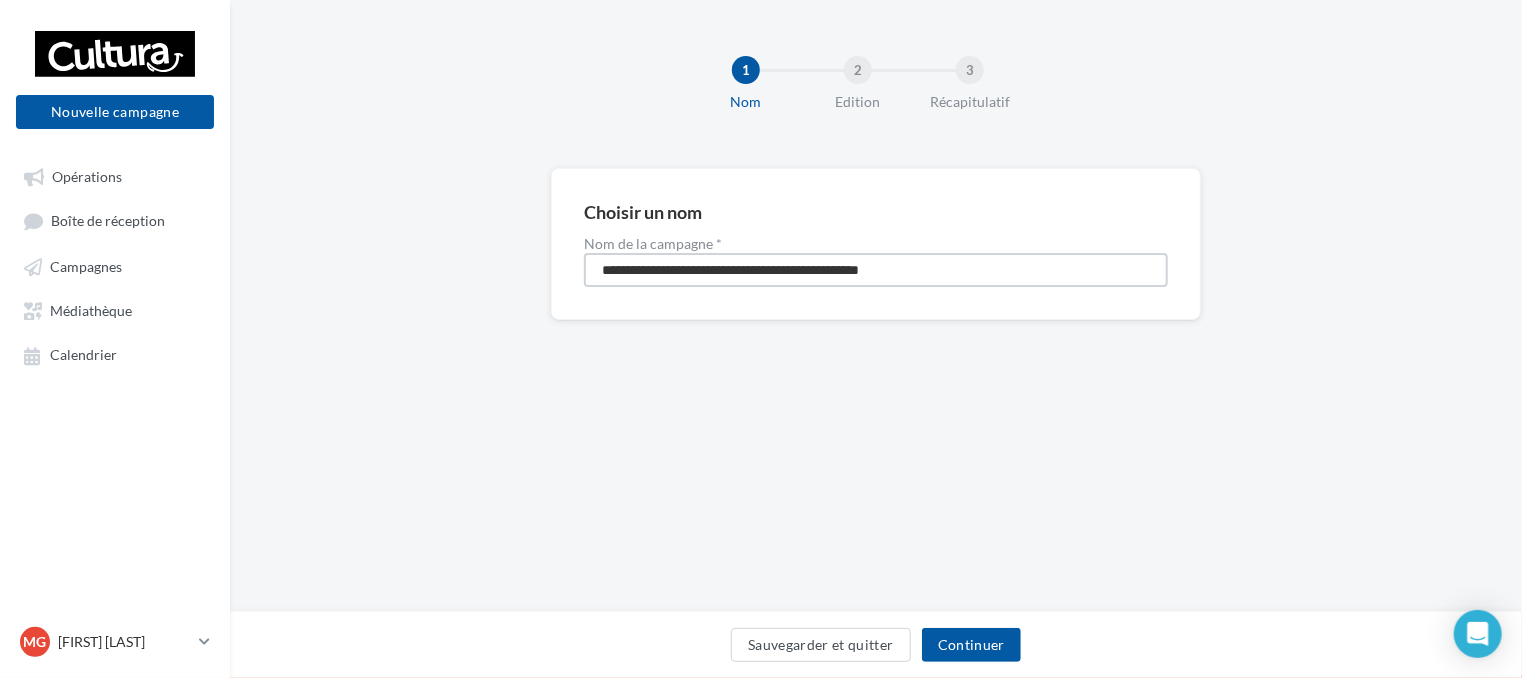 drag, startPoint x: 949, startPoint y: 261, endPoint x: 545, endPoint y: 248, distance: 404.2091 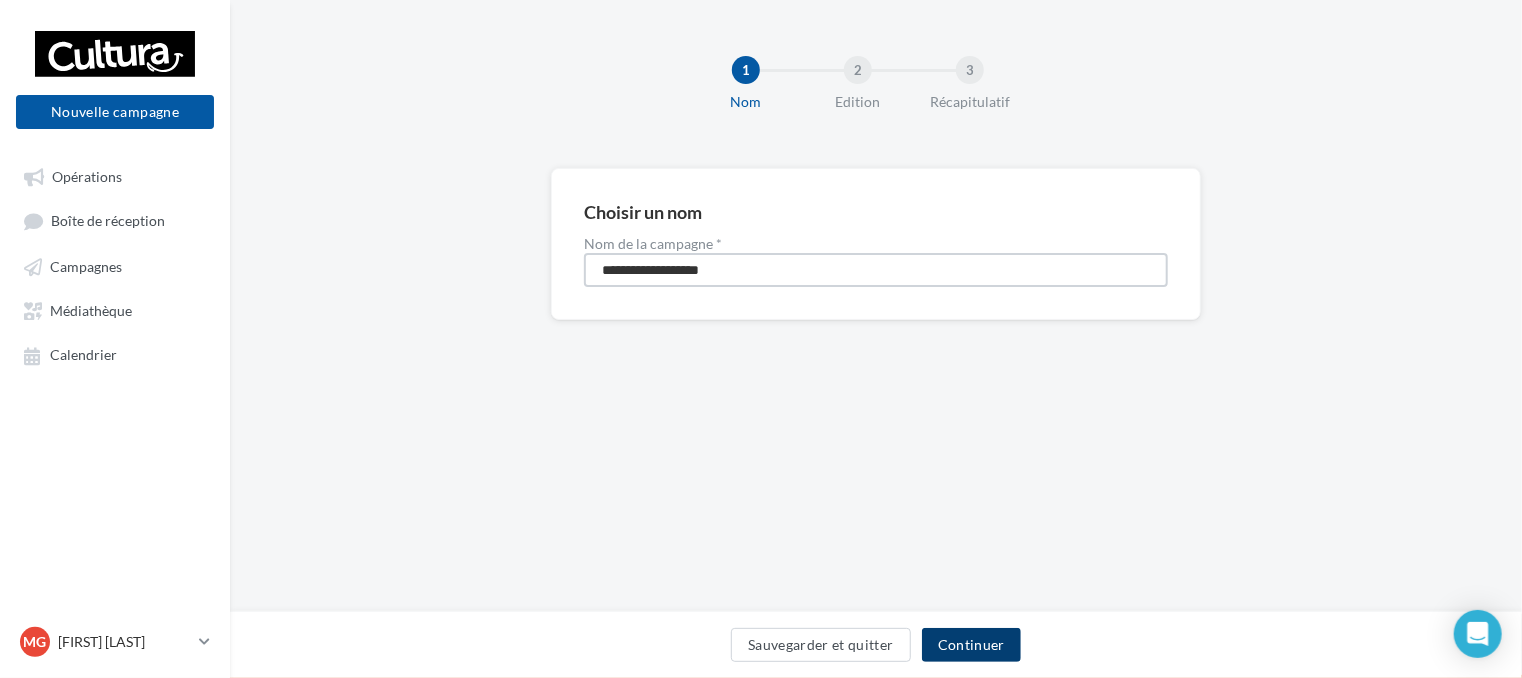 type on "**********" 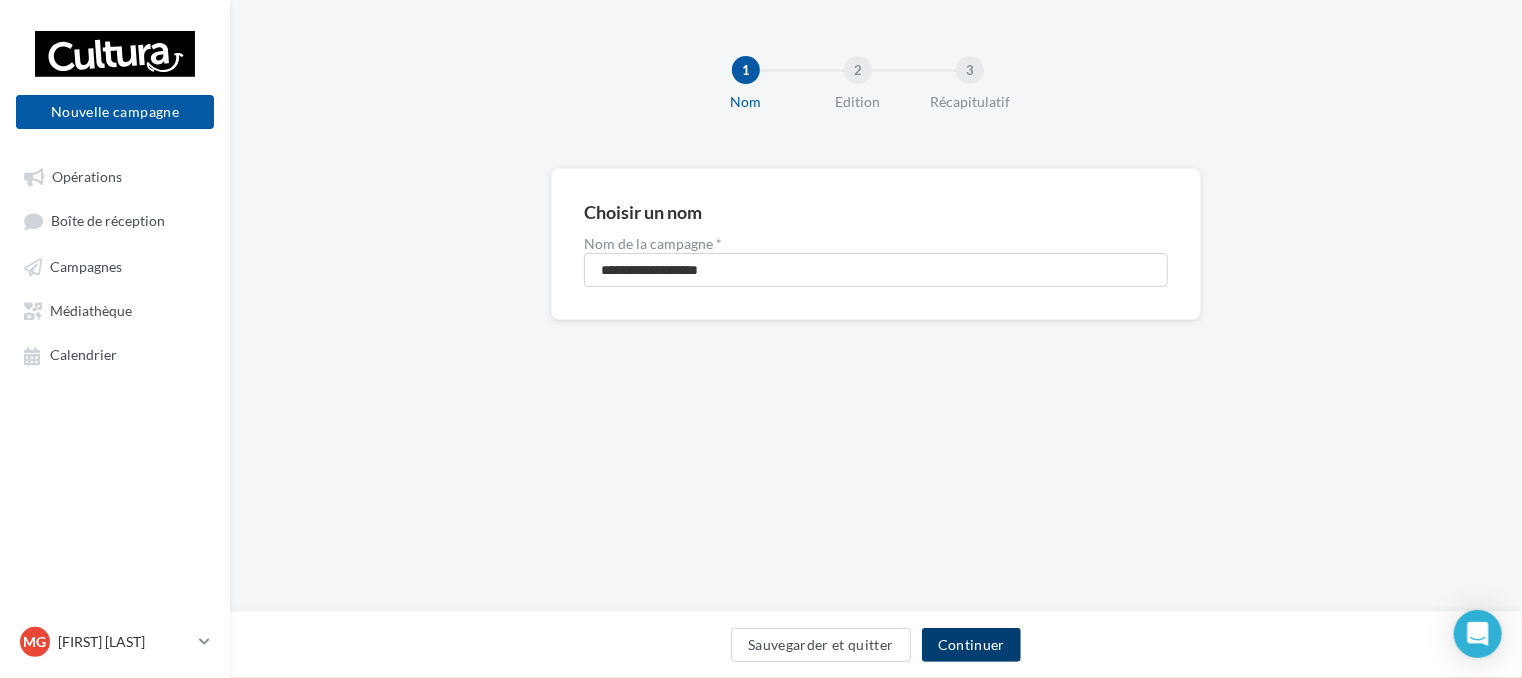 click on "Continuer" at bounding box center (971, 645) 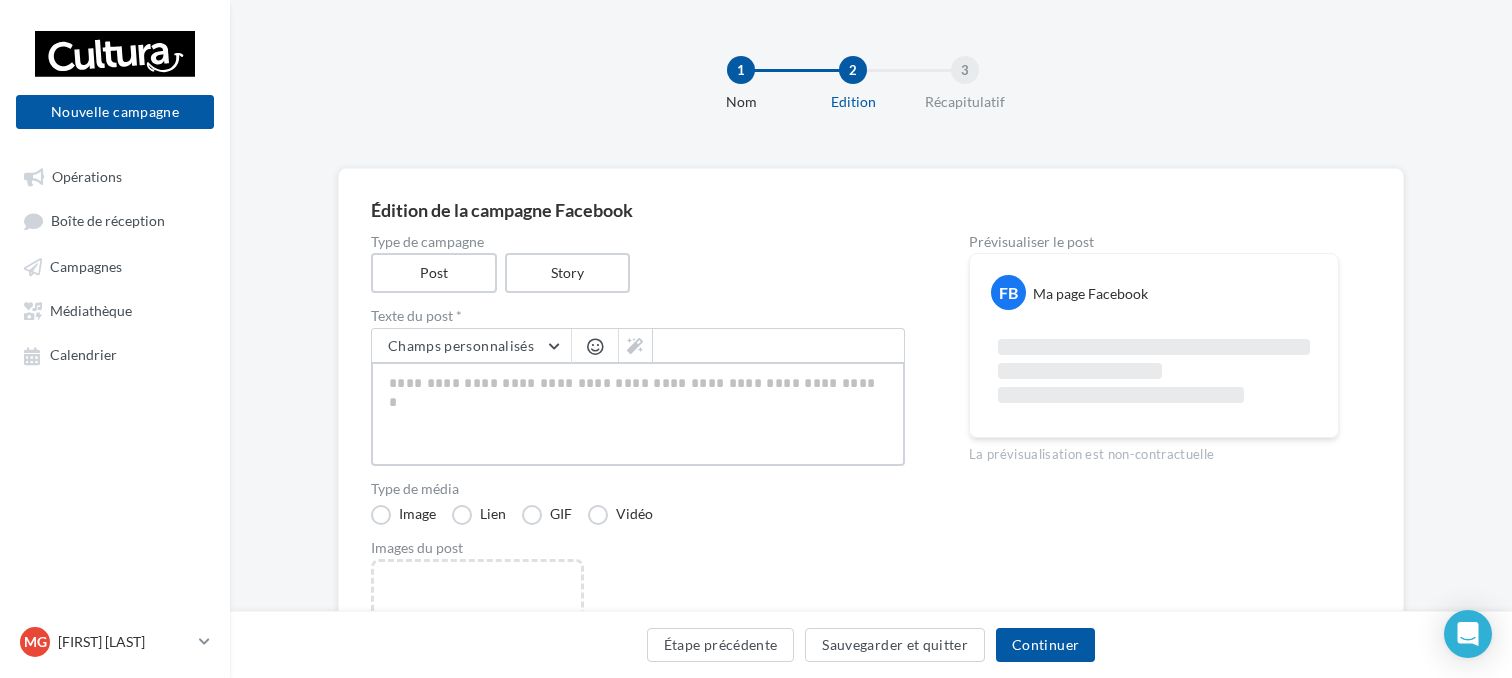 click at bounding box center [638, 414] 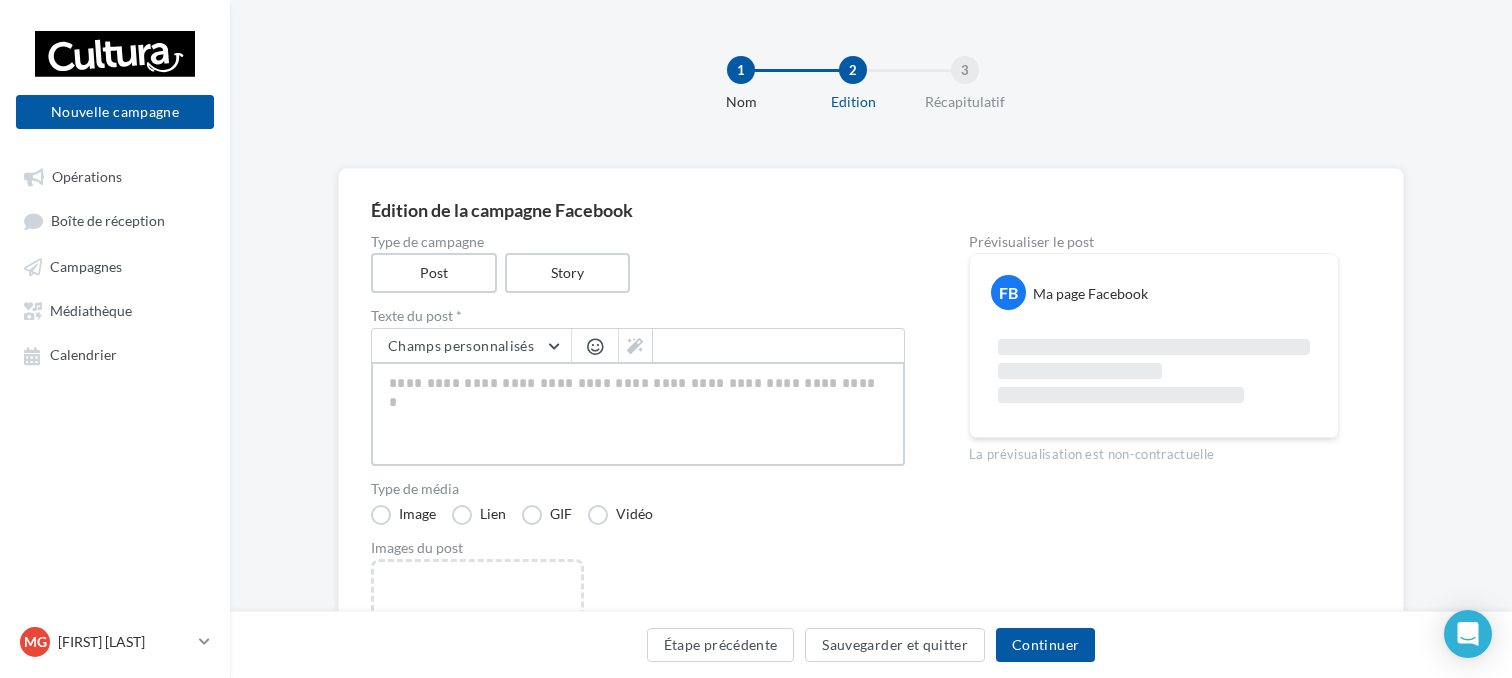 paste on "**********" 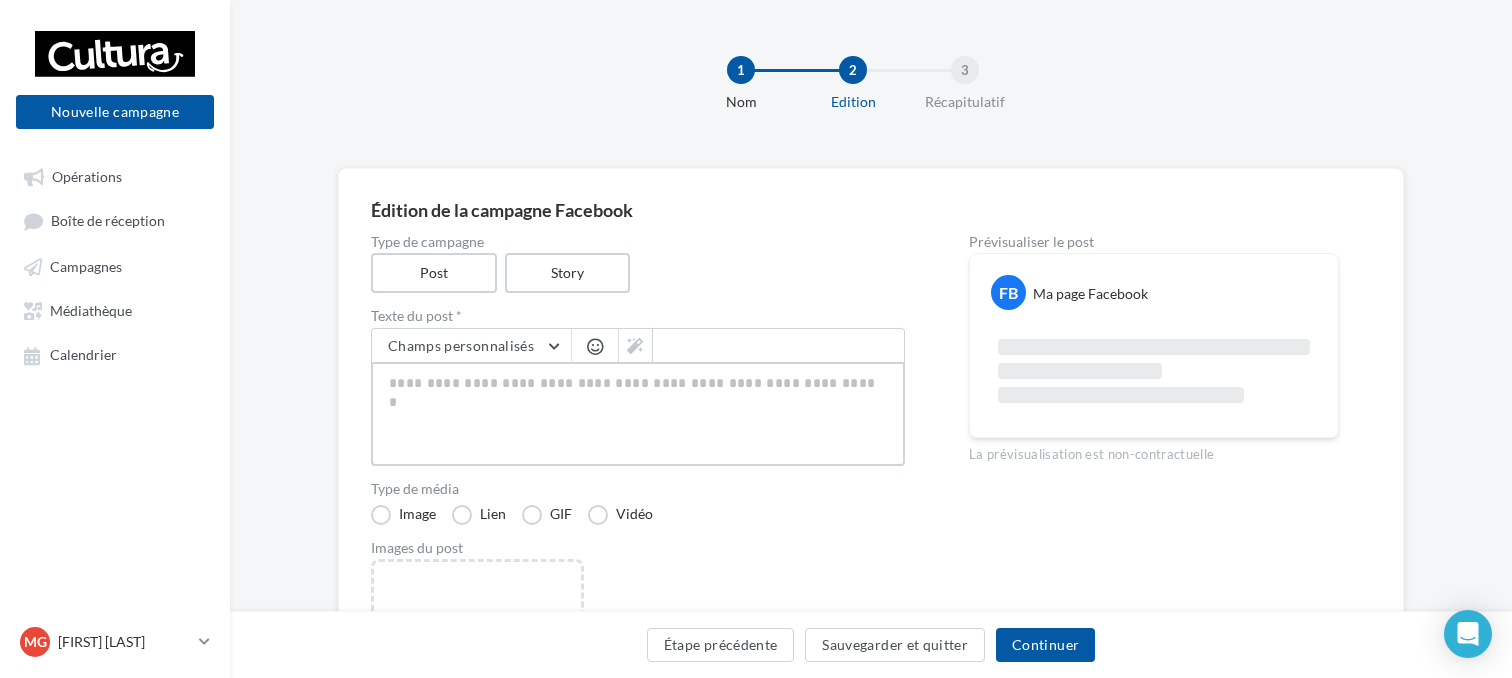 type on "**********" 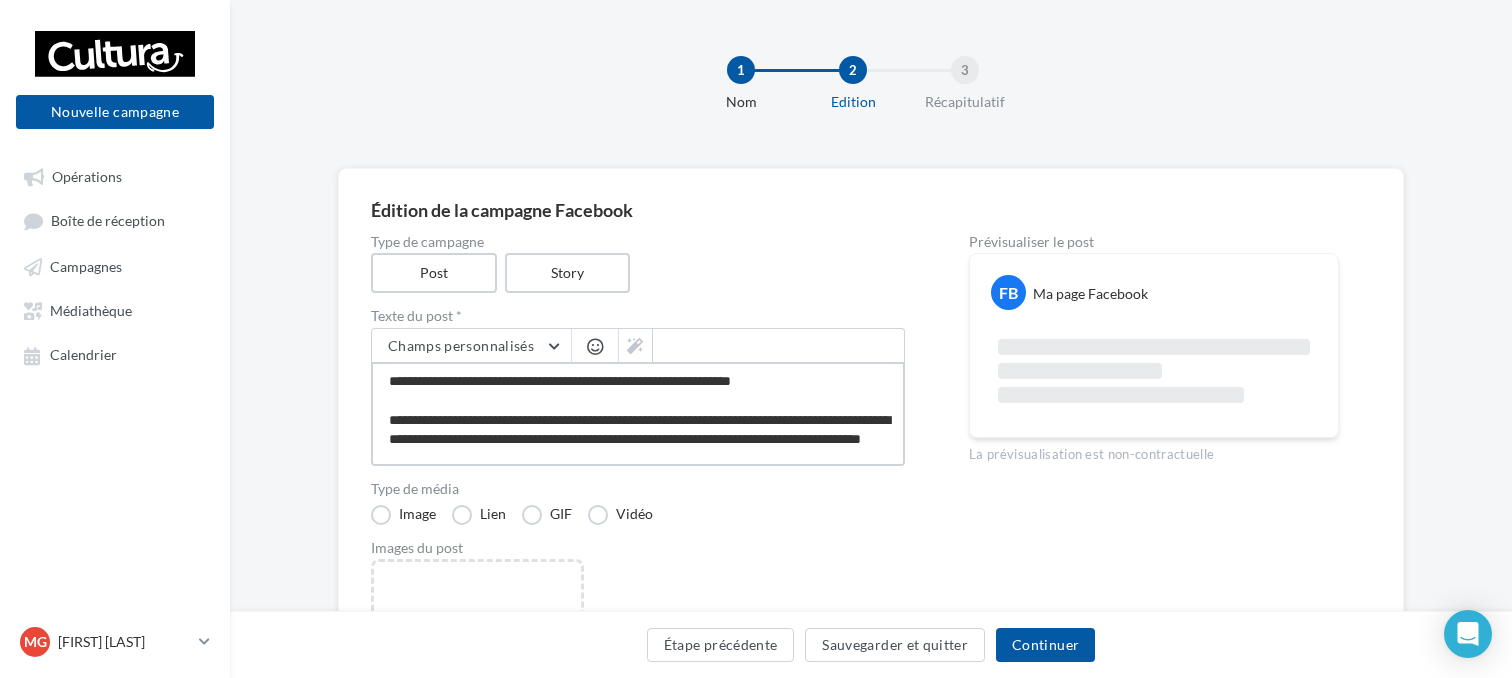 scroll, scrollTop: 125, scrollLeft: 0, axis: vertical 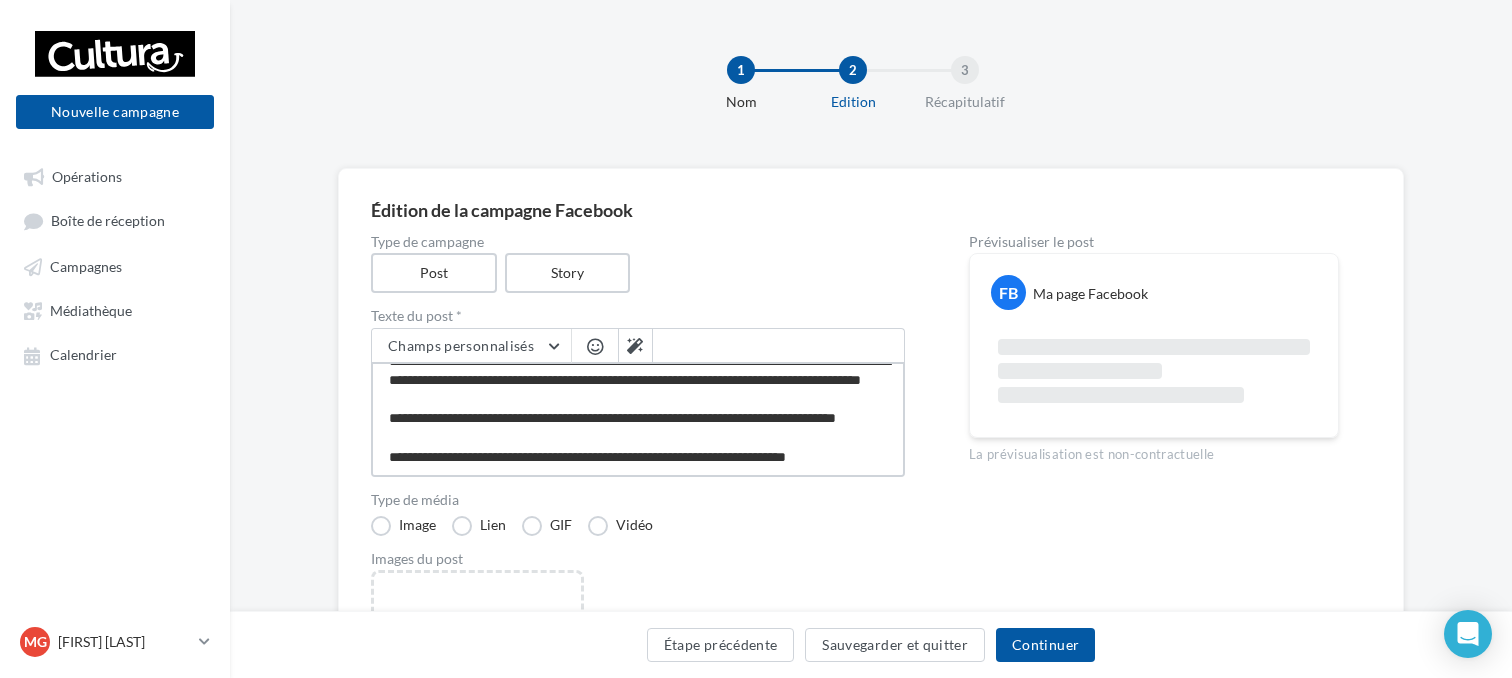 type on "**********" 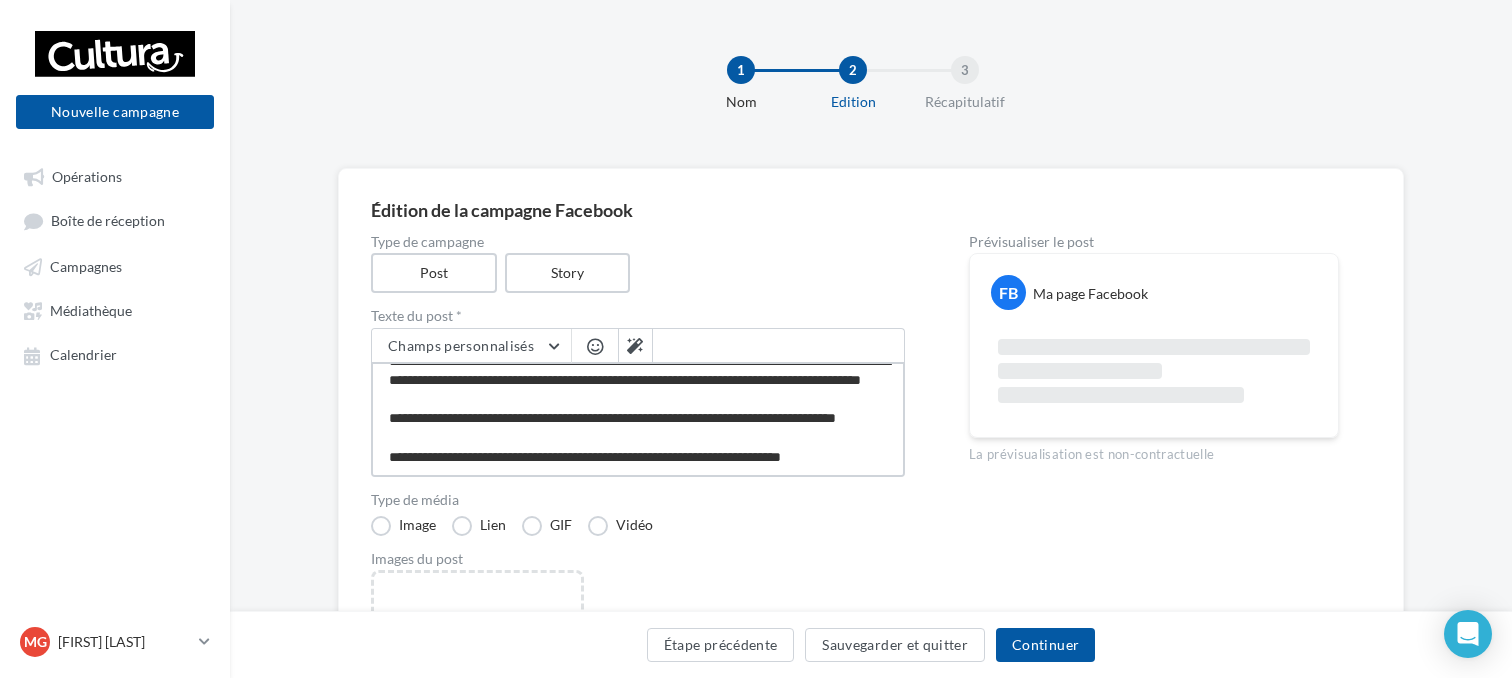 type on "**********" 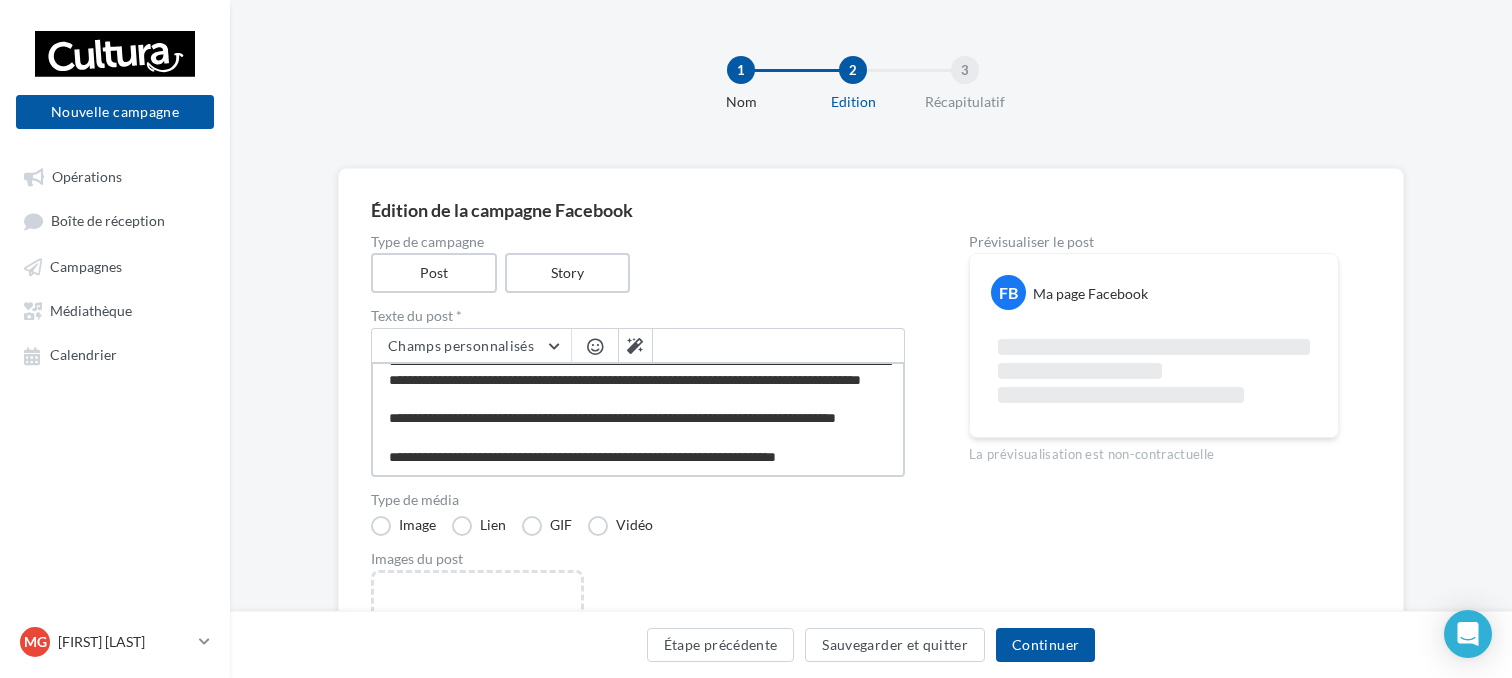 scroll, scrollTop: 96, scrollLeft: 0, axis: vertical 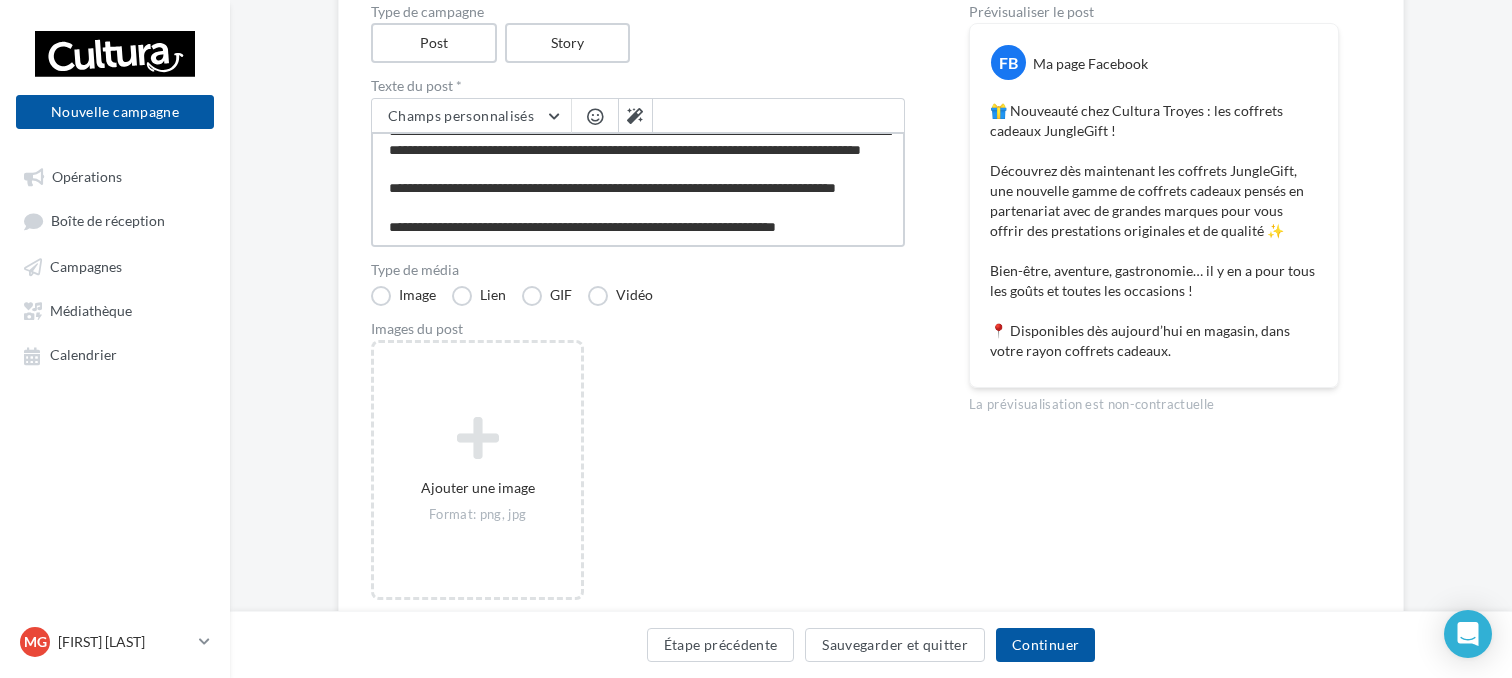 type on "**********" 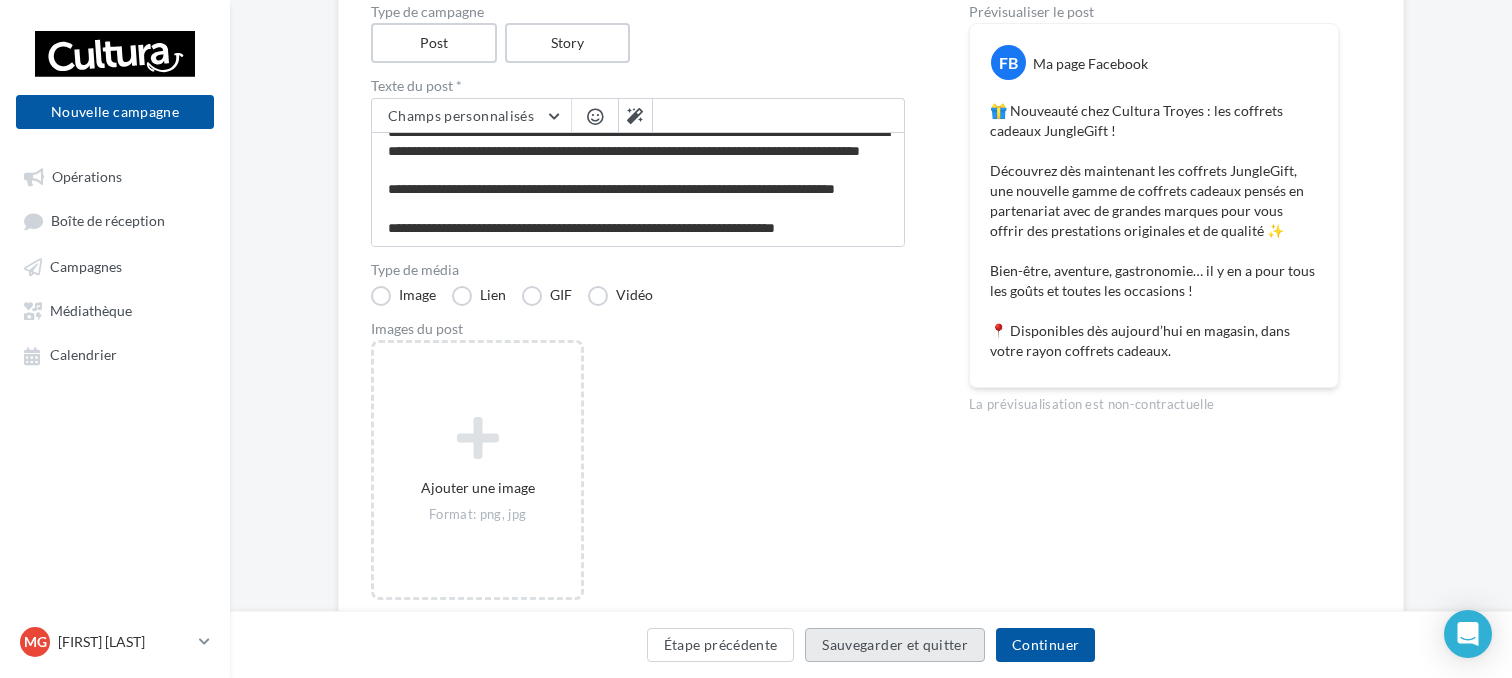 click on "Sauvegarder et quitter" at bounding box center [895, 645] 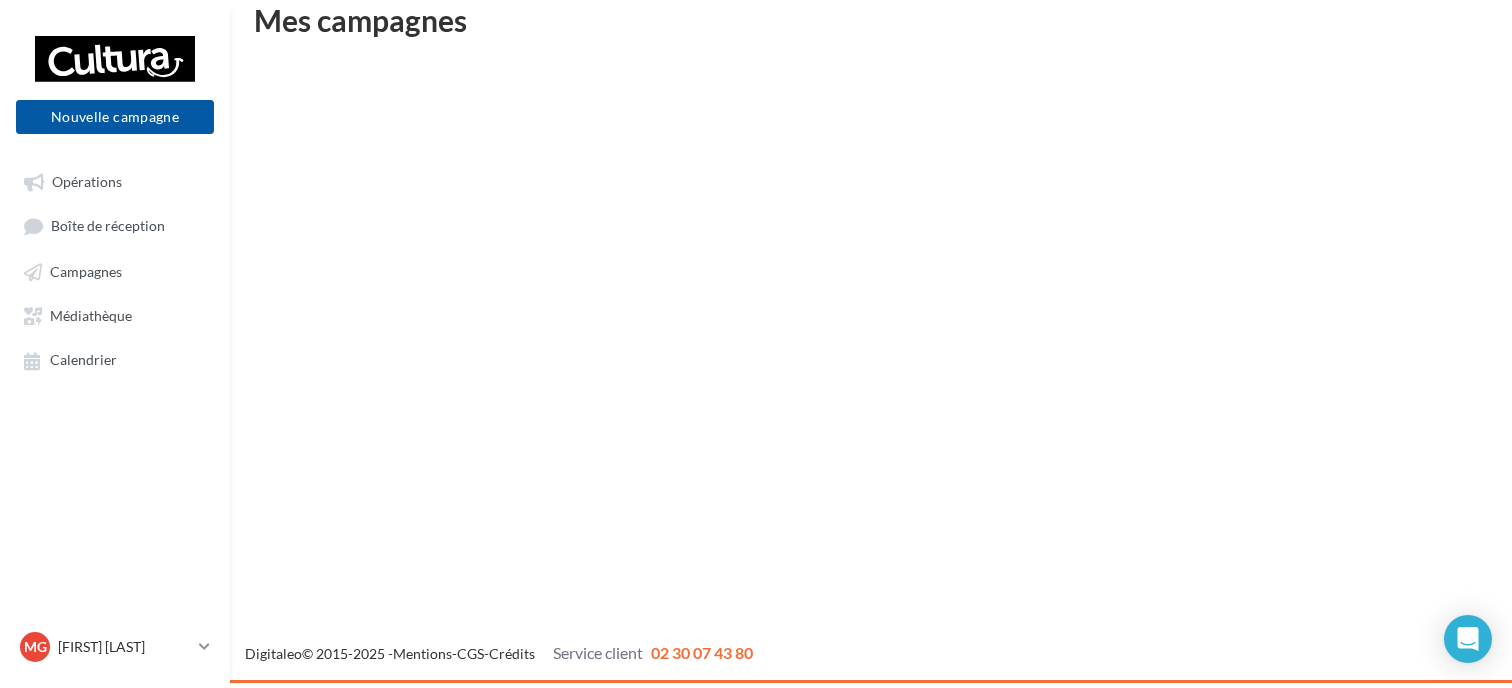 scroll, scrollTop: 32, scrollLeft: 0, axis: vertical 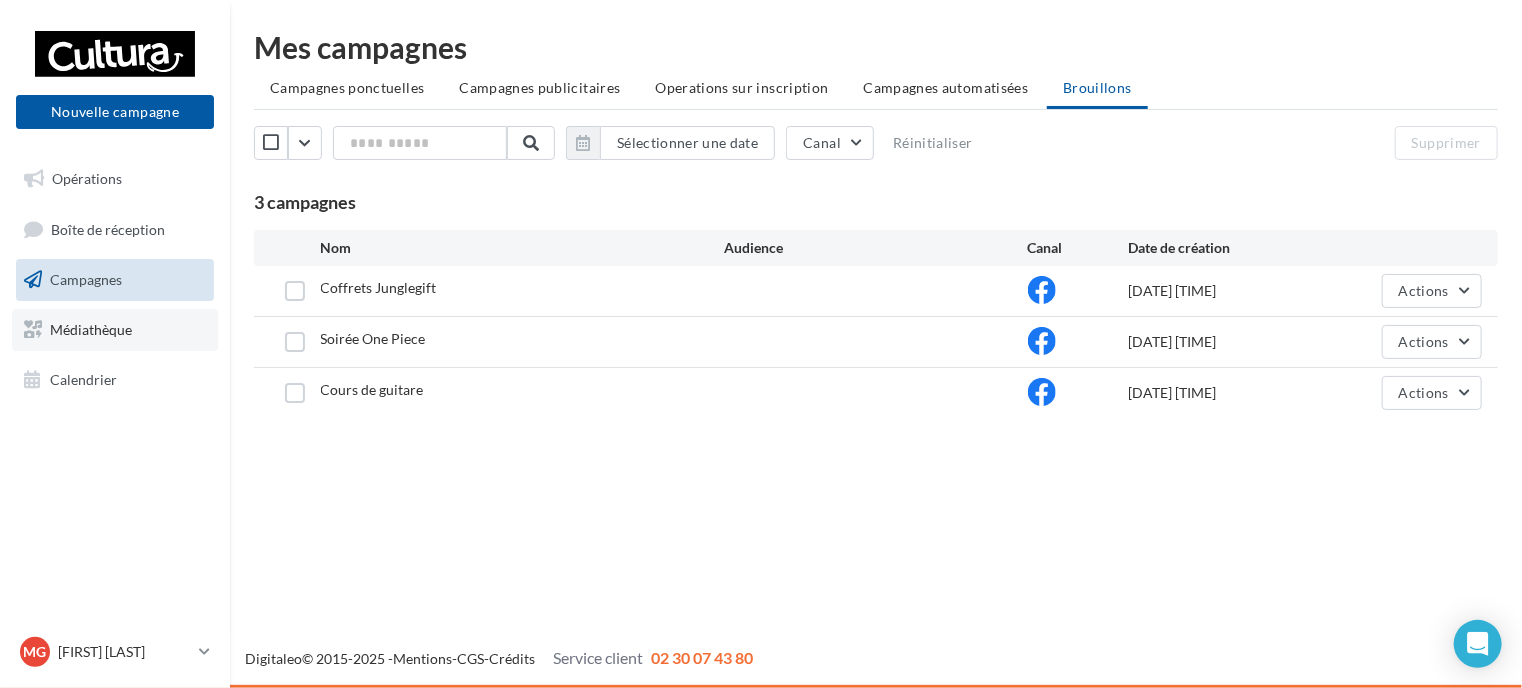 click on "Médiathèque" at bounding box center (115, 330) 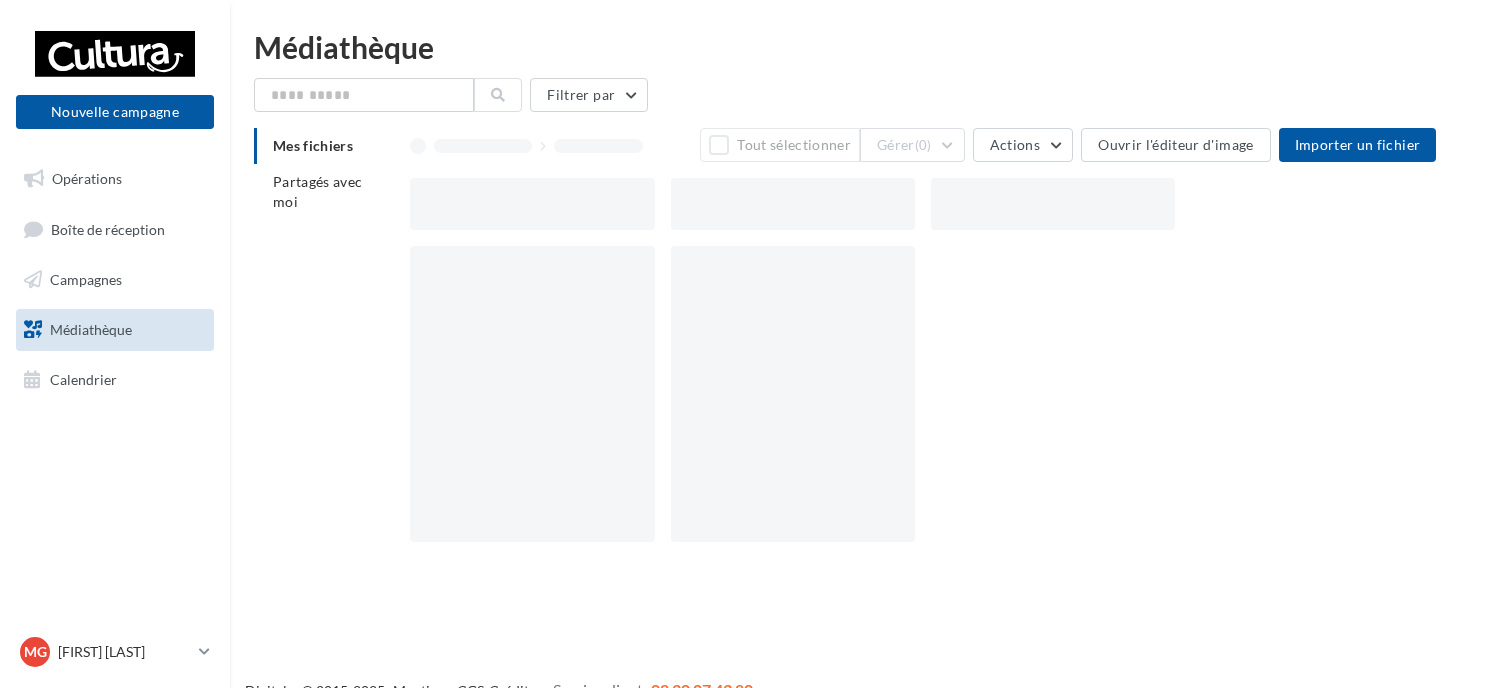 scroll, scrollTop: 0, scrollLeft: 0, axis: both 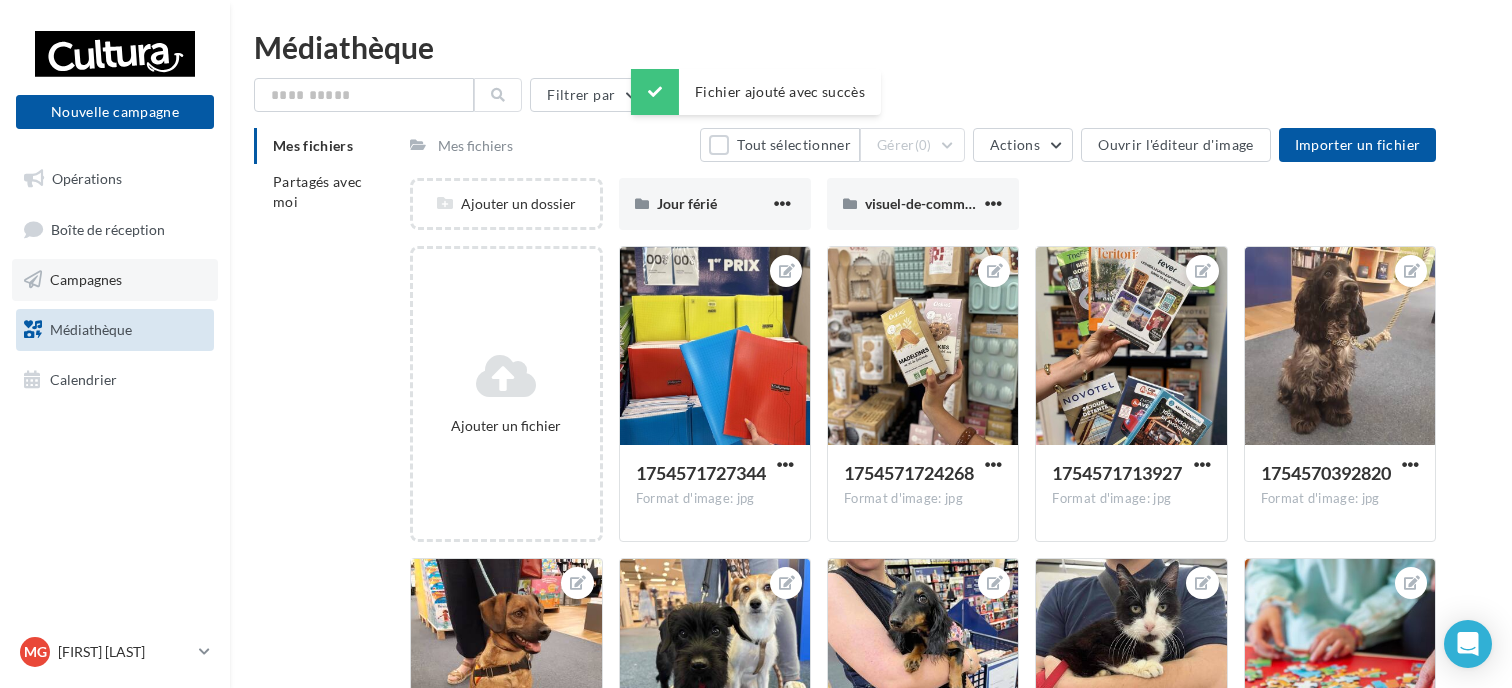 click on "Campagnes" at bounding box center [115, 280] 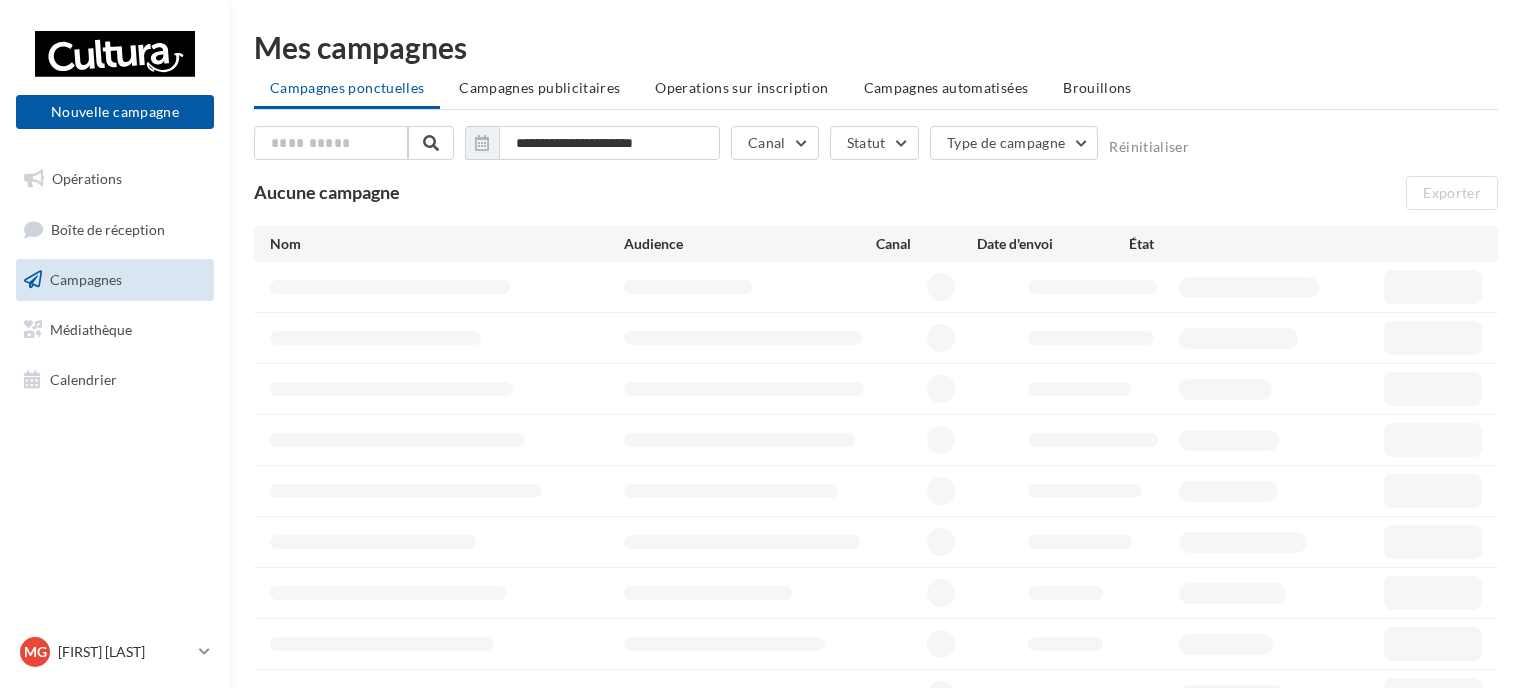 scroll, scrollTop: 0, scrollLeft: 0, axis: both 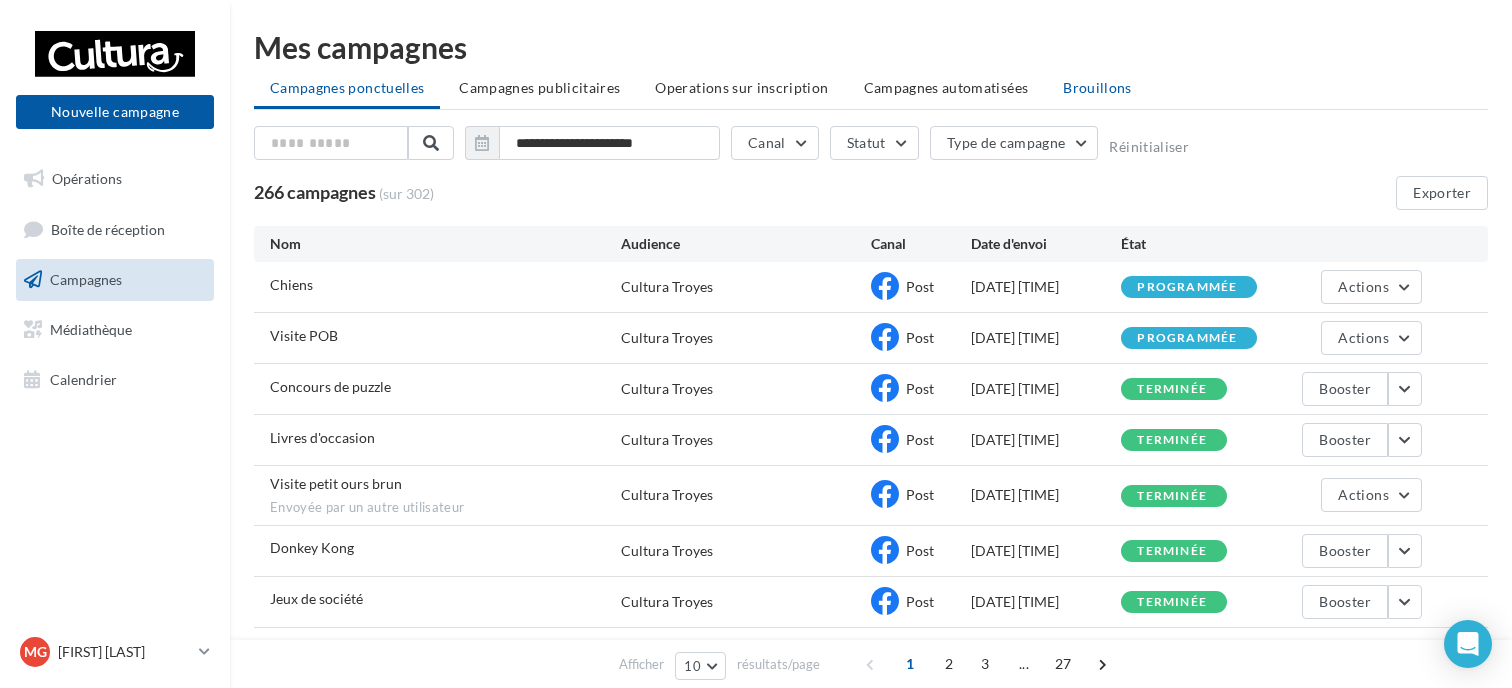 click on "Brouillons" at bounding box center (1097, 87) 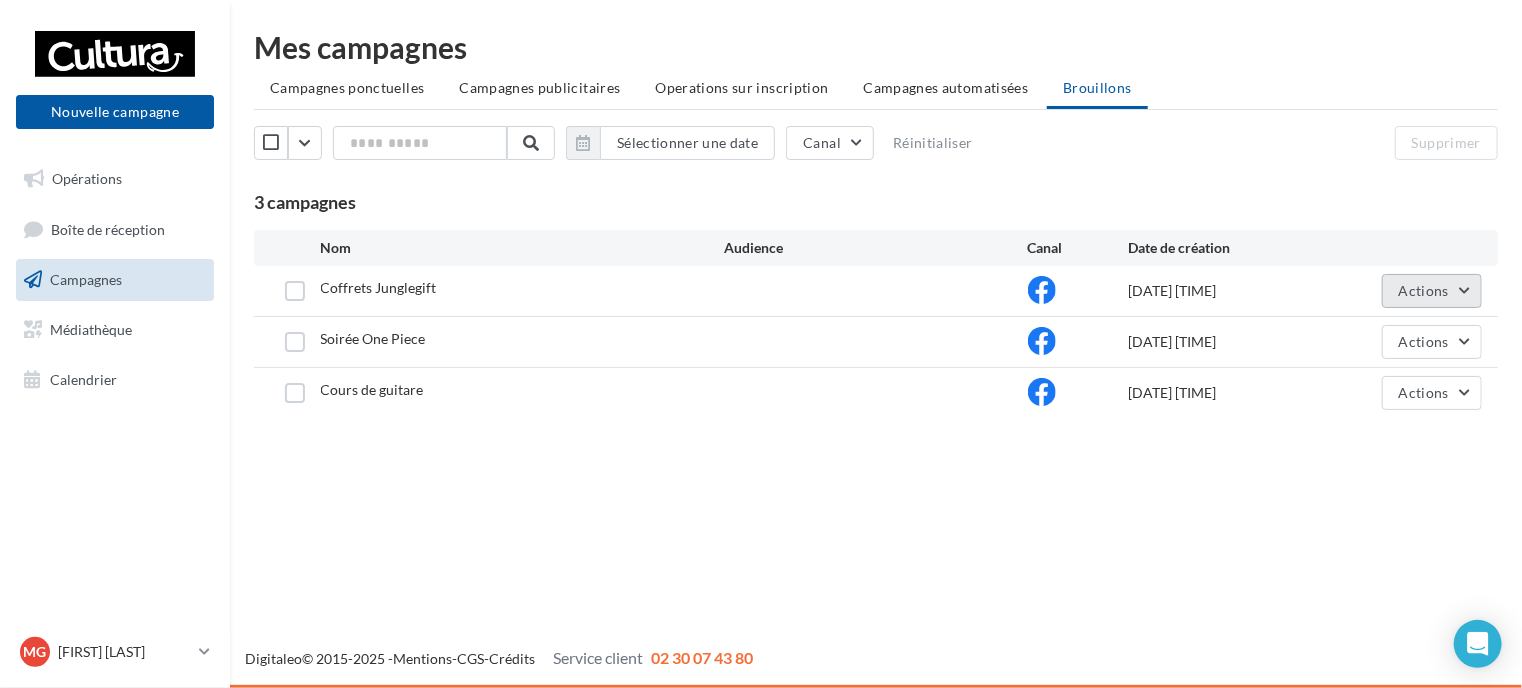 click on "Actions" at bounding box center (1432, 291) 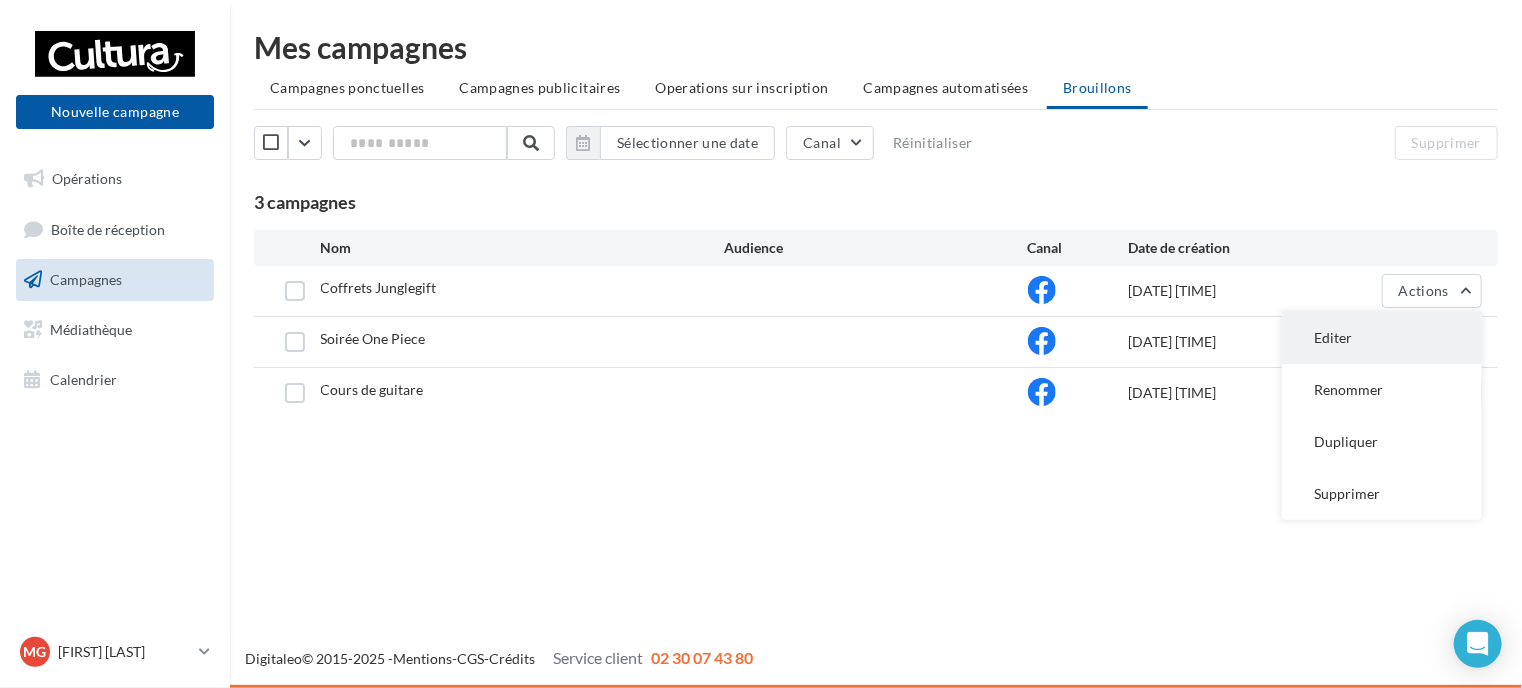 click on "Editer" at bounding box center [1382, 338] 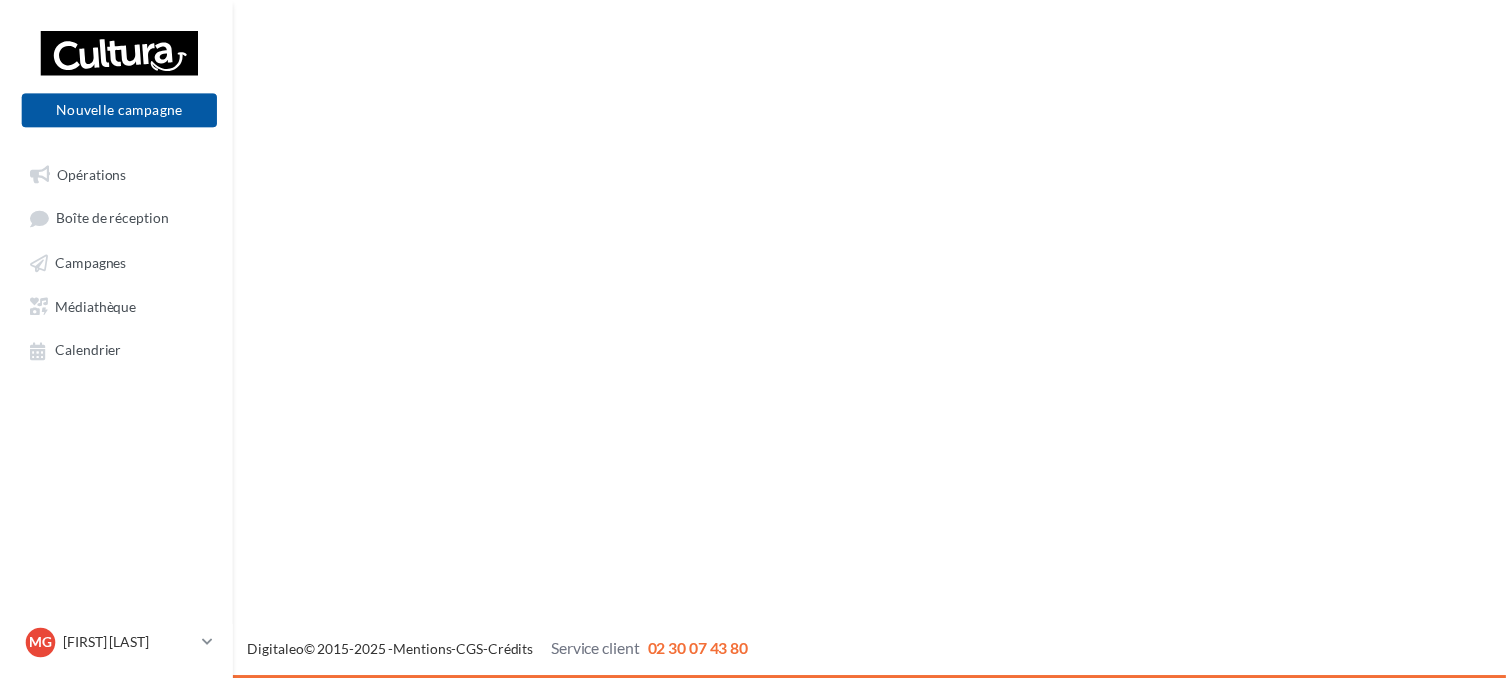 scroll, scrollTop: 0, scrollLeft: 0, axis: both 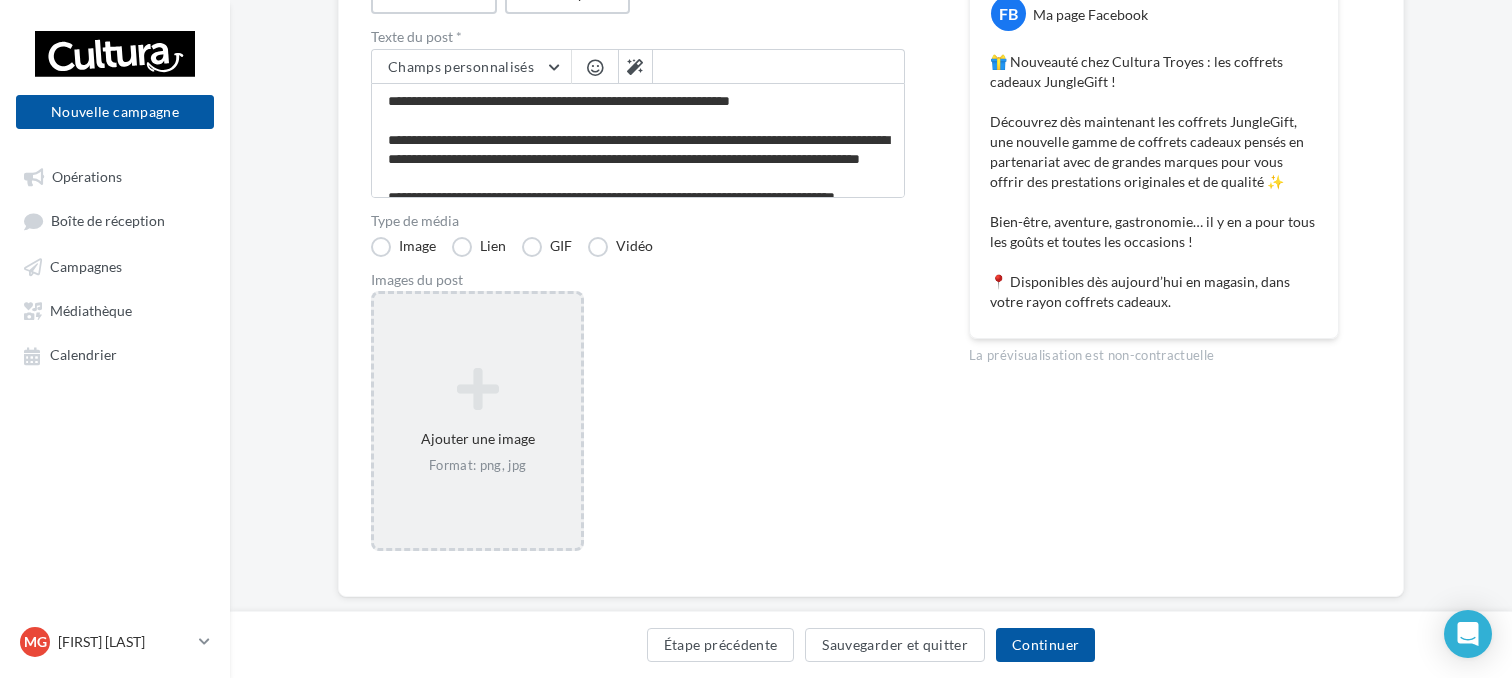 click on "Ajouter une image     Format: png, jpg" at bounding box center [477, 421] 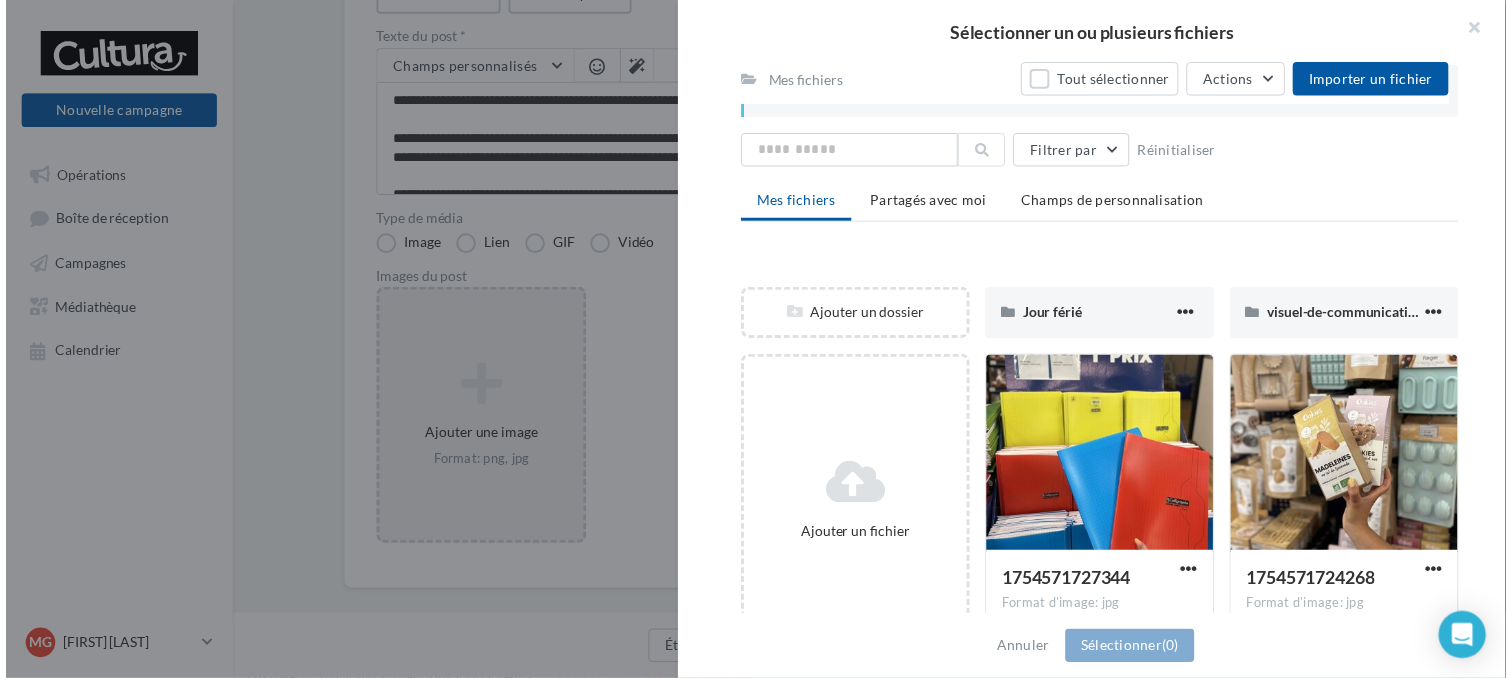 scroll, scrollTop: 312, scrollLeft: 0, axis: vertical 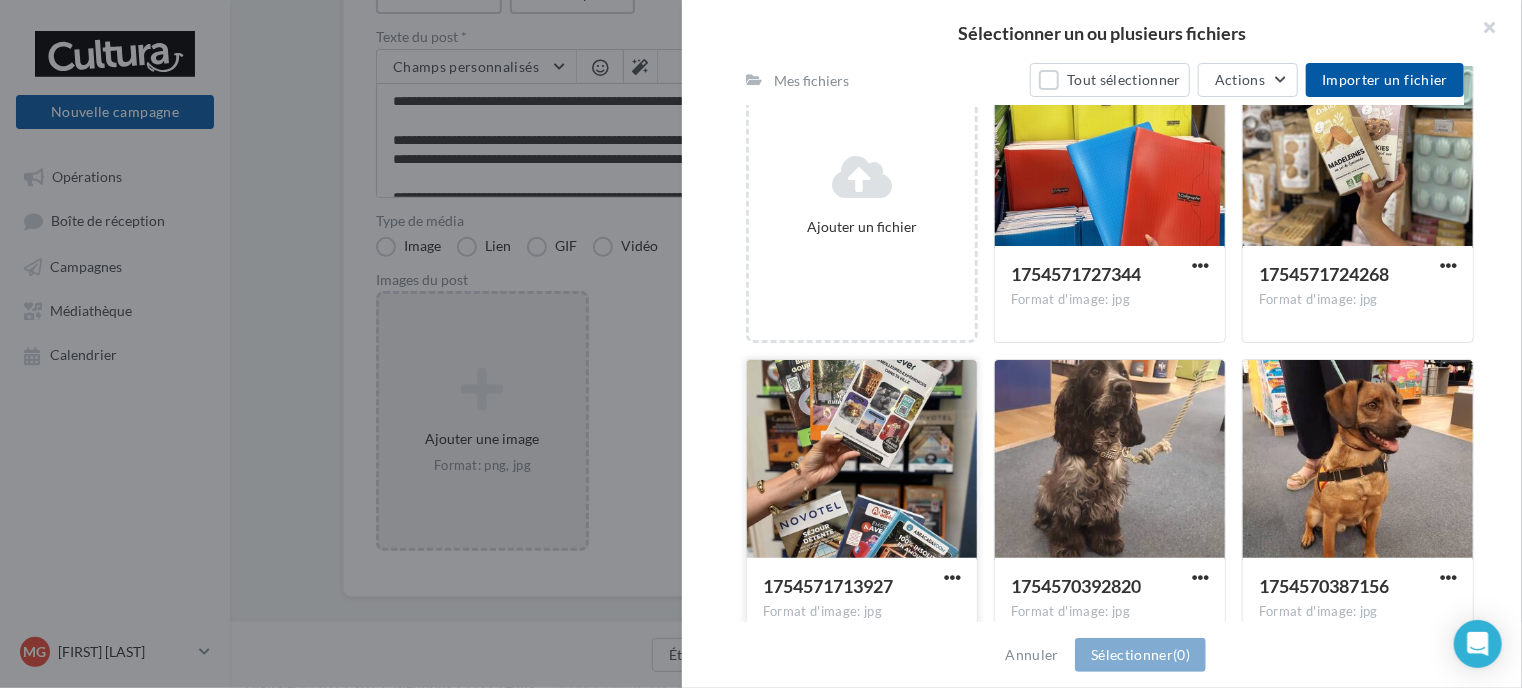 click on "1754571713927  Format d'image: jpg" at bounding box center [862, 605] 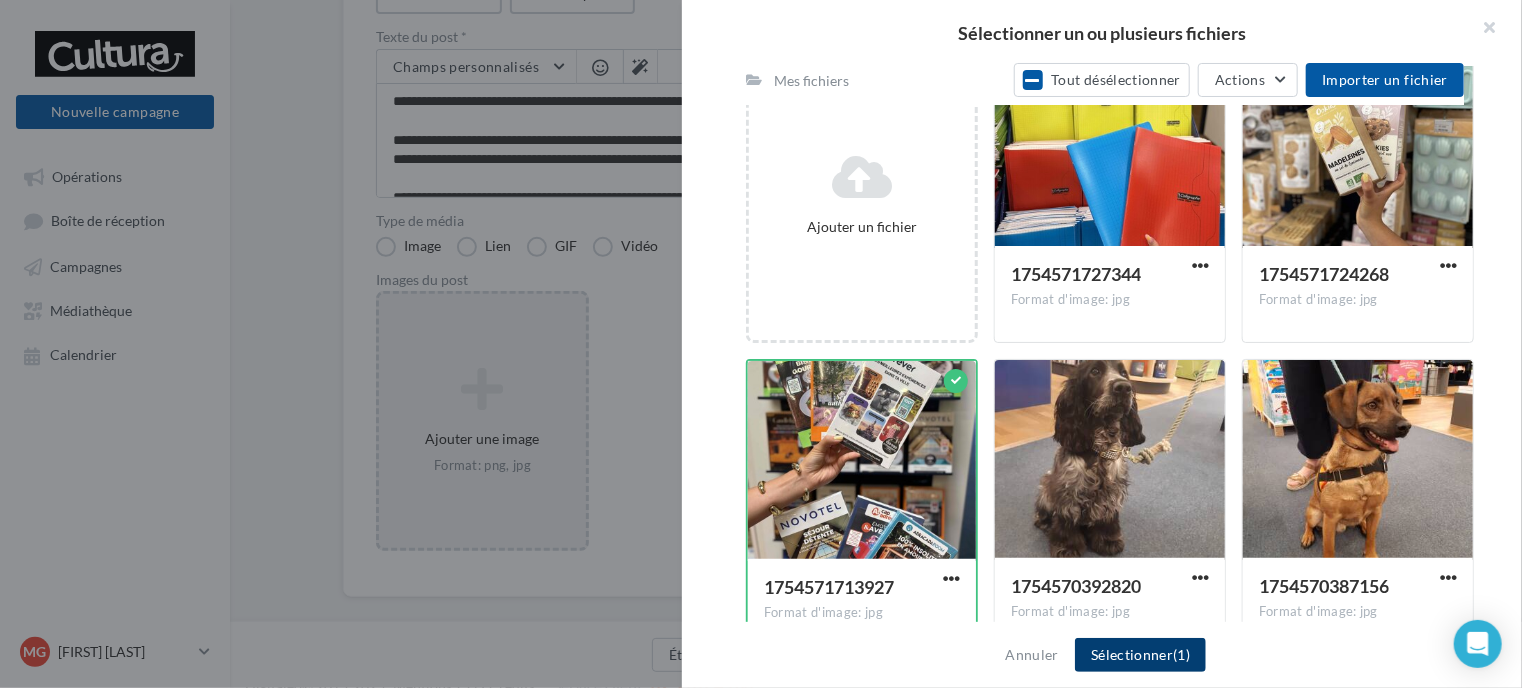 click on "Sélectionner   (1)" at bounding box center (1140, 655) 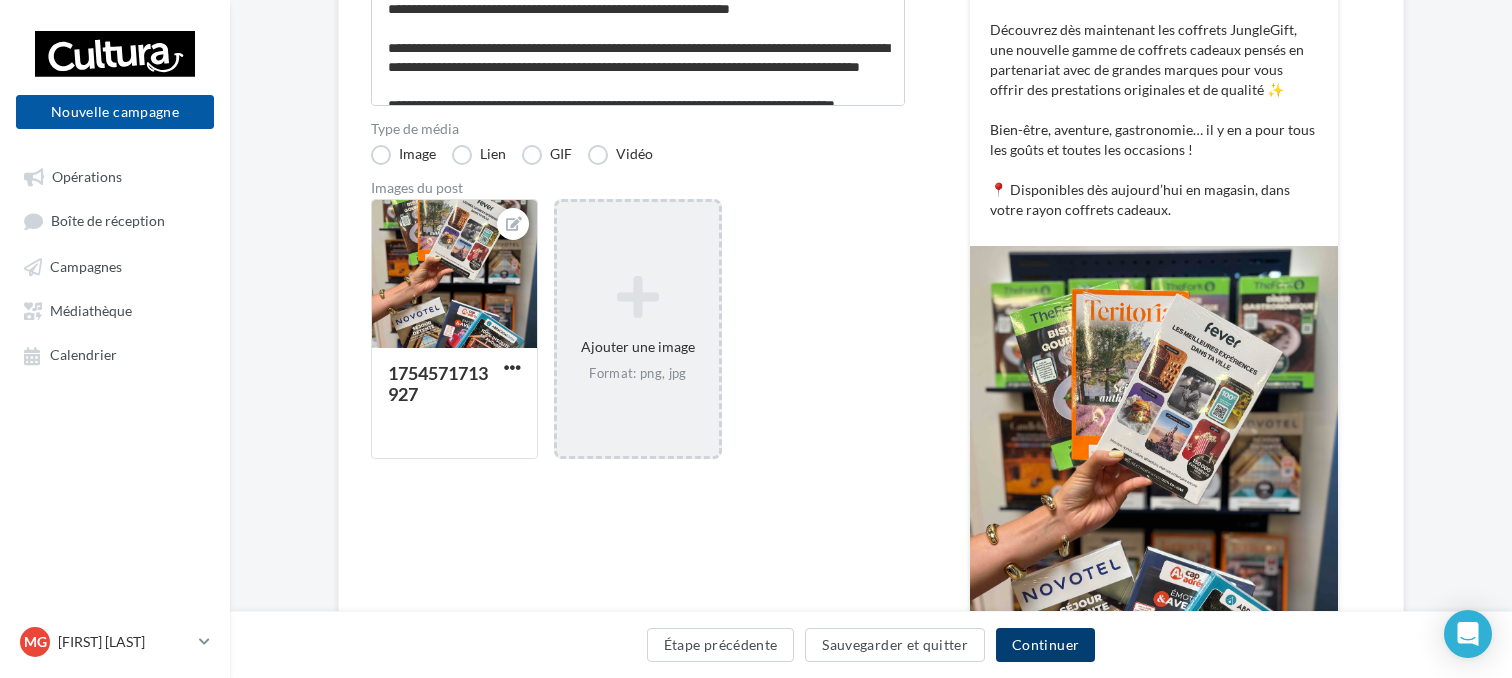 click on "Continuer" at bounding box center (1045, 645) 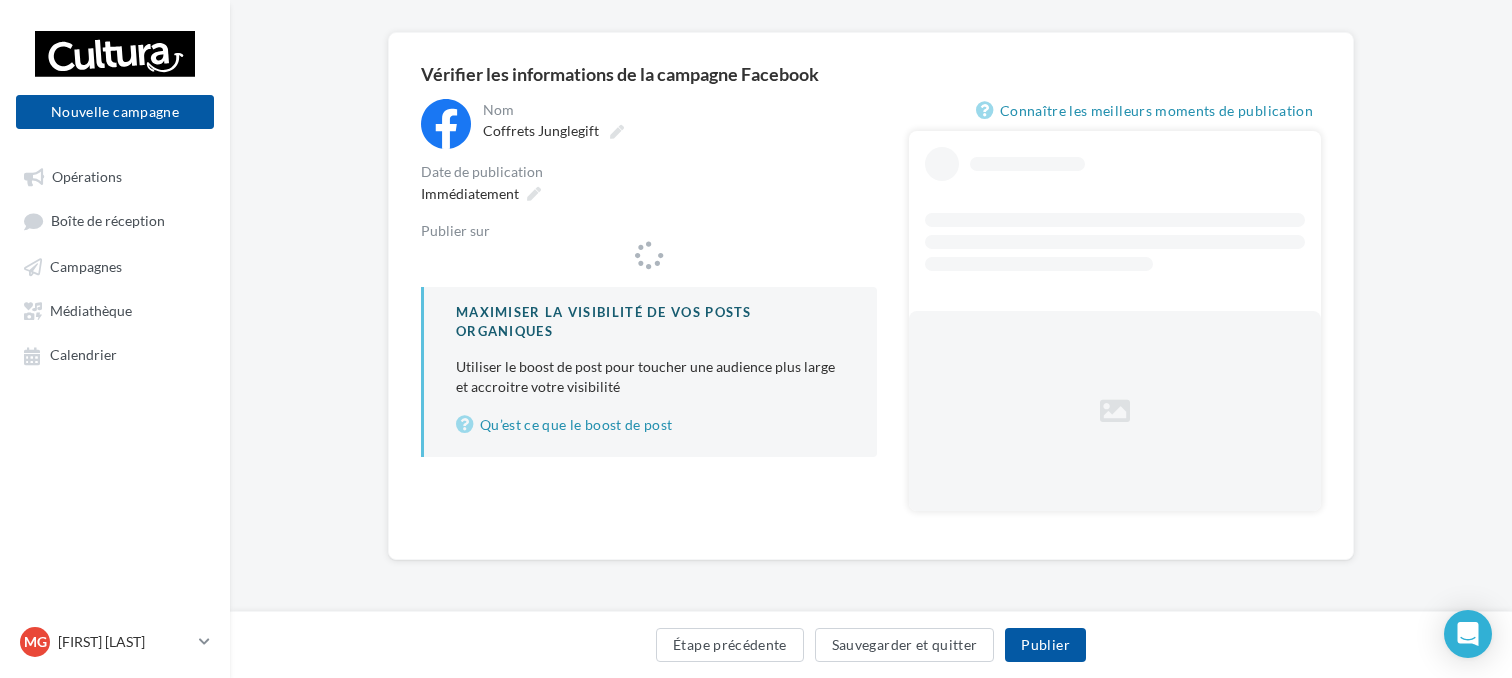 scroll, scrollTop: 136, scrollLeft: 0, axis: vertical 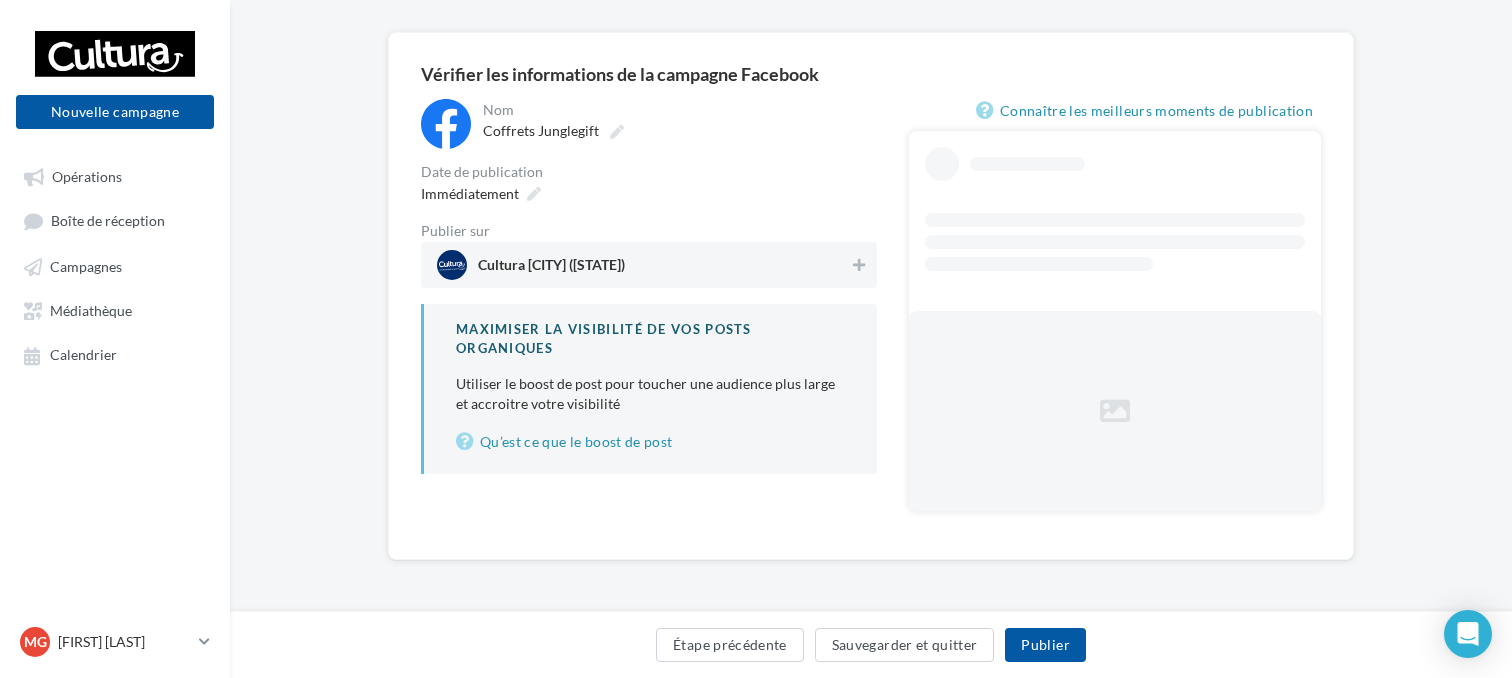click on "Cultura Troyes (Saint-Parres-aux-Tertres)" at bounding box center (643, 265) 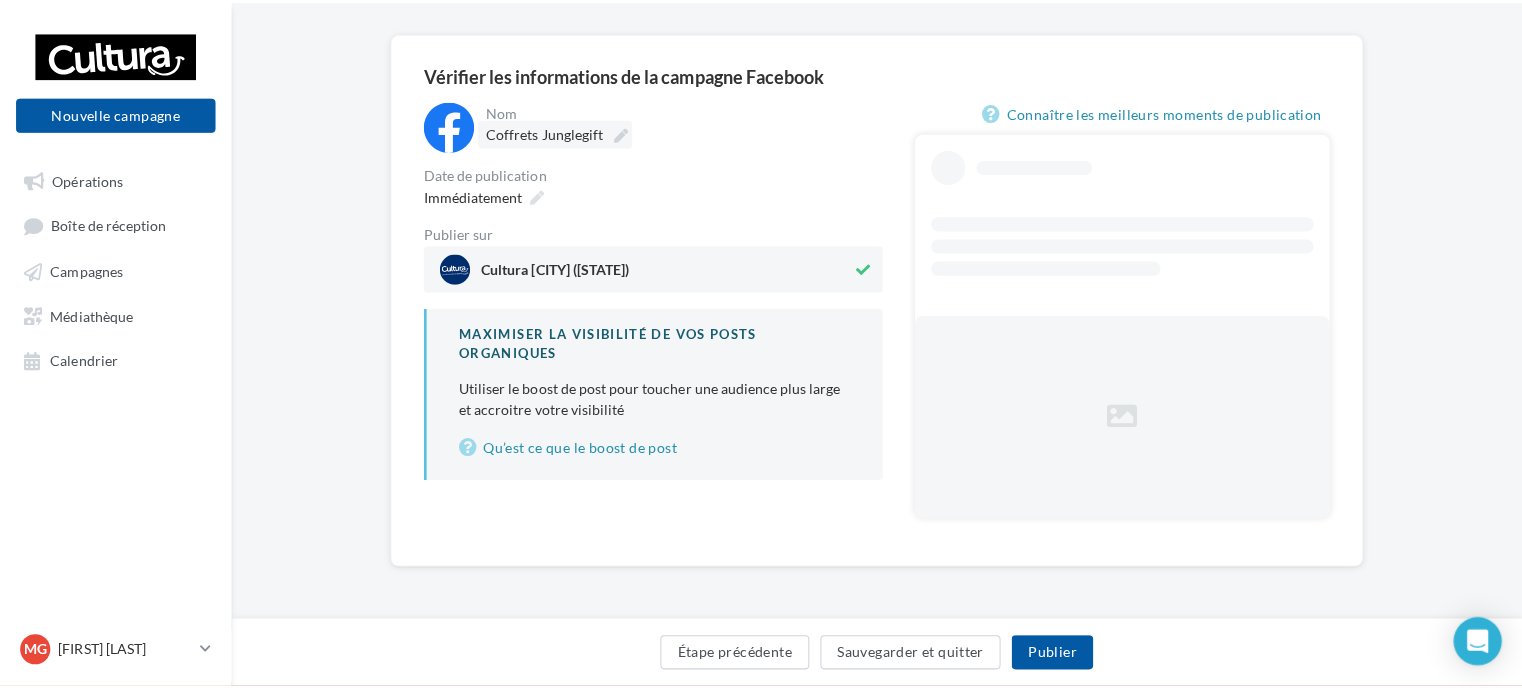 scroll, scrollTop: 82, scrollLeft: 0, axis: vertical 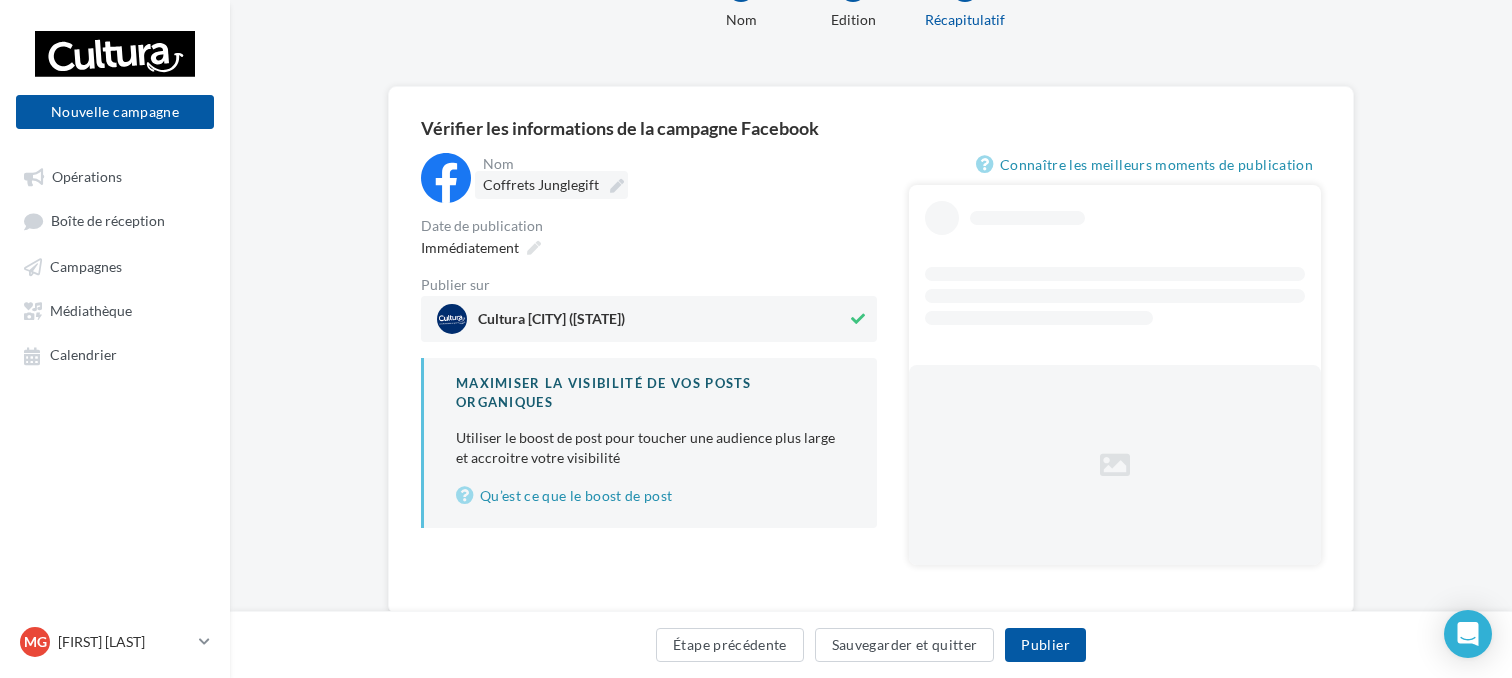 click on "Coffrets Junglegift" at bounding box center [541, 184] 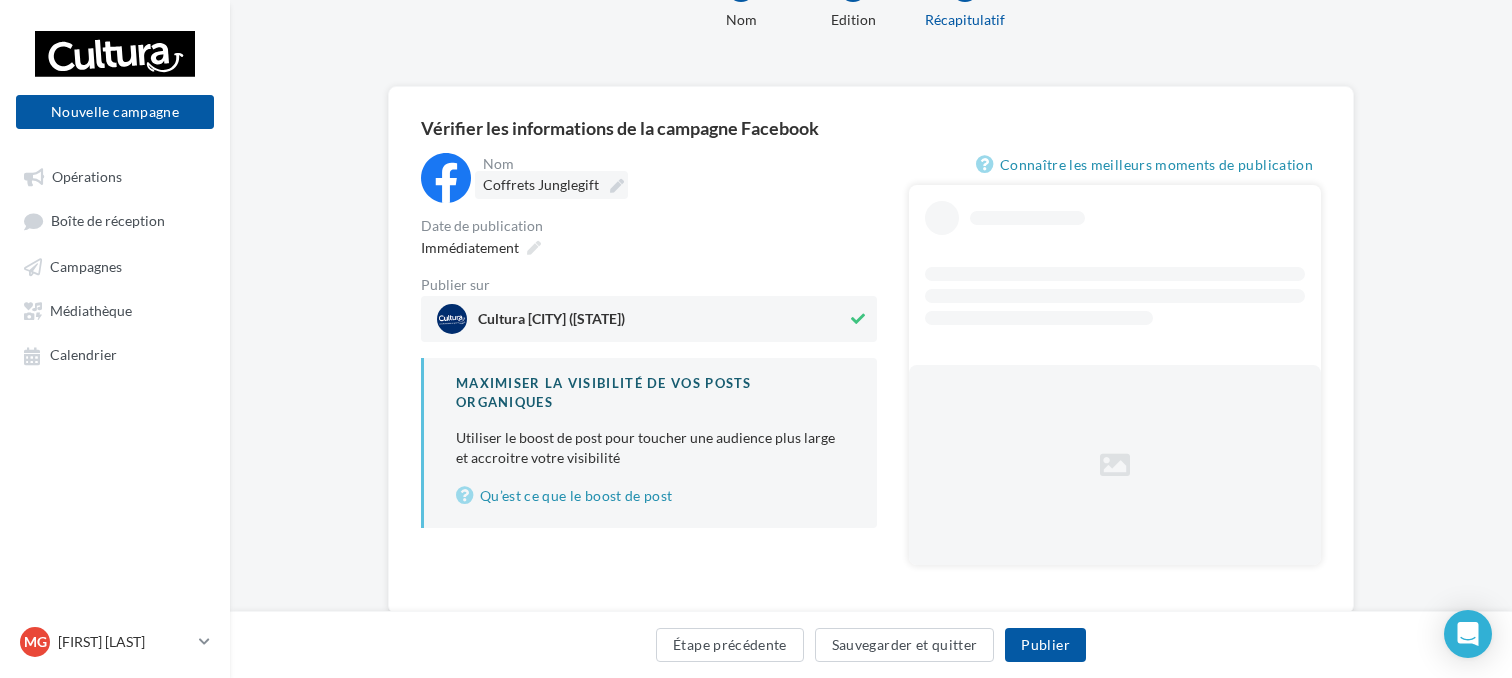 click on "**********" at bounding box center (571, 188) 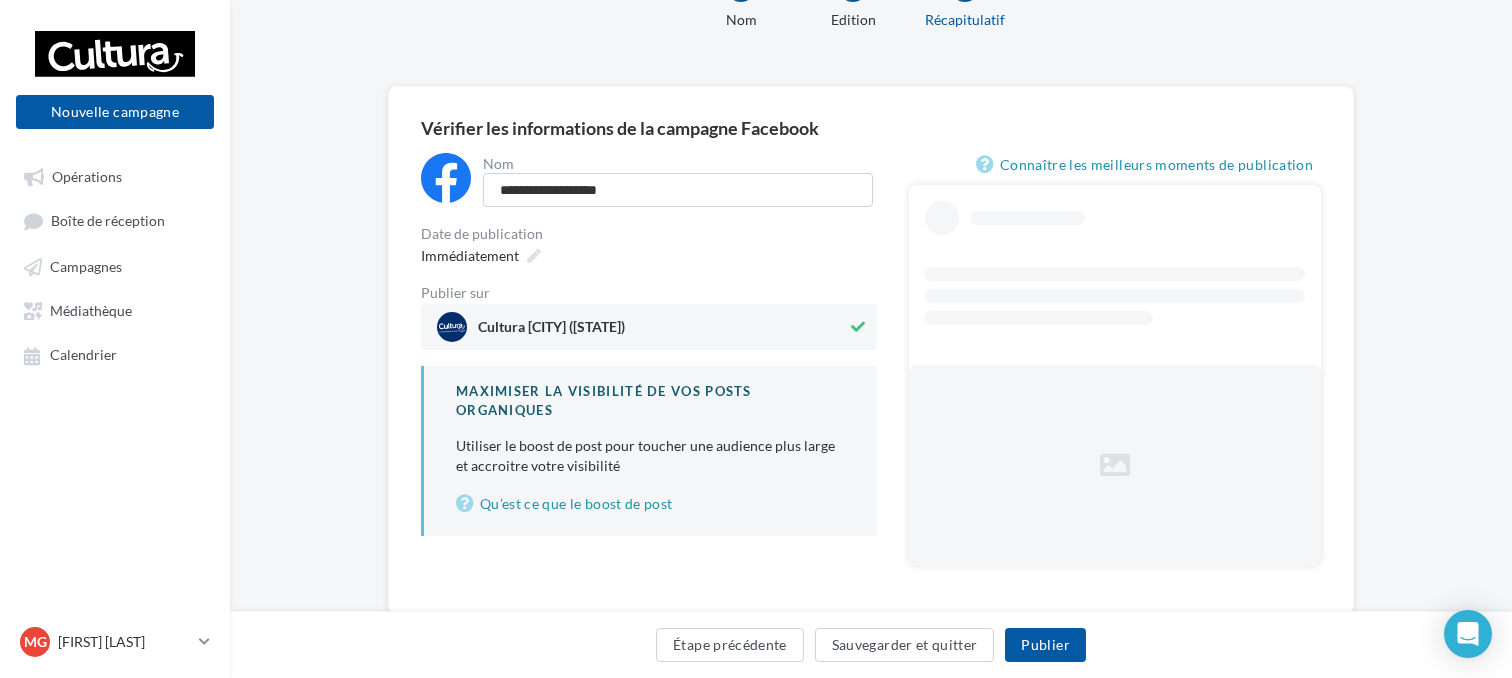 click on "Immédiatement" at bounding box center (649, 255) 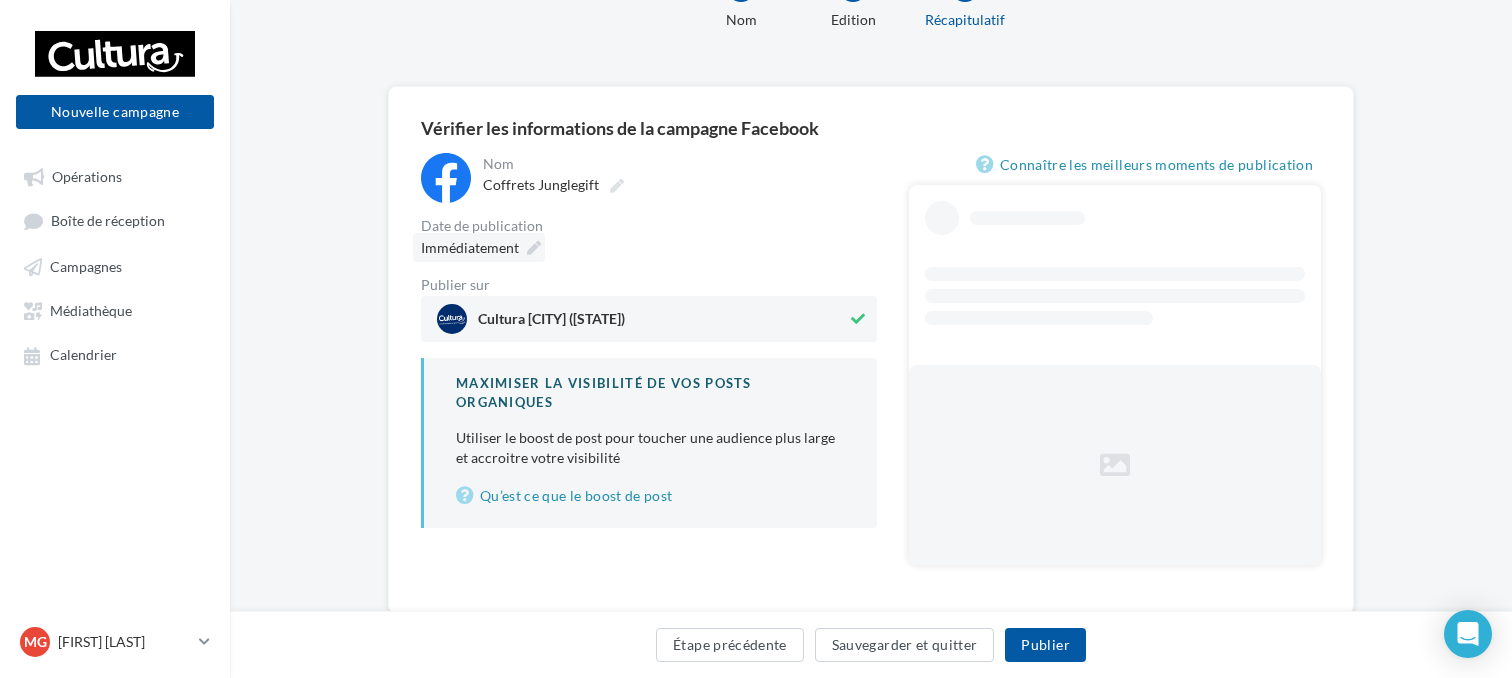 click on "Immédiatement" at bounding box center (470, 247) 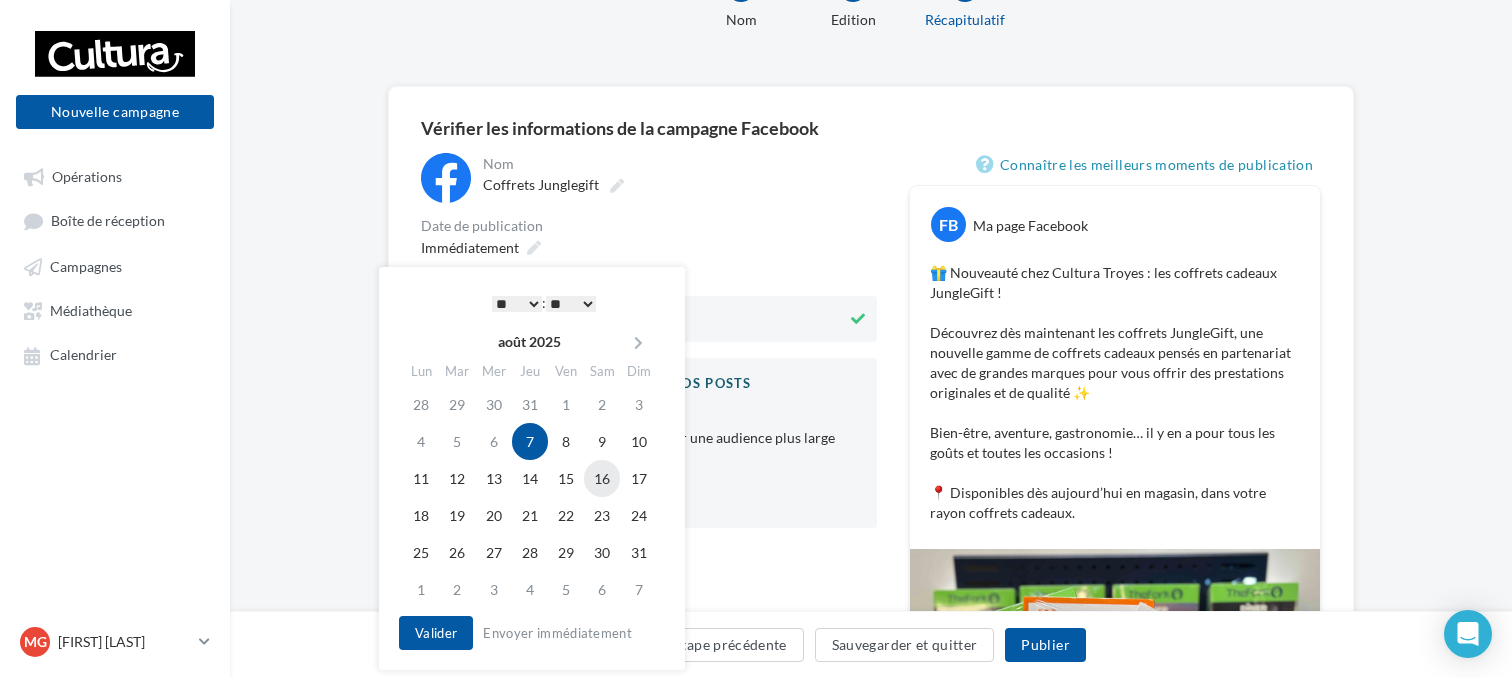 click on "16" at bounding box center [602, 478] 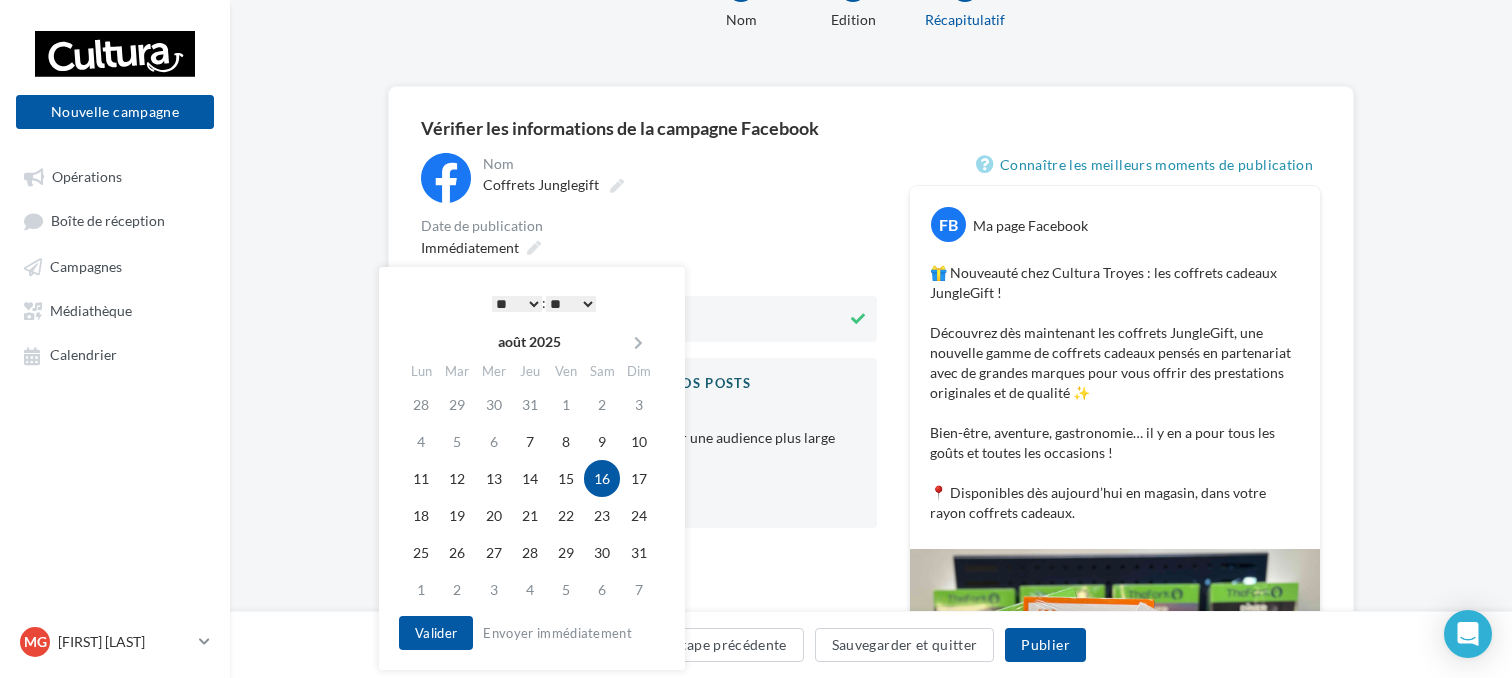 click on "* * * * * * * * * * ** ** ** ** ** ** ** ** ** ** ** ** ** **" at bounding box center [517, 304] 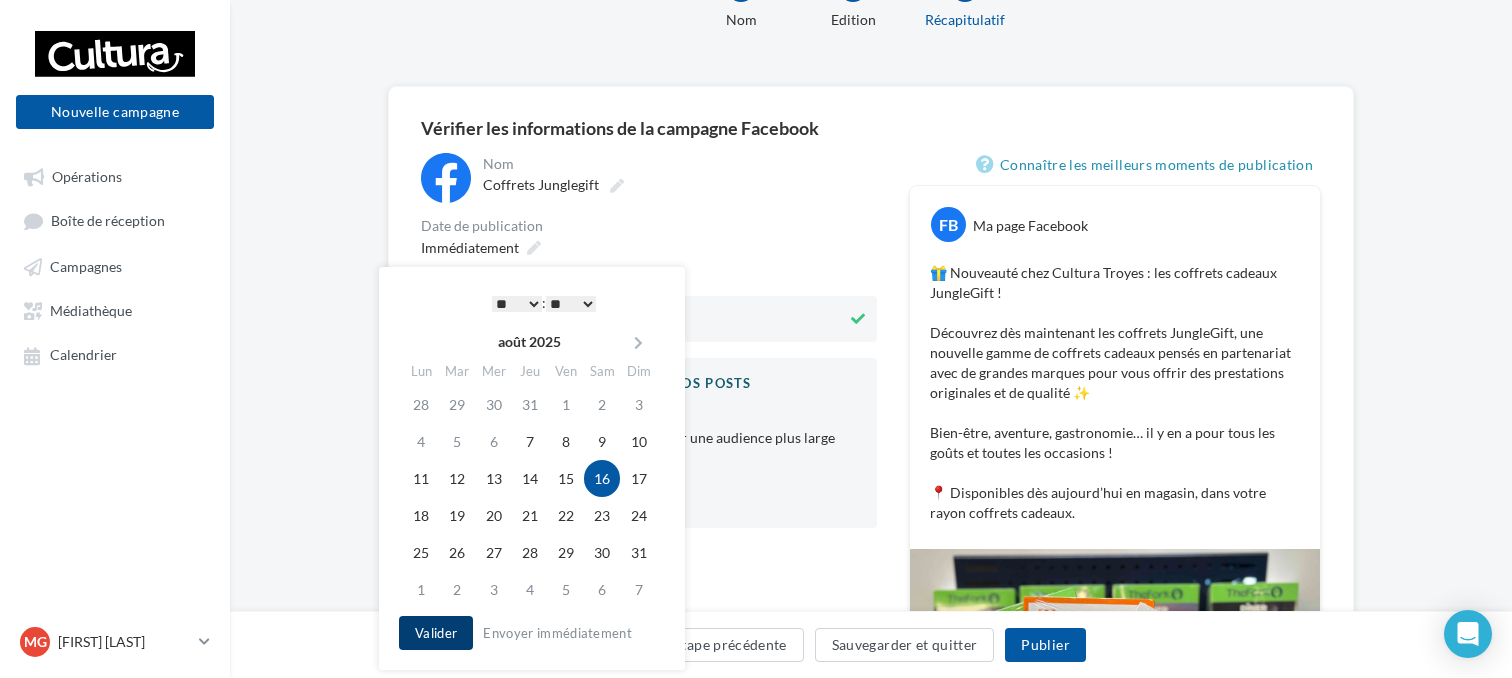 click on "Valider" at bounding box center (436, 633) 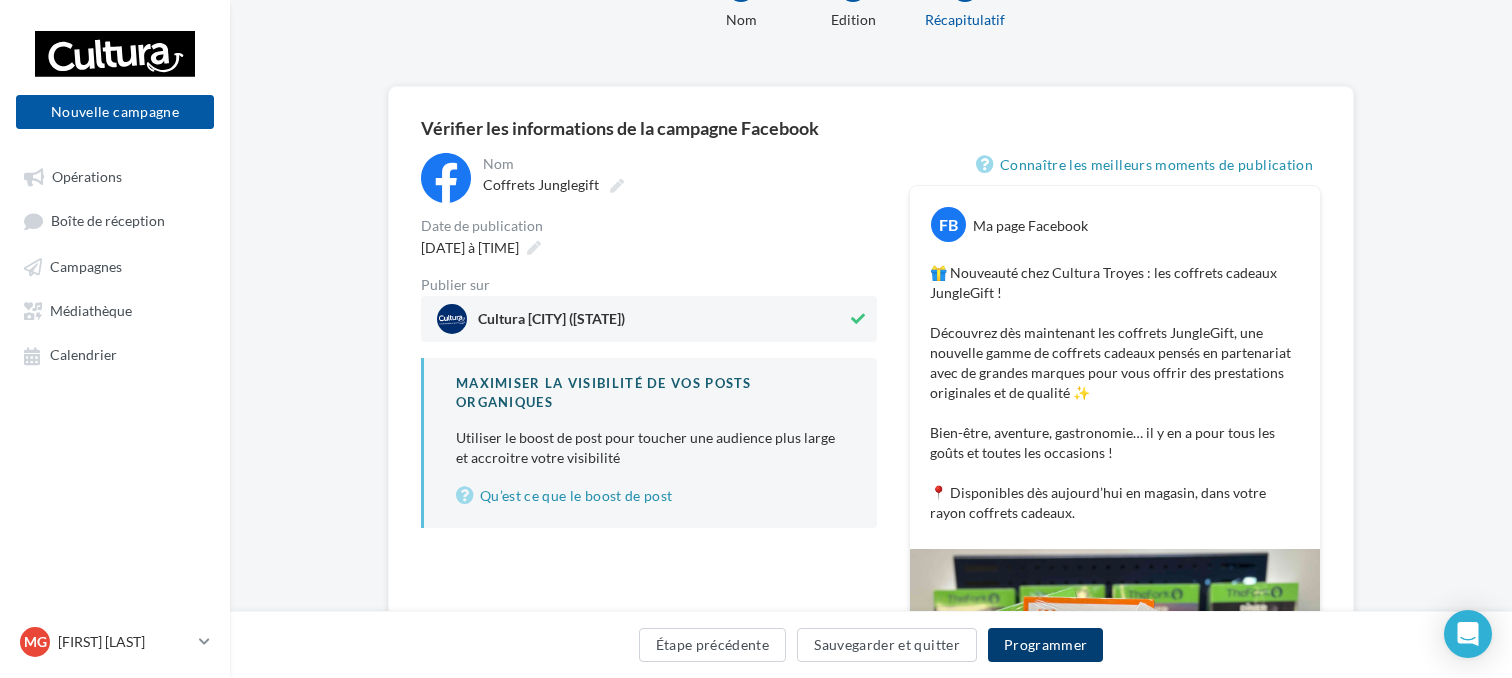 click on "Programmer" at bounding box center [1046, 645] 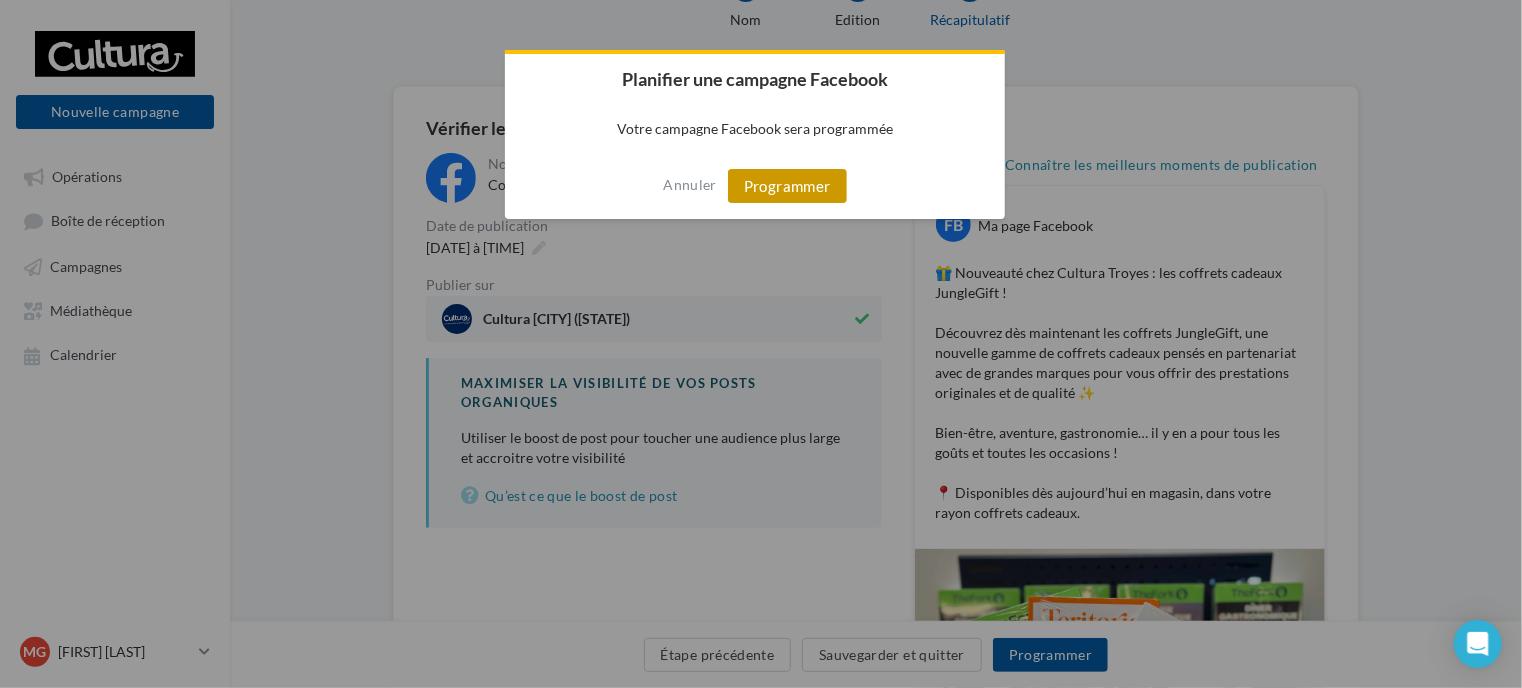 click on "Programmer" at bounding box center [787, 186] 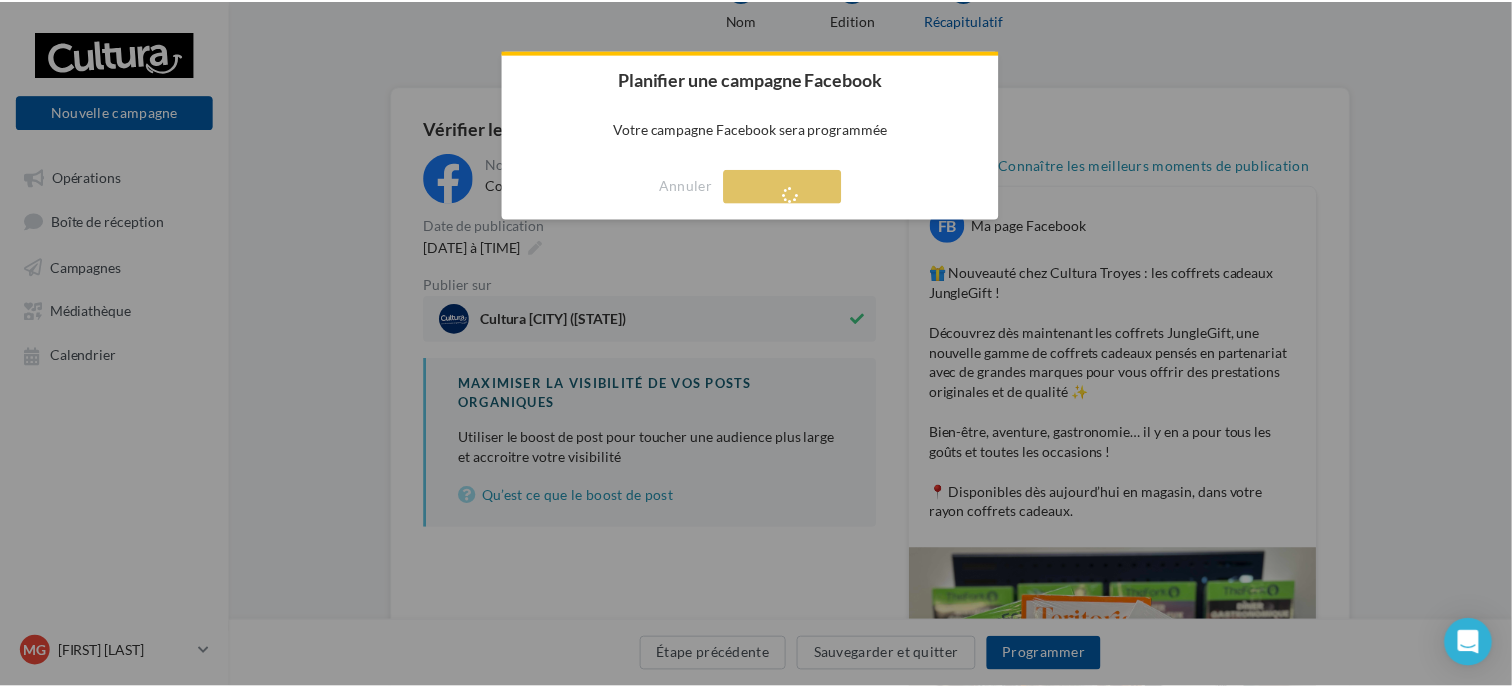 scroll, scrollTop: 32, scrollLeft: 0, axis: vertical 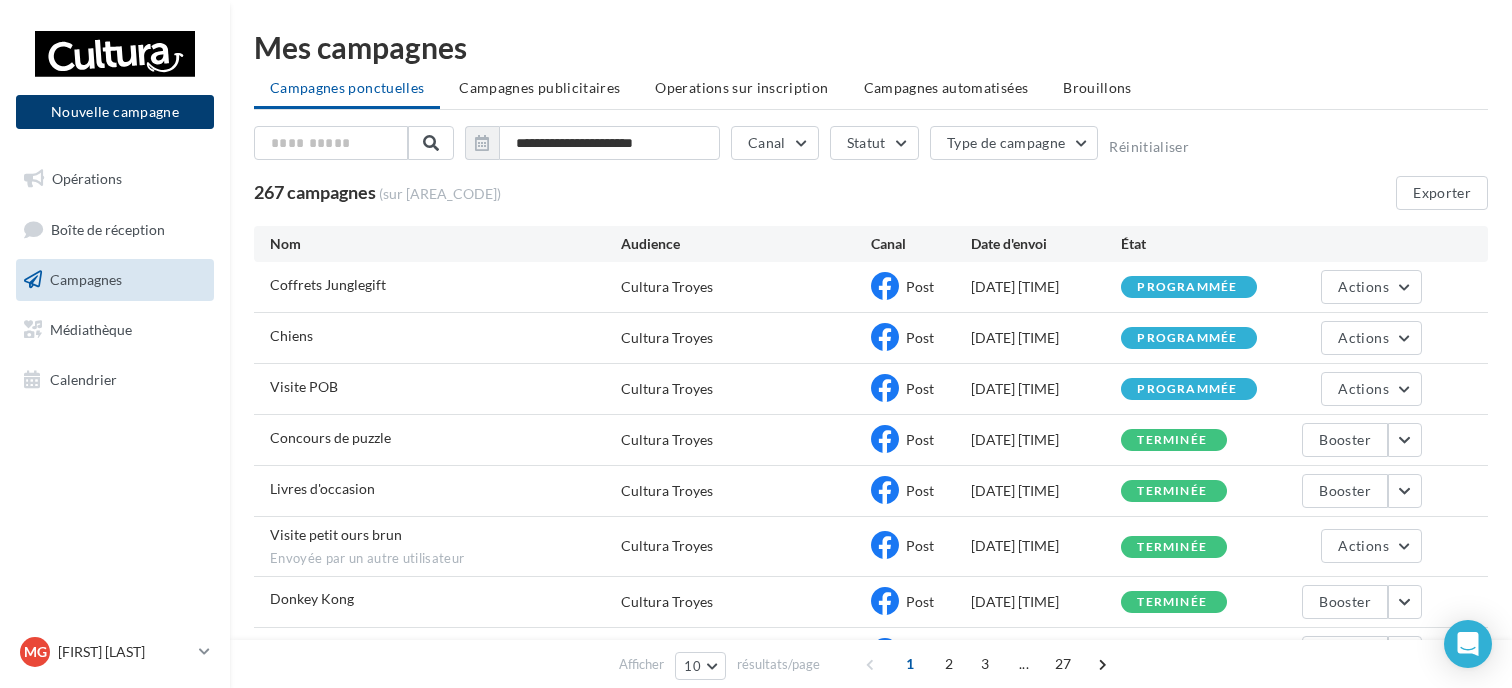 click on "Nouvelle campagne" at bounding box center [115, 112] 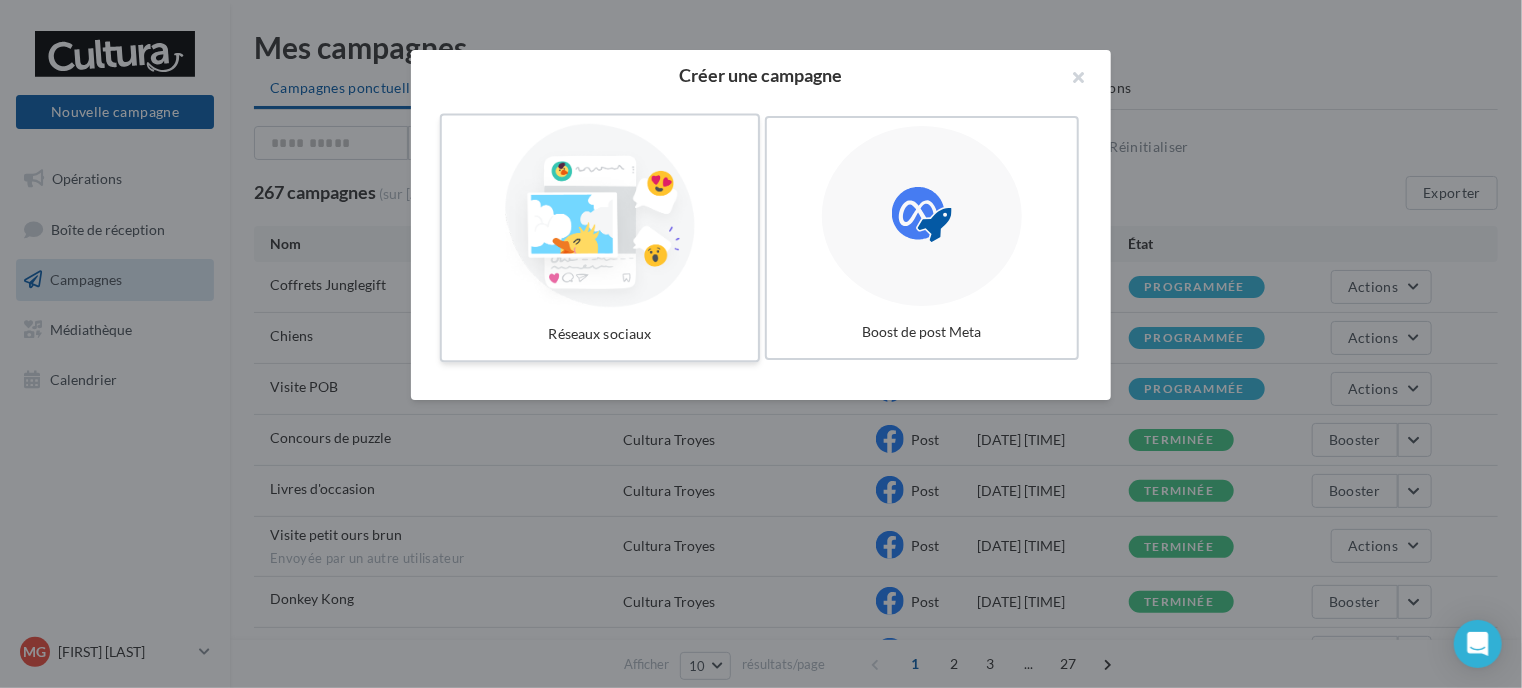 click at bounding box center [600, 216] 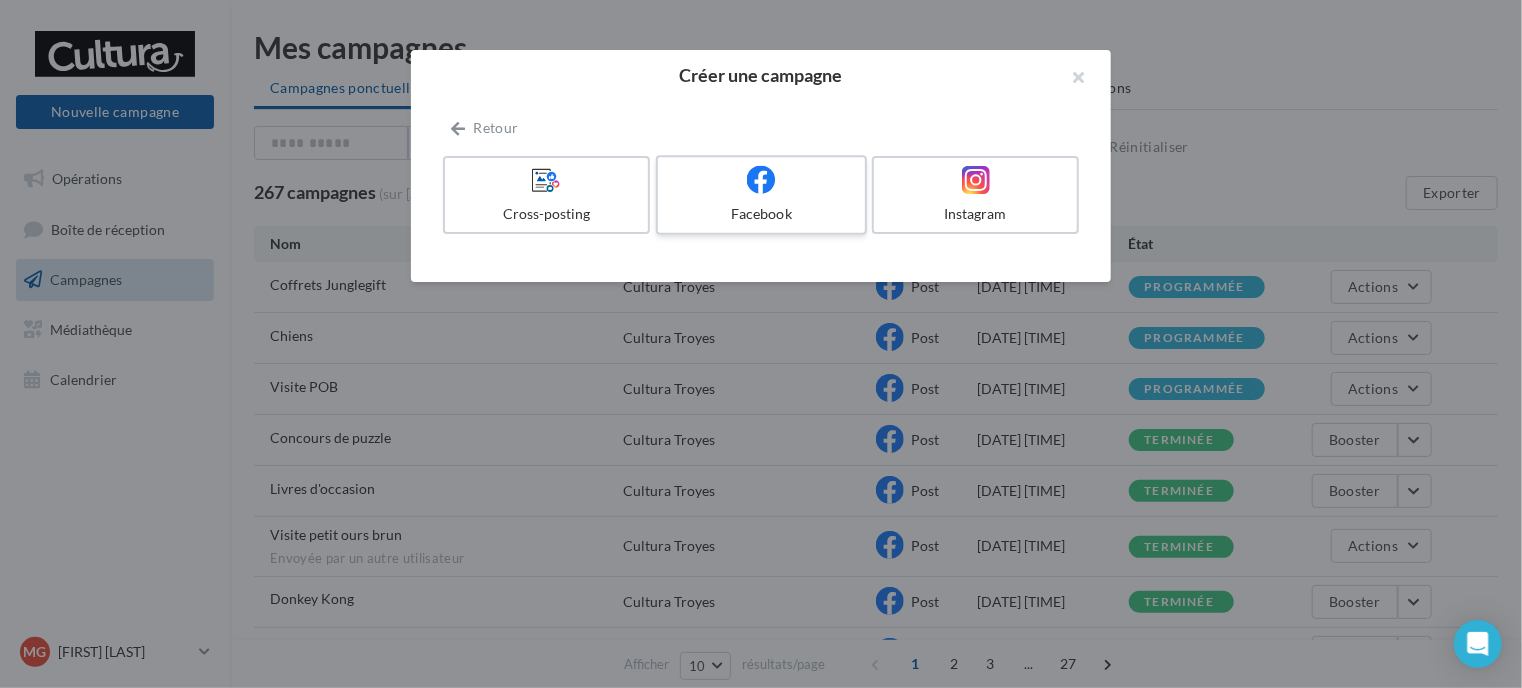 click on "Facebook" at bounding box center (761, 214) 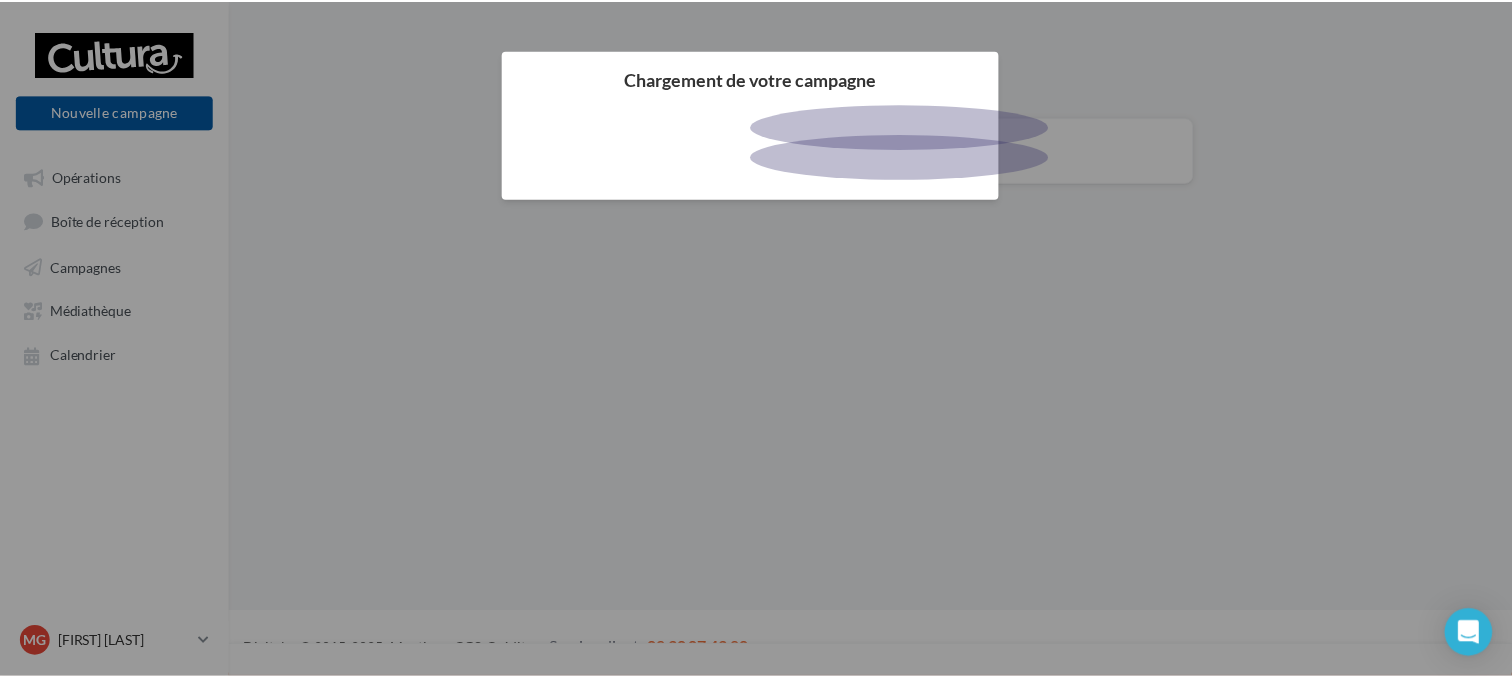 scroll, scrollTop: 0, scrollLeft: 0, axis: both 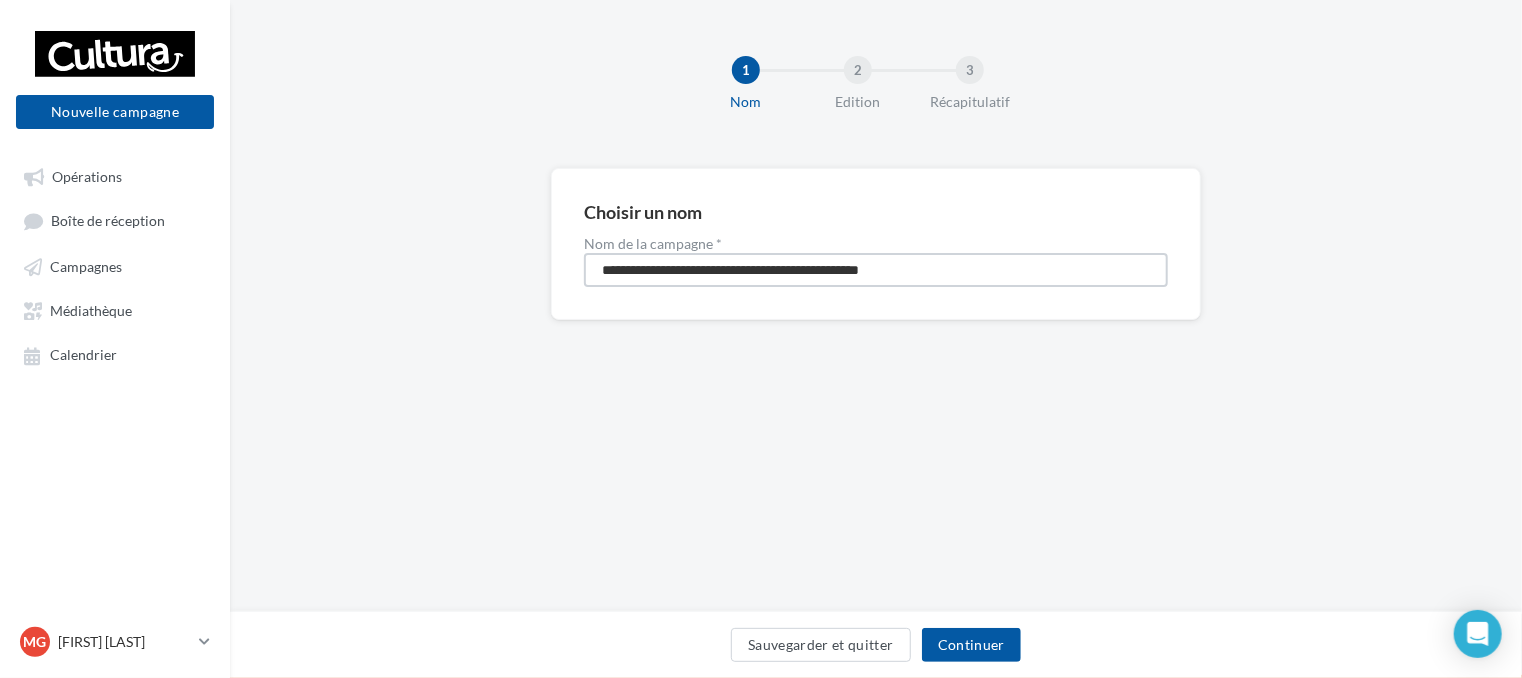 drag, startPoint x: 952, startPoint y: 266, endPoint x: 540, endPoint y: 247, distance: 412.43787 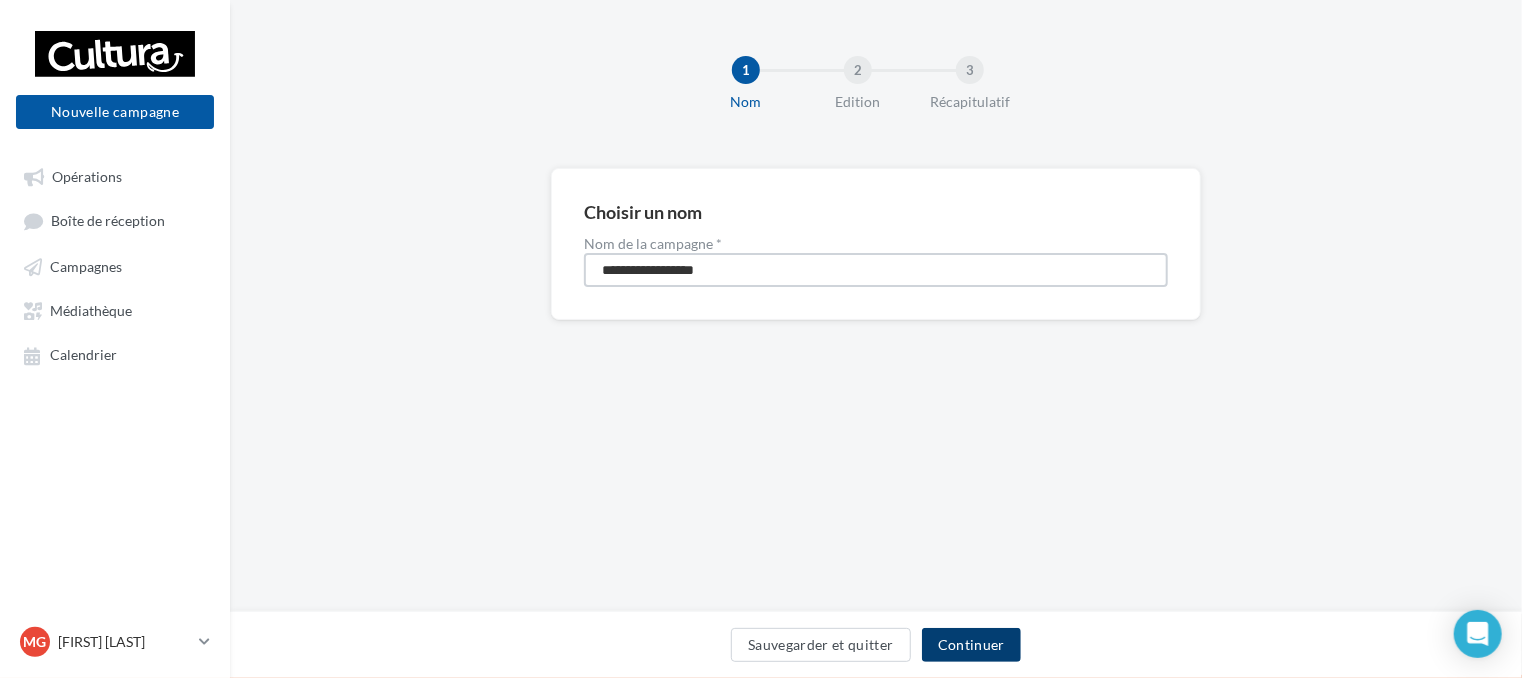type on "**********" 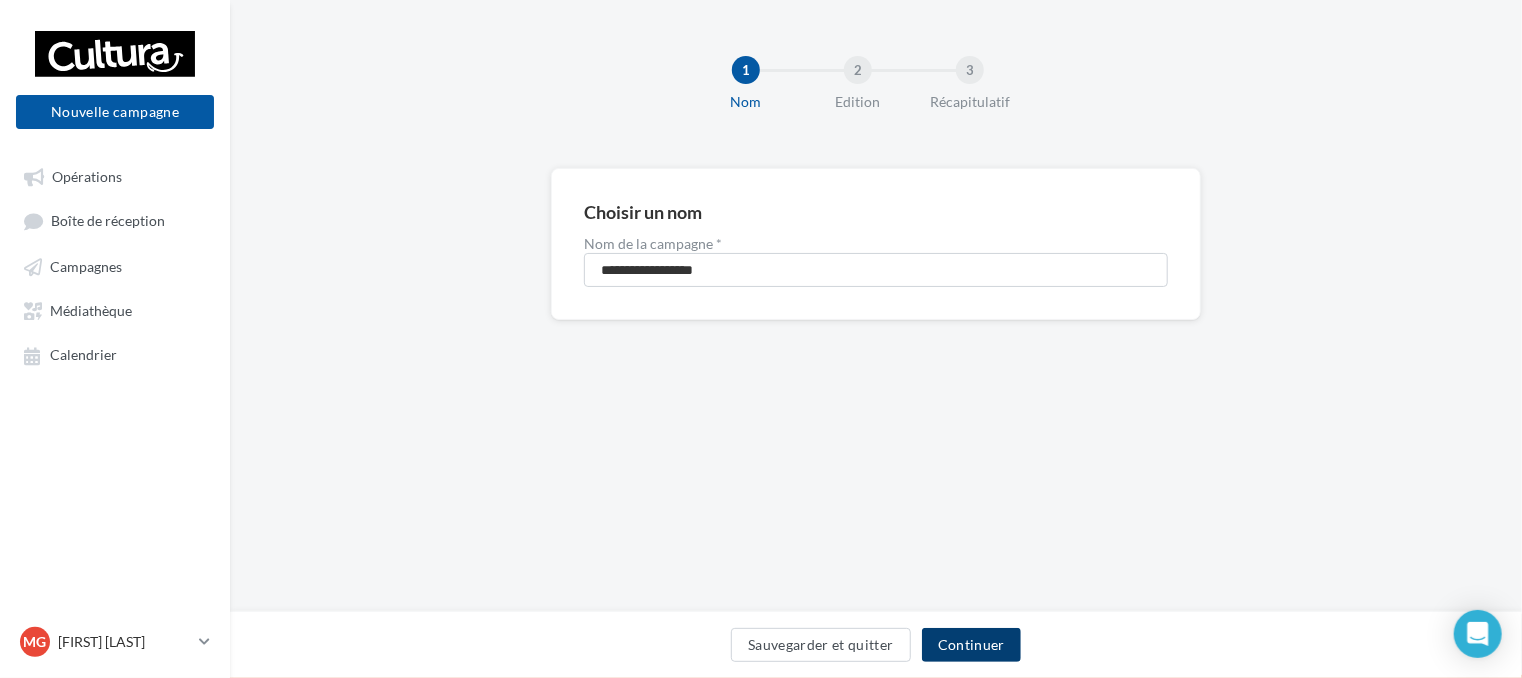 click on "Continuer" at bounding box center [971, 645] 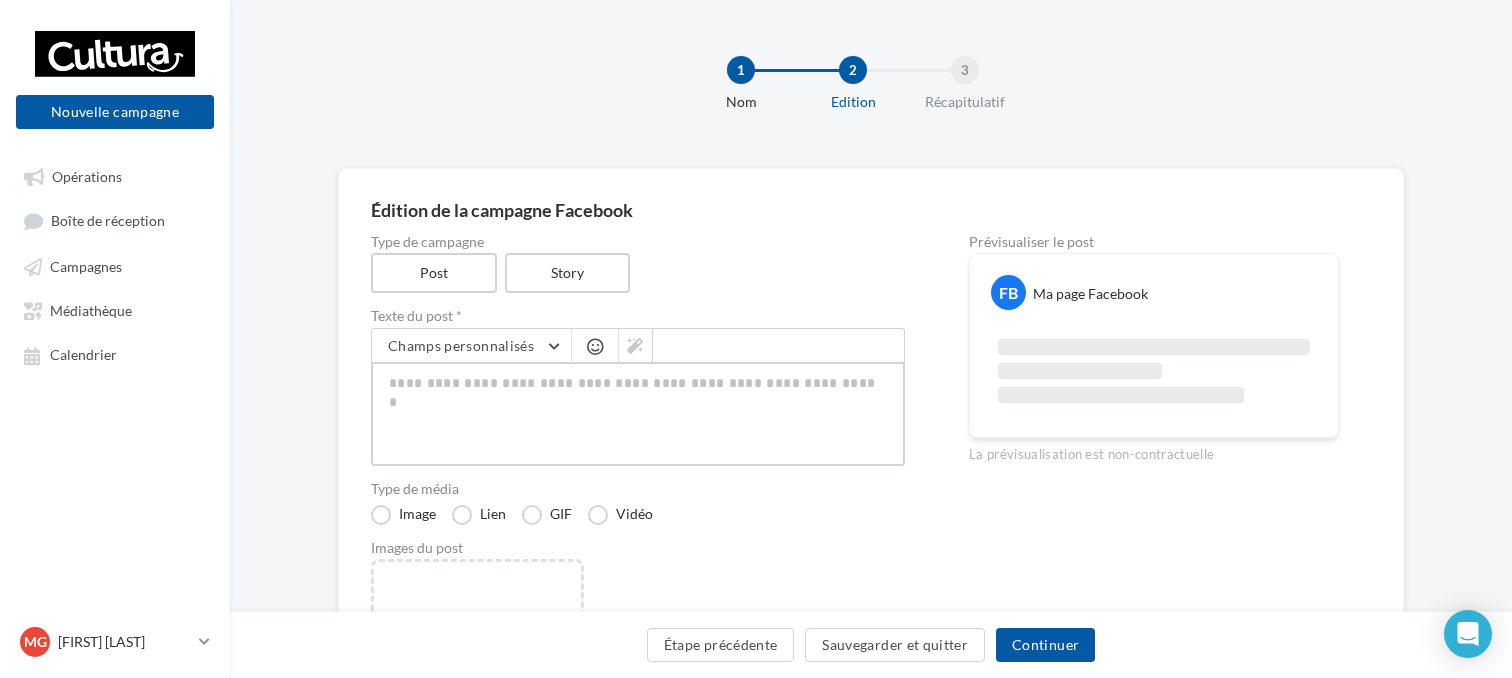 click at bounding box center (638, 414) 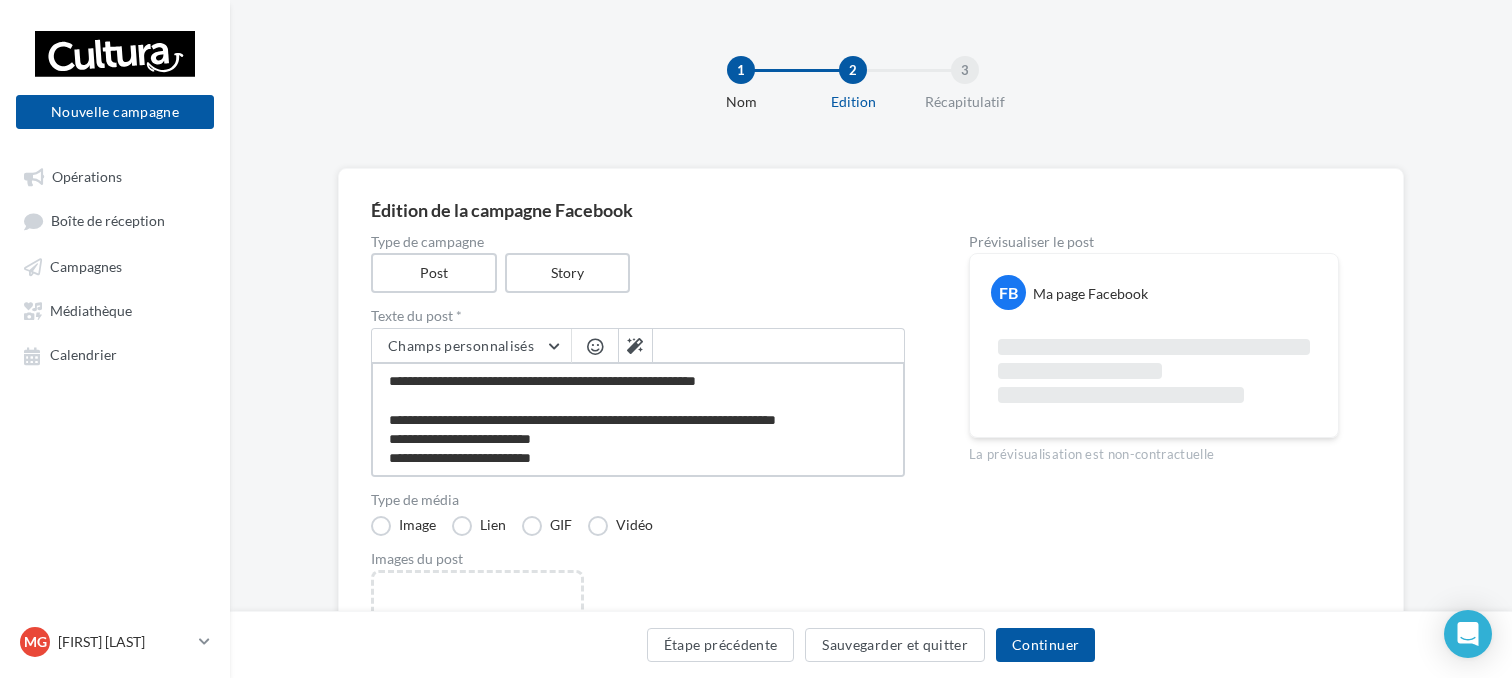 scroll, scrollTop: 48, scrollLeft: 0, axis: vertical 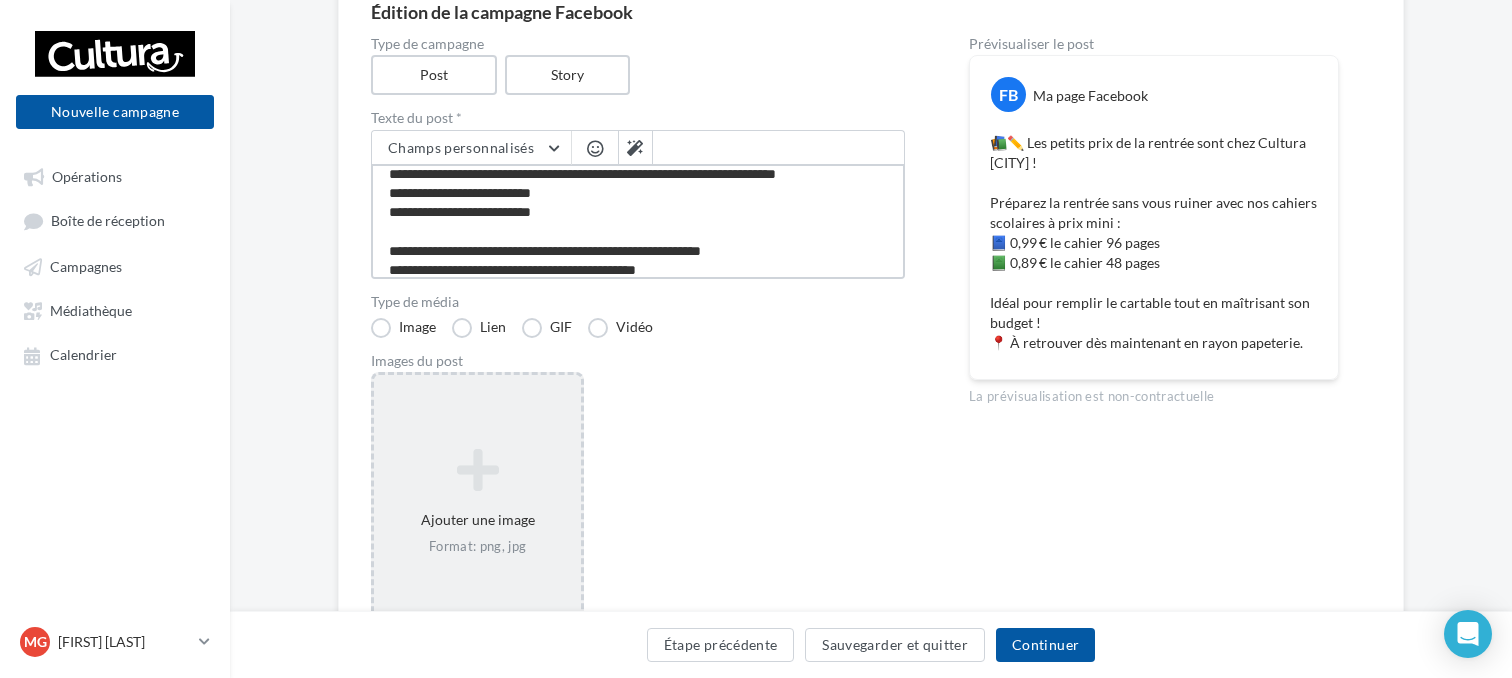 type on "**********" 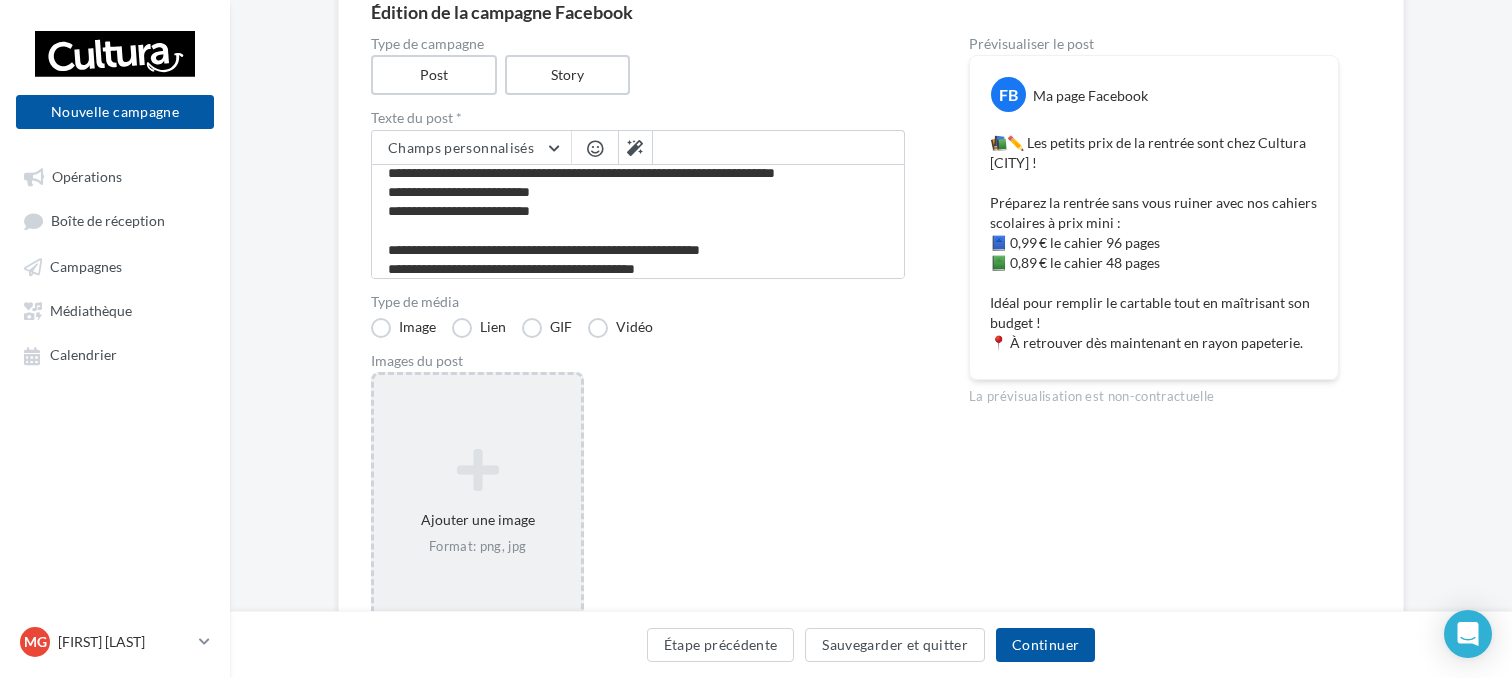 click on "Format: png, jpg" at bounding box center [477, 547] 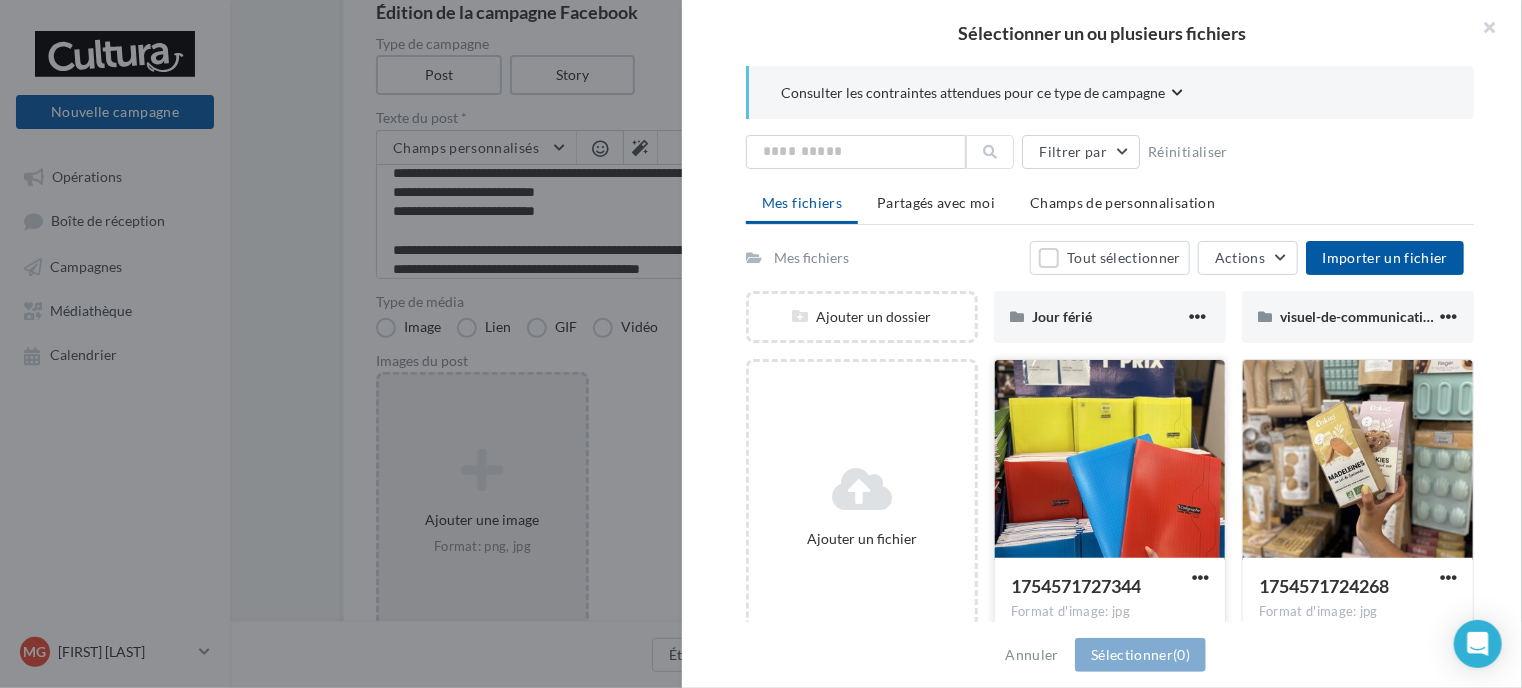 click at bounding box center [1110, 460] 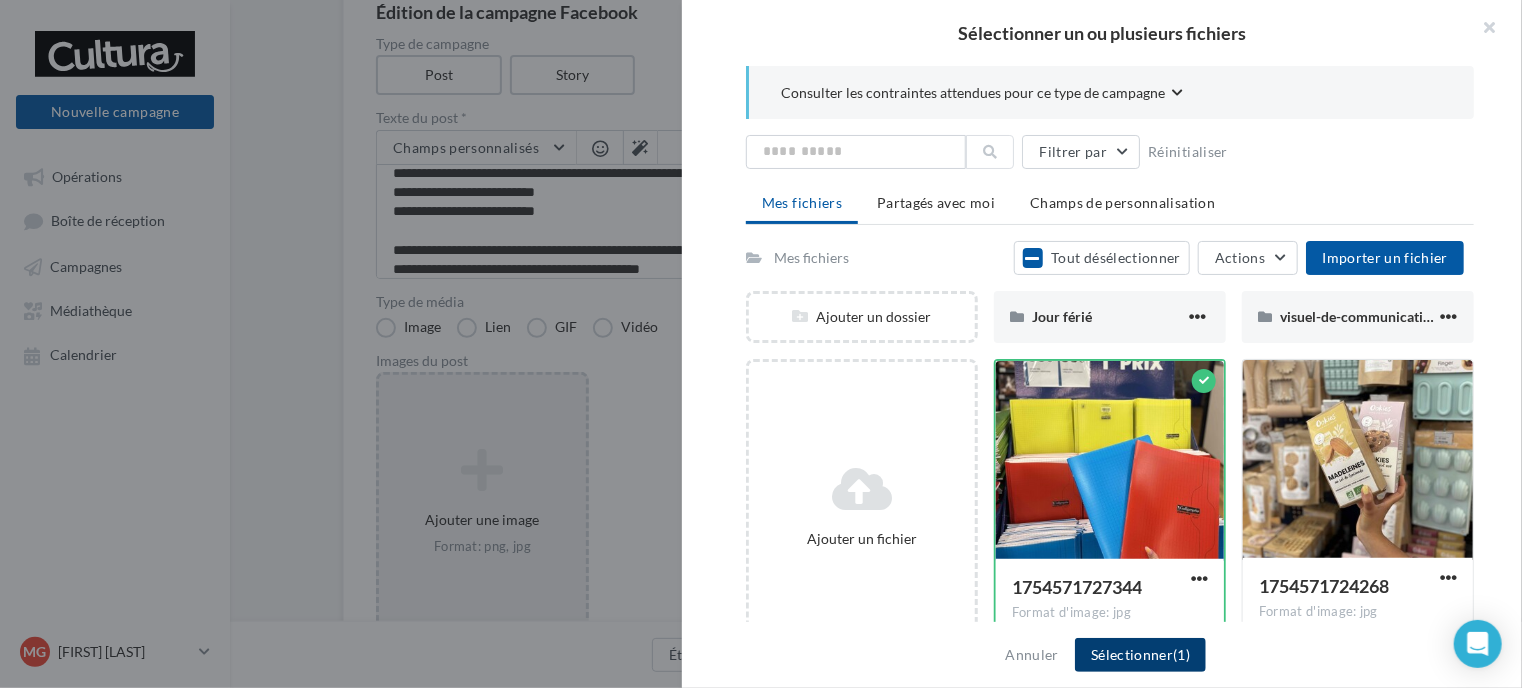 click on "Sélectionner   (1)" at bounding box center [1140, 655] 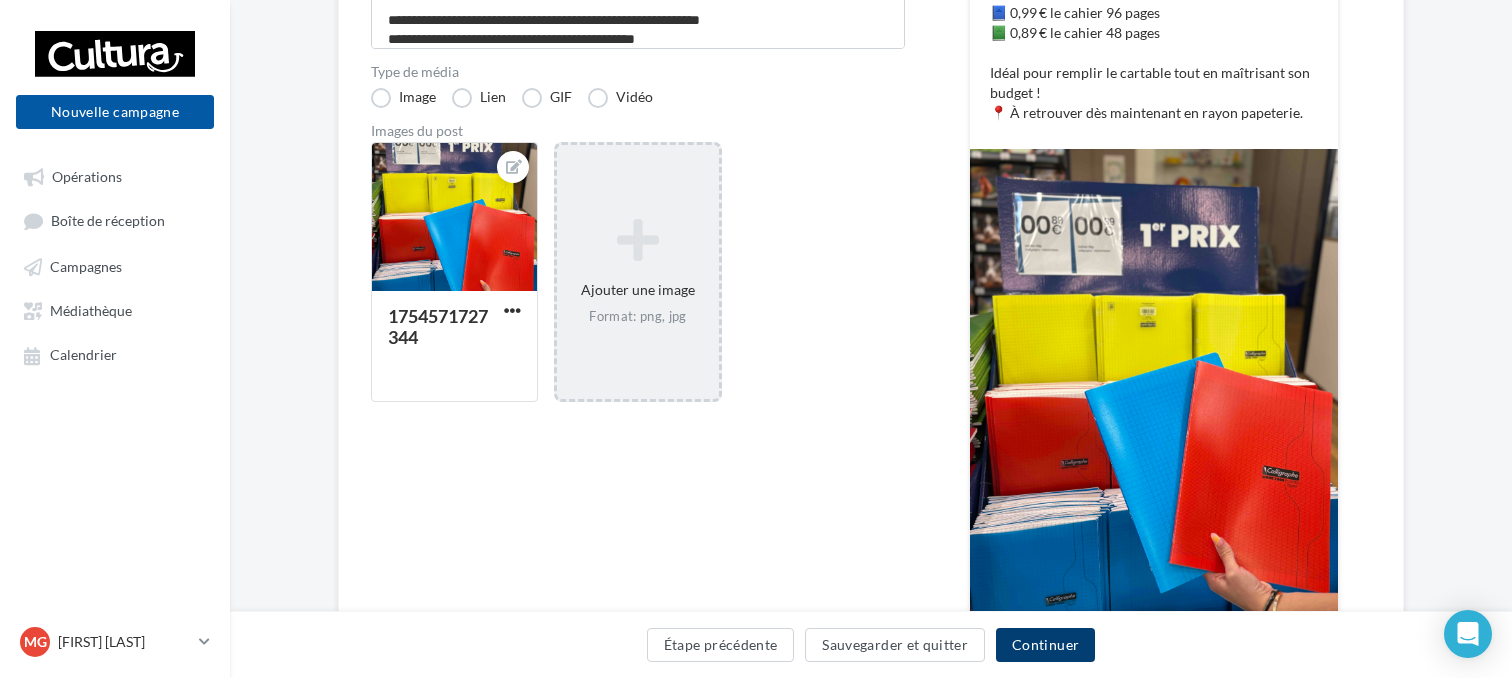 scroll, scrollTop: 438, scrollLeft: 0, axis: vertical 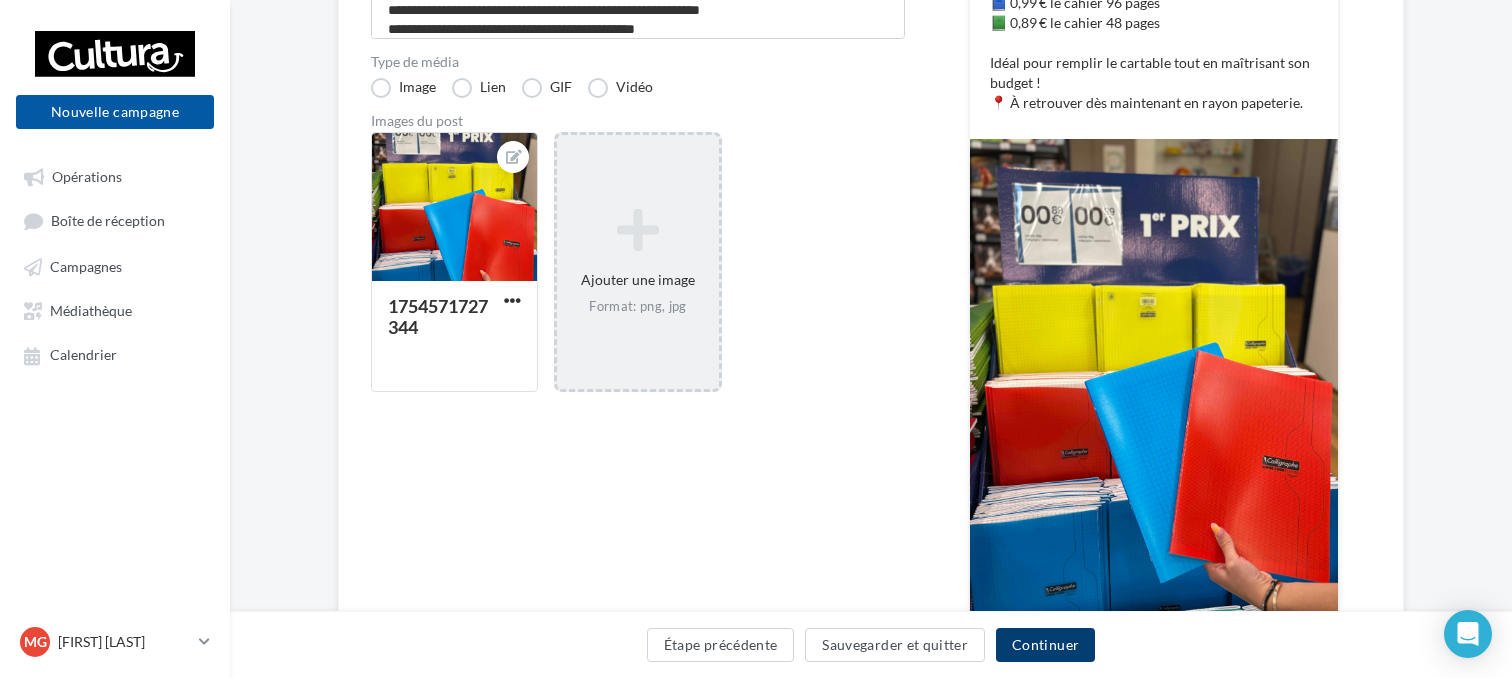 click on "Continuer" at bounding box center [1045, 645] 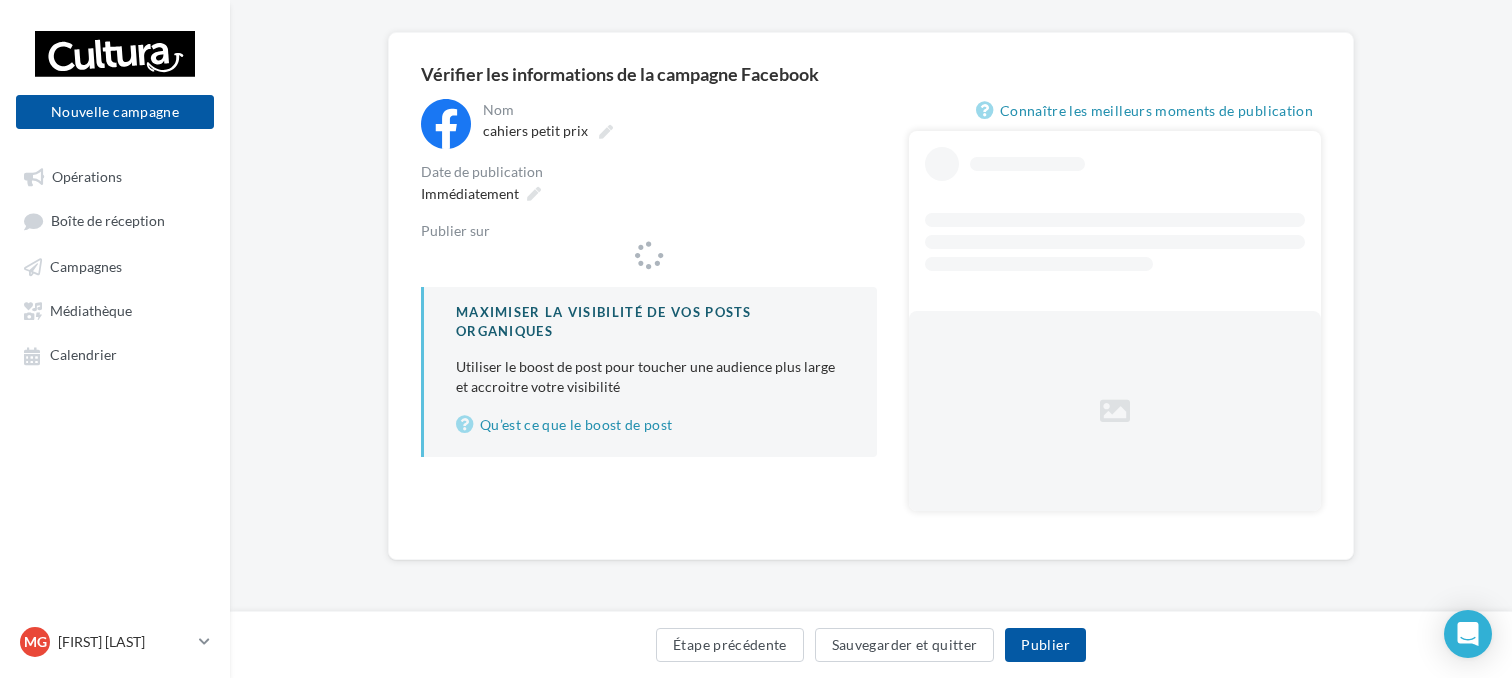 scroll, scrollTop: 0, scrollLeft: 0, axis: both 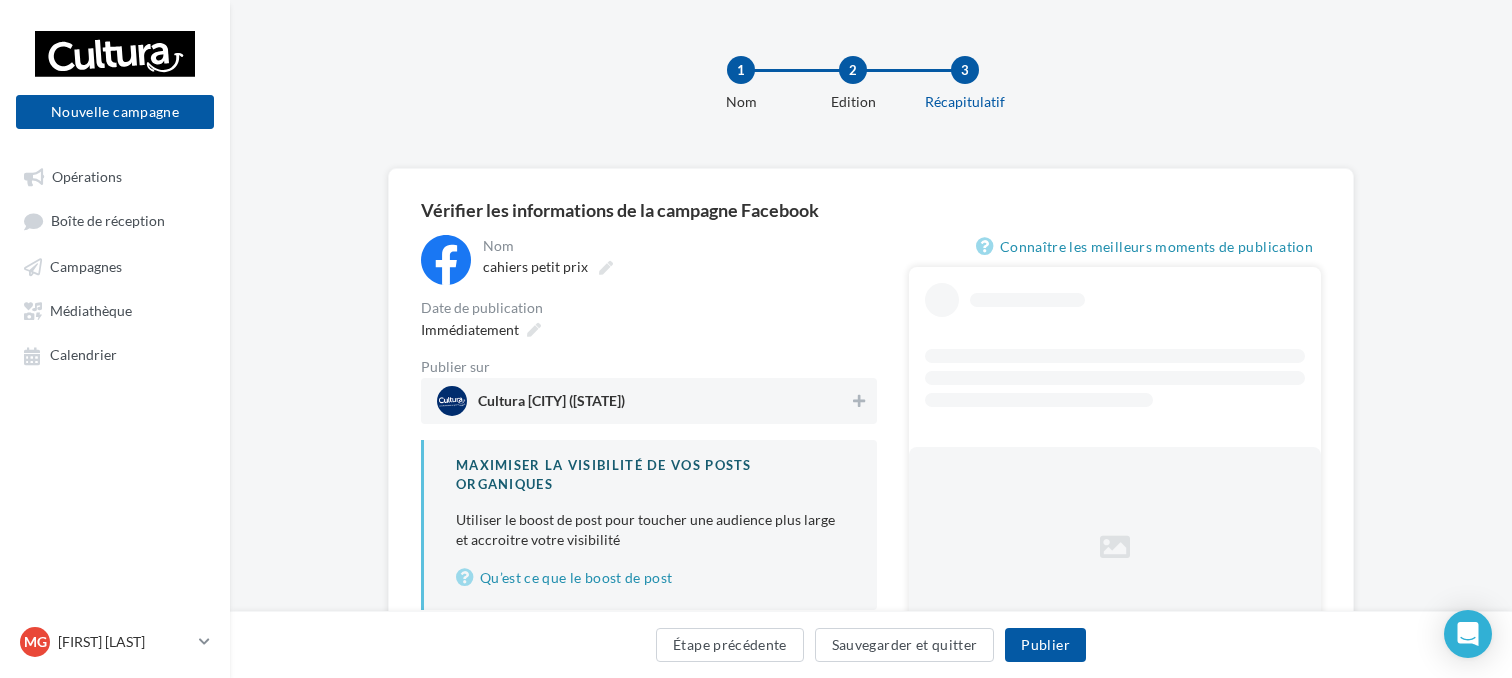 click on "Cultura Troyes (Saint-Parres-aux-Tertres)" at bounding box center (643, 401) 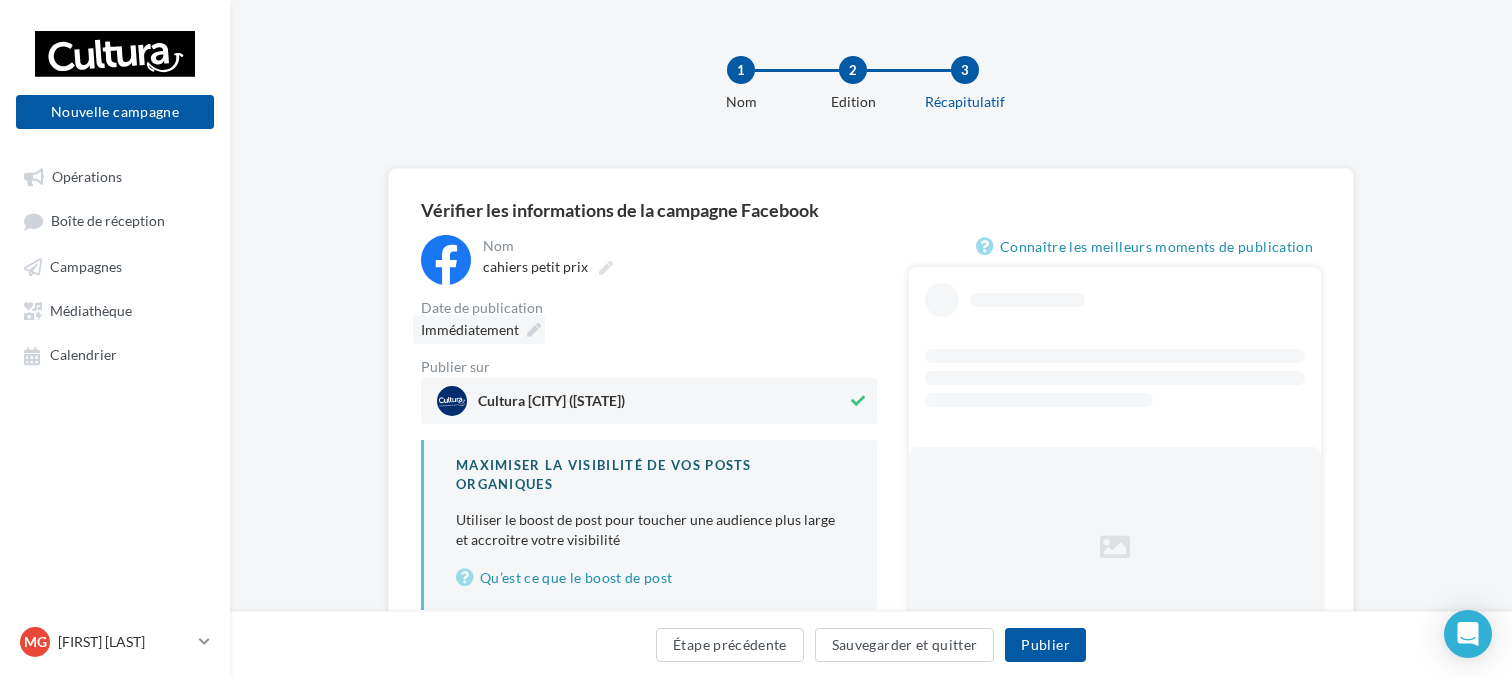 click on "Immédiatement" at bounding box center (479, 329) 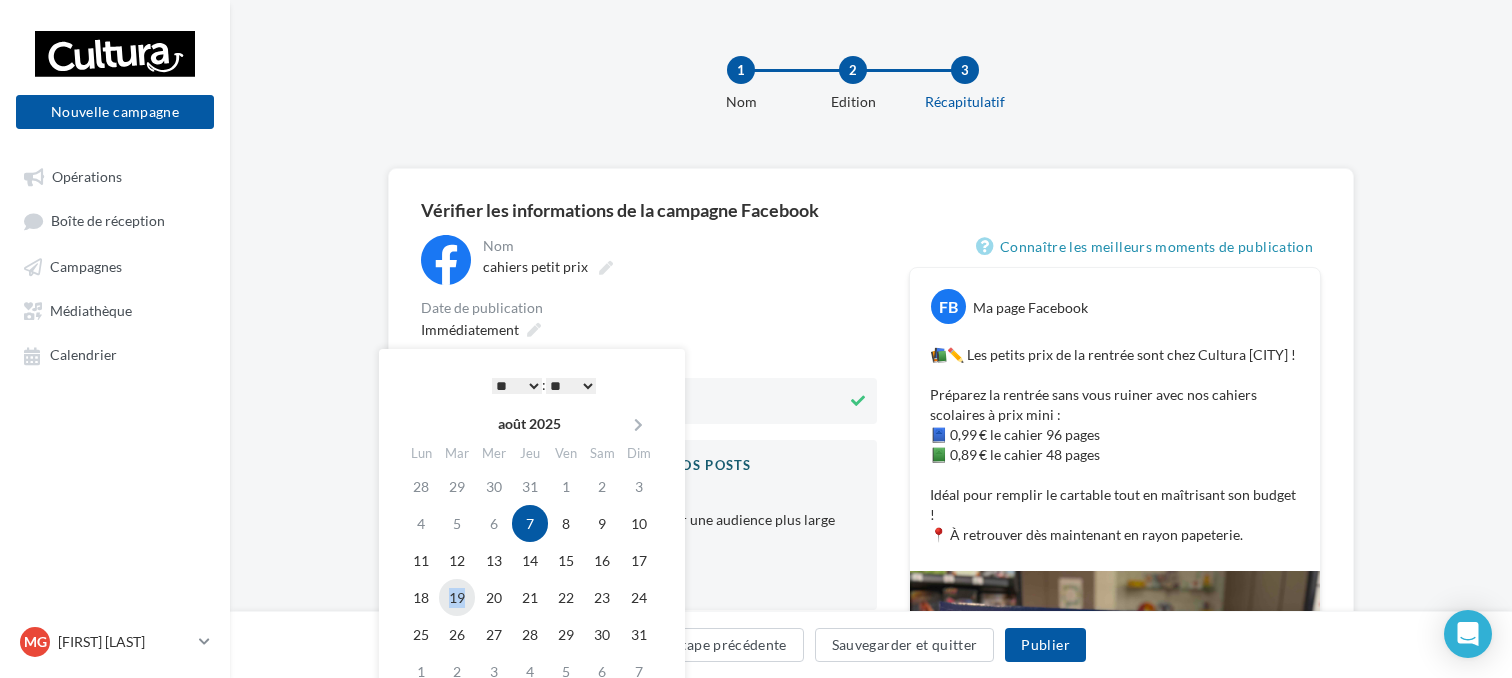 drag, startPoint x: 462, startPoint y: 588, endPoint x: 444, endPoint y: 595, distance: 19.313208 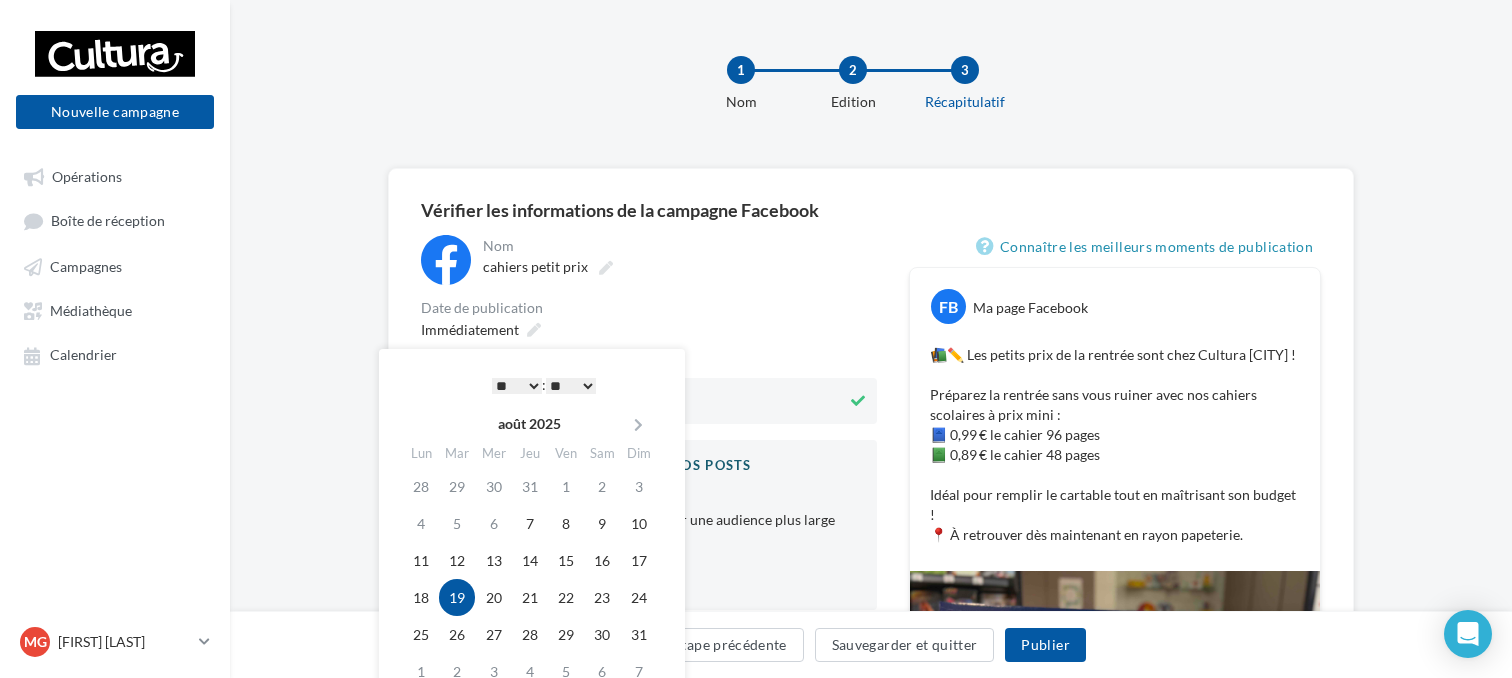click on "**********" at bounding box center (534, 532) 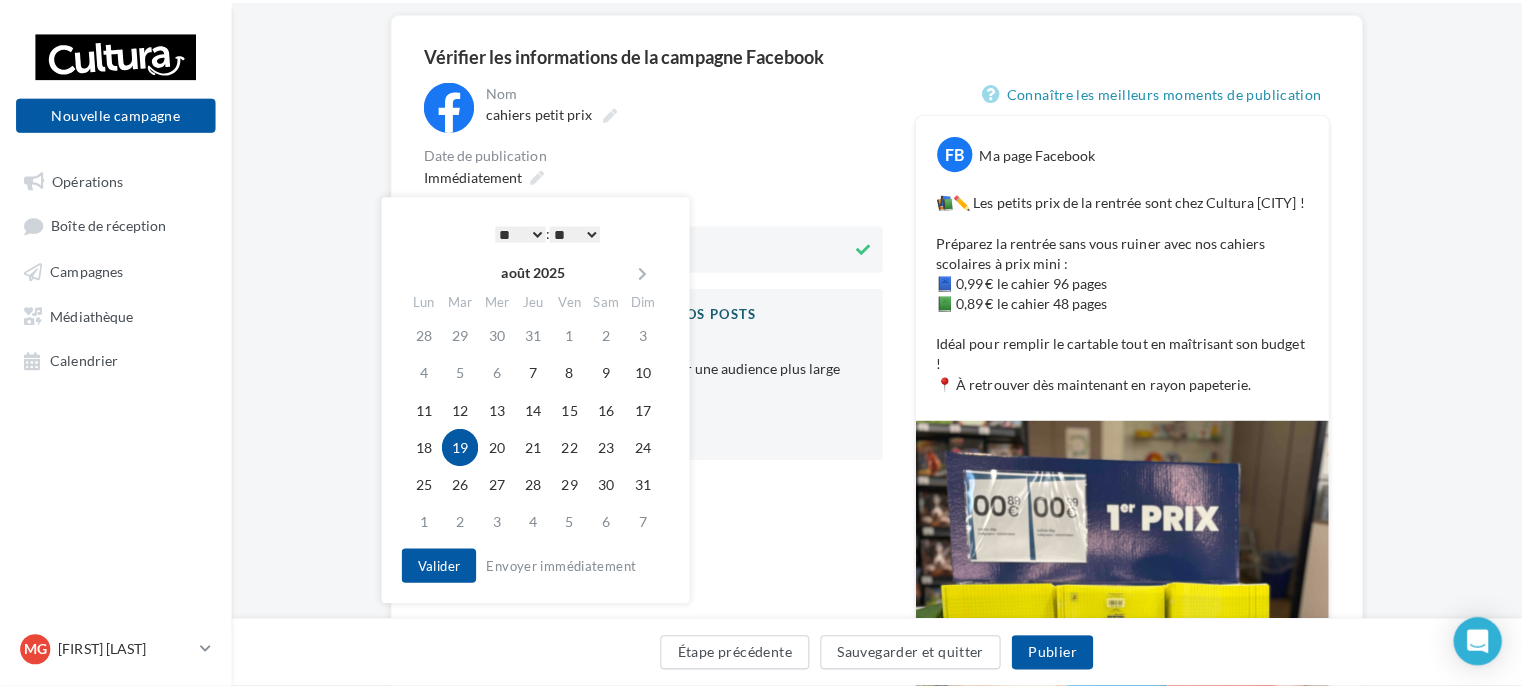 scroll, scrollTop: 156, scrollLeft: 0, axis: vertical 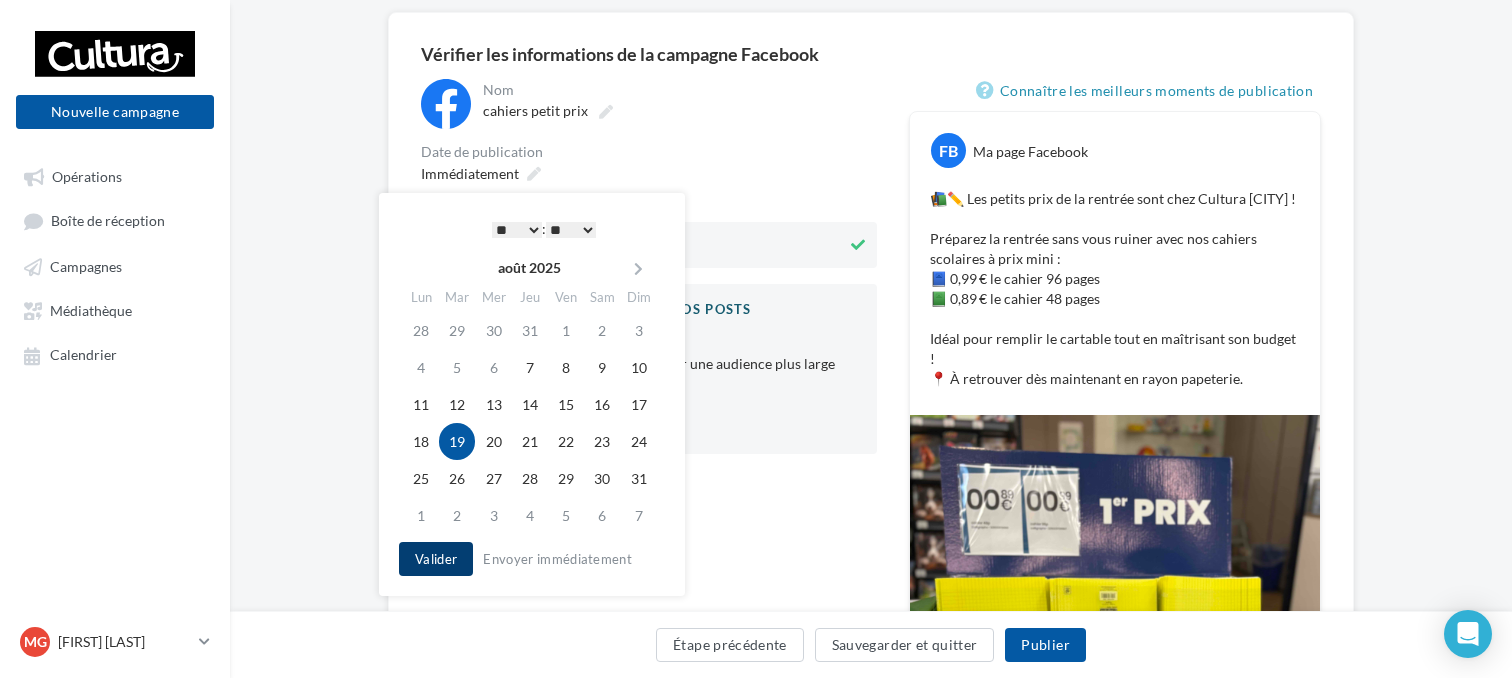 click on "Valider" at bounding box center [436, 559] 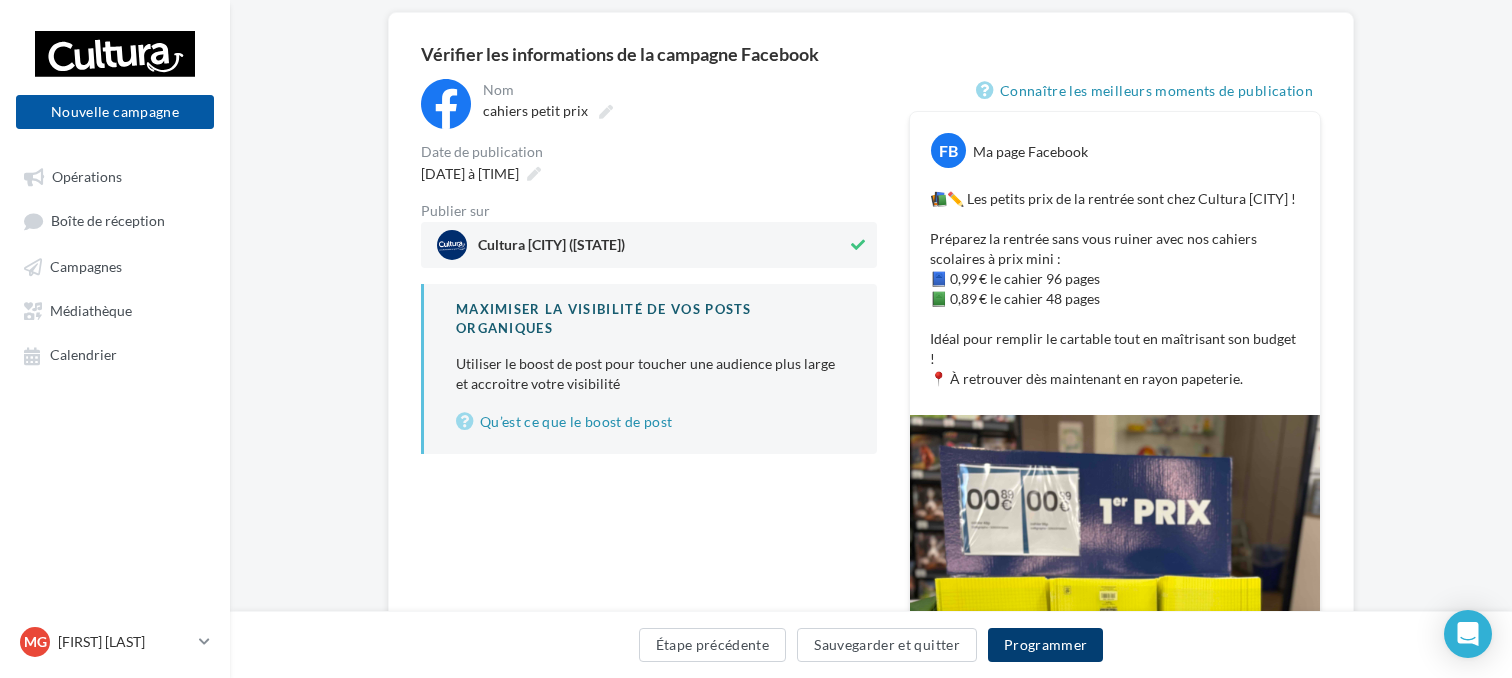 click on "Programmer" at bounding box center (1046, 645) 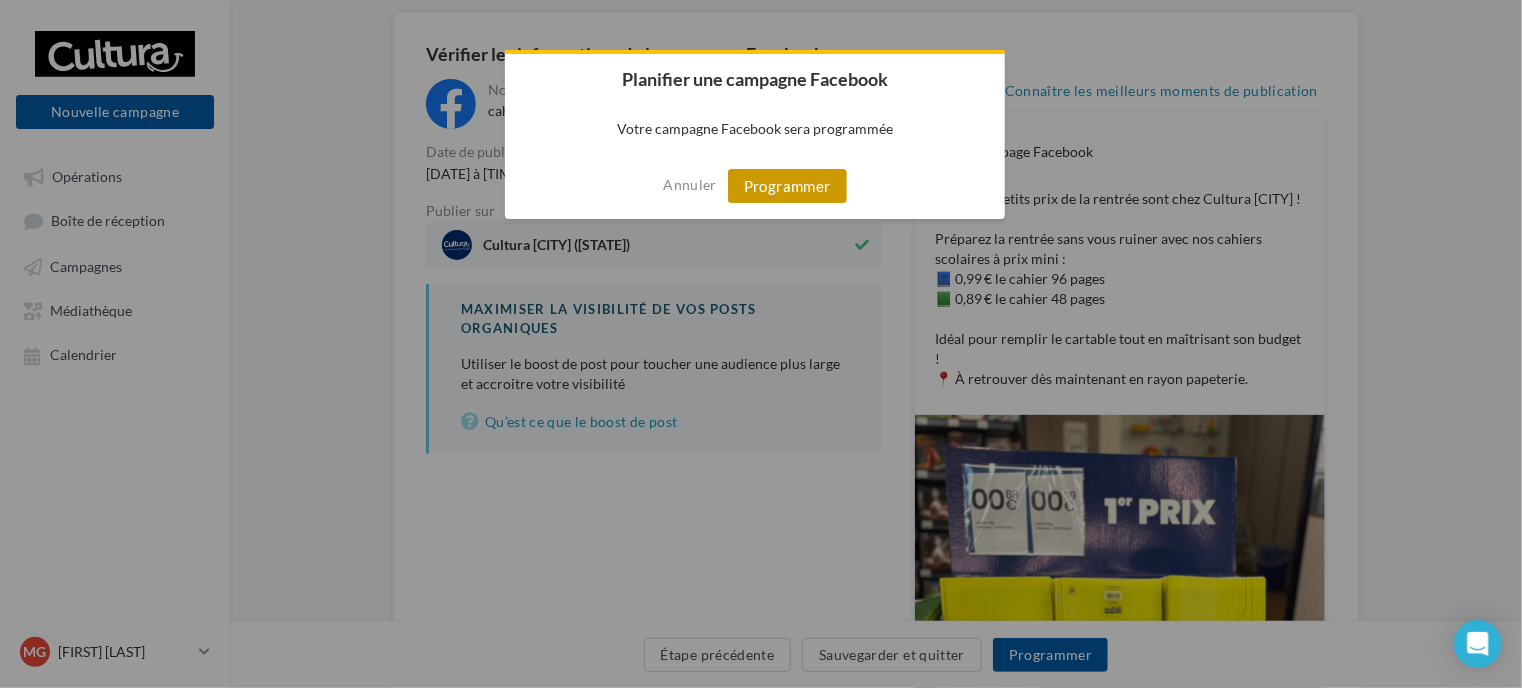 click on "Programmer" at bounding box center (787, 186) 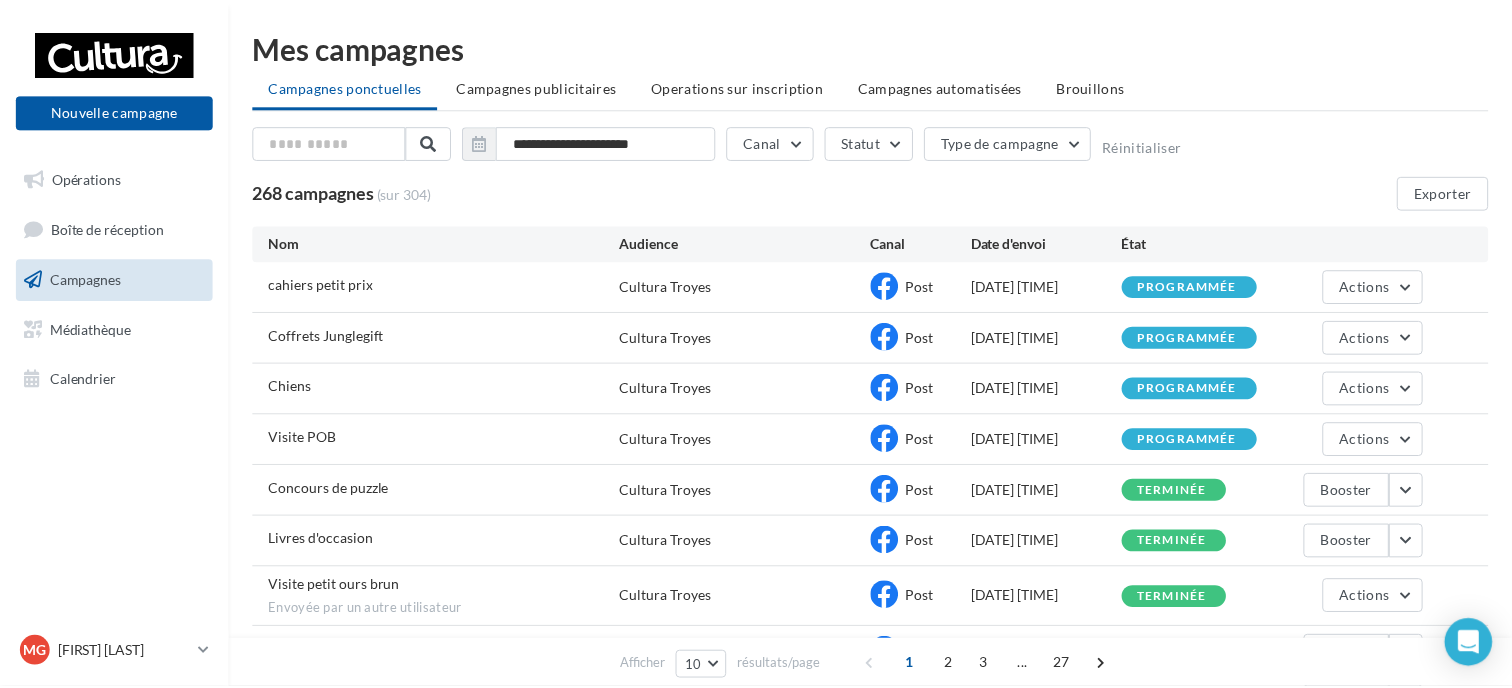 scroll, scrollTop: 0, scrollLeft: 0, axis: both 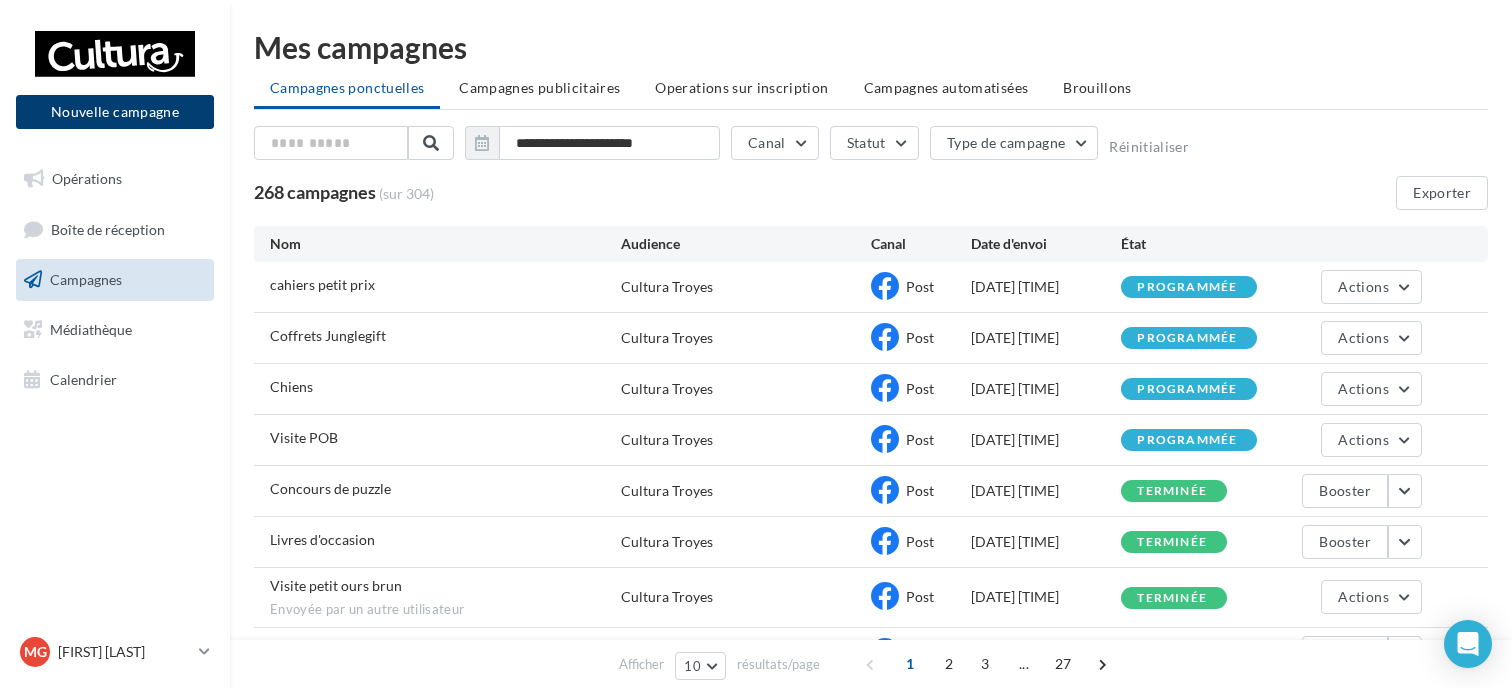 click on "Nouvelle campagne" at bounding box center (115, 112) 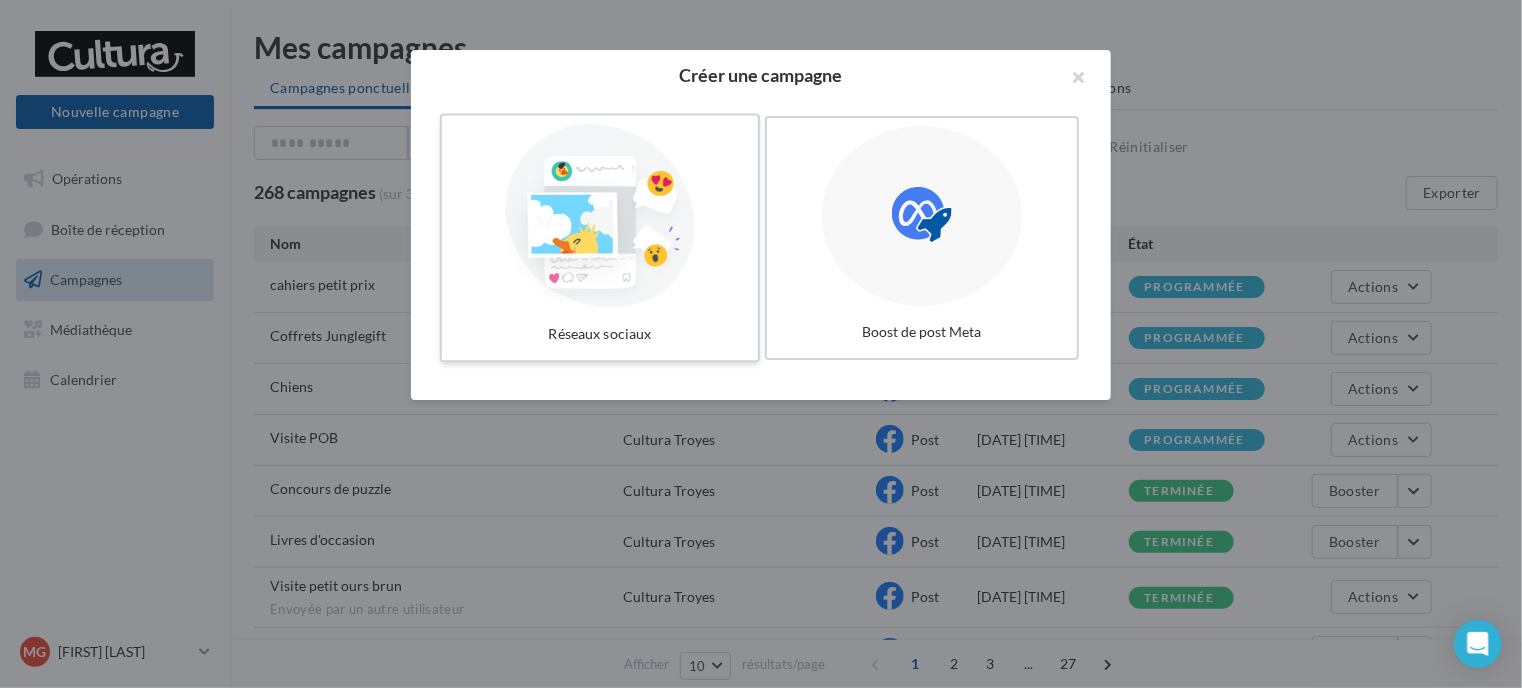 click at bounding box center (600, 216) 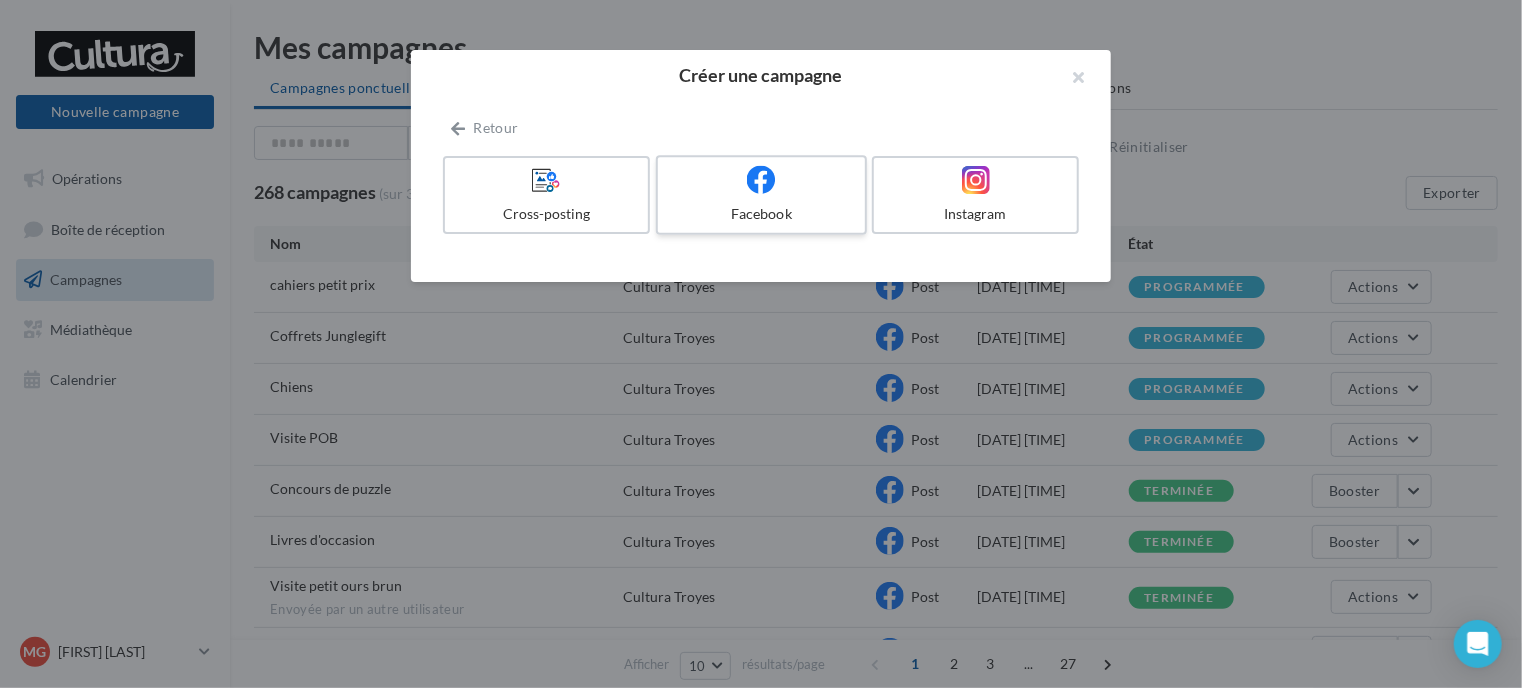 click at bounding box center [761, 180] 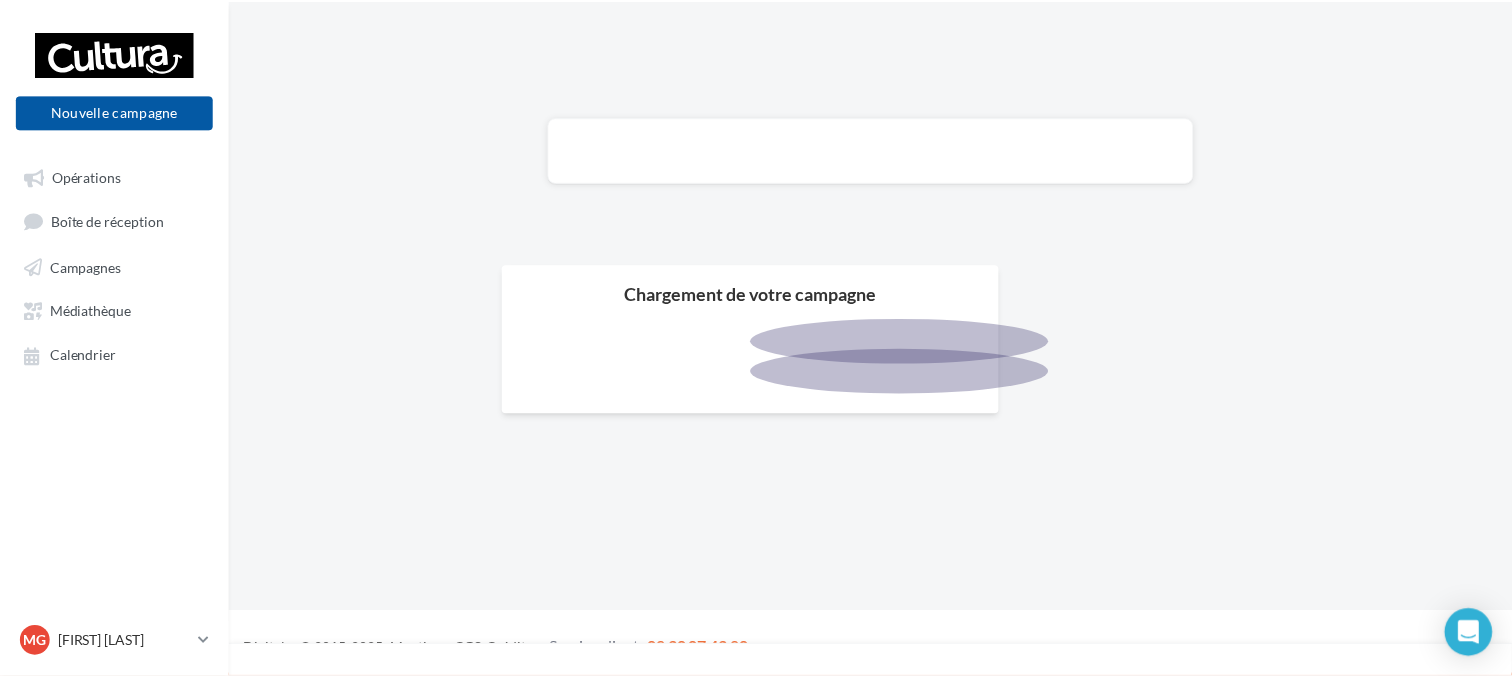 scroll, scrollTop: 0, scrollLeft: 0, axis: both 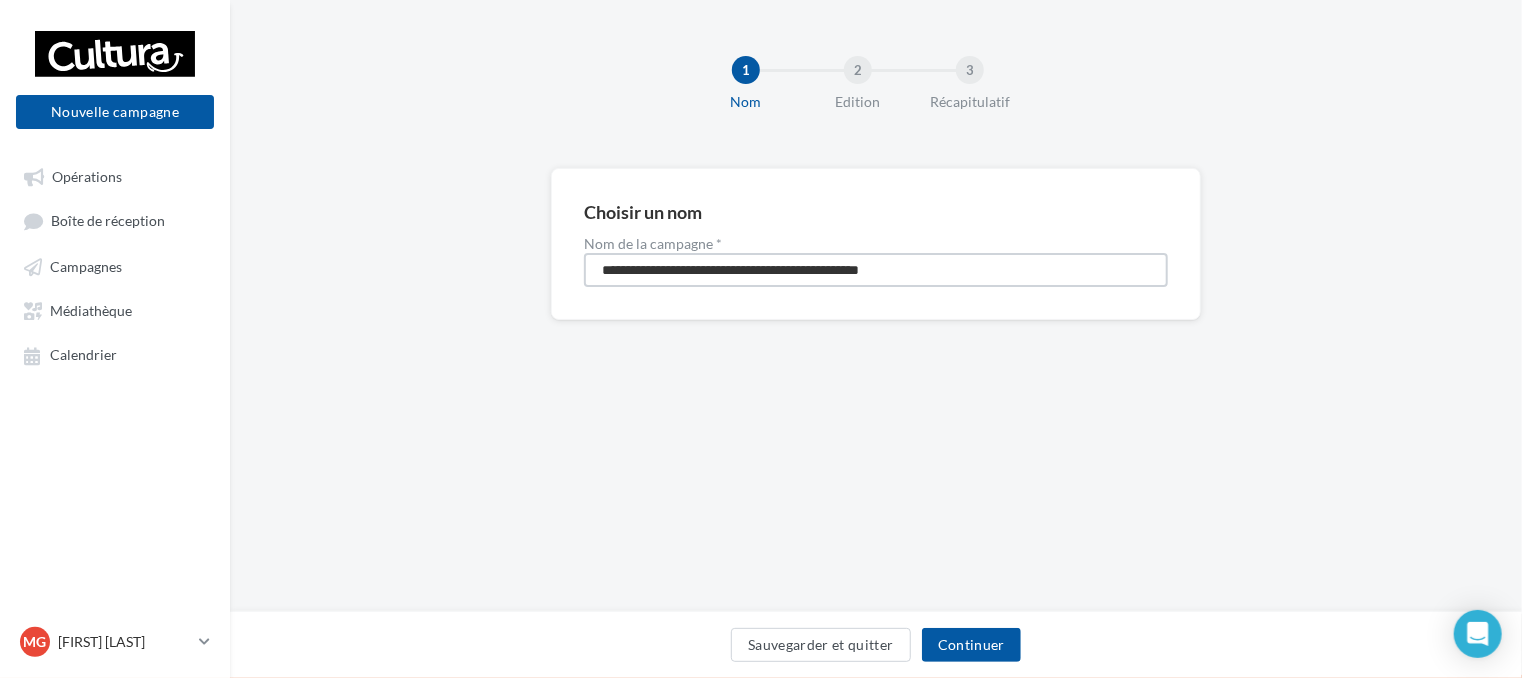 drag, startPoint x: 967, startPoint y: 276, endPoint x: 496, endPoint y: 263, distance: 471.17938 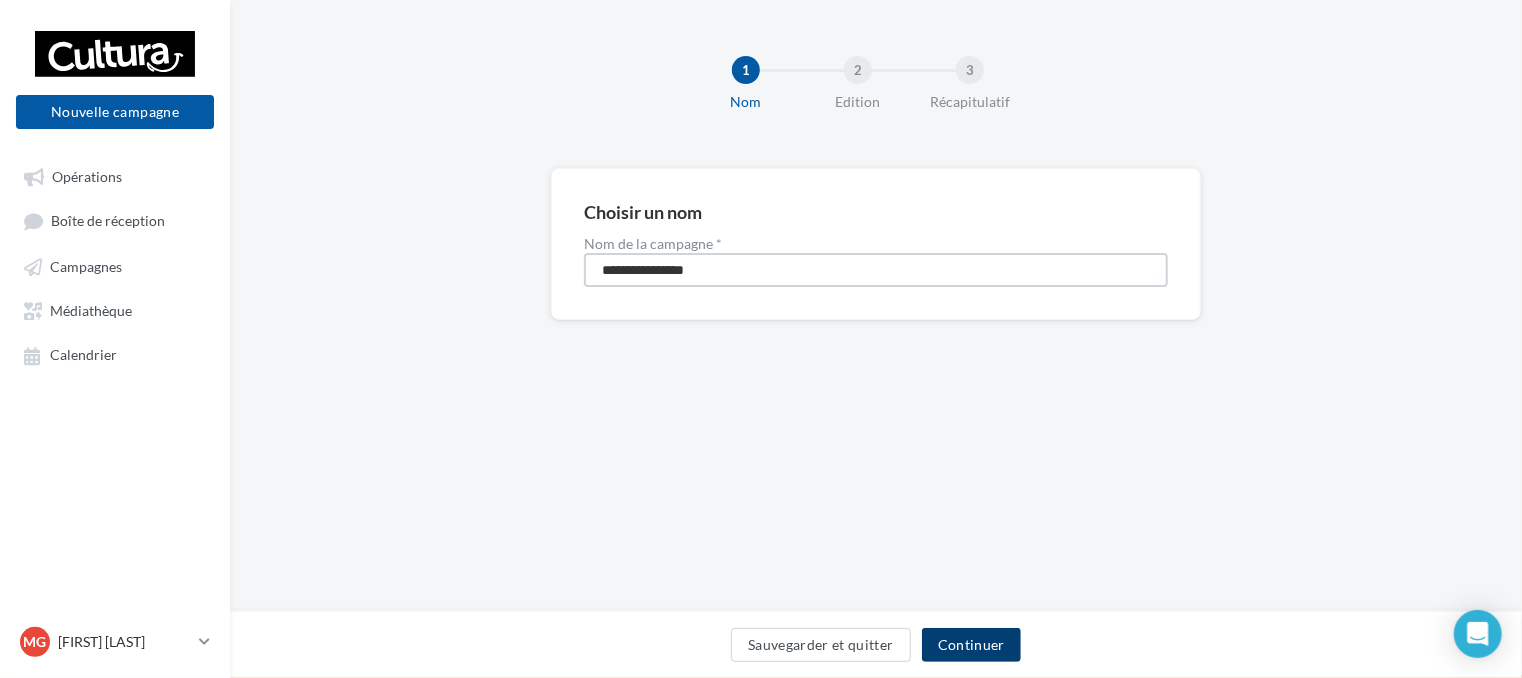type on "**********" 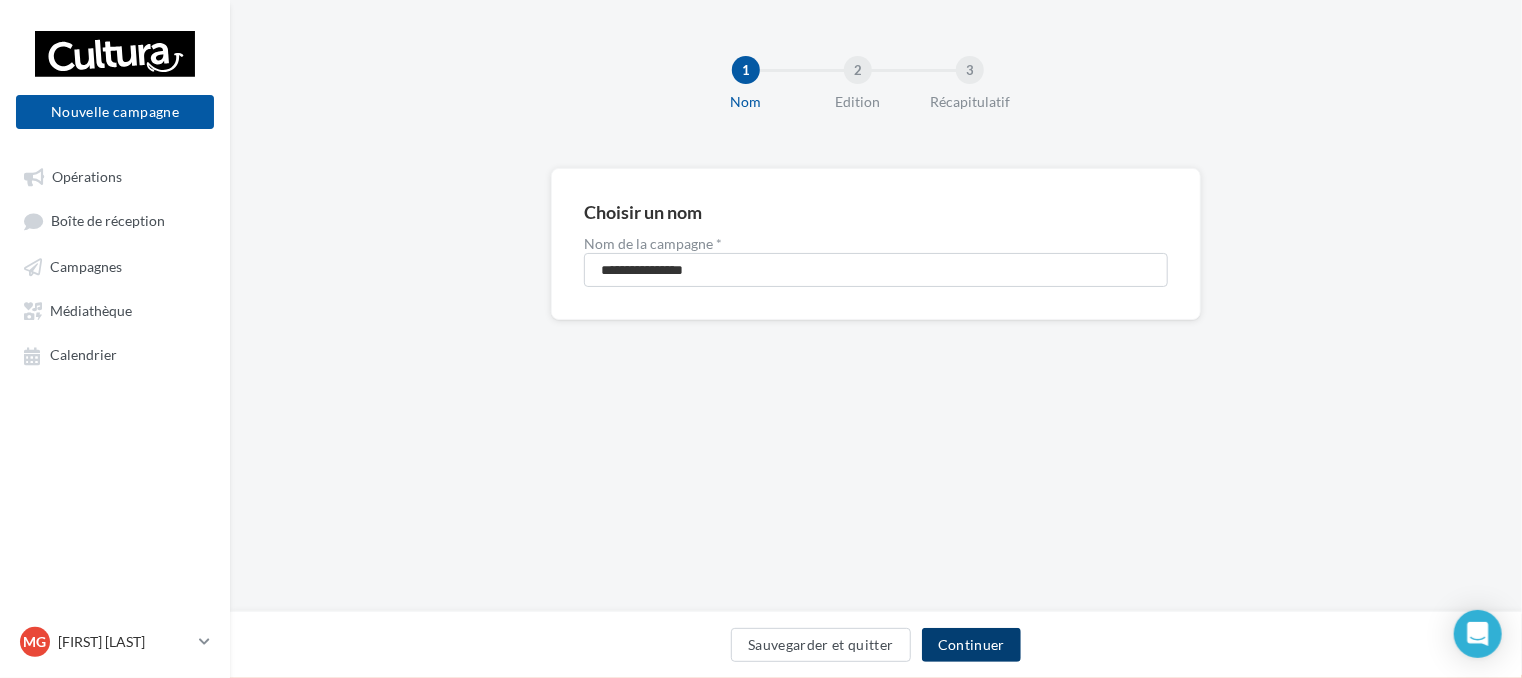 click on "Continuer" at bounding box center [971, 645] 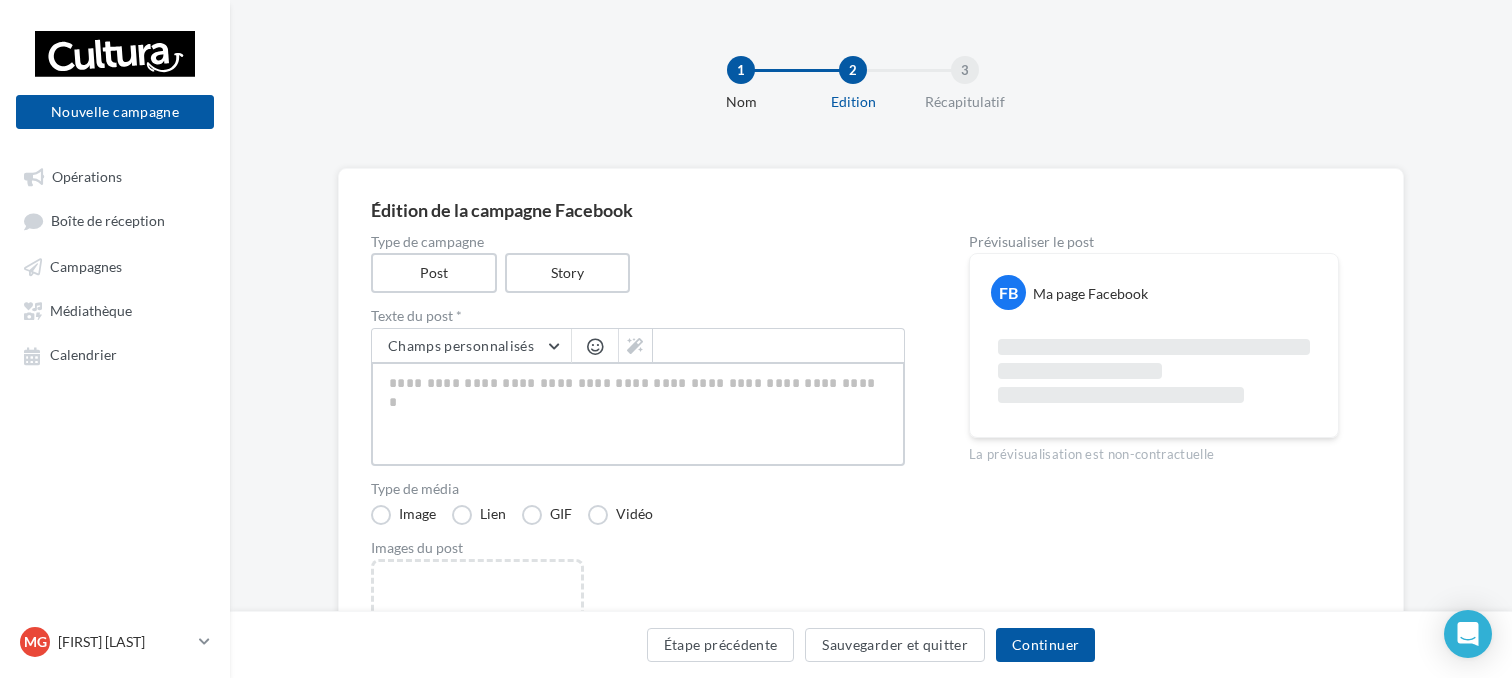 click at bounding box center [638, 414] 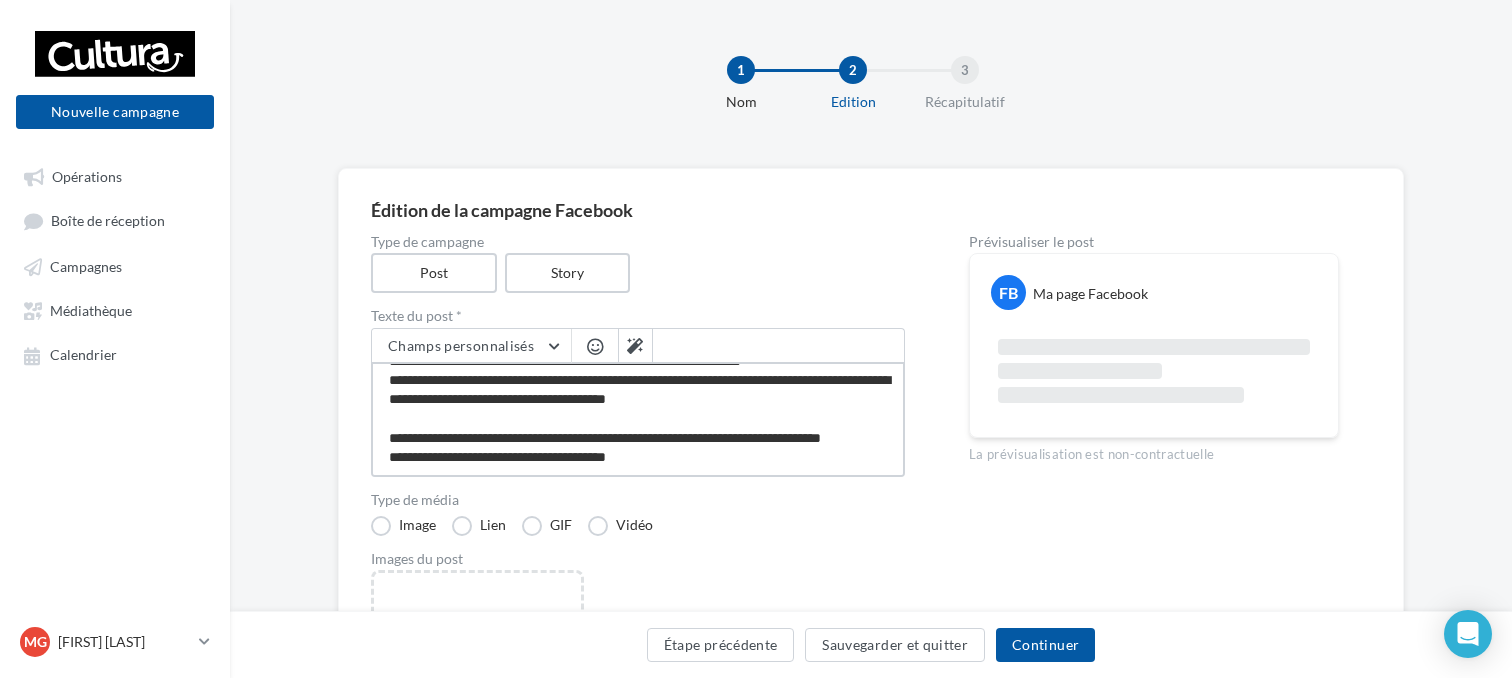 type on "**********" 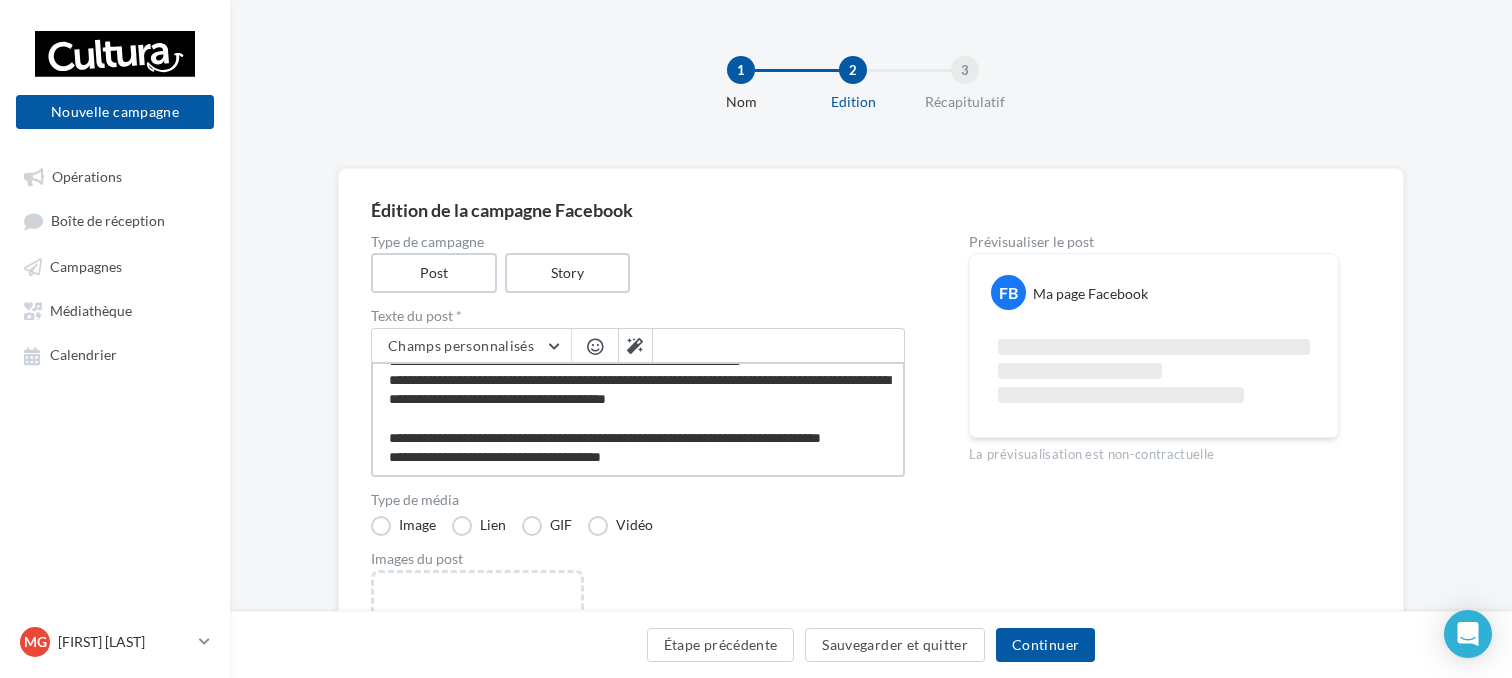 type on "**********" 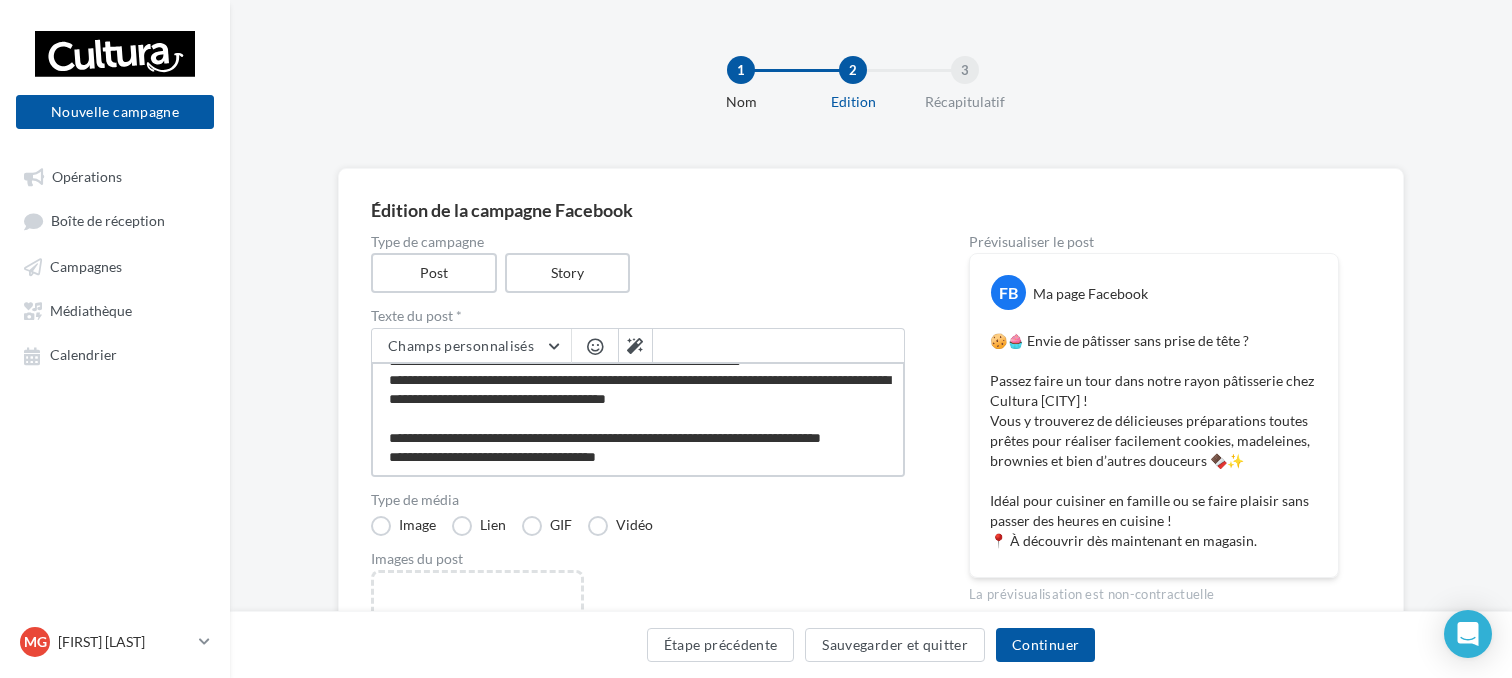 scroll, scrollTop: 77, scrollLeft: 0, axis: vertical 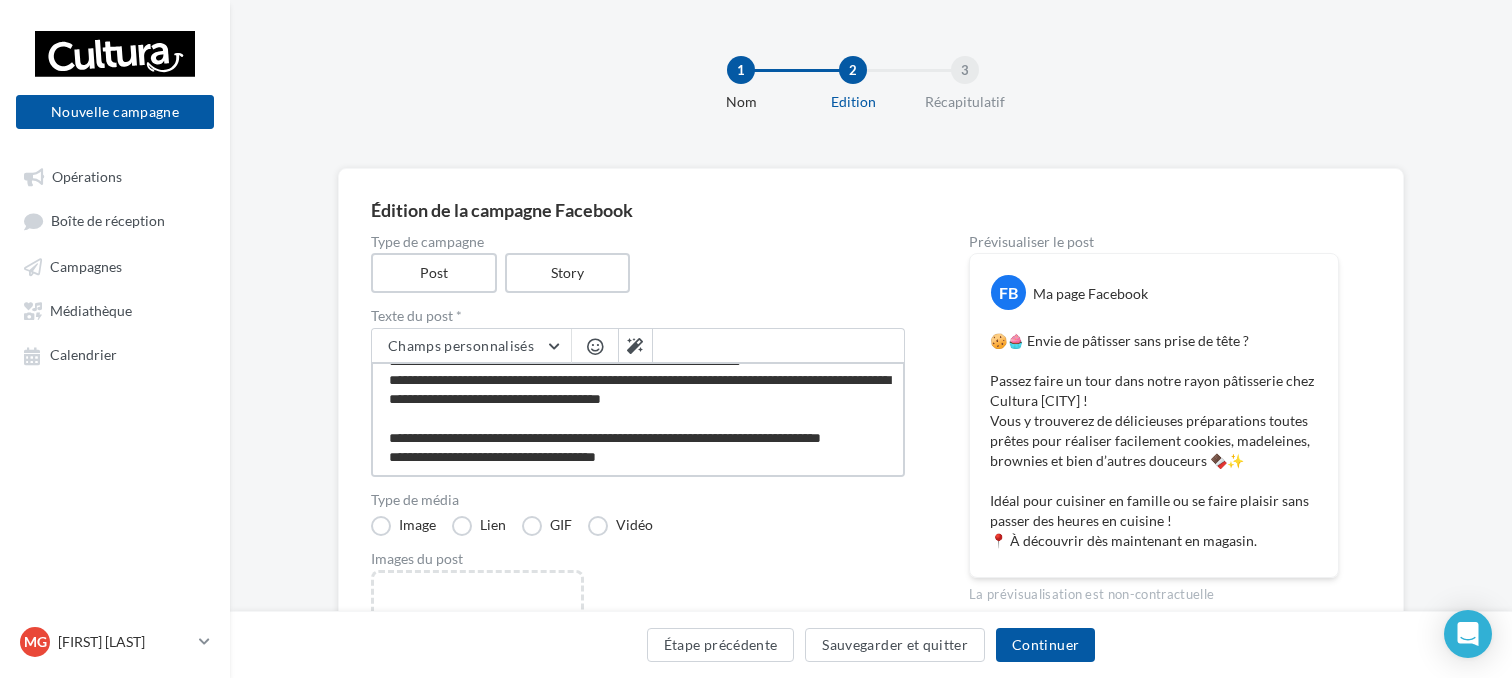 type on "**********" 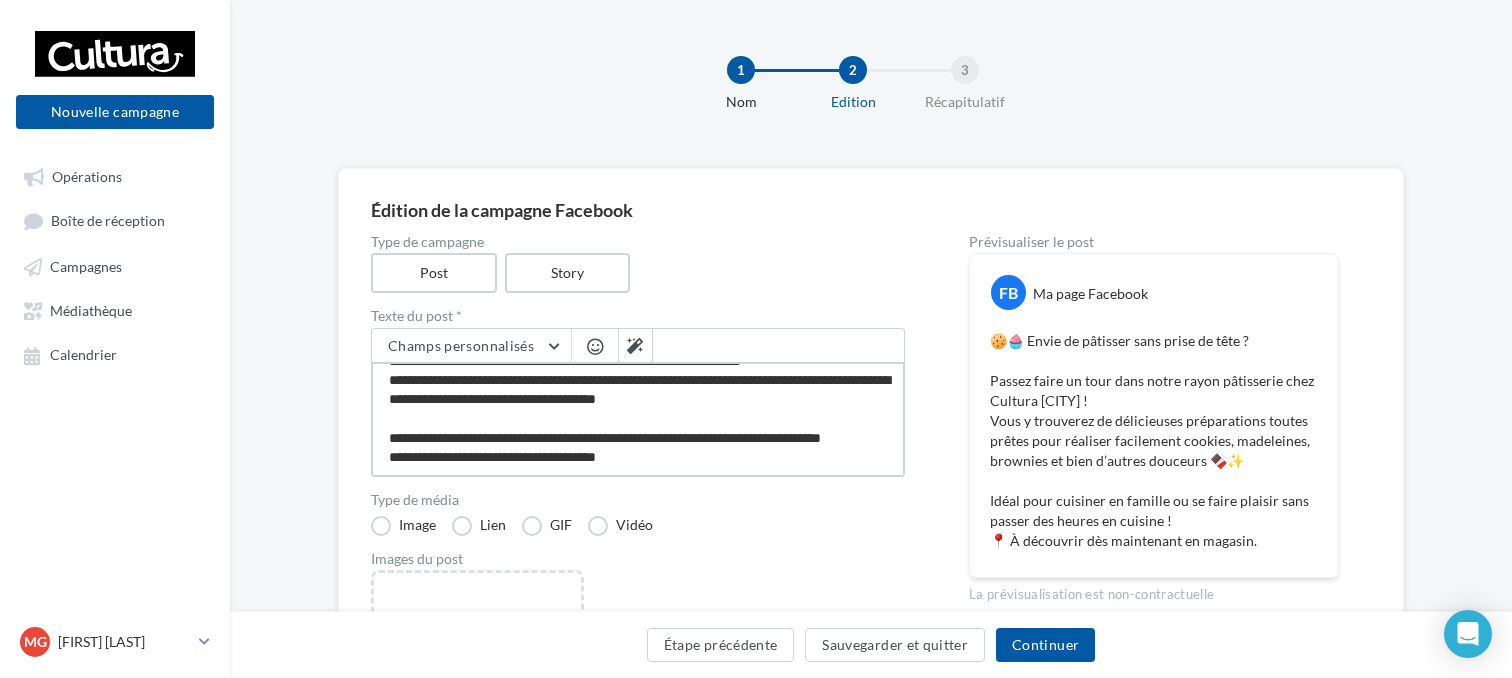type on "**********" 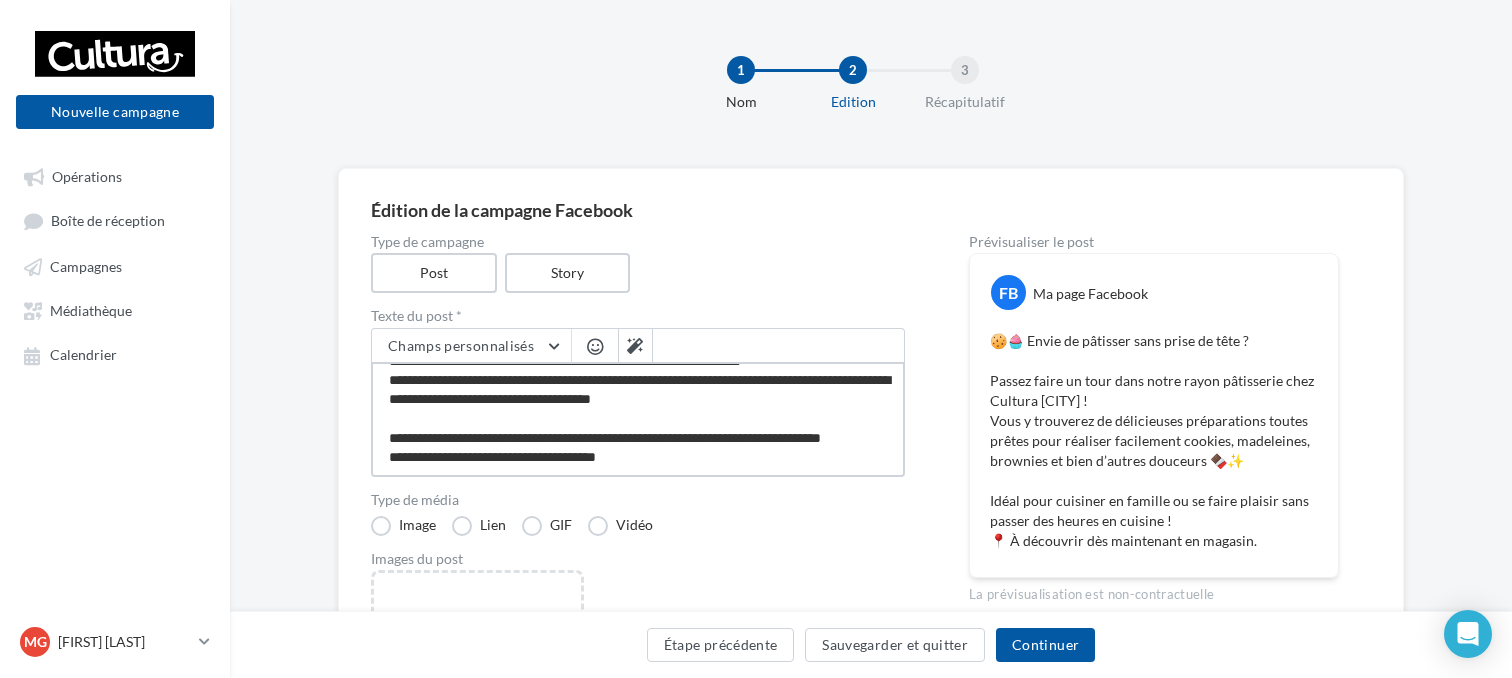 type on "**********" 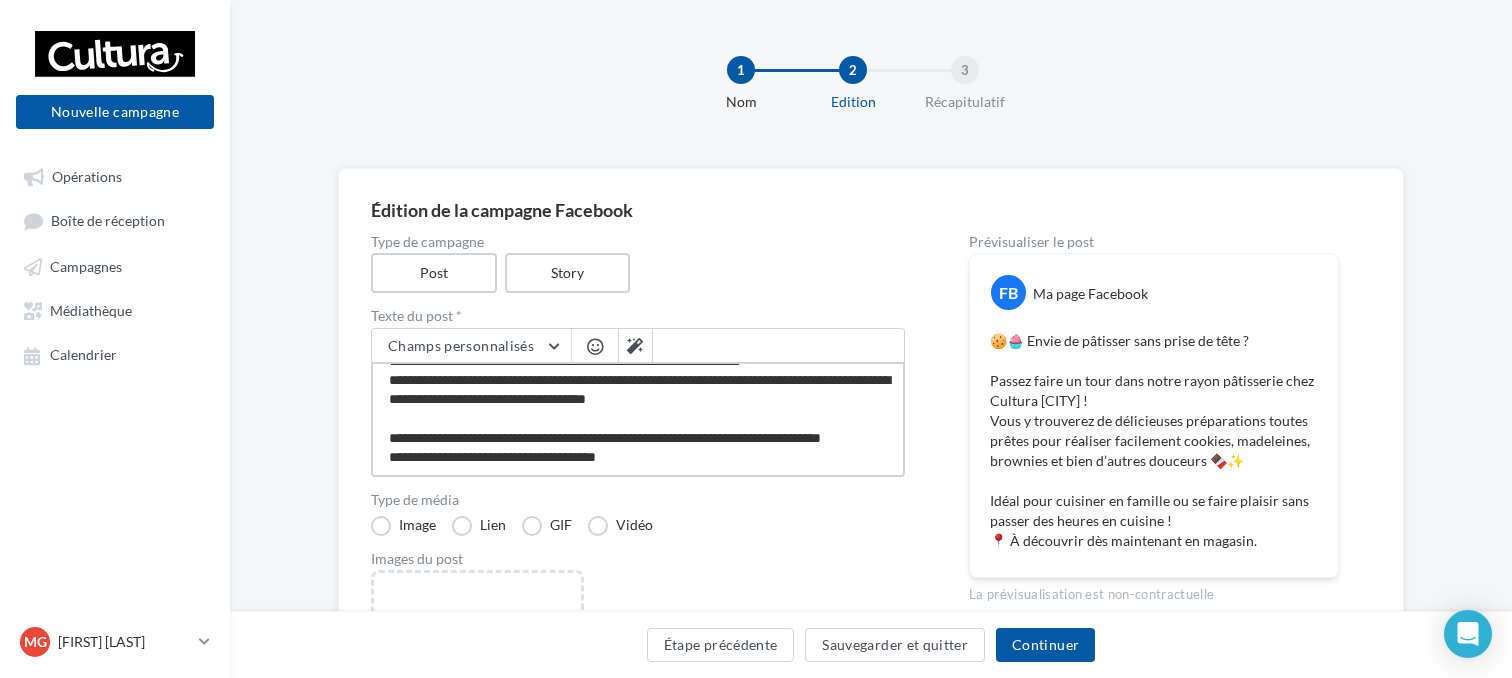 type on "**********" 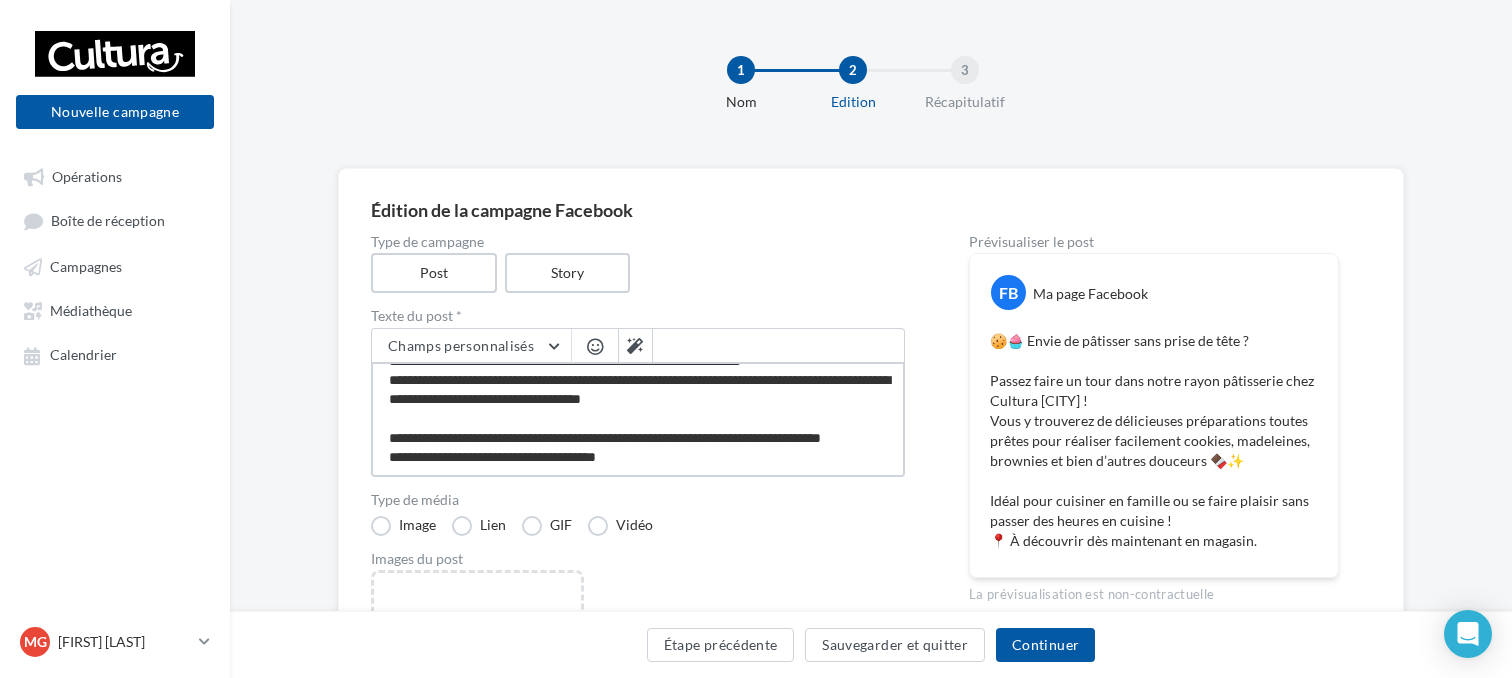 type on "**********" 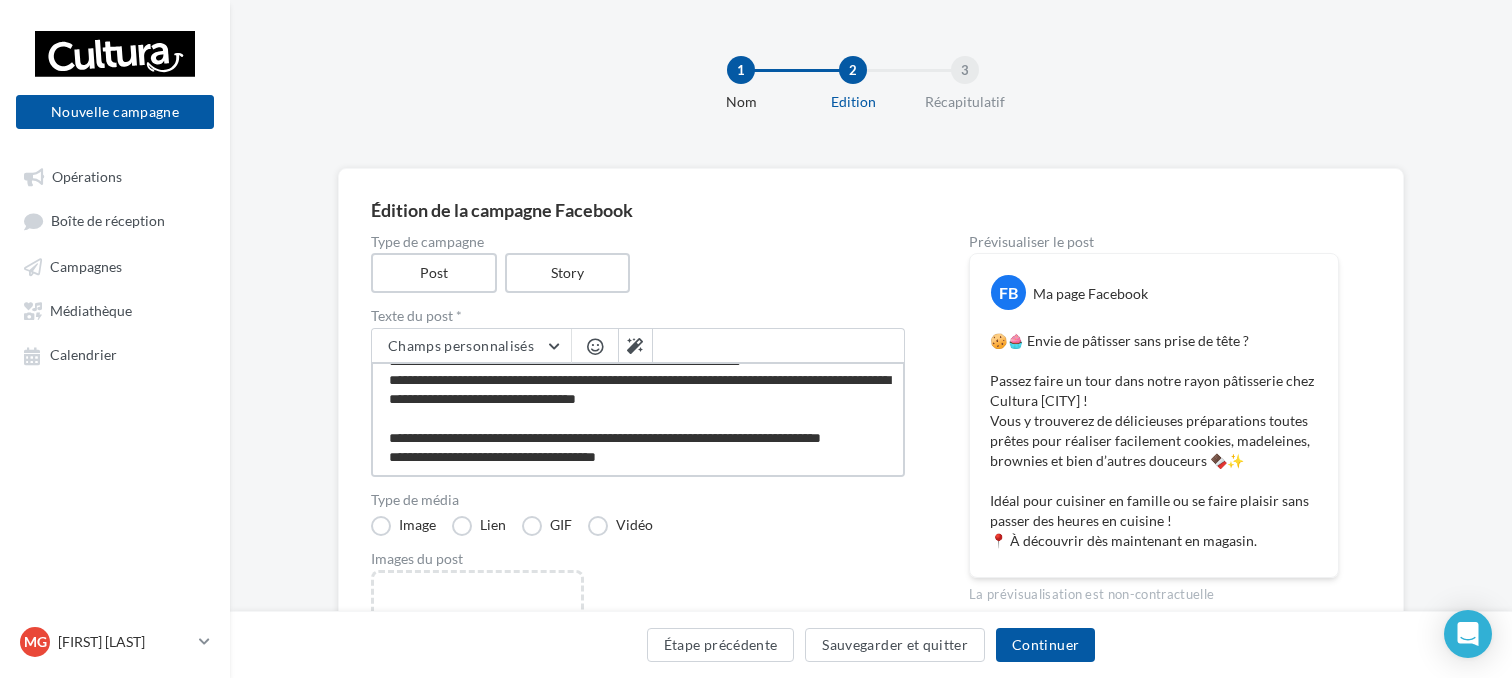 type on "**********" 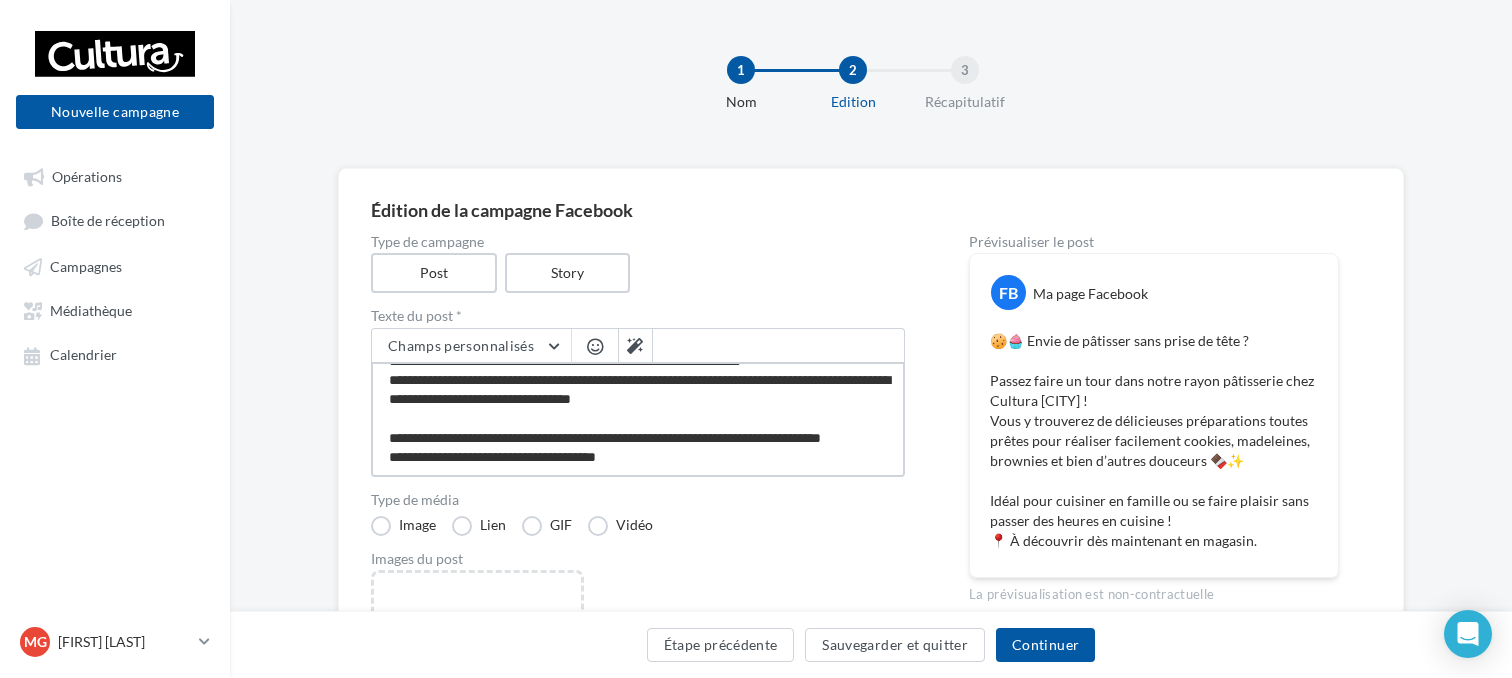 type on "**********" 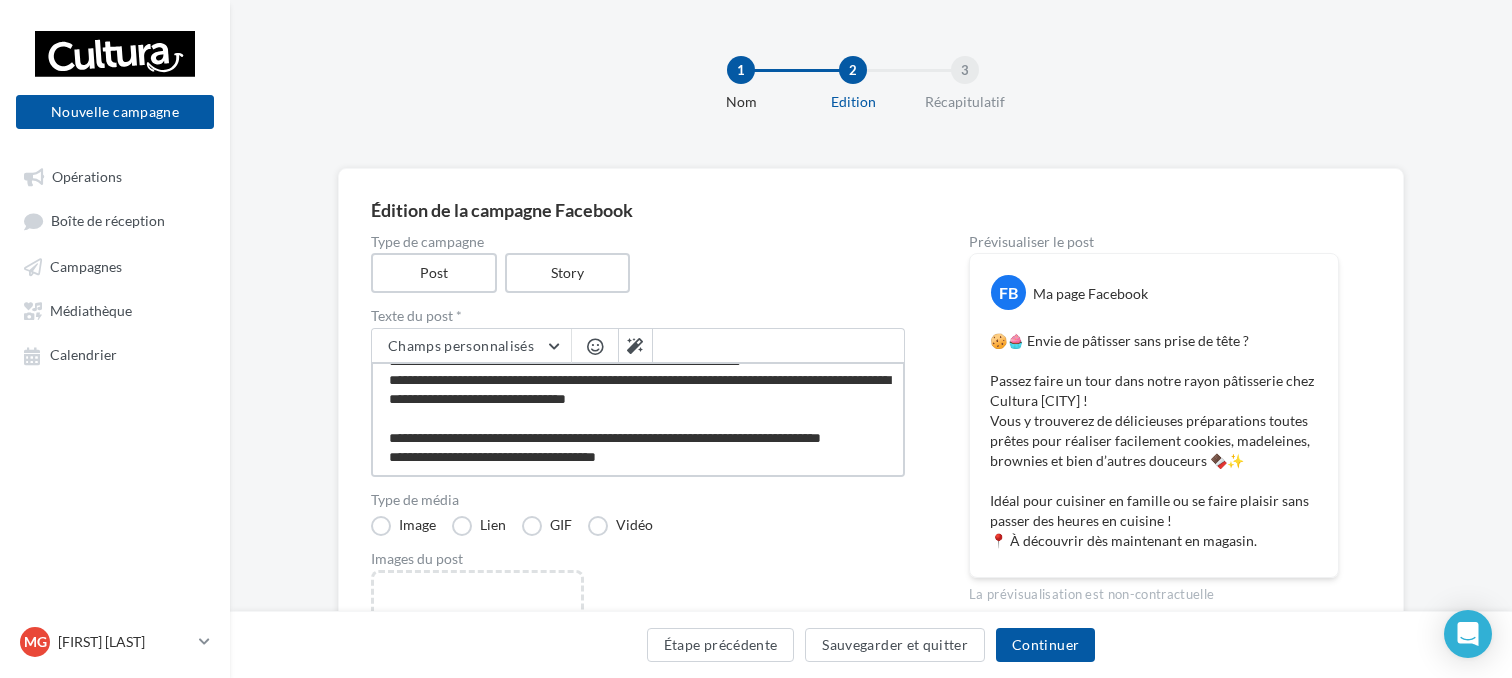 type on "**********" 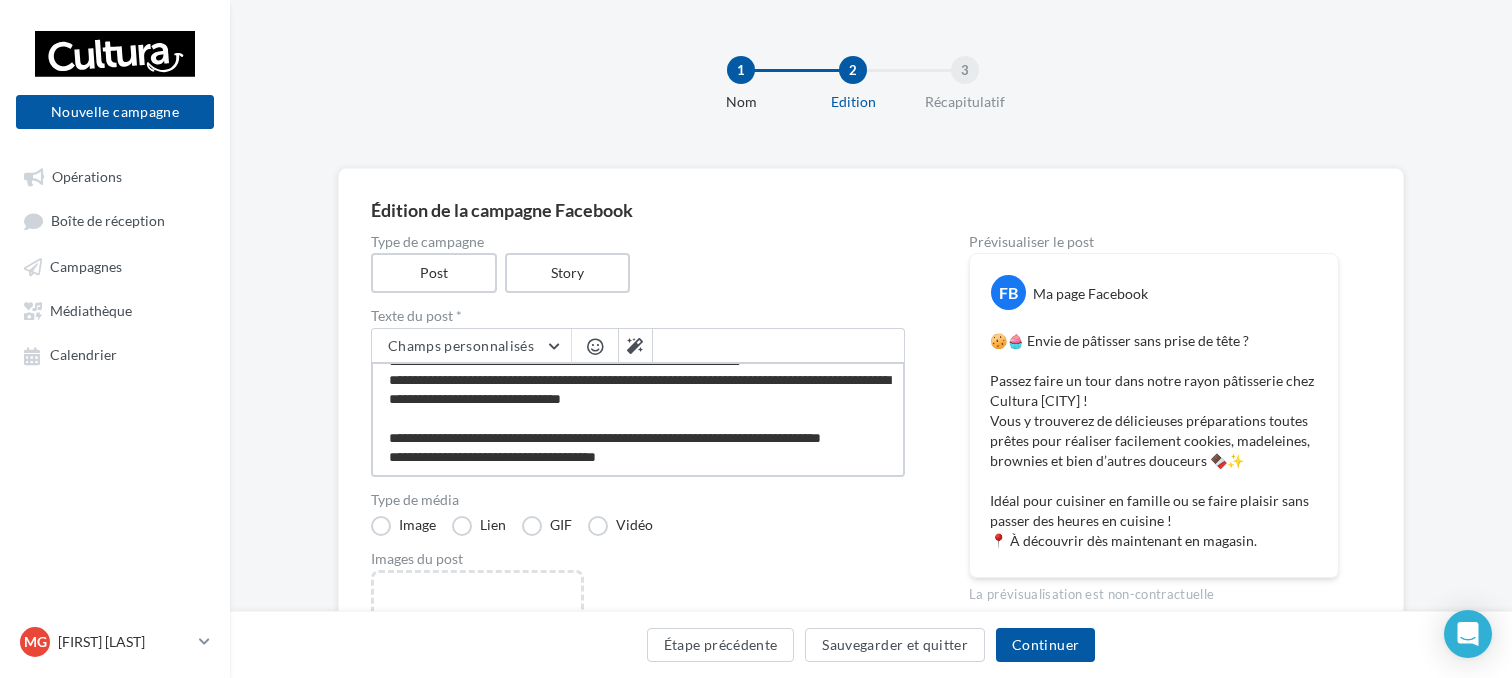 click on "**********" at bounding box center [638, 419] 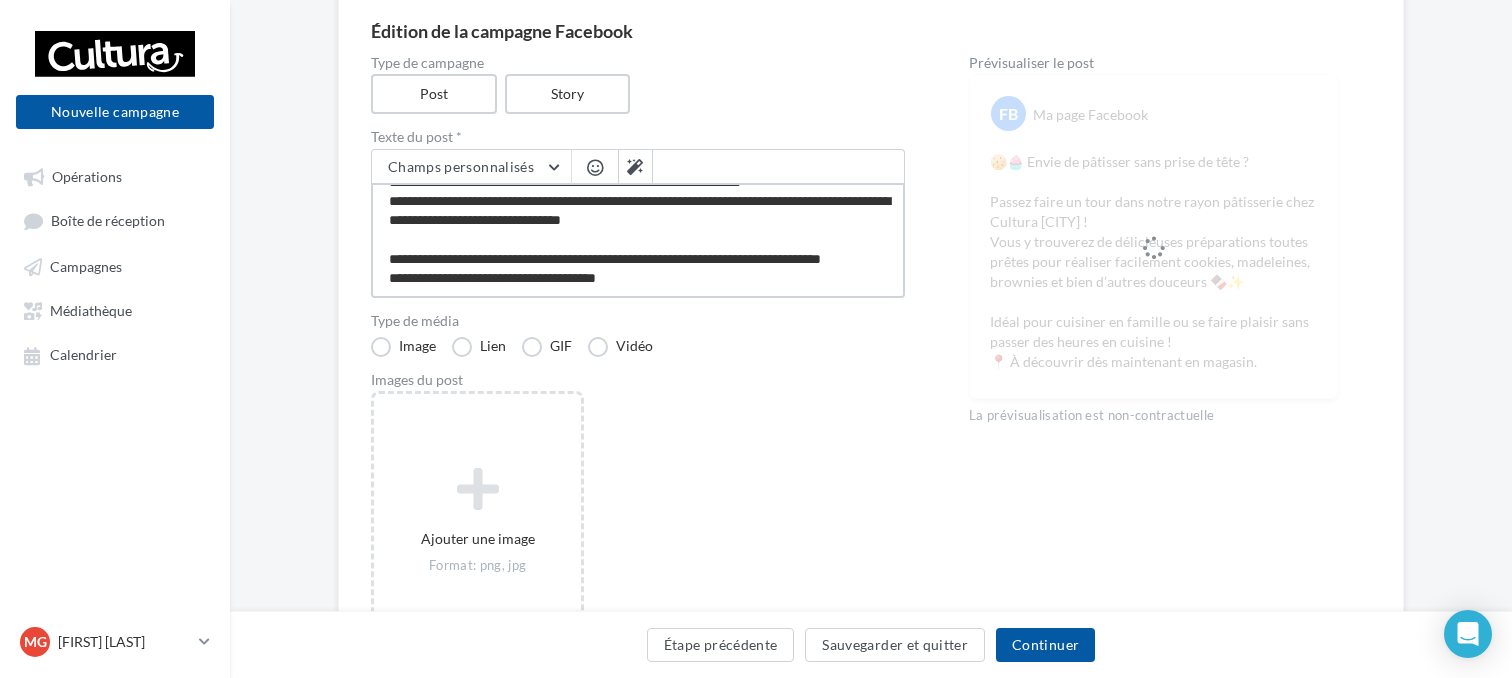 scroll, scrollTop: 192, scrollLeft: 0, axis: vertical 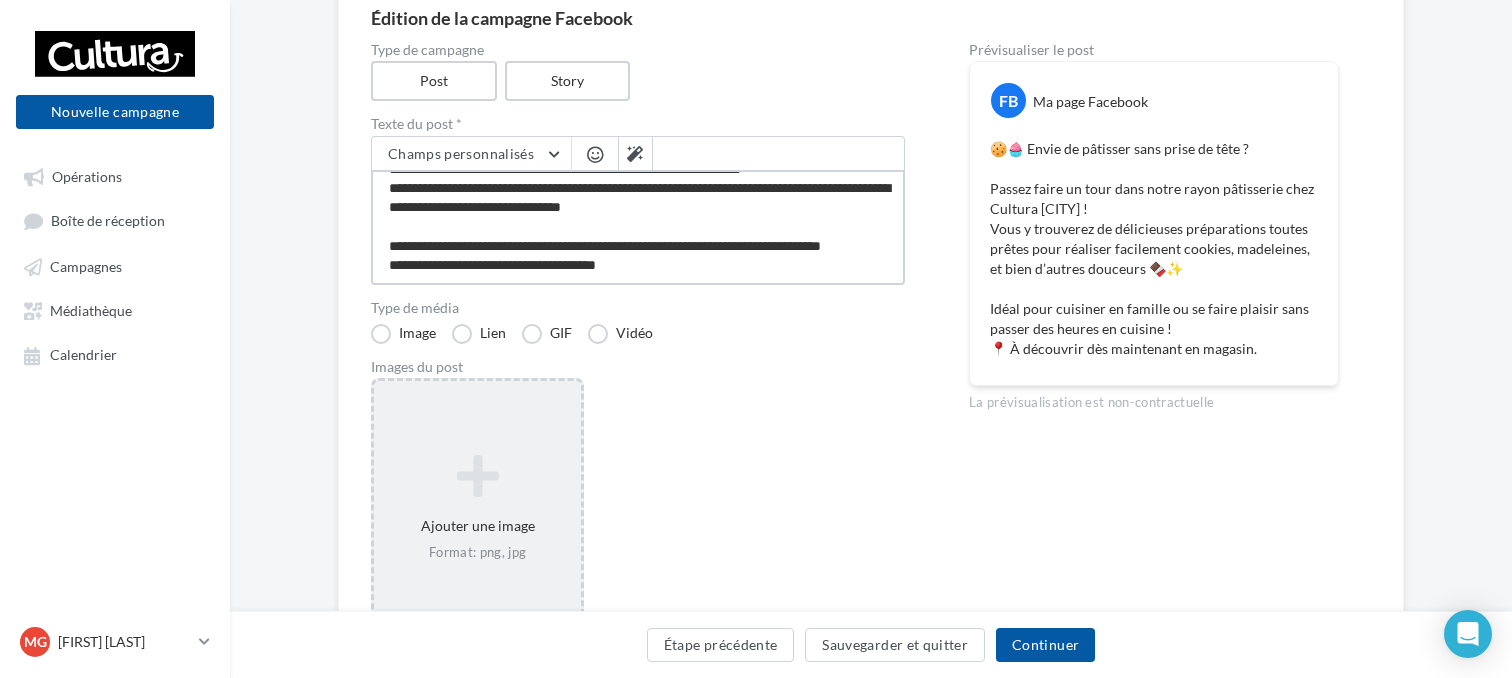 type on "**********" 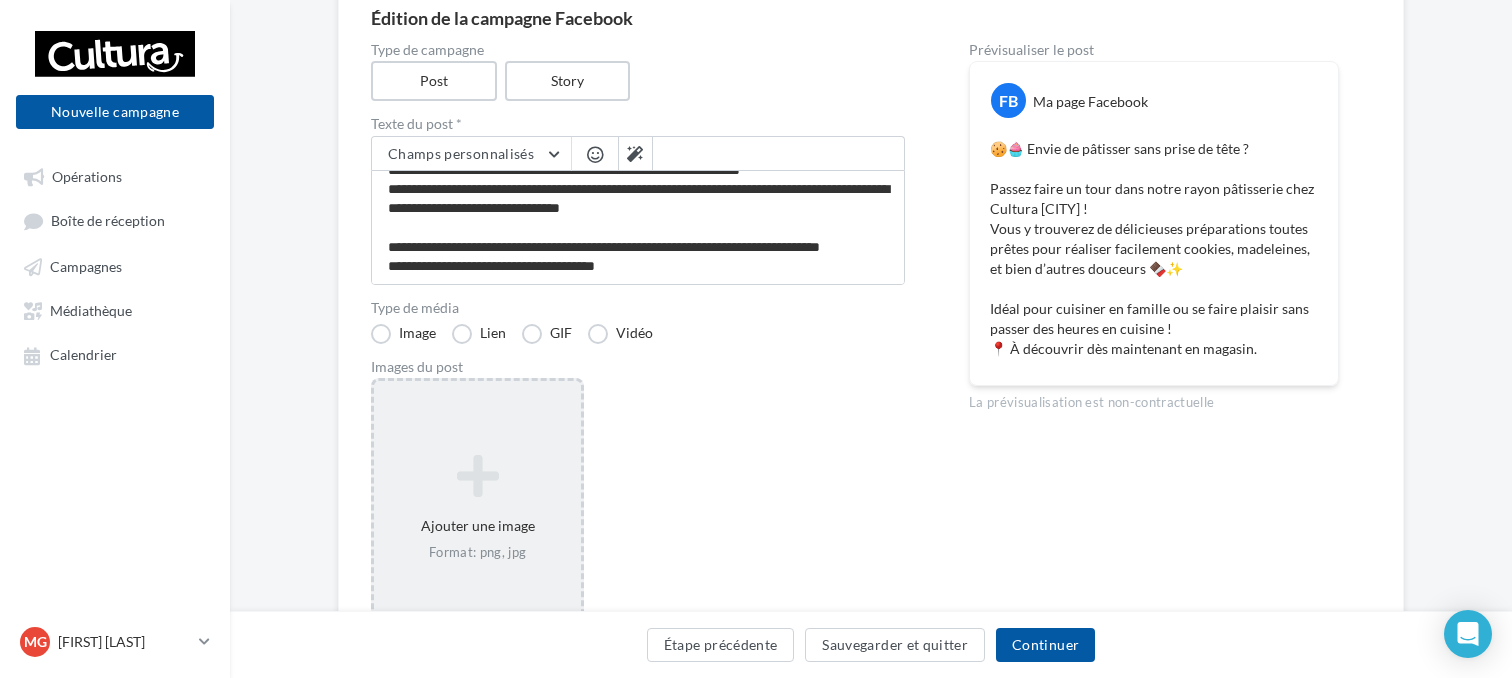 click at bounding box center [477, 476] 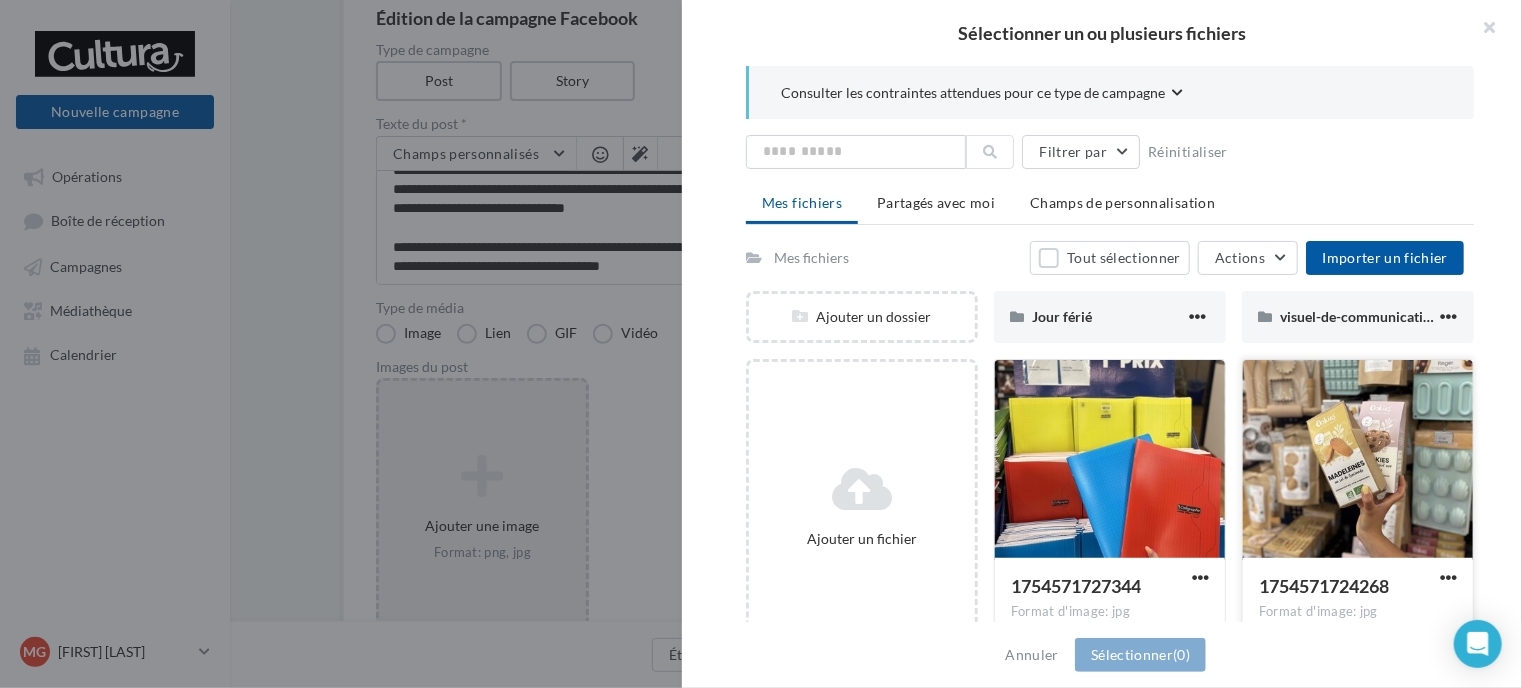 click at bounding box center (1358, 460) 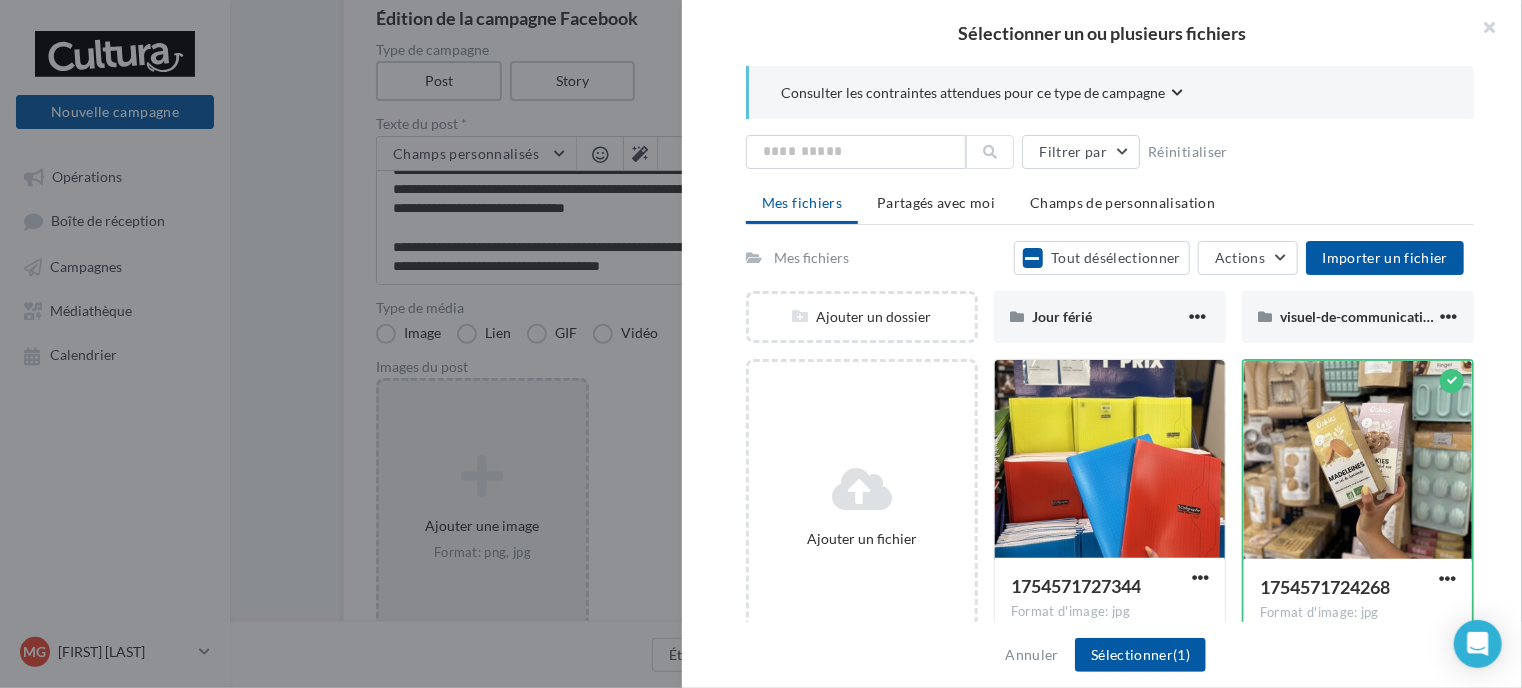 click on "Annuler    Sélectionner   (1)" at bounding box center (1102, 655) 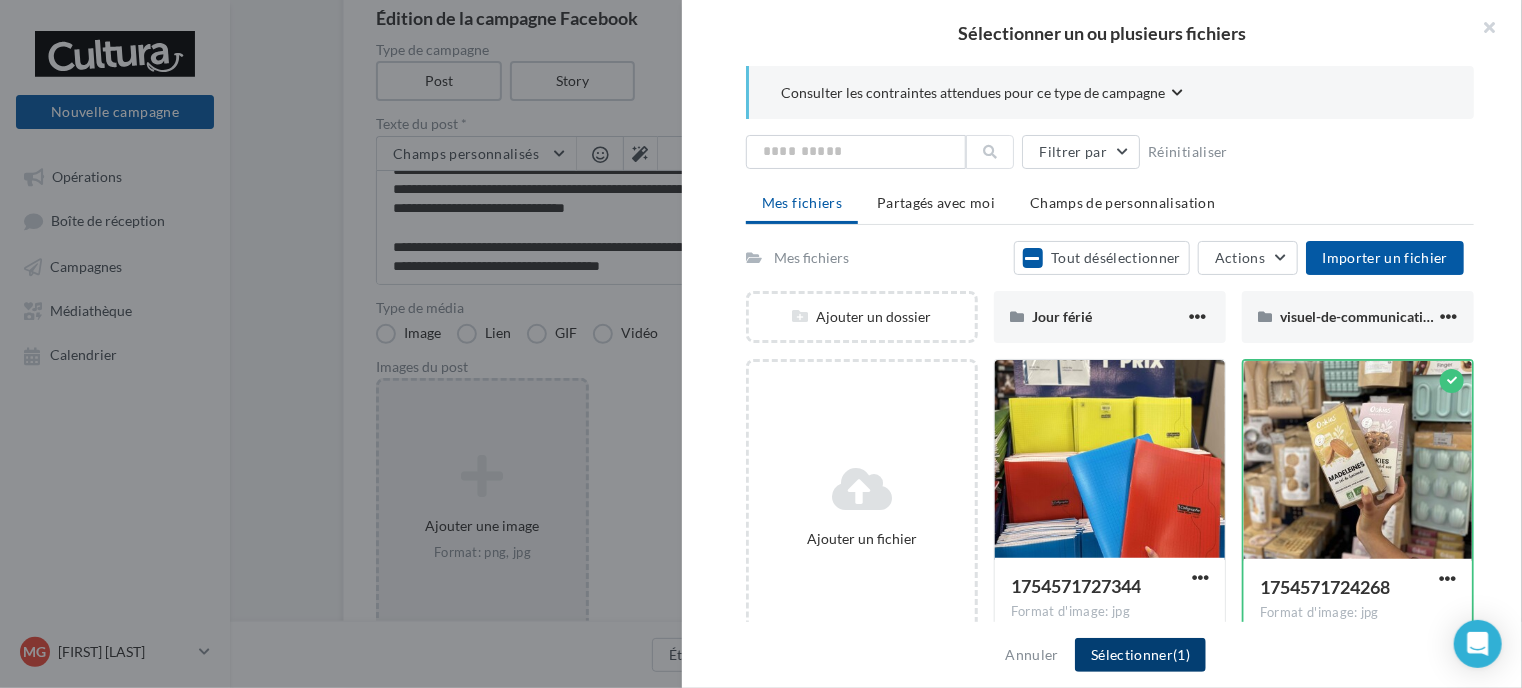 click on "Sélectionner   (1)" at bounding box center [1140, 655] 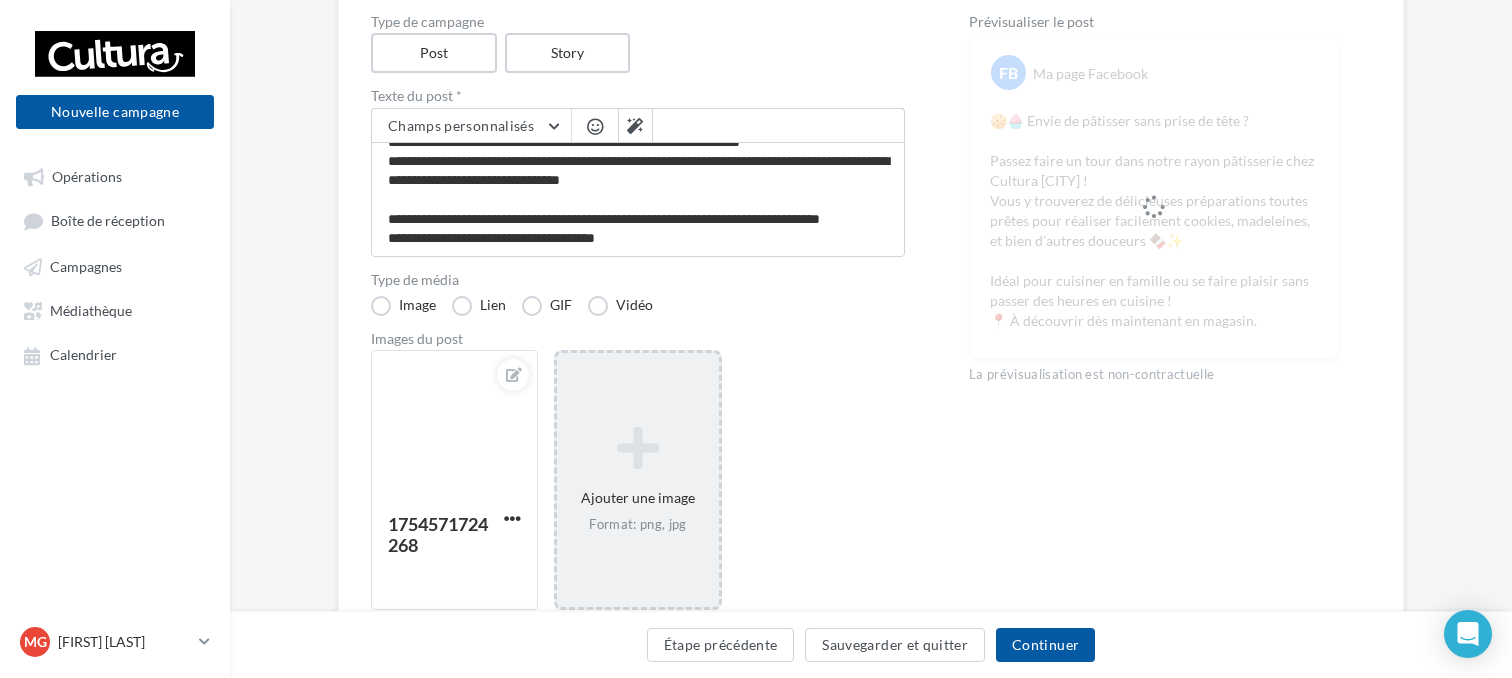 scroll, scrollTop: 283, scrollLeft: 0, axis: vertical 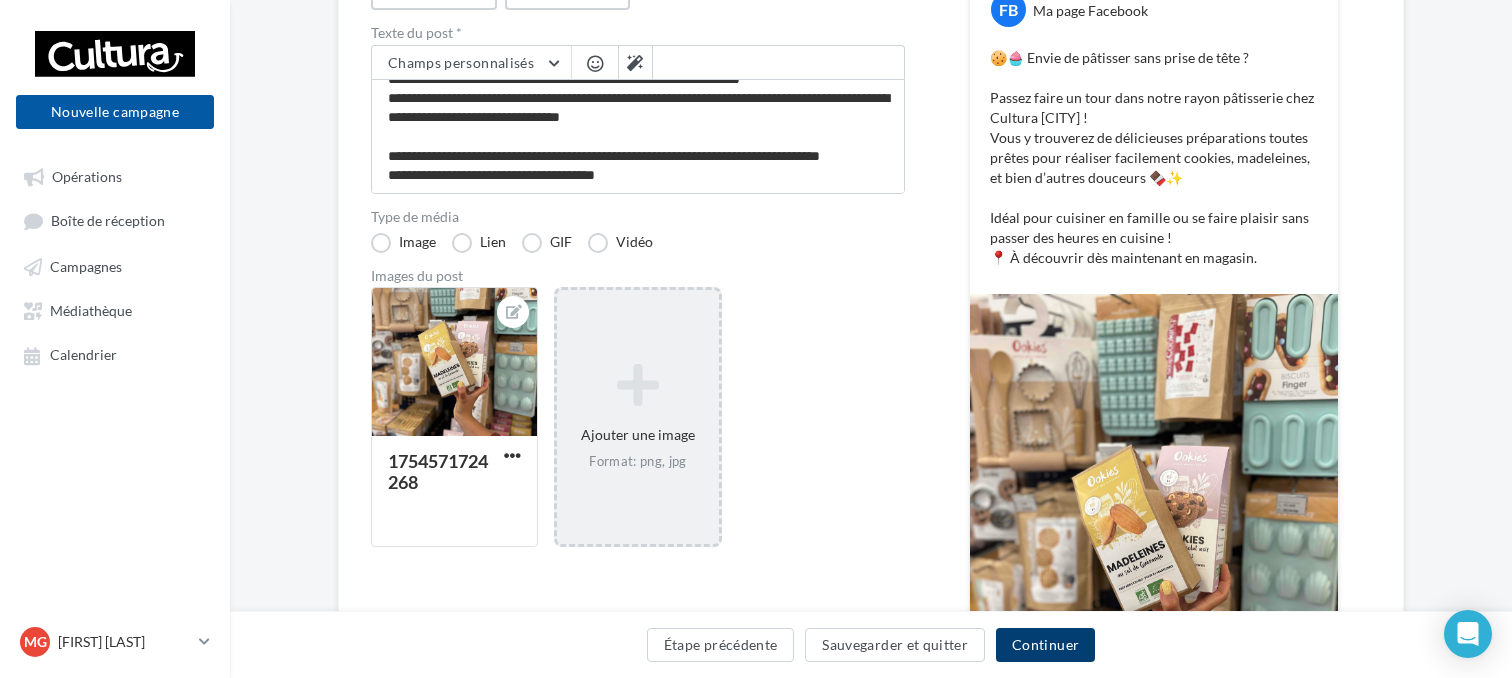 click on "Continuer" at bounding box center [1045, 645] 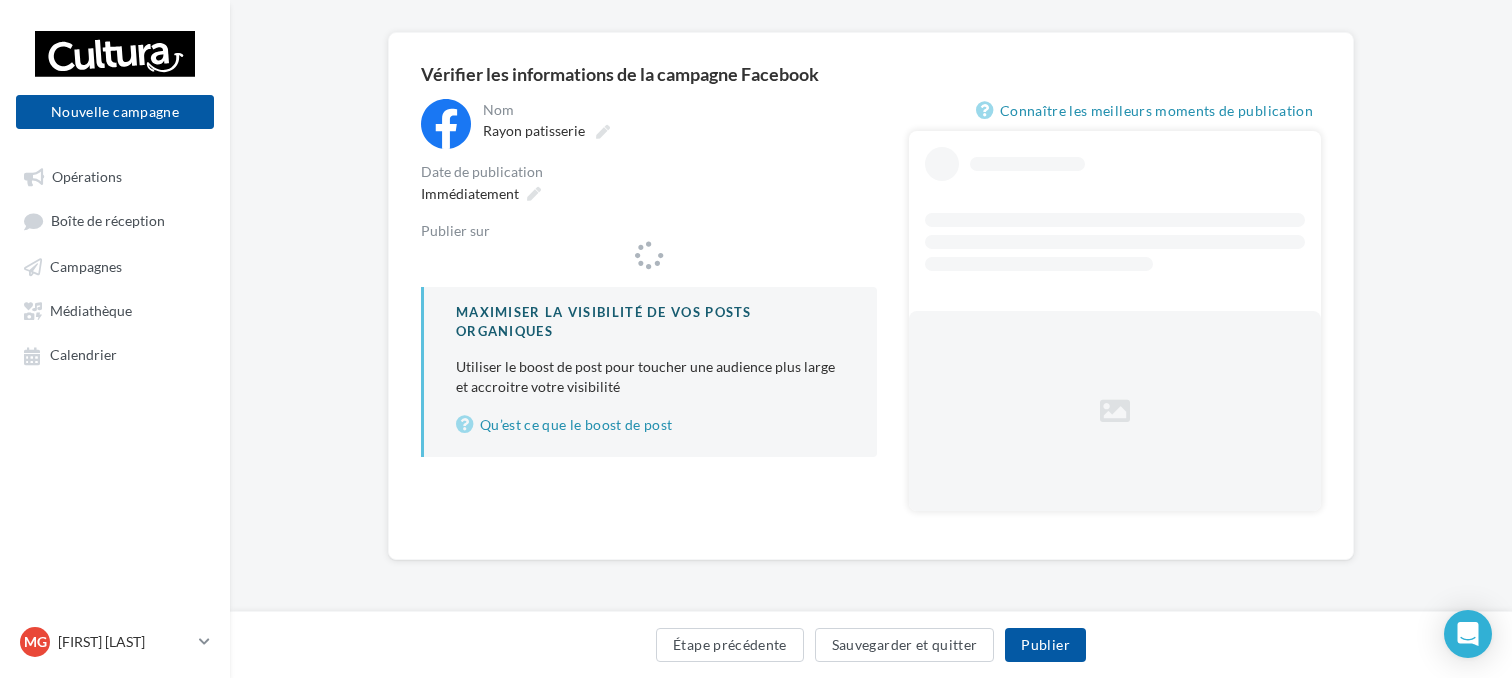 scroll, scrollTop: 0, scrollLeft: 0, axis: both 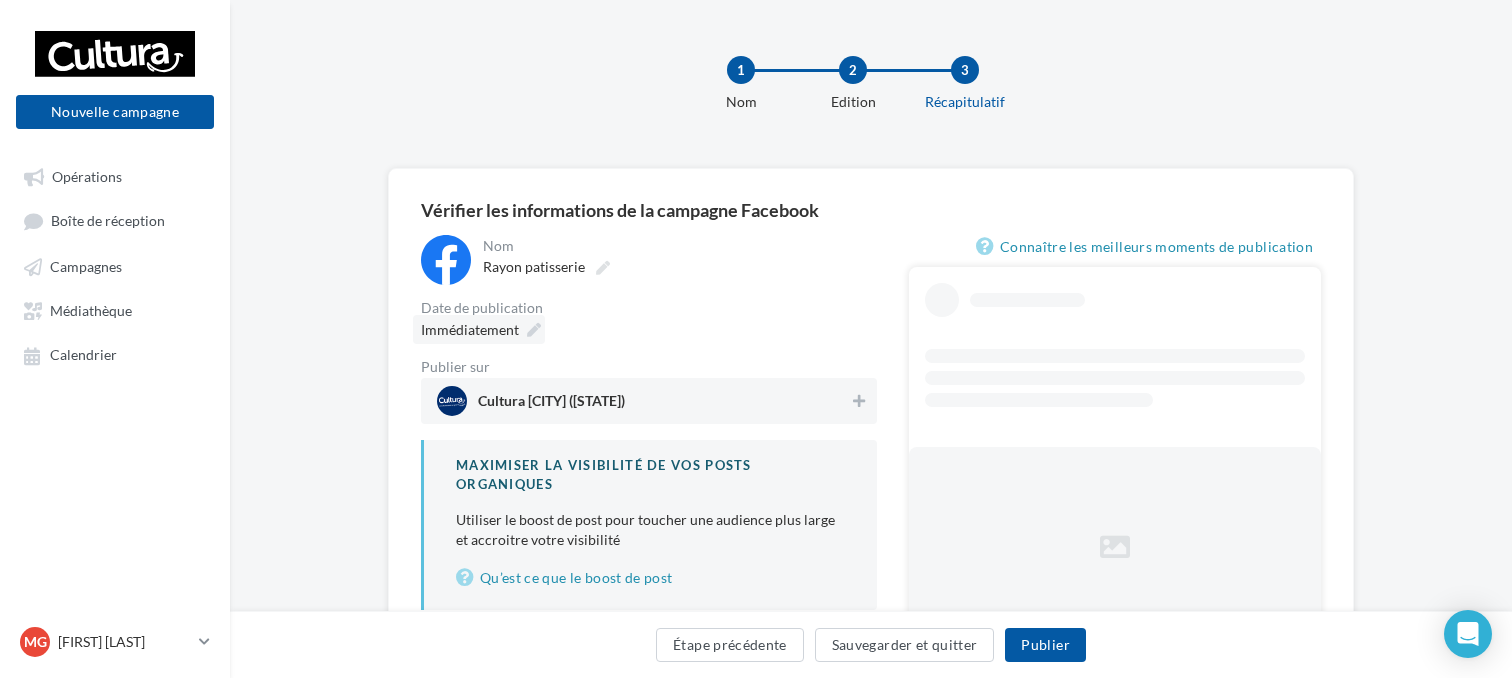 click on "Immédiatement" at bounding box center [479, 329] 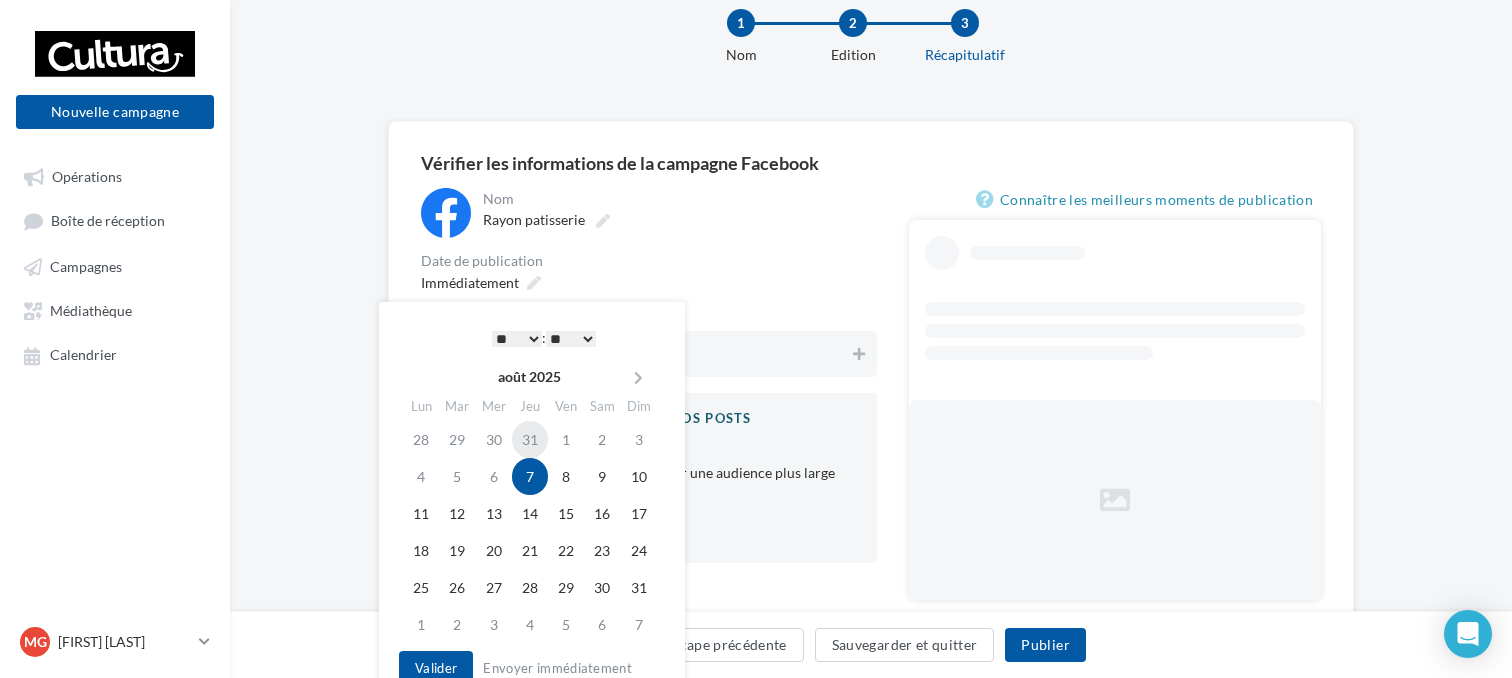 scroll, scrollTop: 48, scrollLeft: 0, axis: vertical 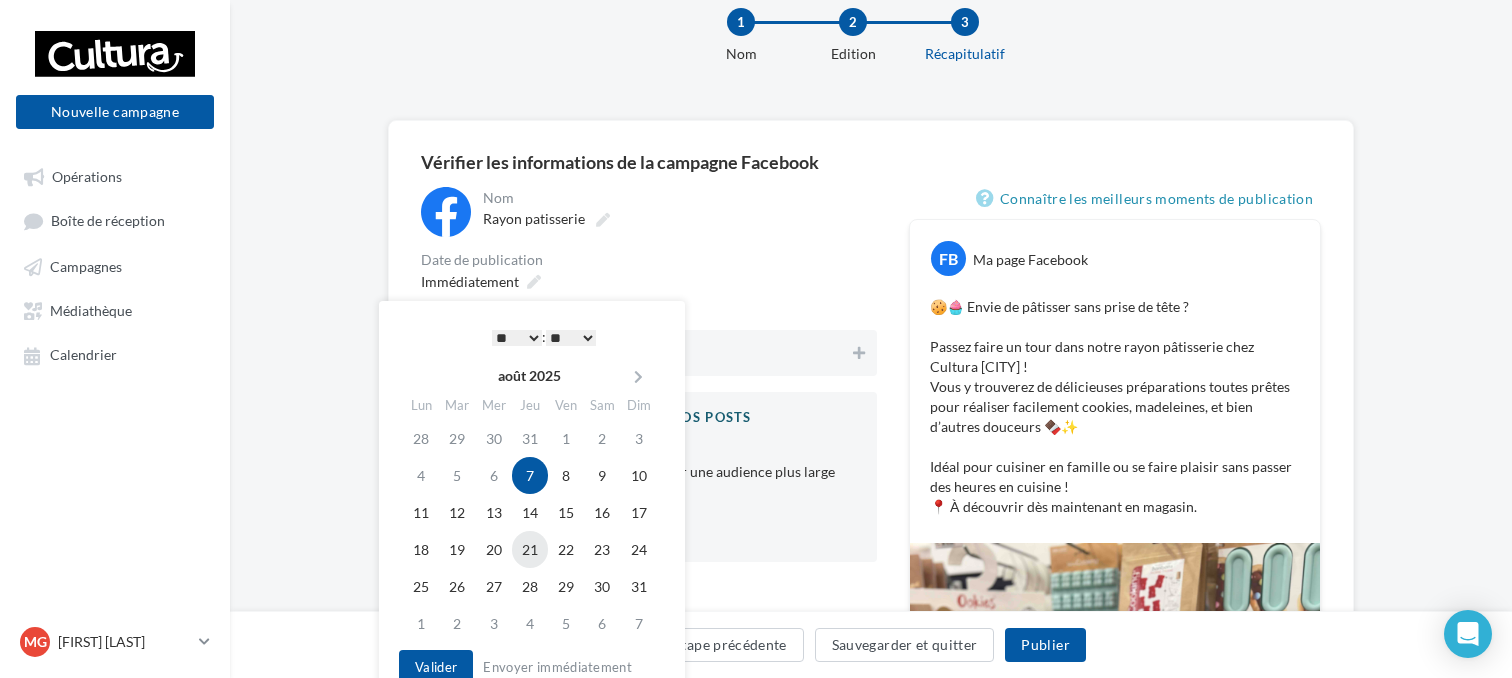 click on "21" at bounding box center (530, 549) 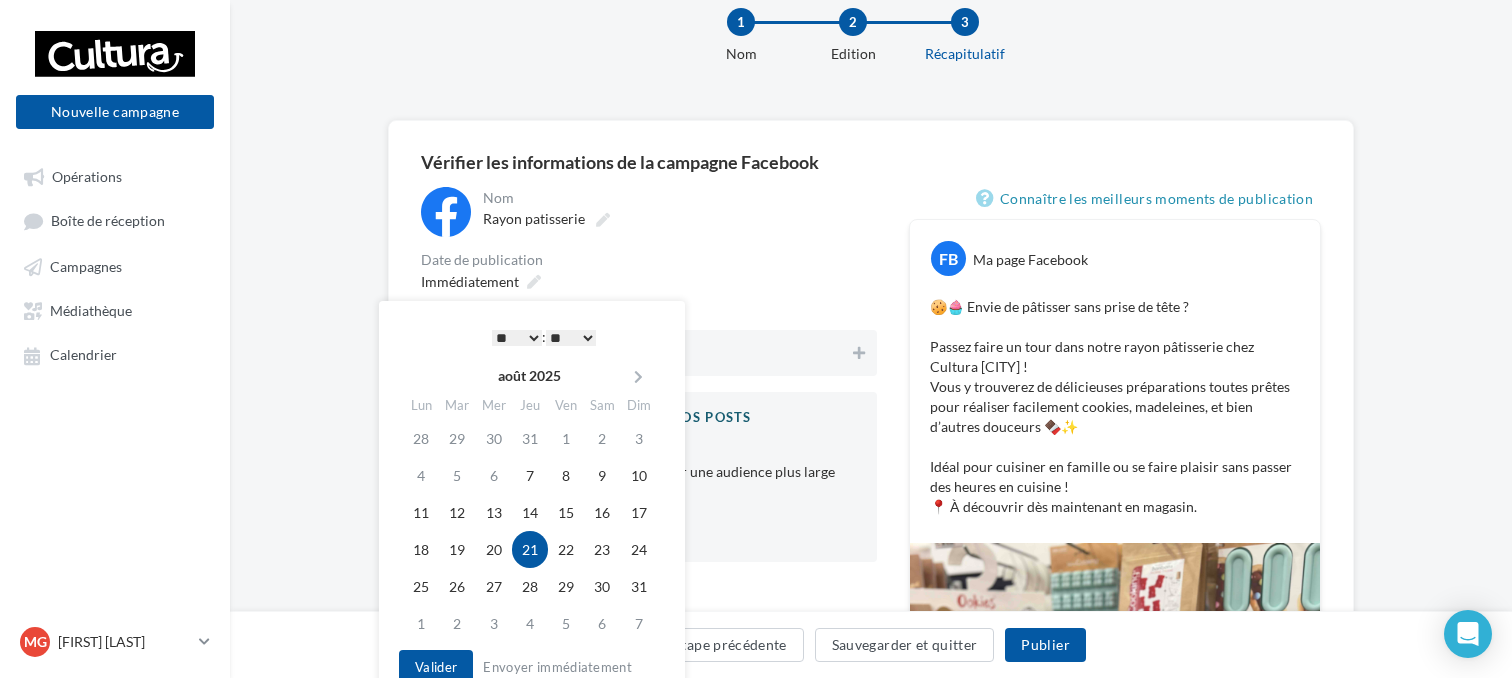 click on "**********" at bounding box center [532, 502] 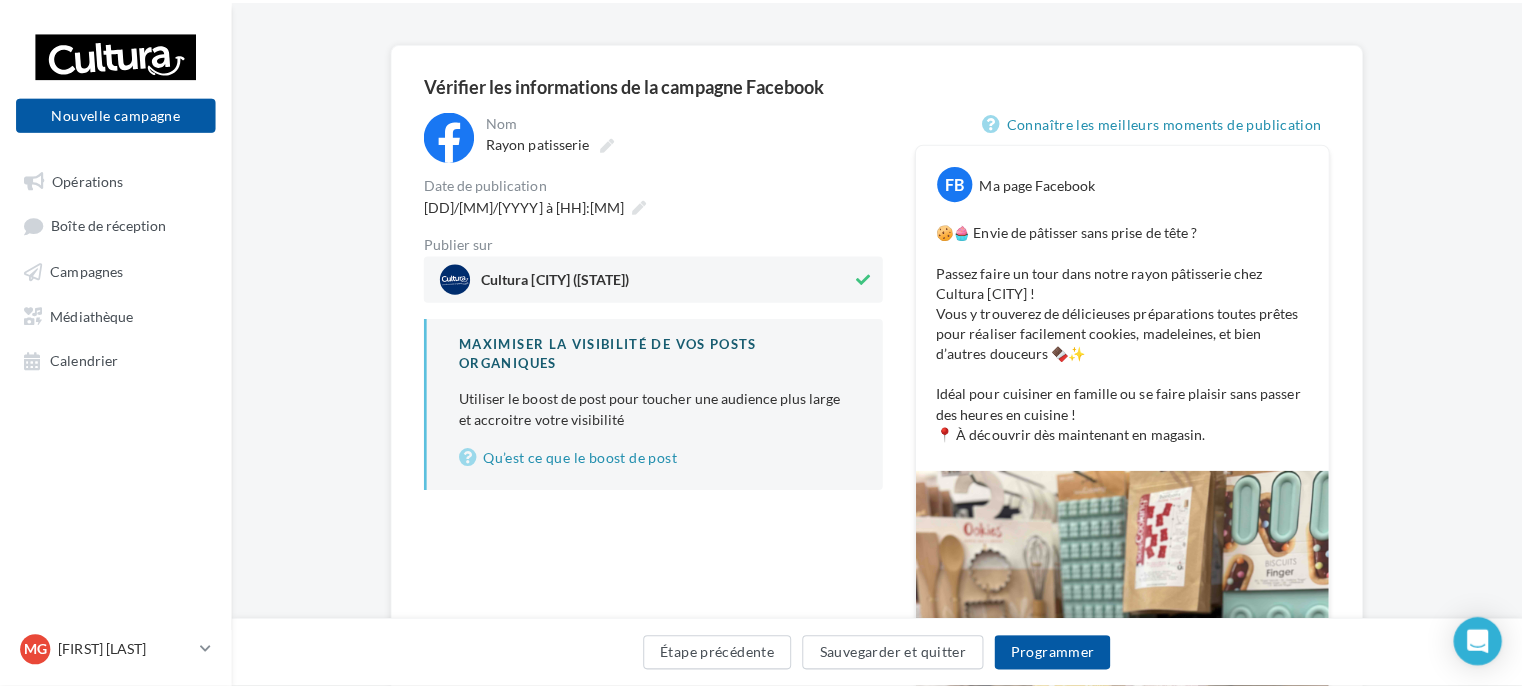 scroll, scrollTop: 134, scrollLeft: 0, axis: vertical 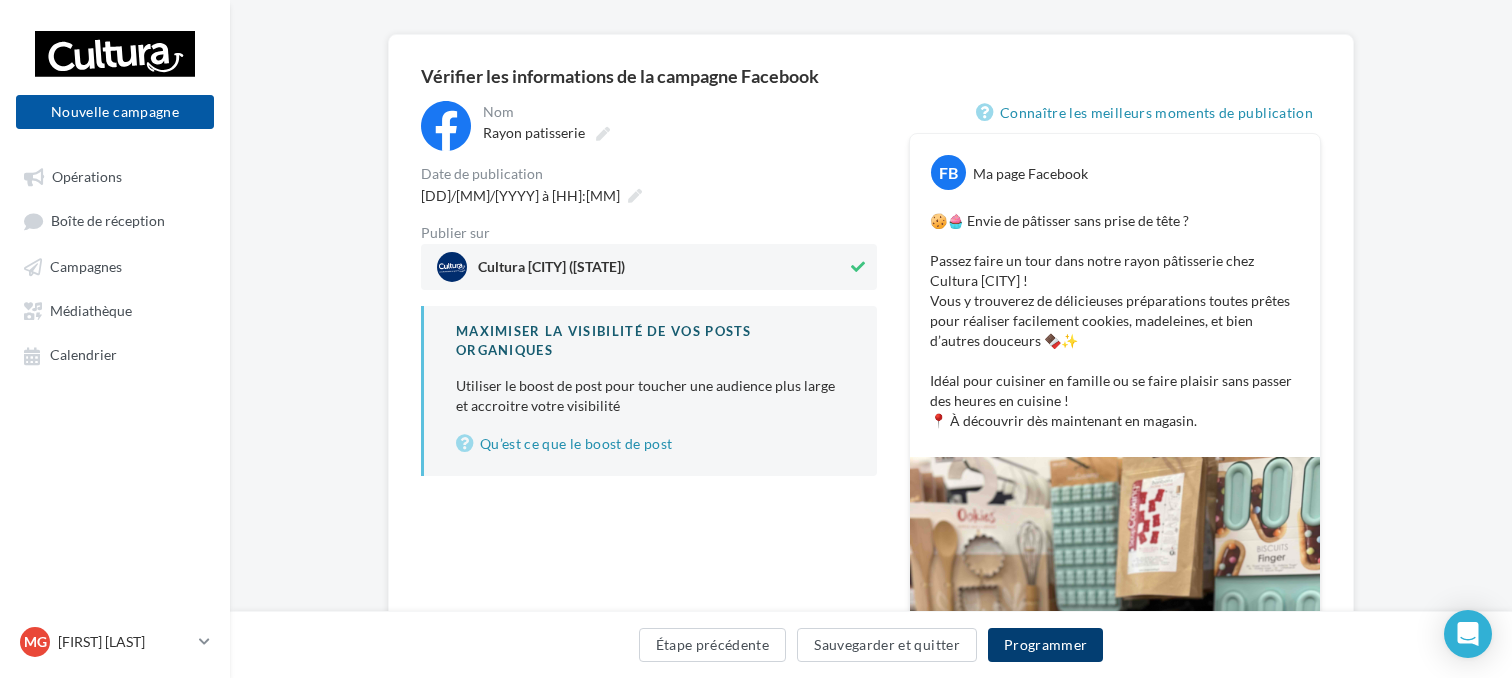click on "Programmer" at bounding box center (1046, 645) 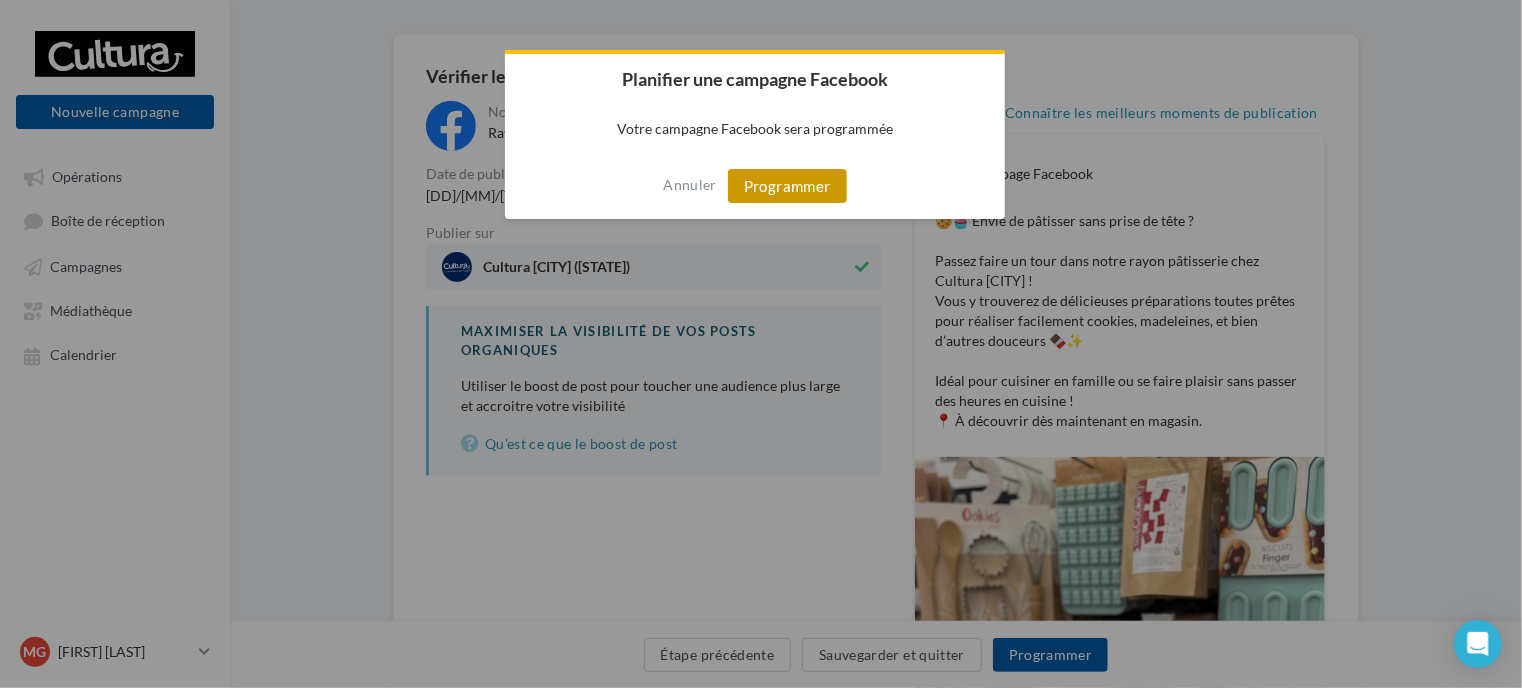 click on "Programmer" at bounding box center (787, 186) 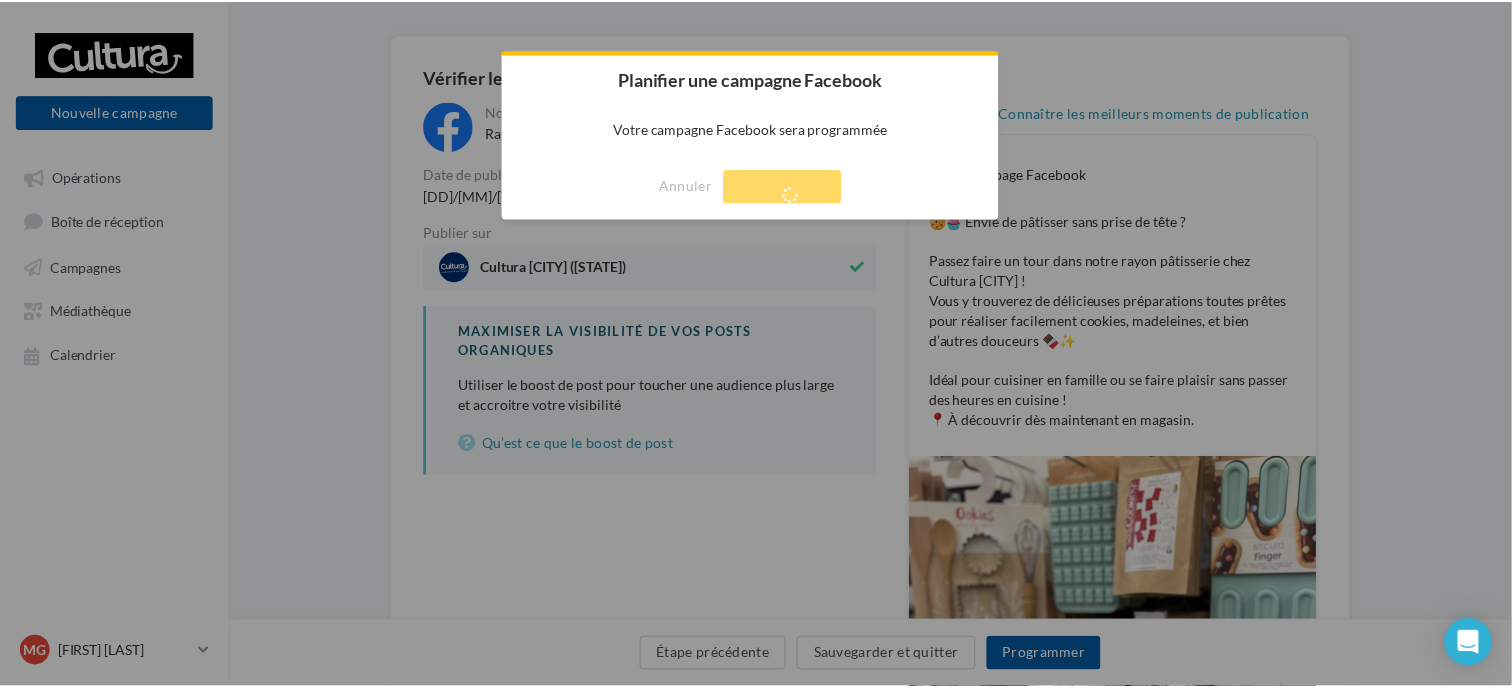 scroll, scrollTop: 32, scrollLeft: 0, axis: vertical 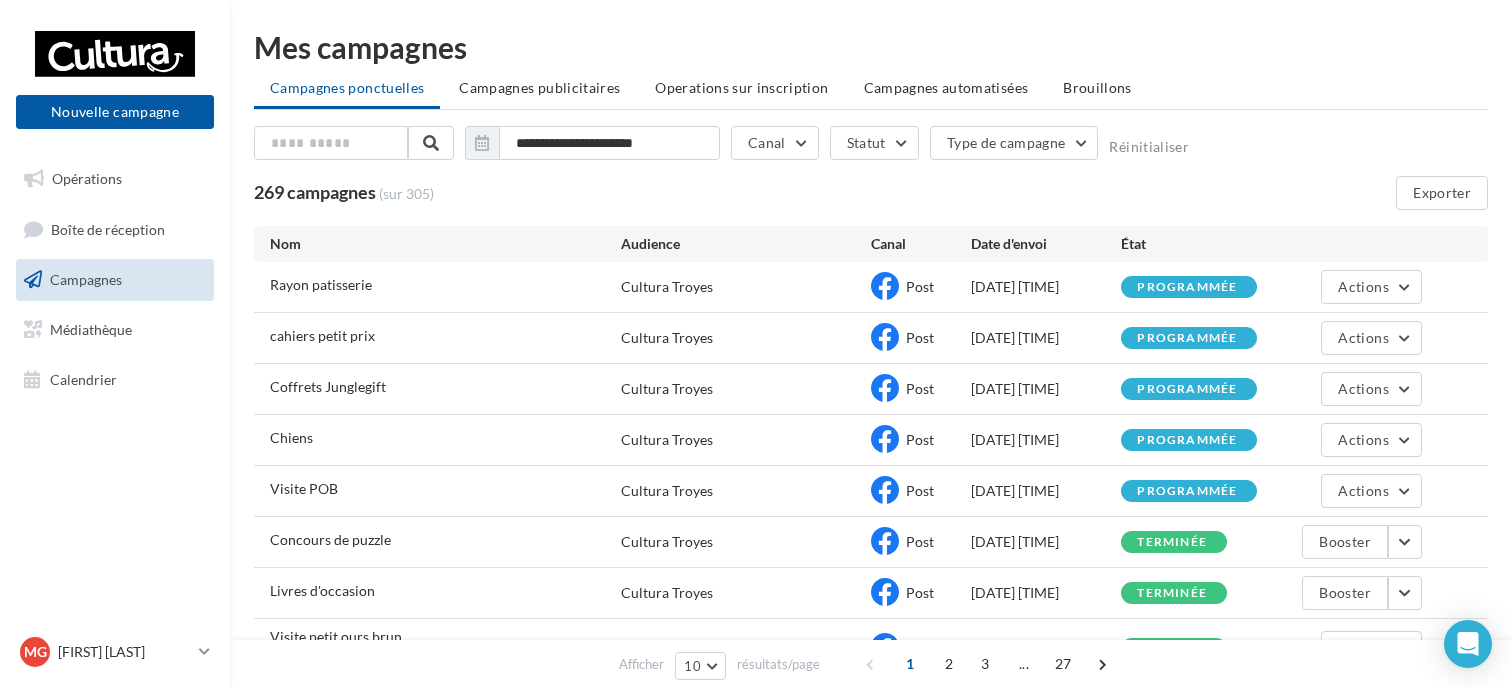 drag, startPoint x: 700, startPoint y: 356, endPoint x: 965, endPoint y: -88, distance: 517.06964 